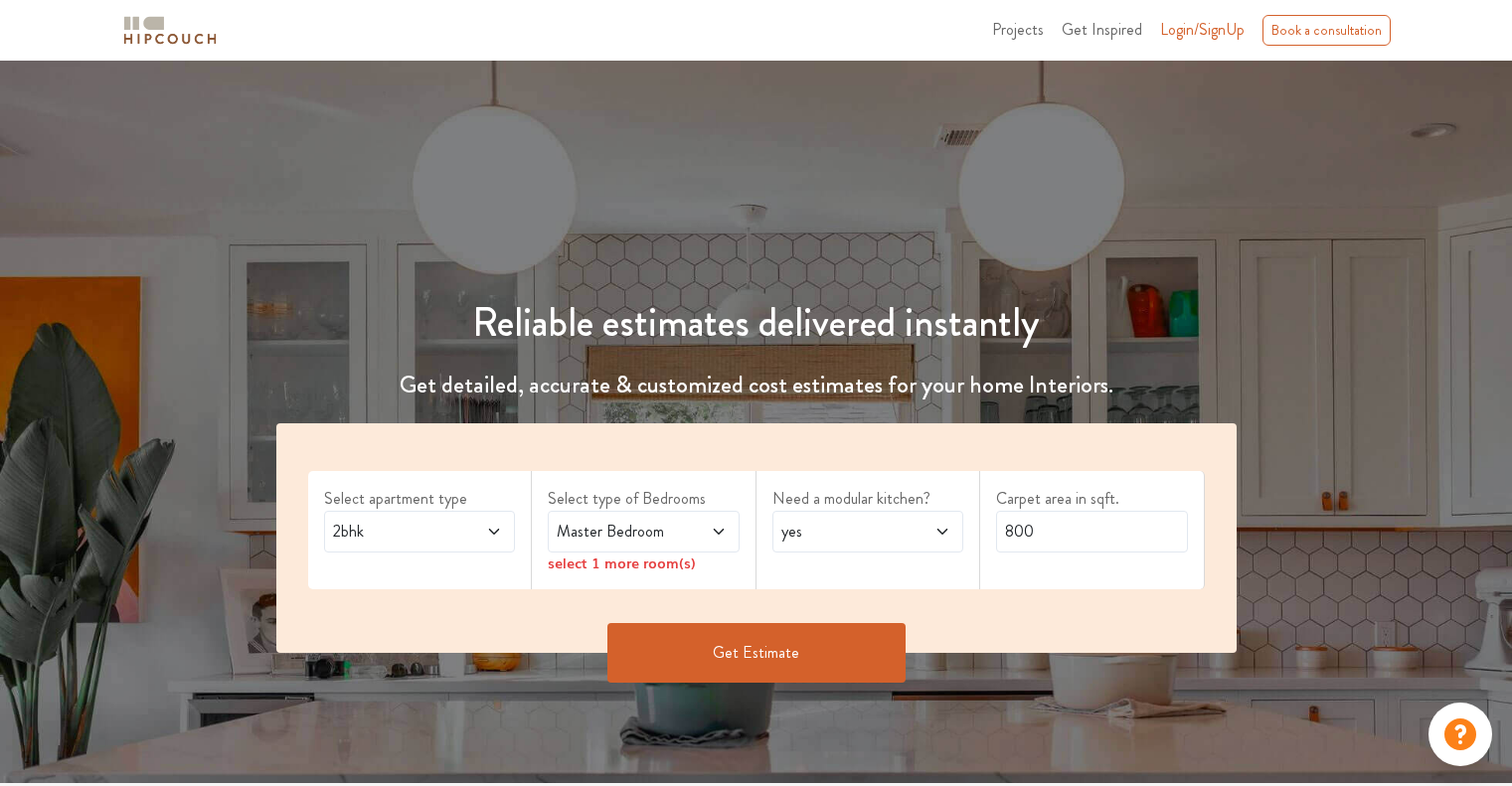 scroll, scrollTop: 0, scrollLeft: 0, axis: both 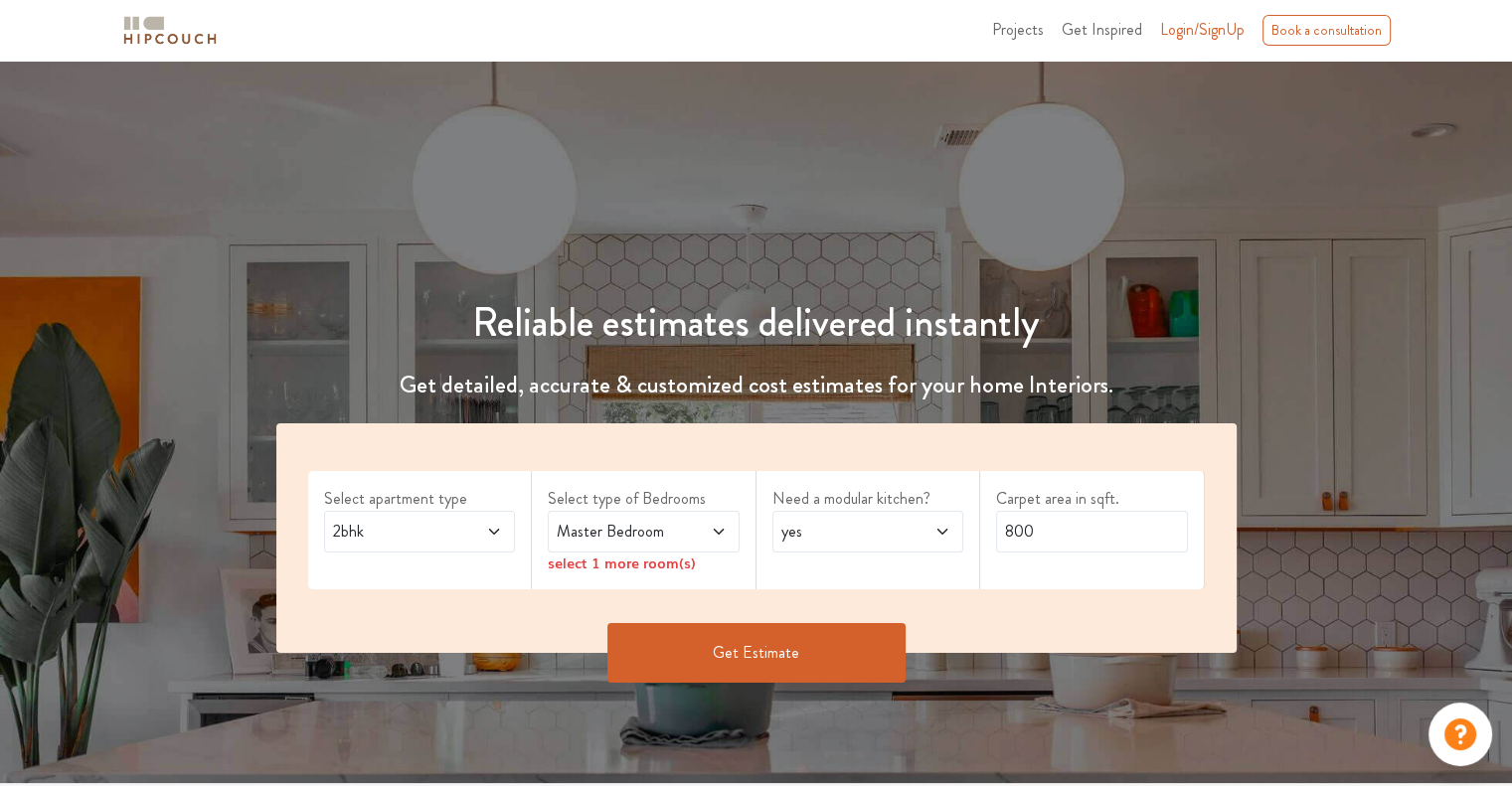click at bounding box center [480, 532] 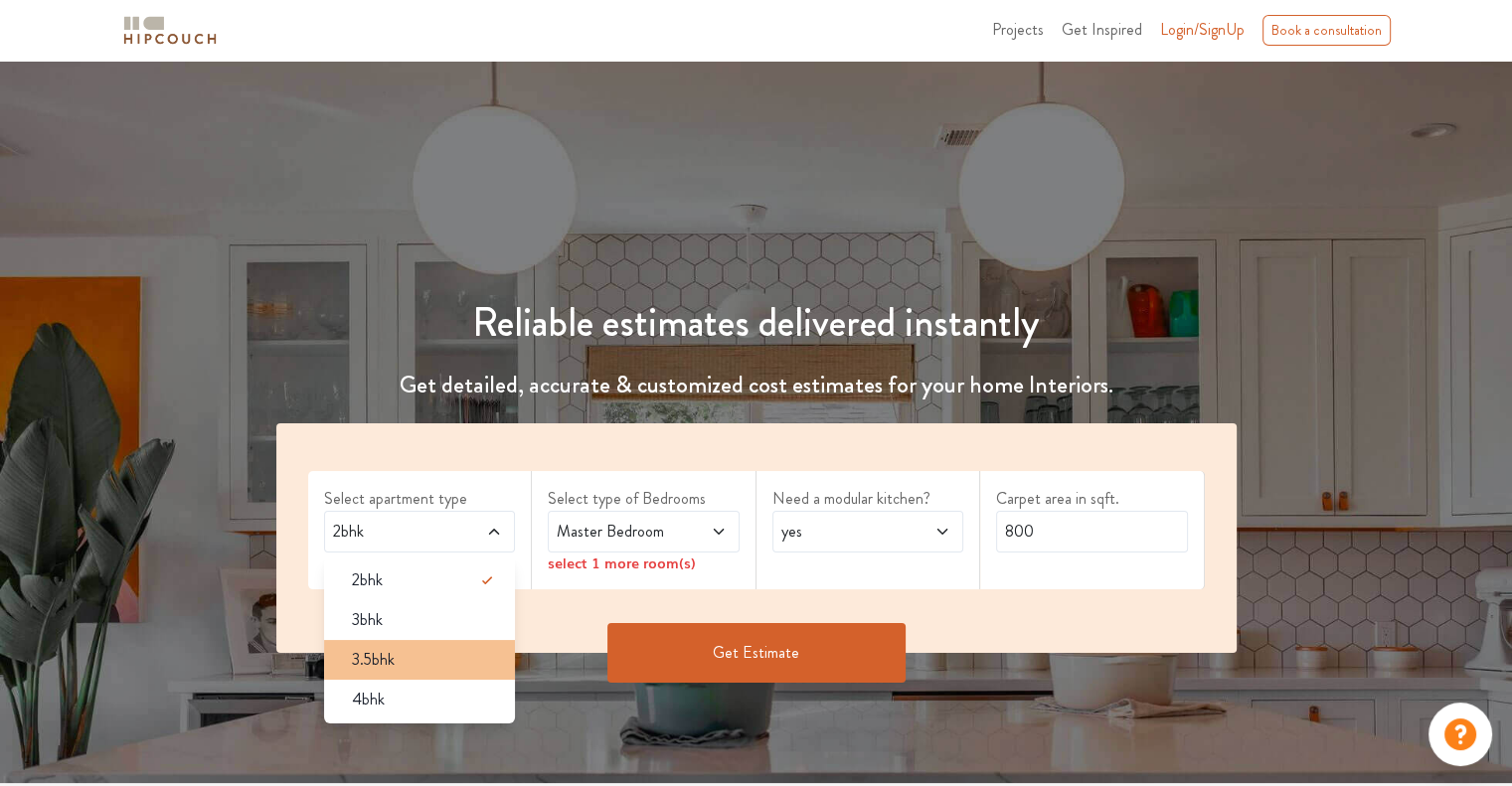 click on "3.5bhk" at bounding box center [425, 660] 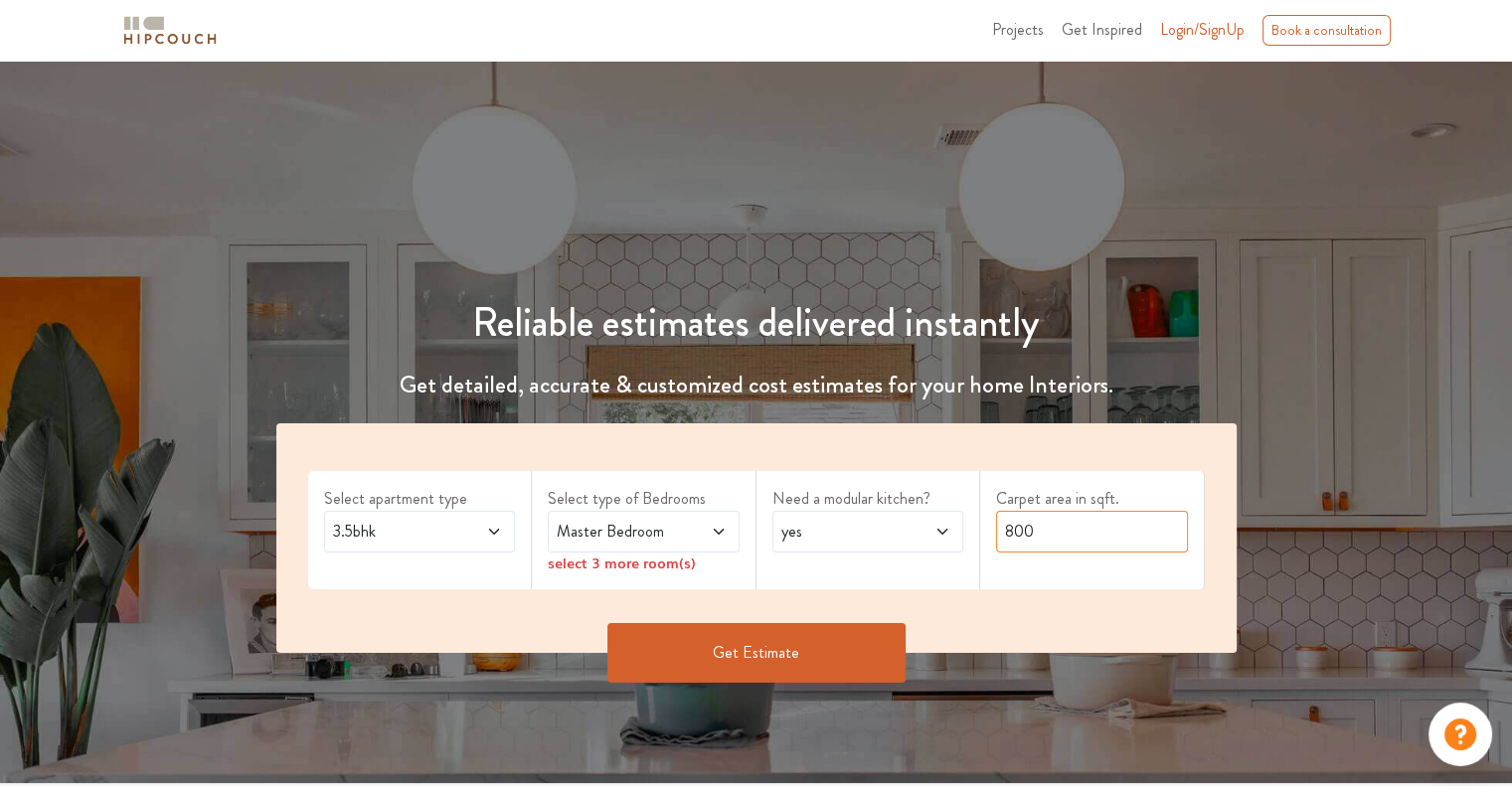 drag, startPoint x: 1058, startPoint y: 537, endPoint x: 996, endPoint y: 528, distance: 62.64982 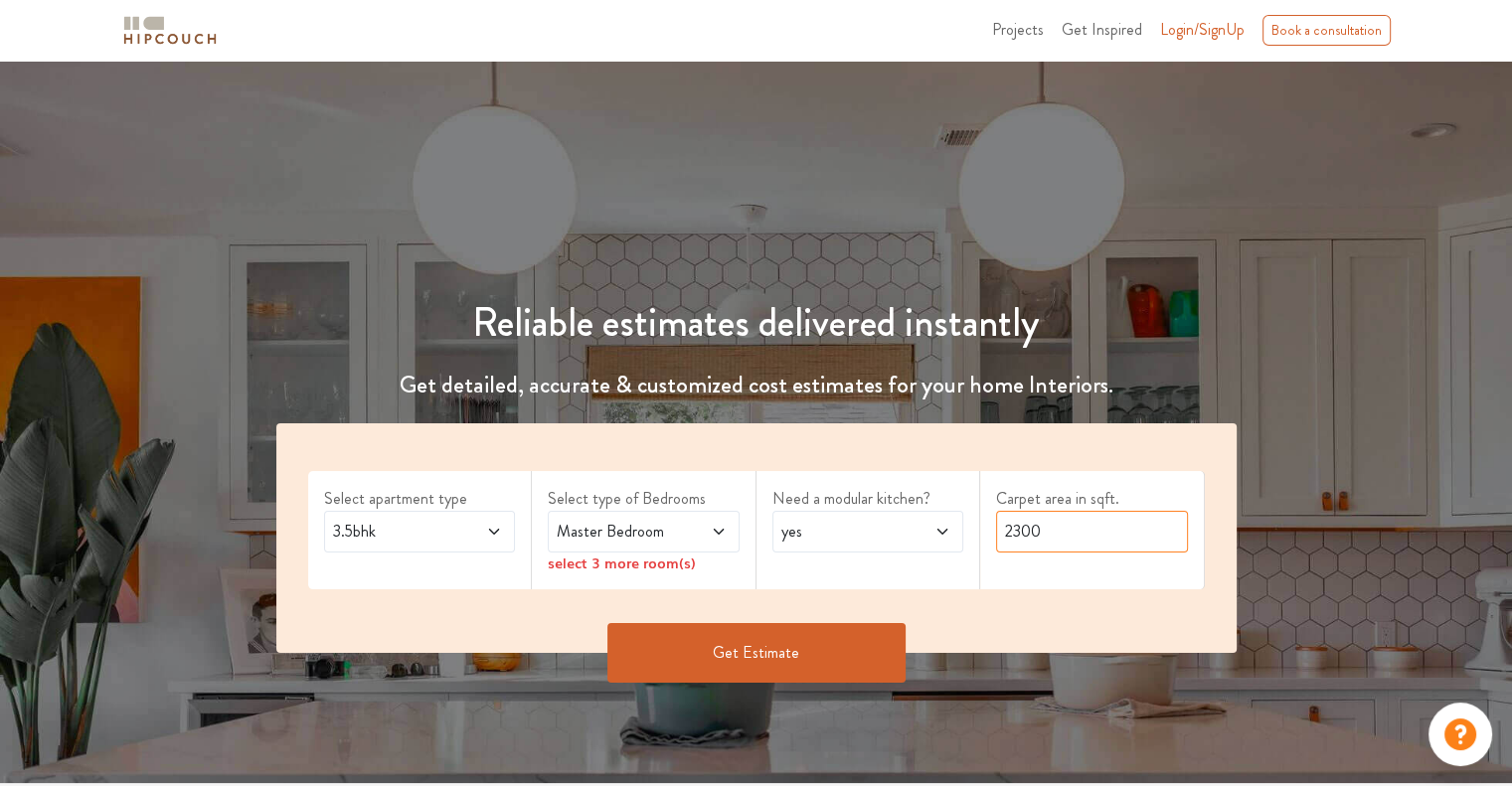 type on "2300" 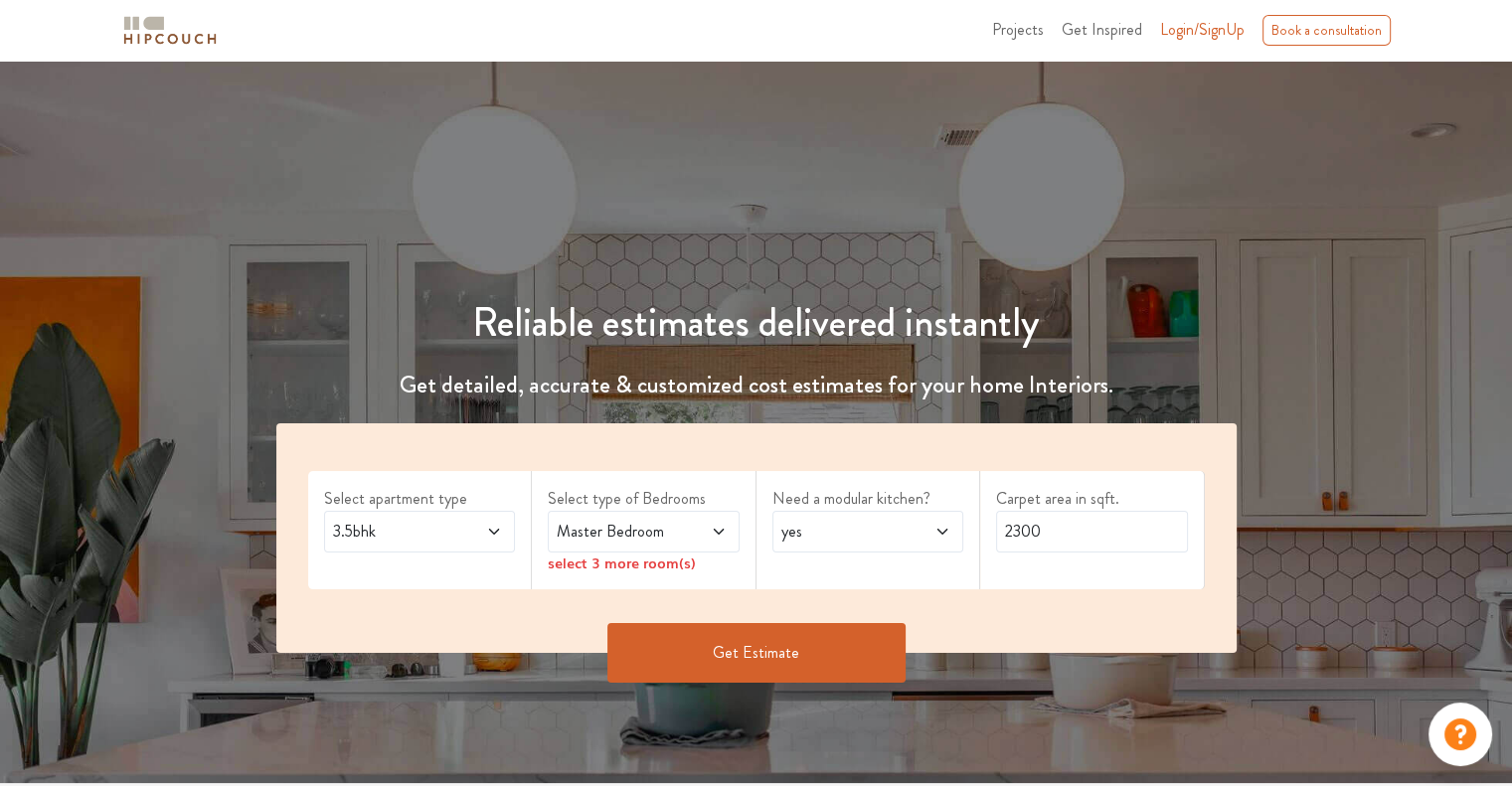 click 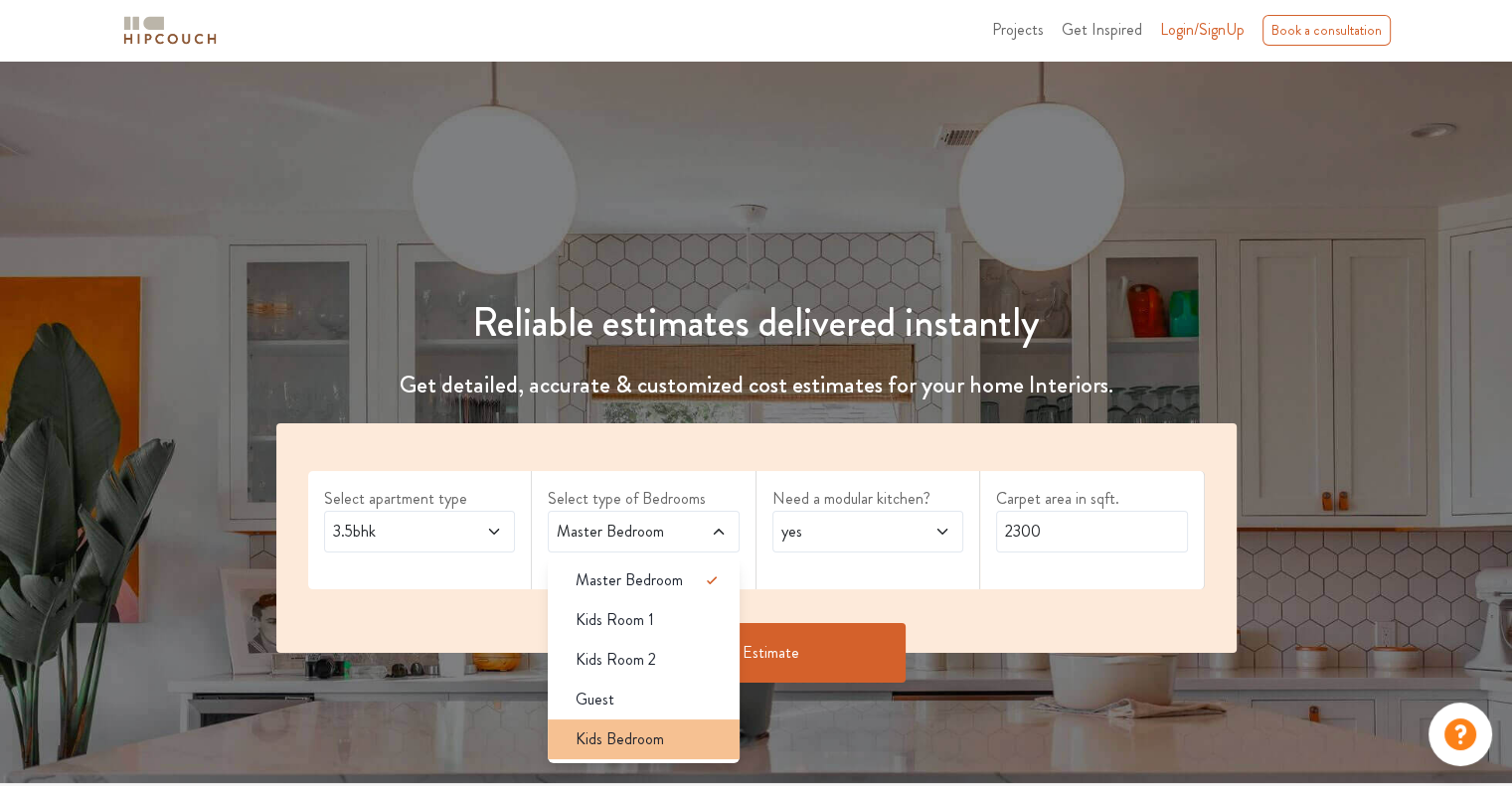 click on "Kids Bedroom" at bounding box center (649, 739) 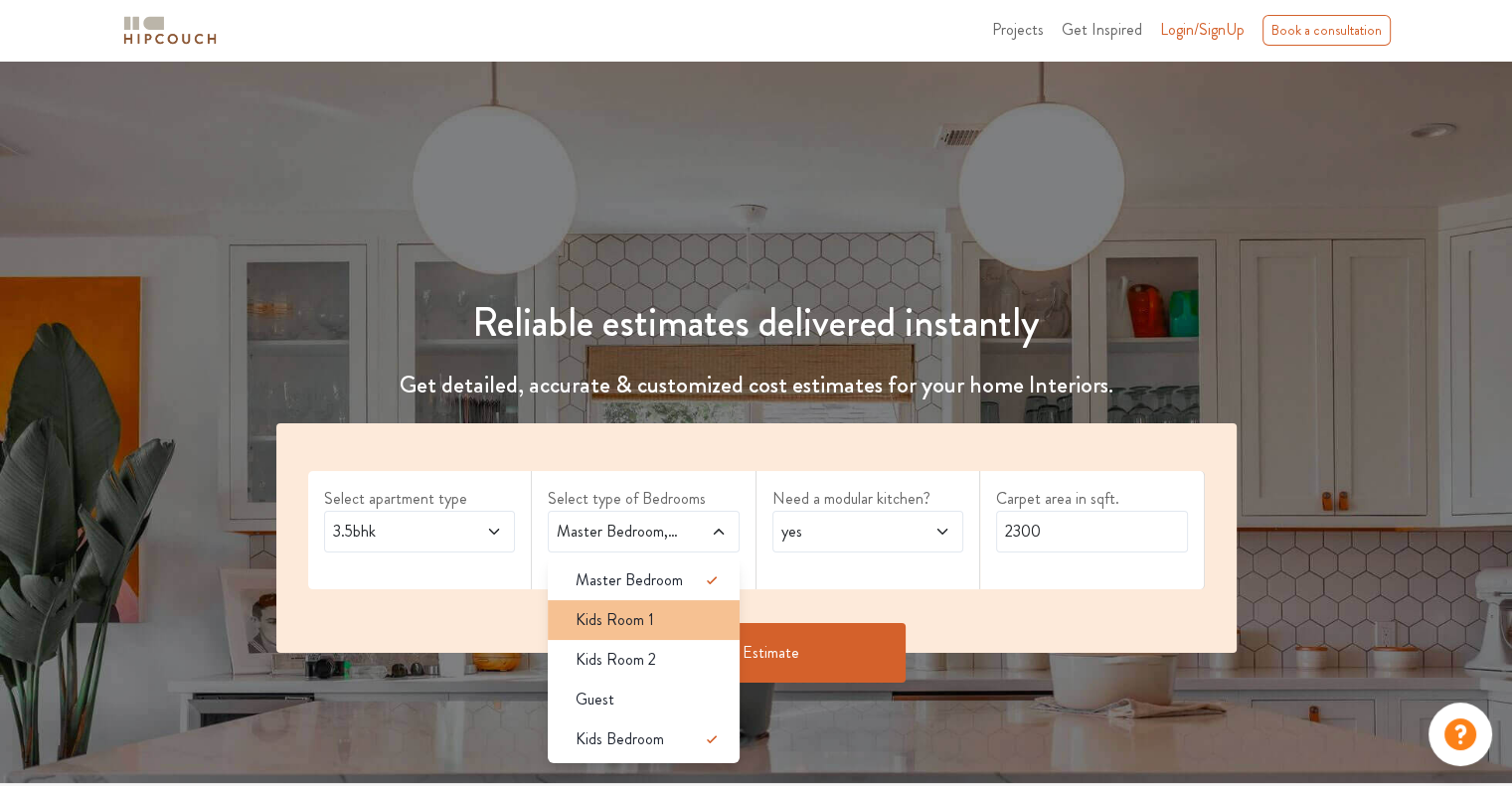 click on "Kids Room 1" at bounding box center [649, 620] 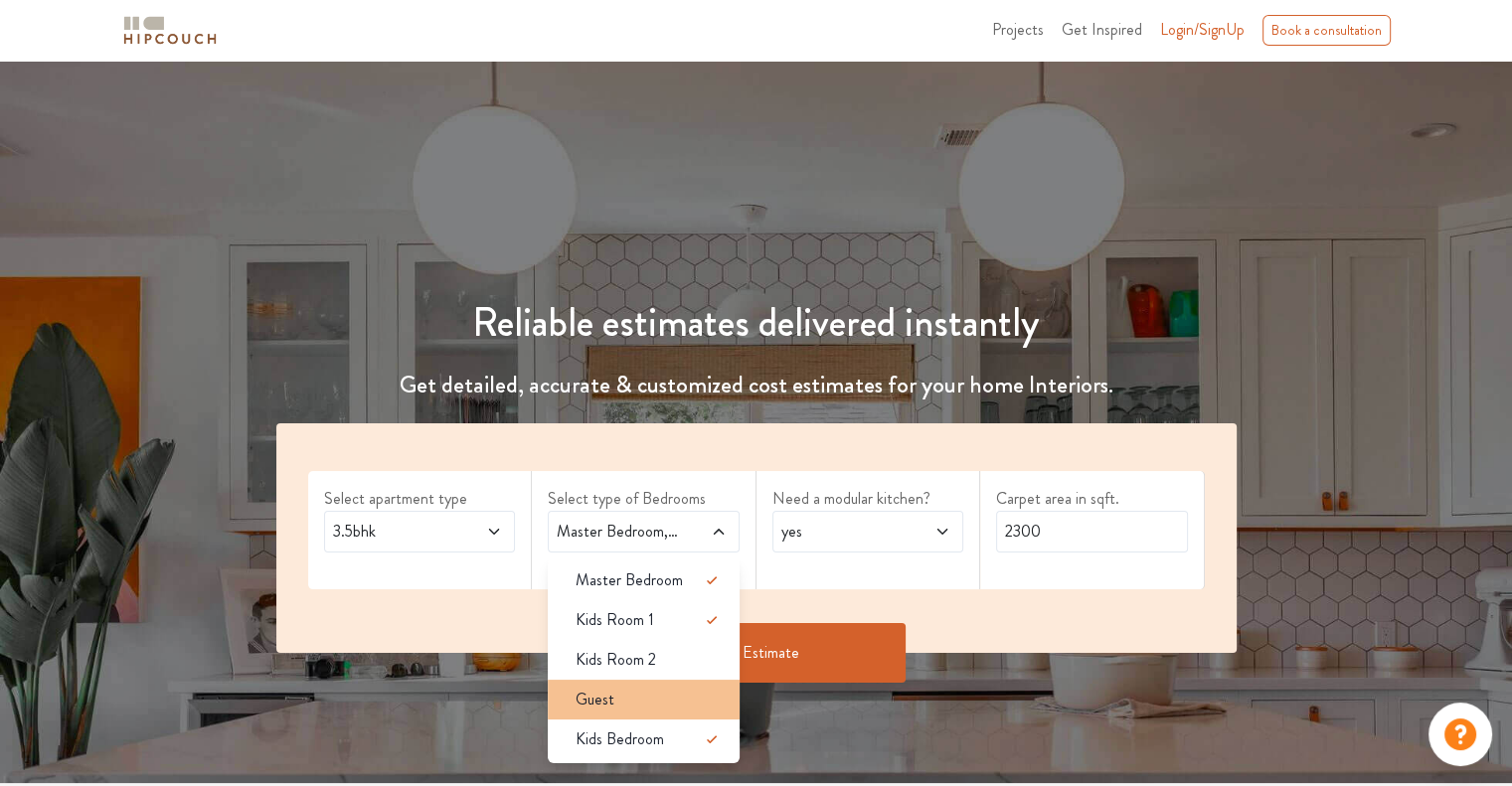 click on "Guest" at bounding box center [649, 700] 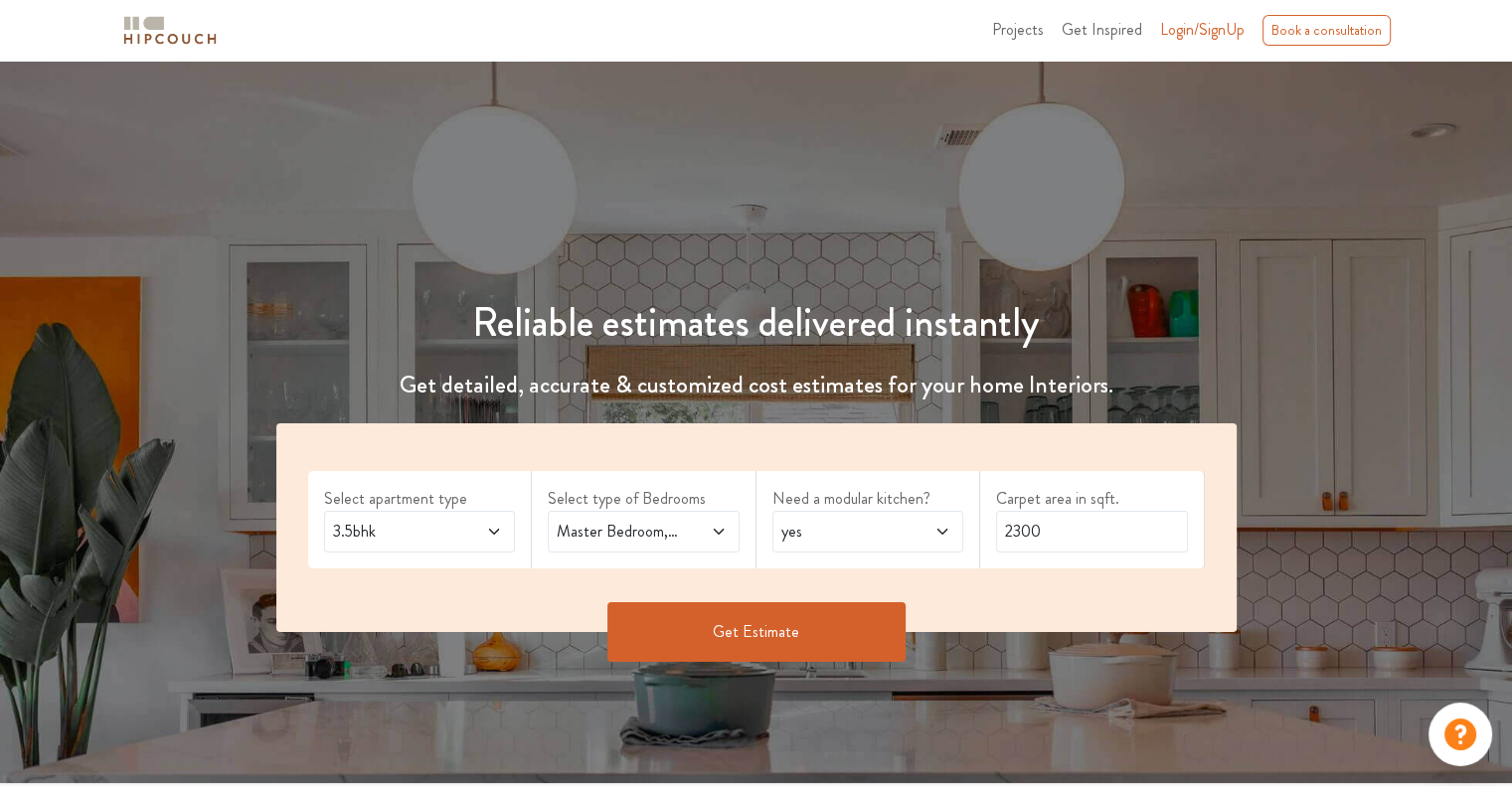 click 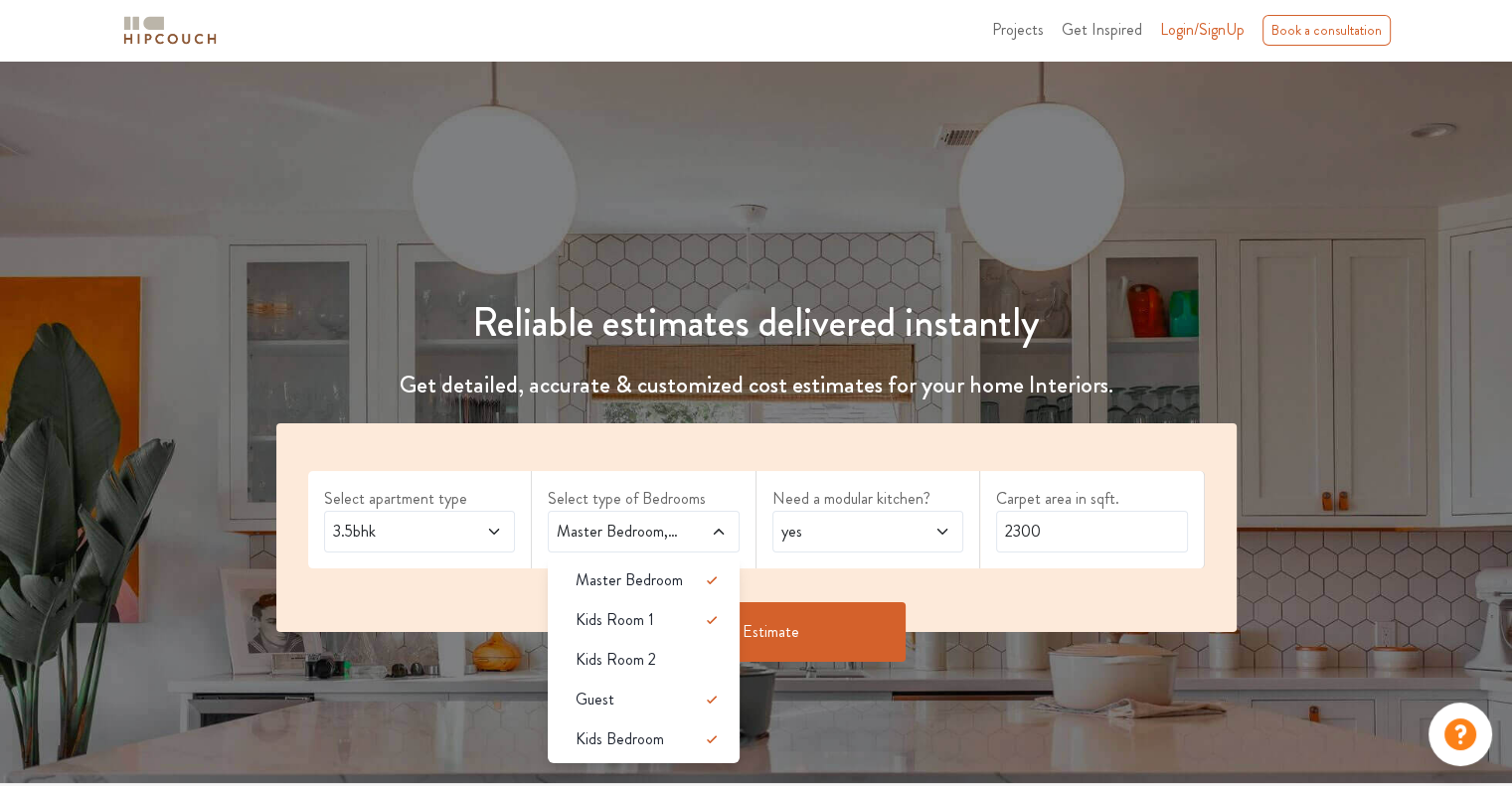 click on "Master Bedroom,Kids Room 1,Guest,Kids Bedroom" at bounding box center [643, 532] 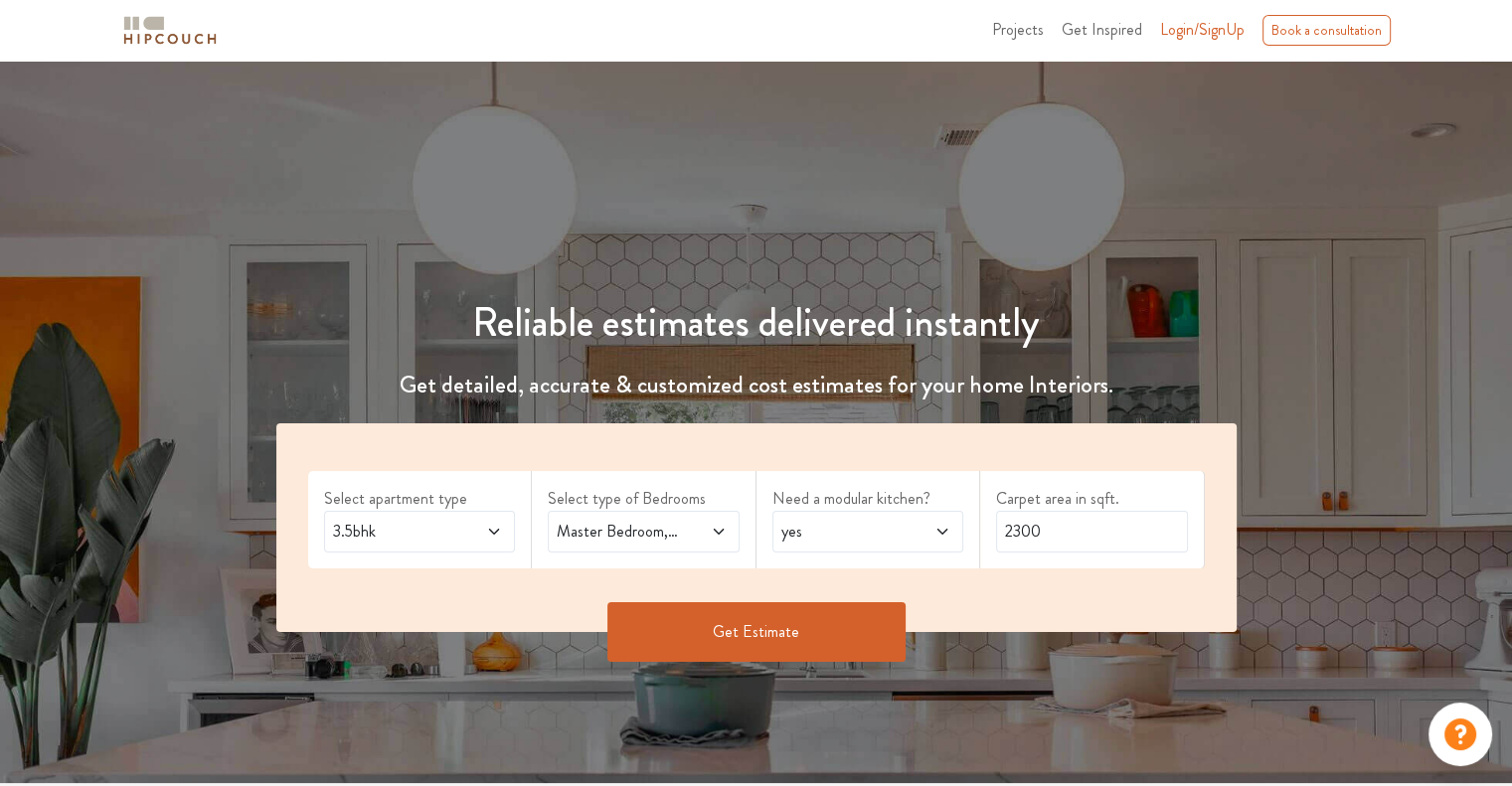 click on "Get Estimate" at bounding box center (756, 632) 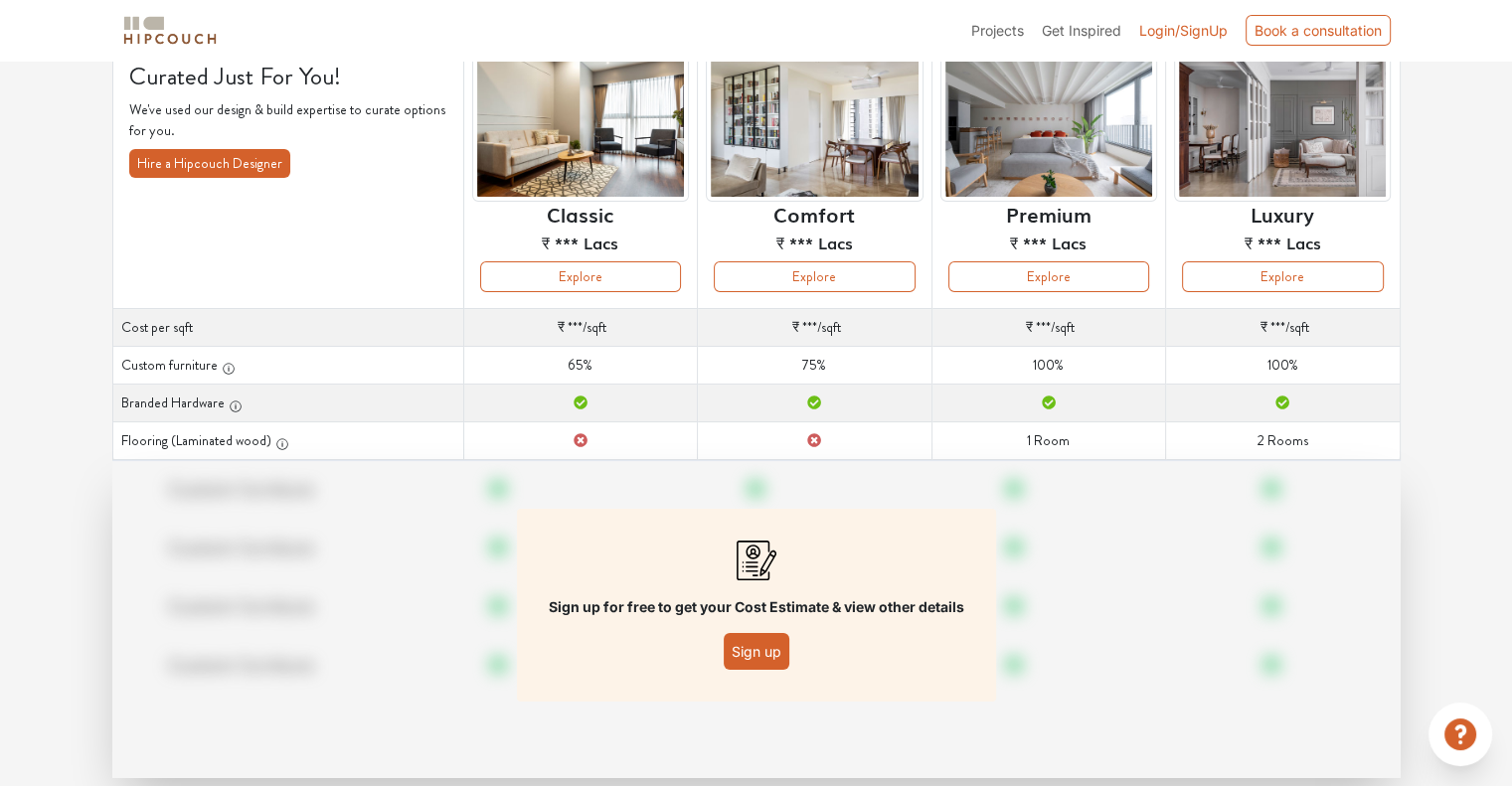 scroll, scrollTop: 191, scrollLeft: 0, axis: vertical 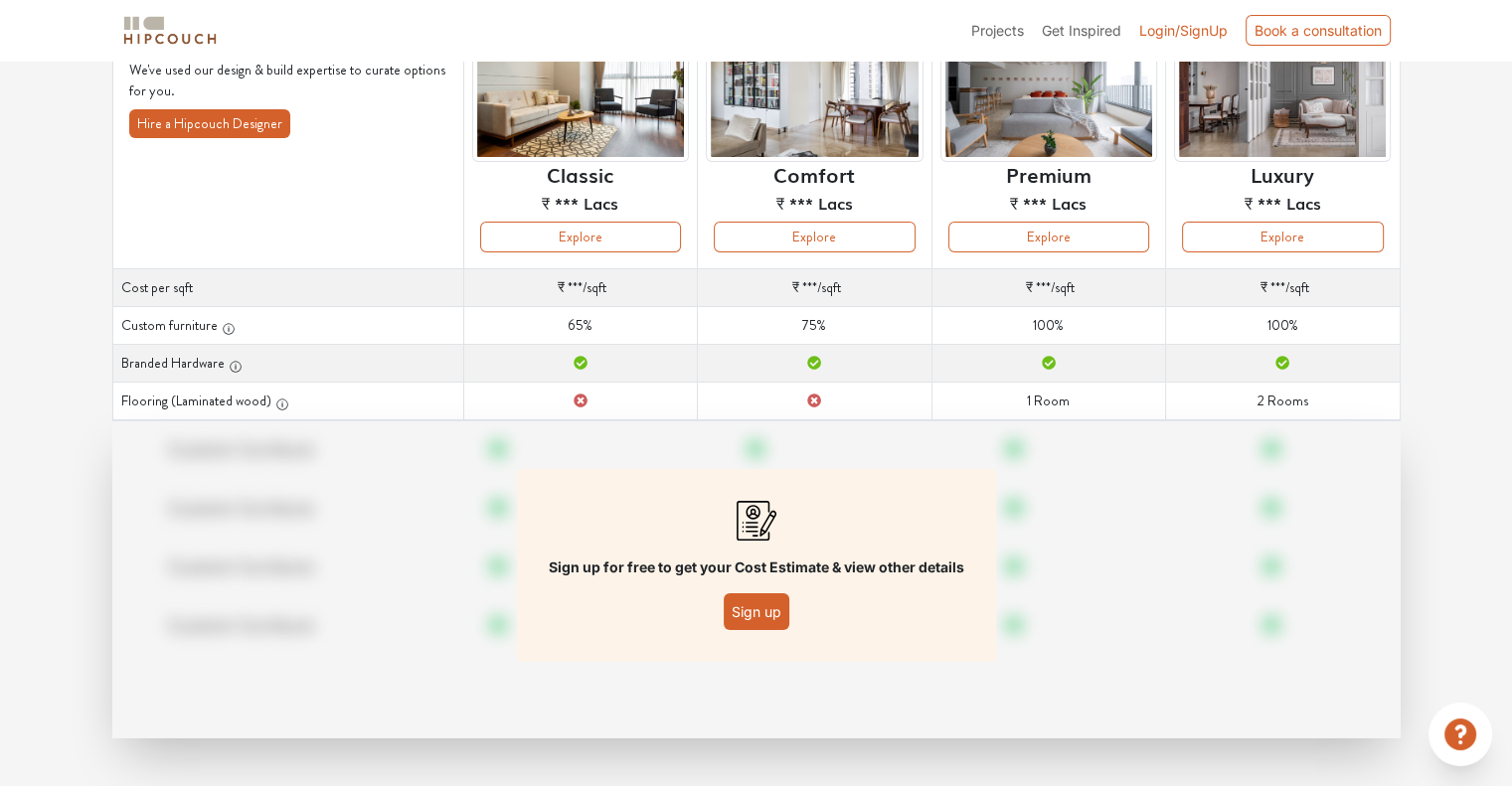 click on "Sign up" at bounding box center (756, 611) 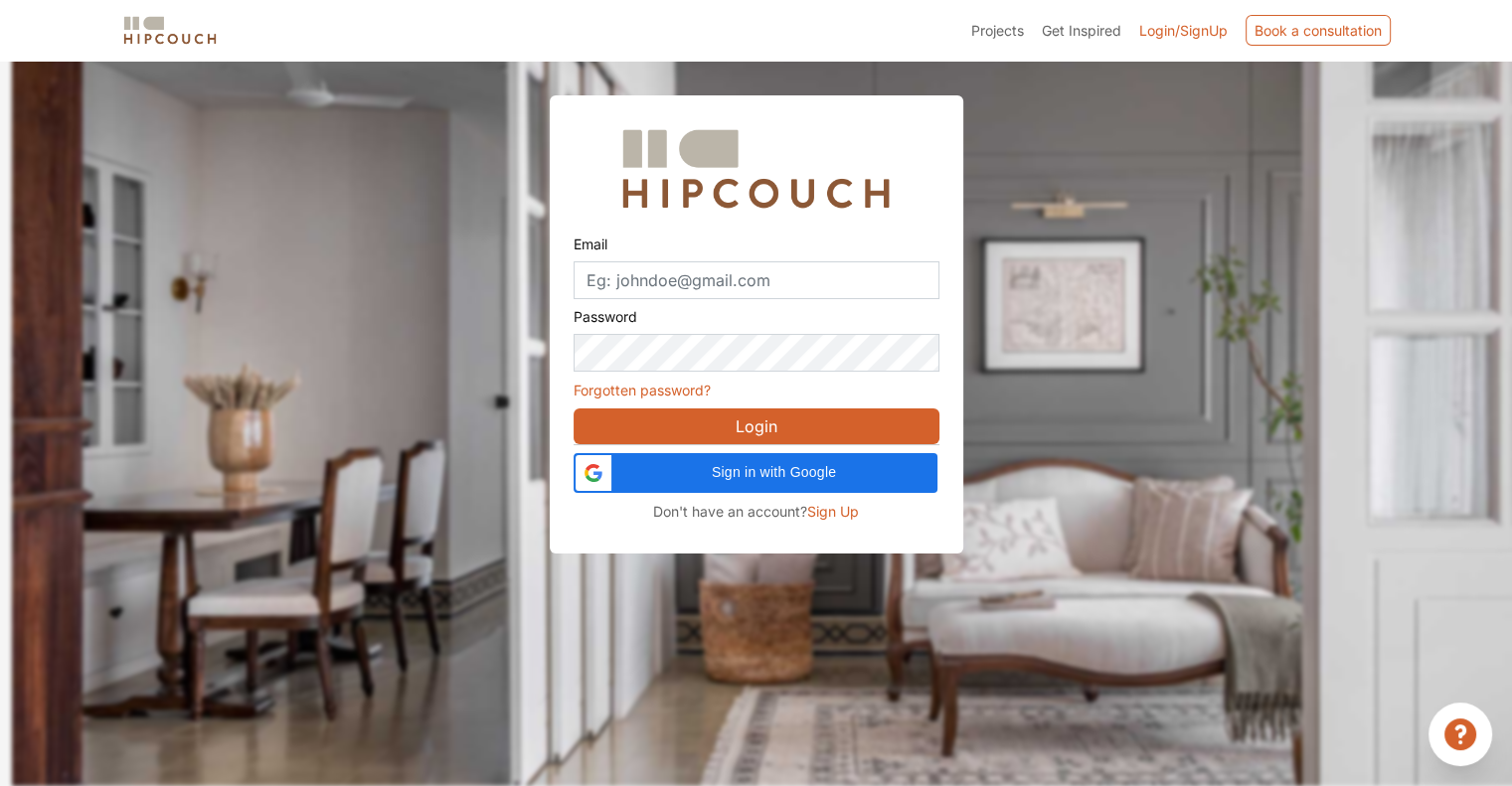 scroll, scrollTop: 60, scrollLeft: 0, axis: vertical 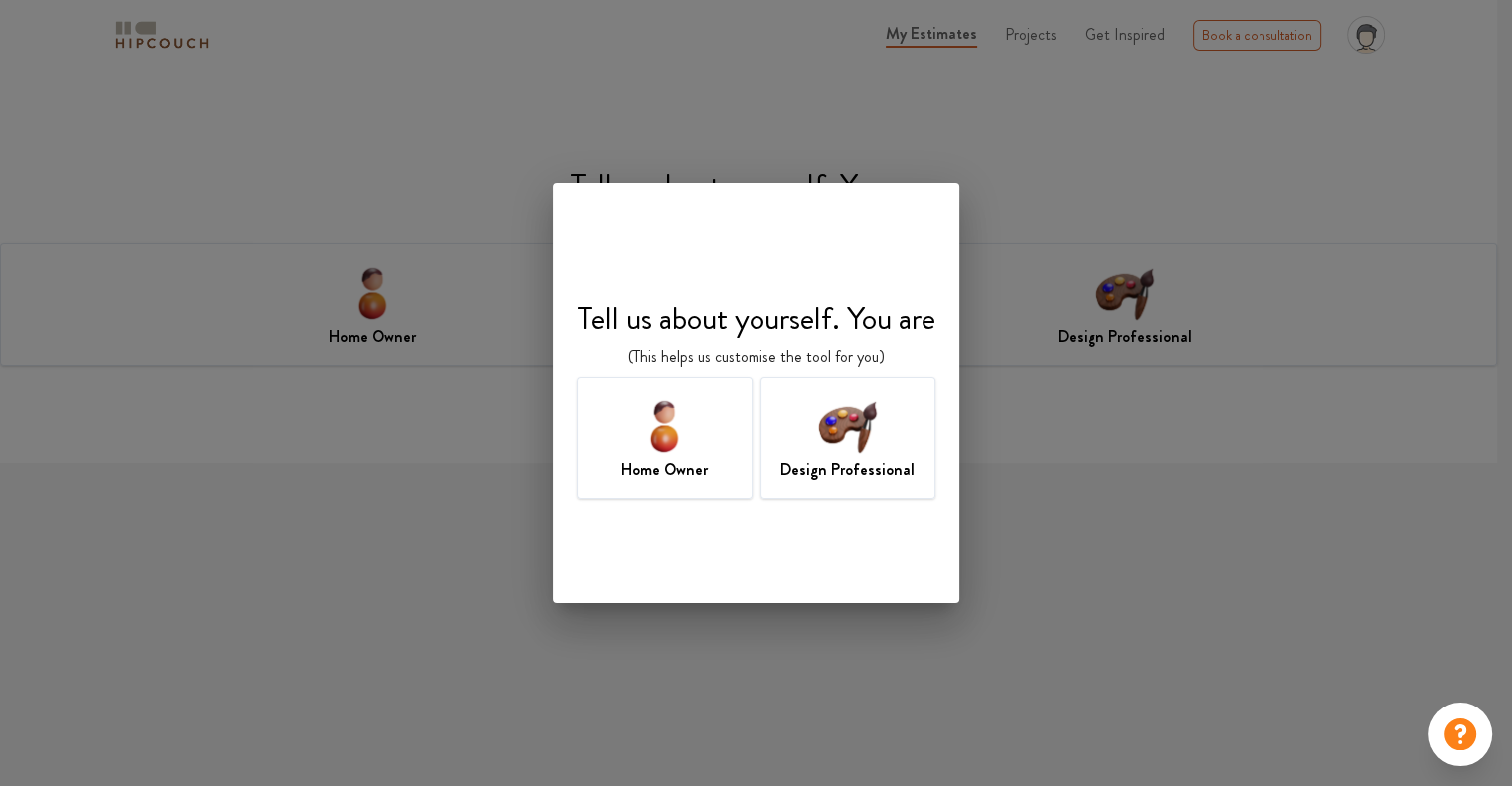 click at bounding box center [847, 425] 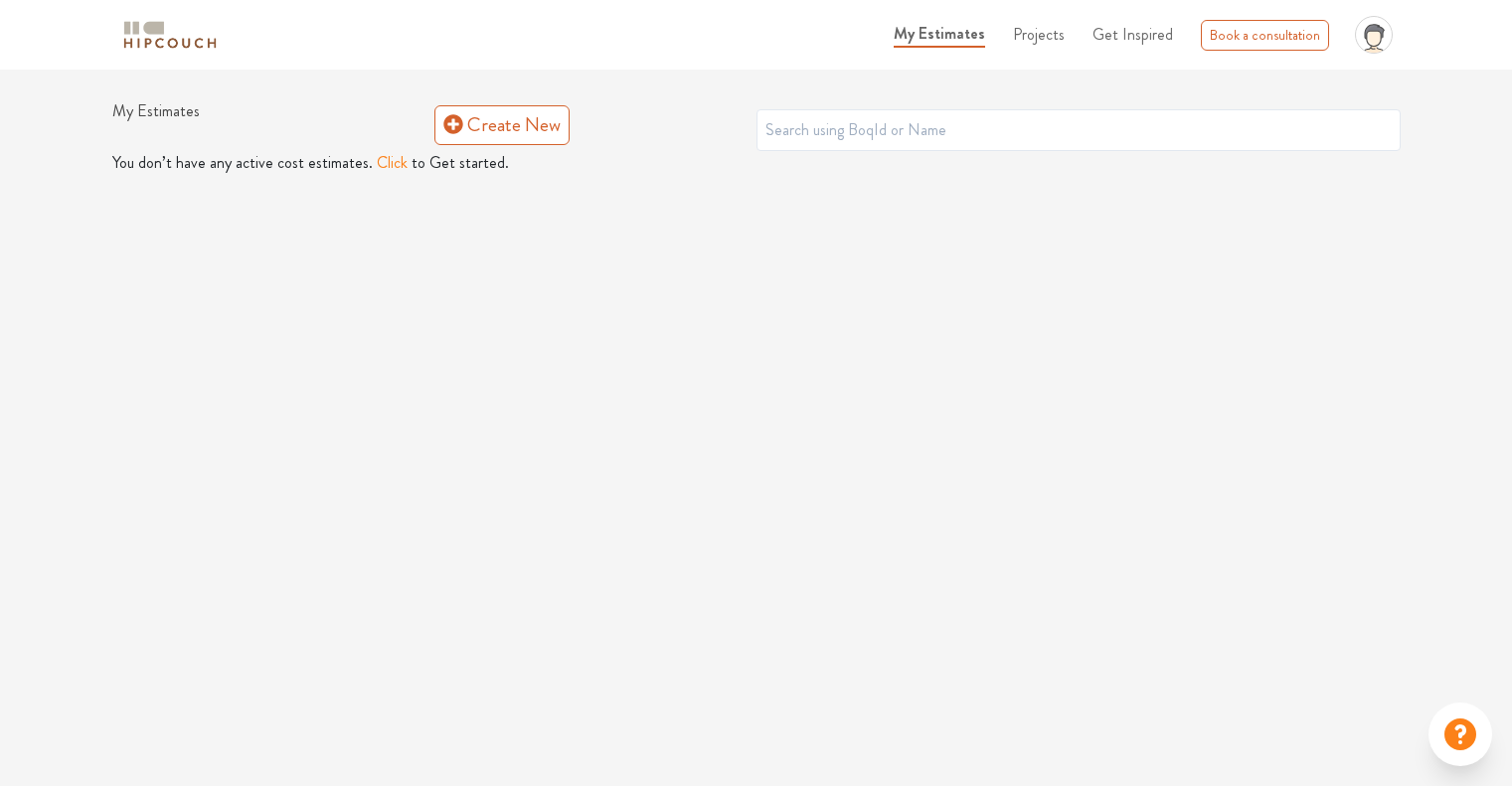 scroll, scrollTop: 0, scrollLeft: 0, axis: both 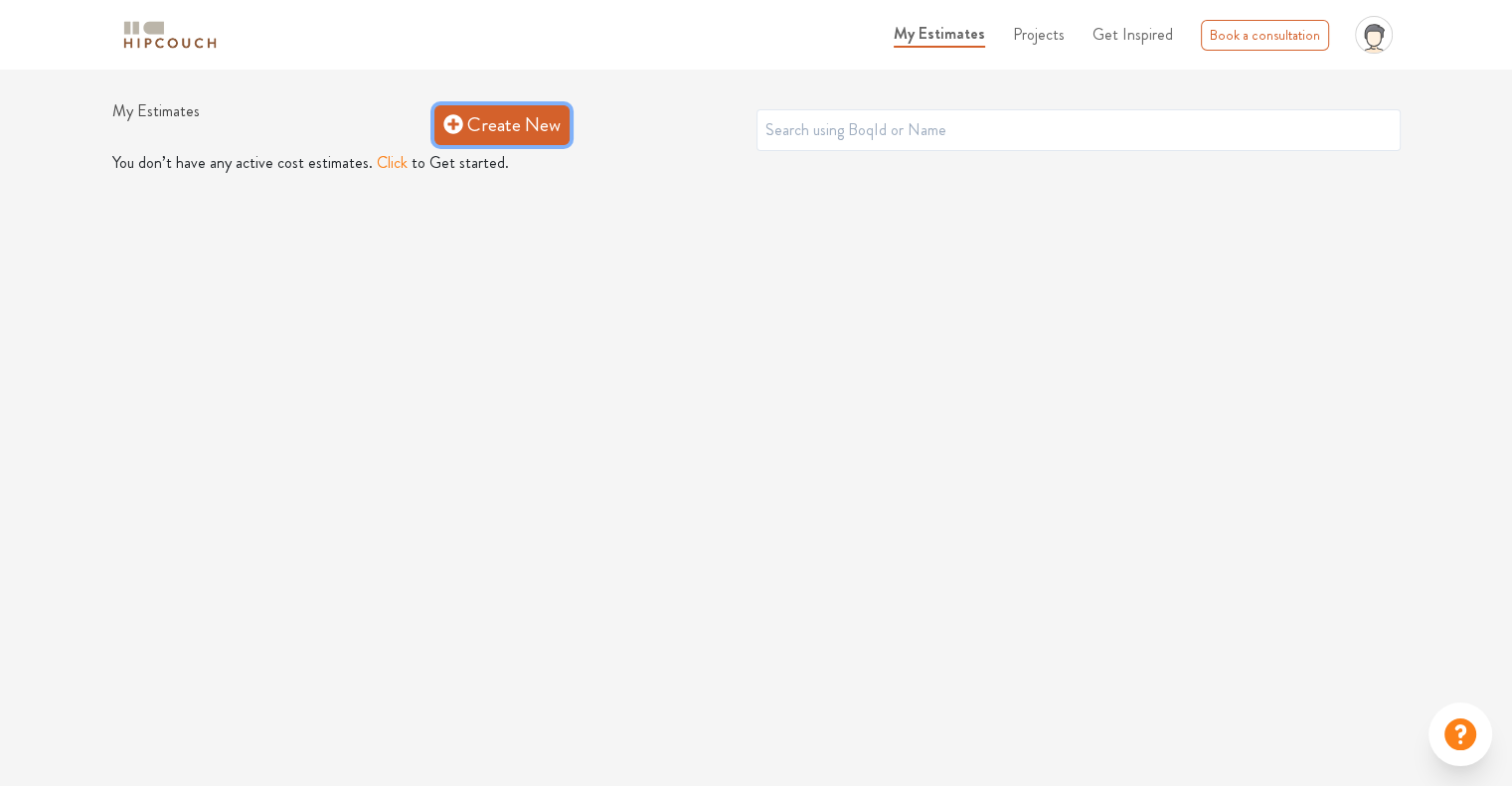 click on "Create New" at bounding box center [502, 125] 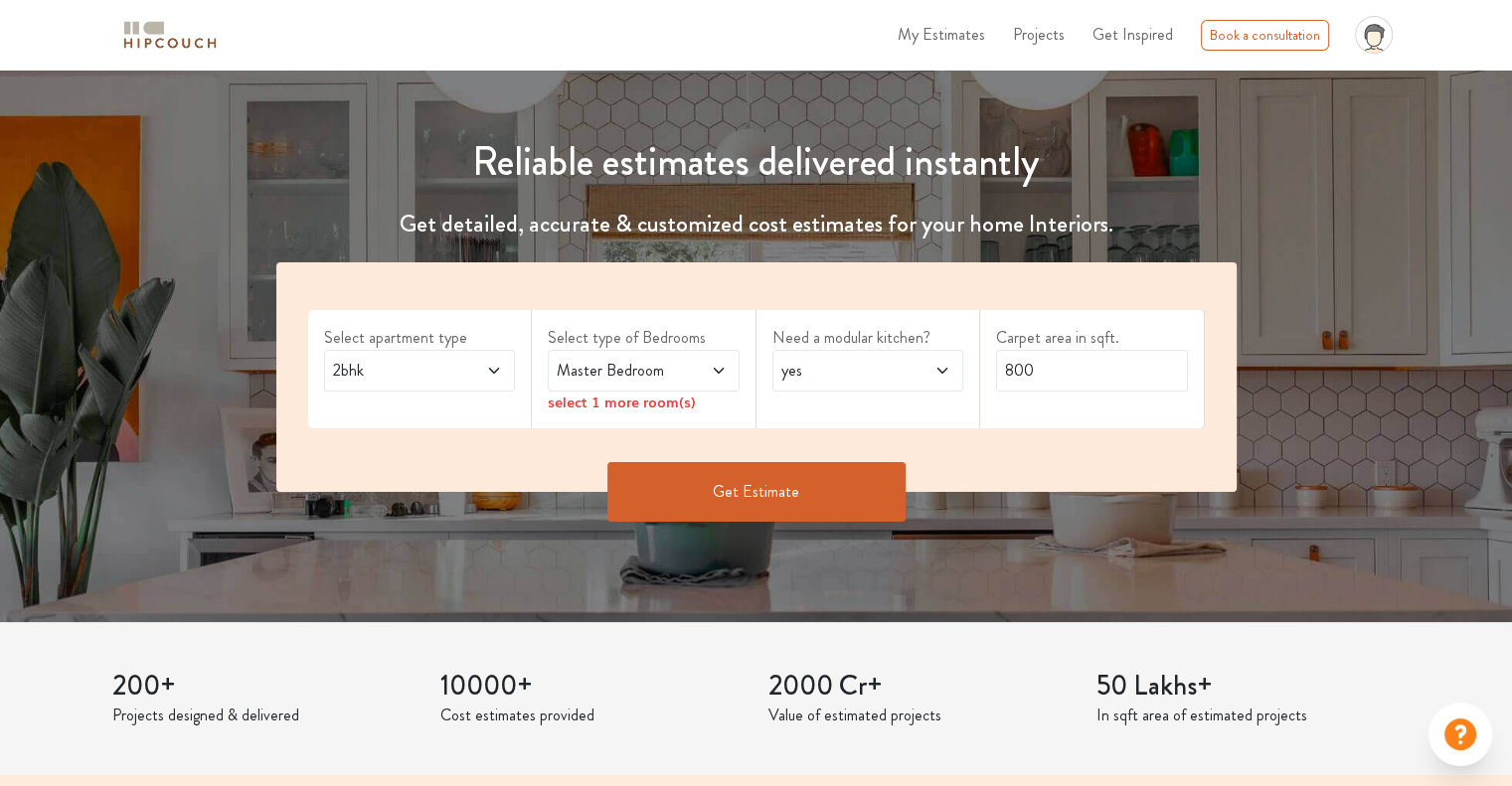 scroll, scrollTop: 199, scrollLeft: 0, axis: vertical 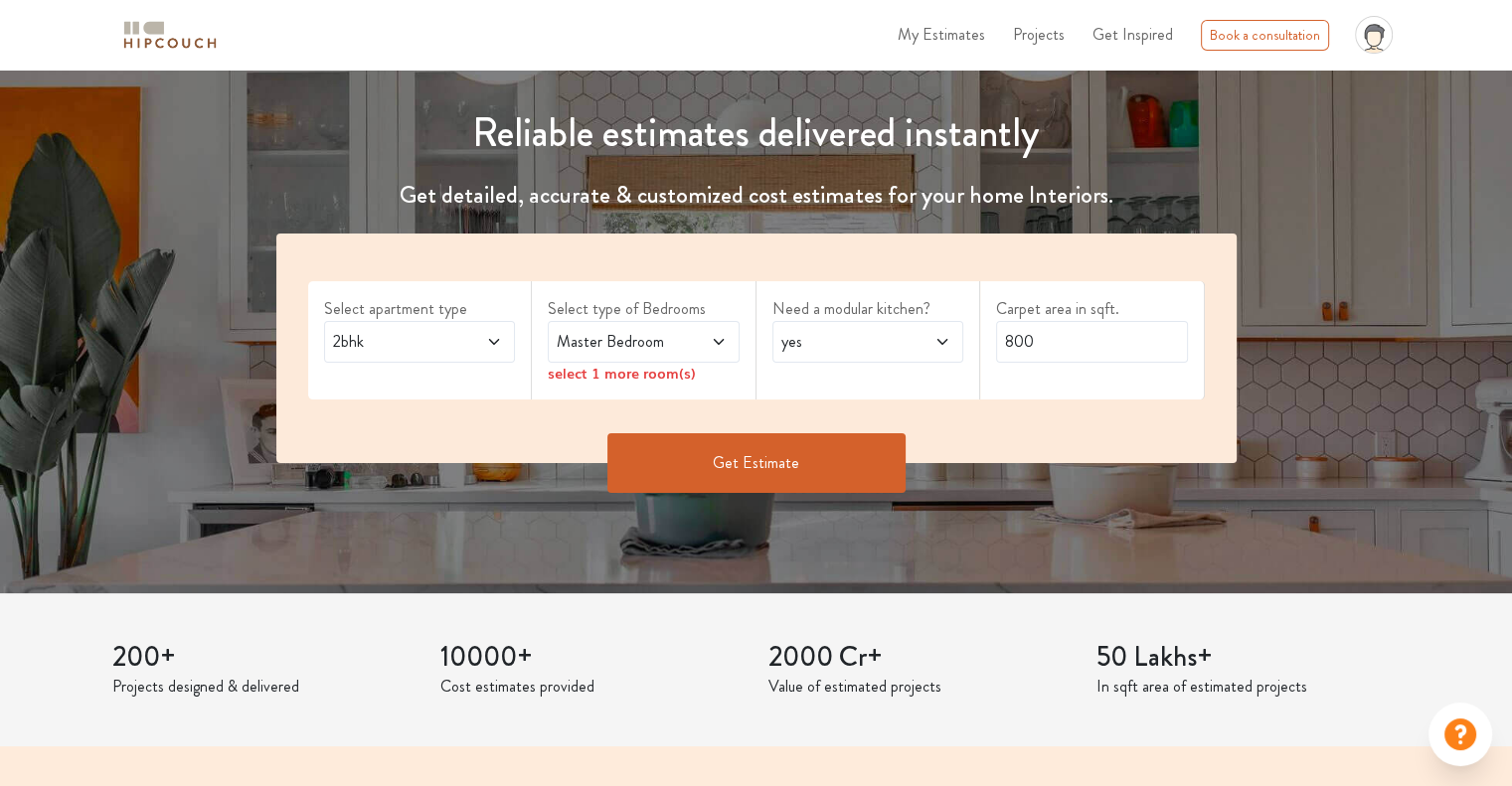 click 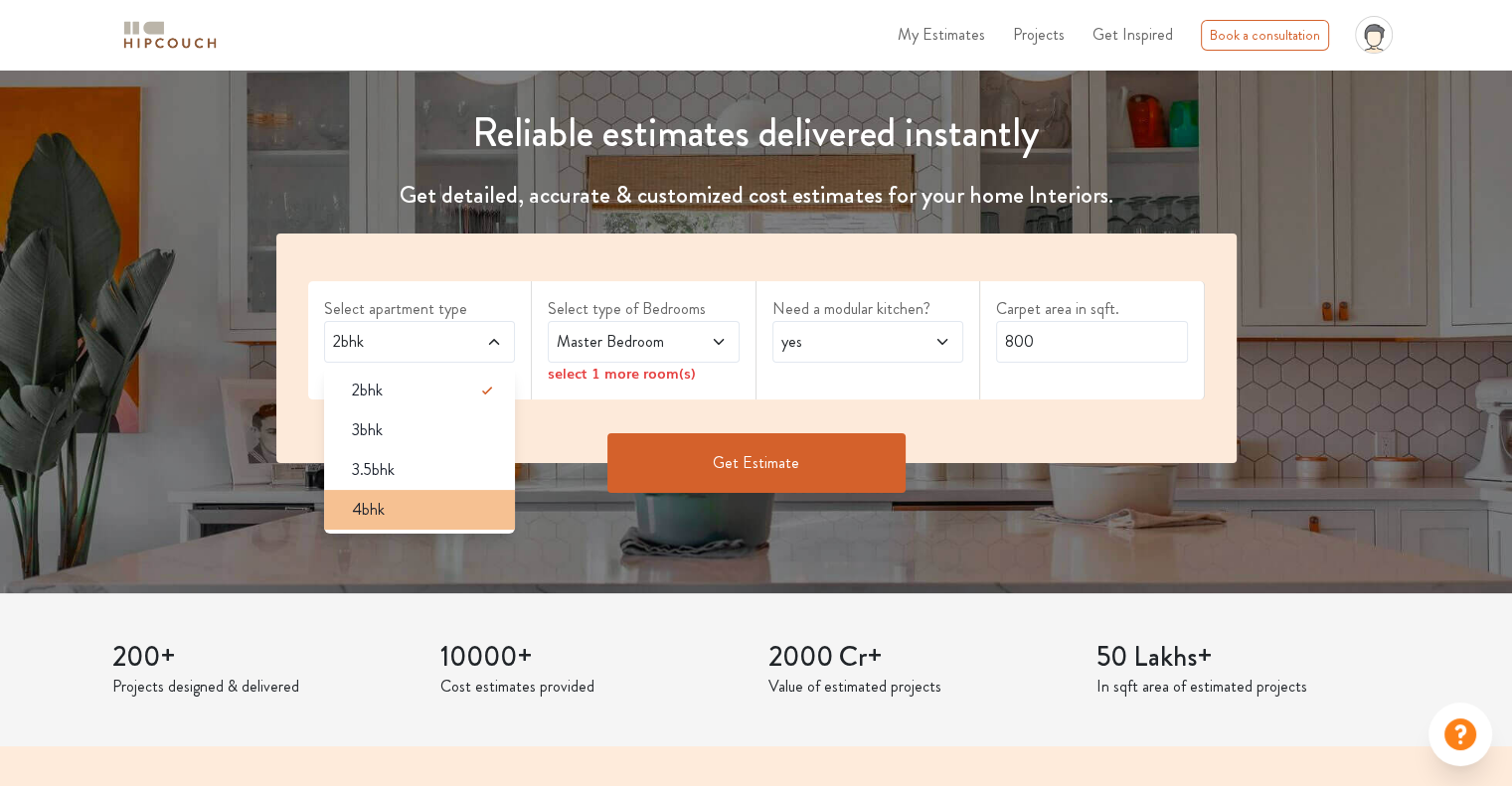 click on "4bhk" at bounding box center [425, 510] 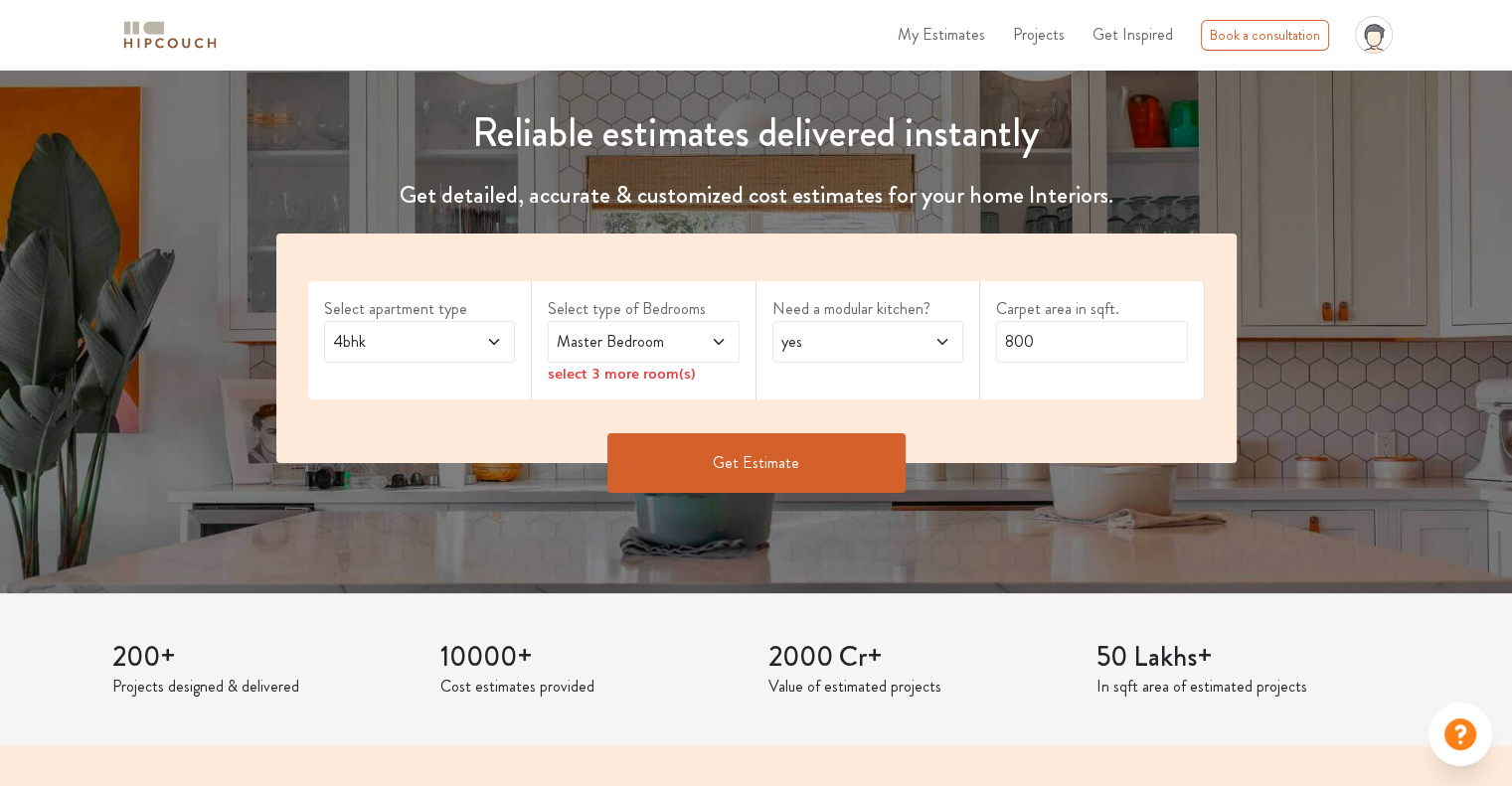 click at bounding box center [480, 342] 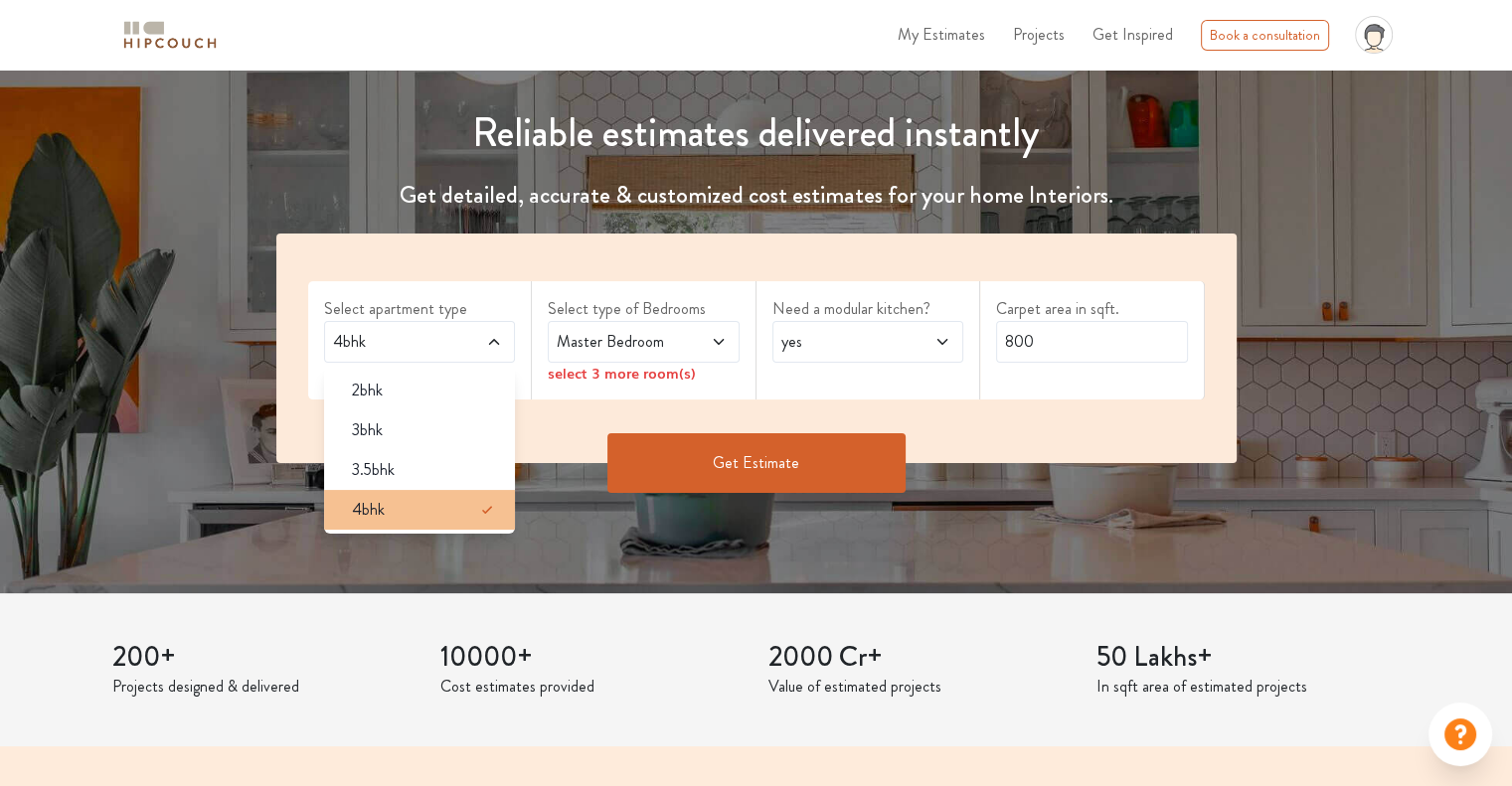 click on "4bhk" at bounding box center [425, 510] 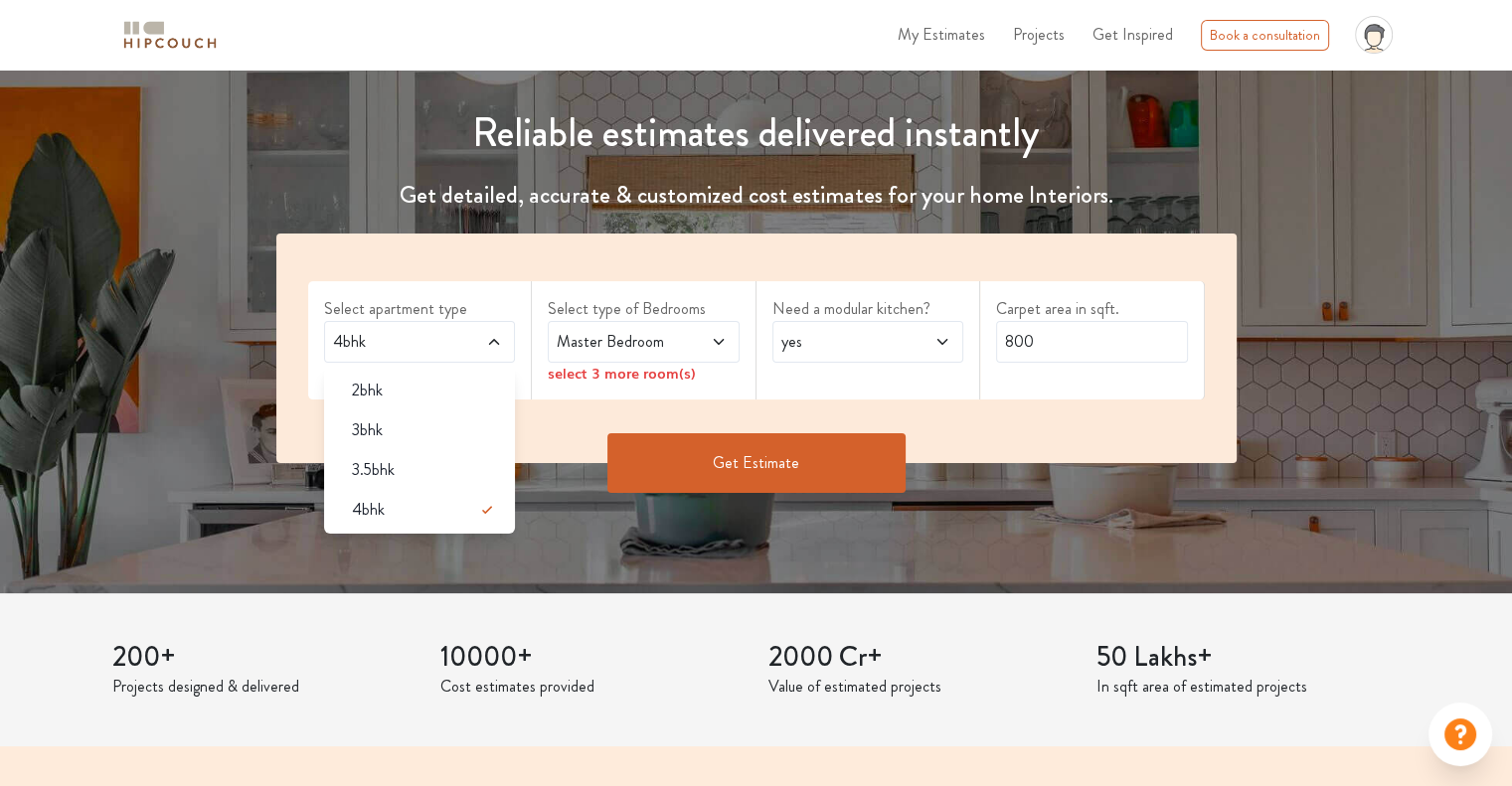 click 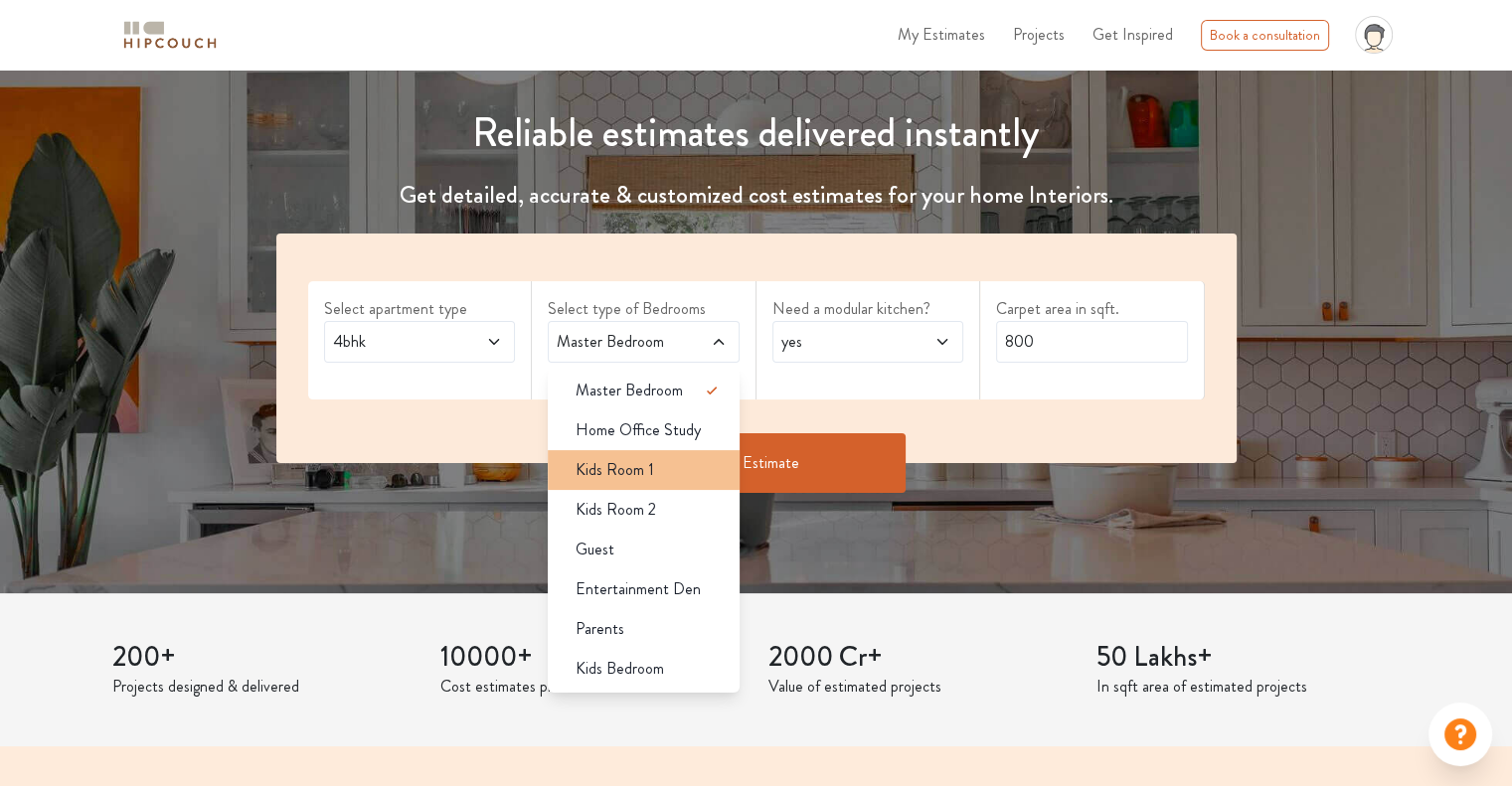 click on "Kids Room 1" at bounding box center [649, 470] 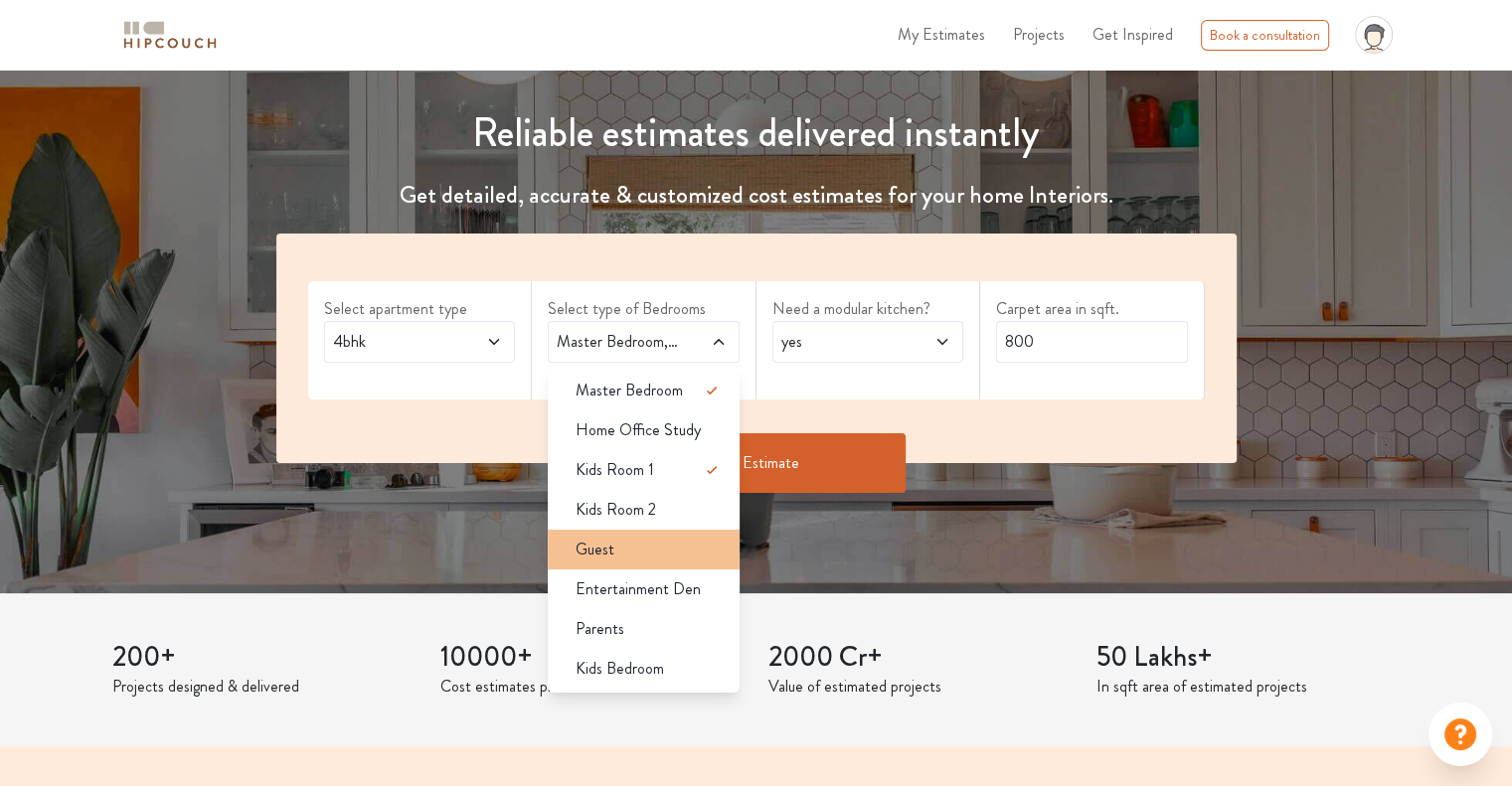 click on "Guest" at bounding box center (649, 550) 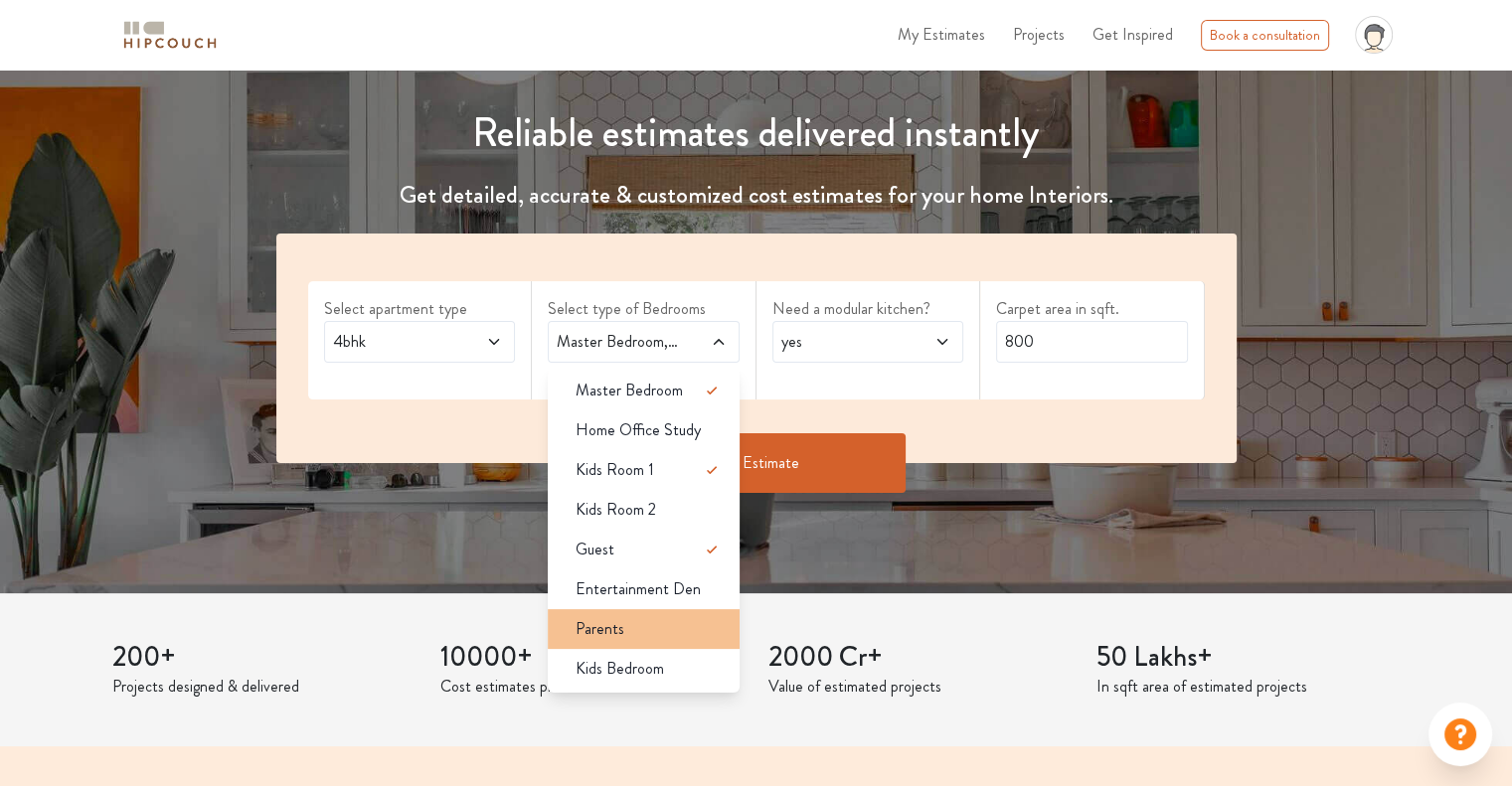 click on "Parents" at bounding box center (649, 629) 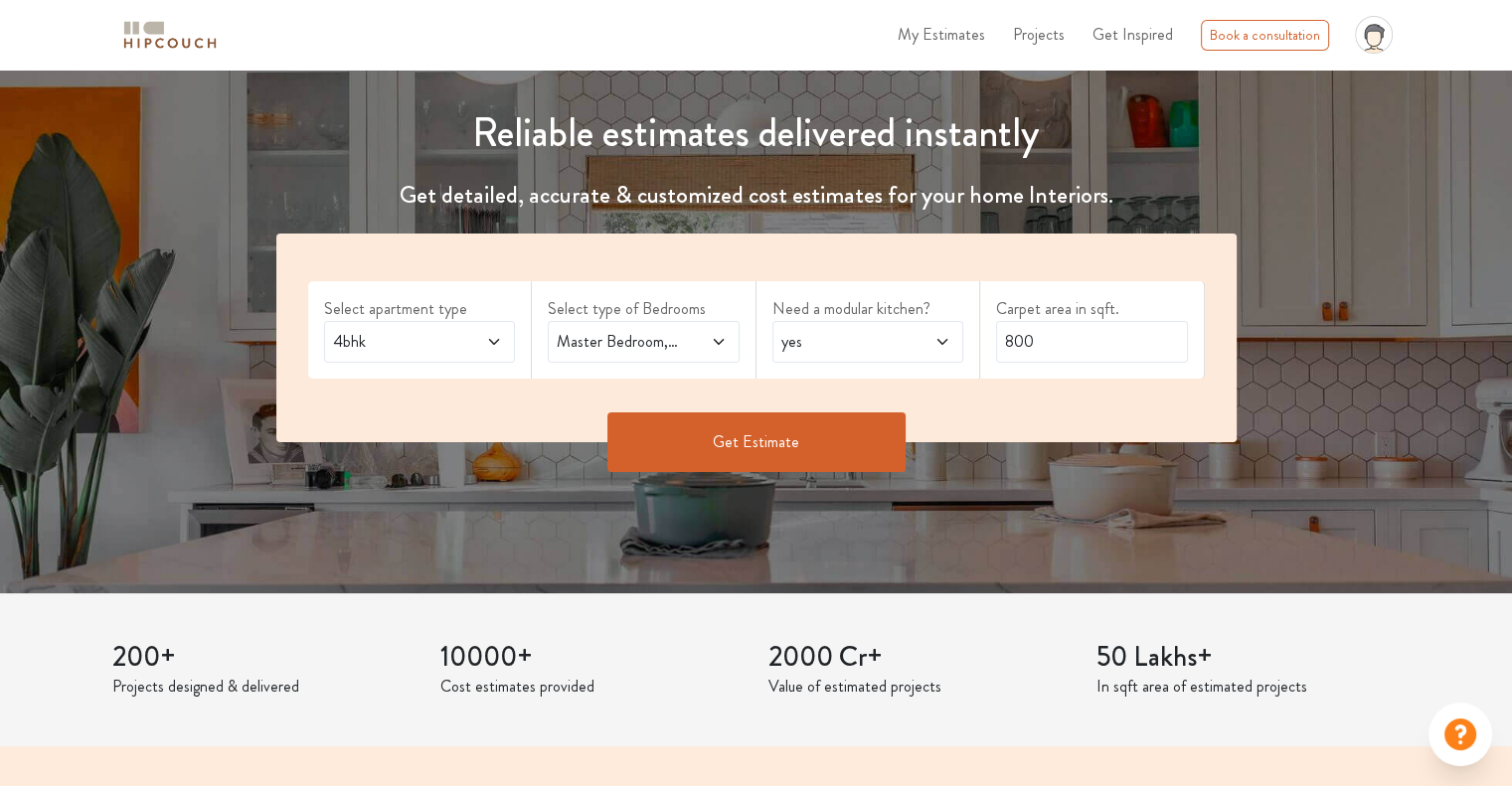 click 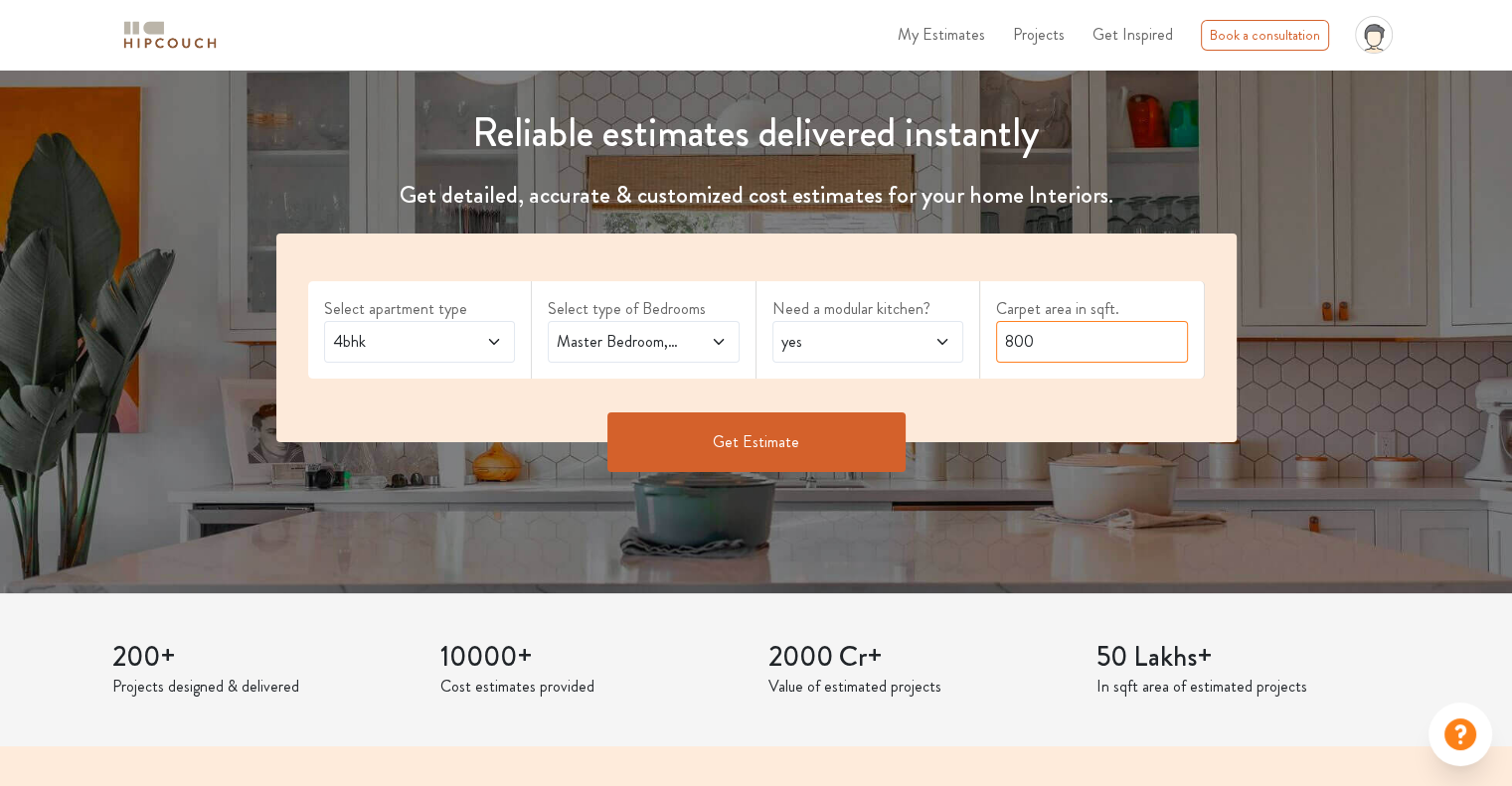 drag, startPoint x: 1101, startPoint y: 343, endPoint x: 991, endPoint y: 340, distance: 110.040901 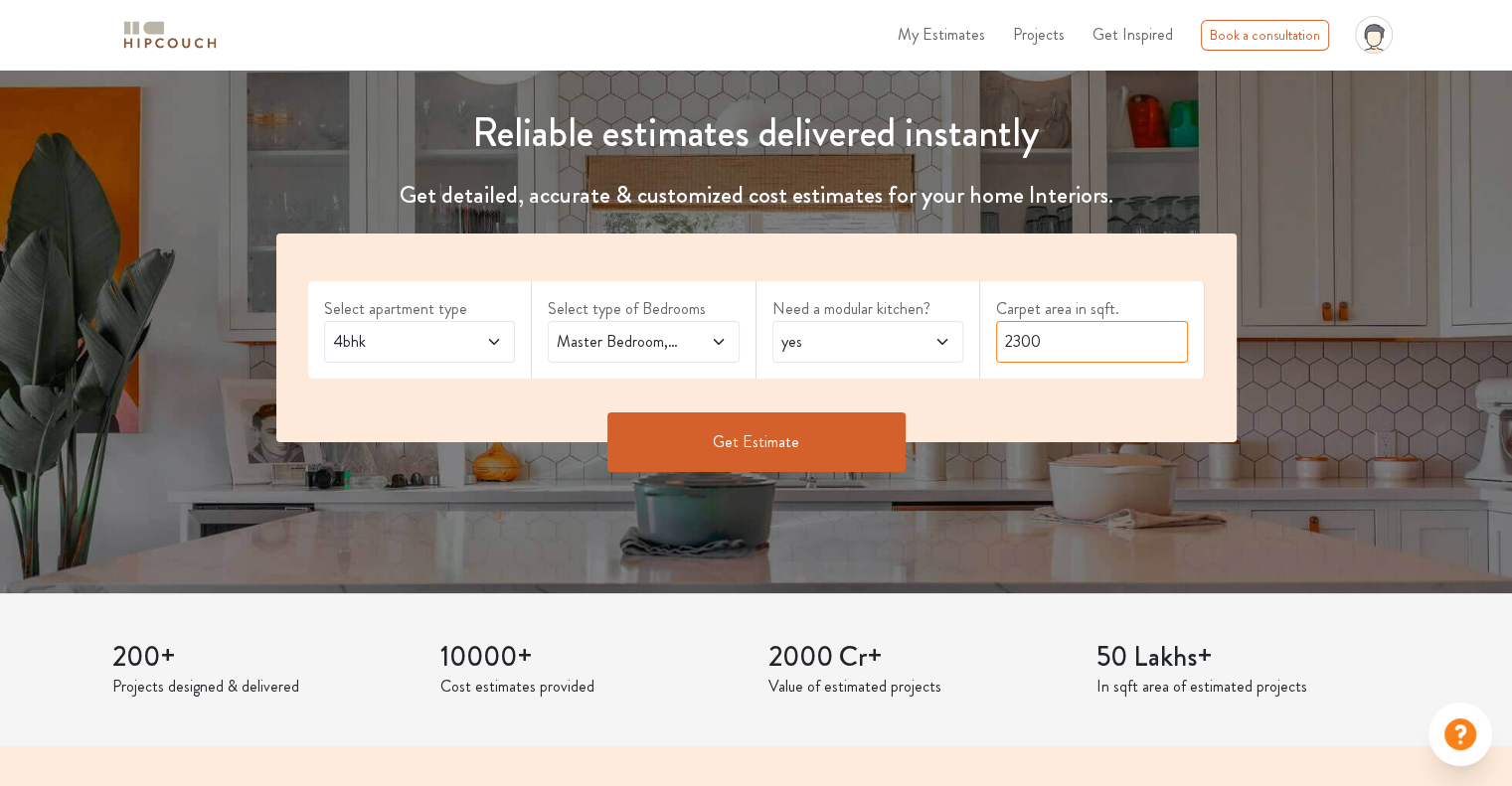 type on "2300" 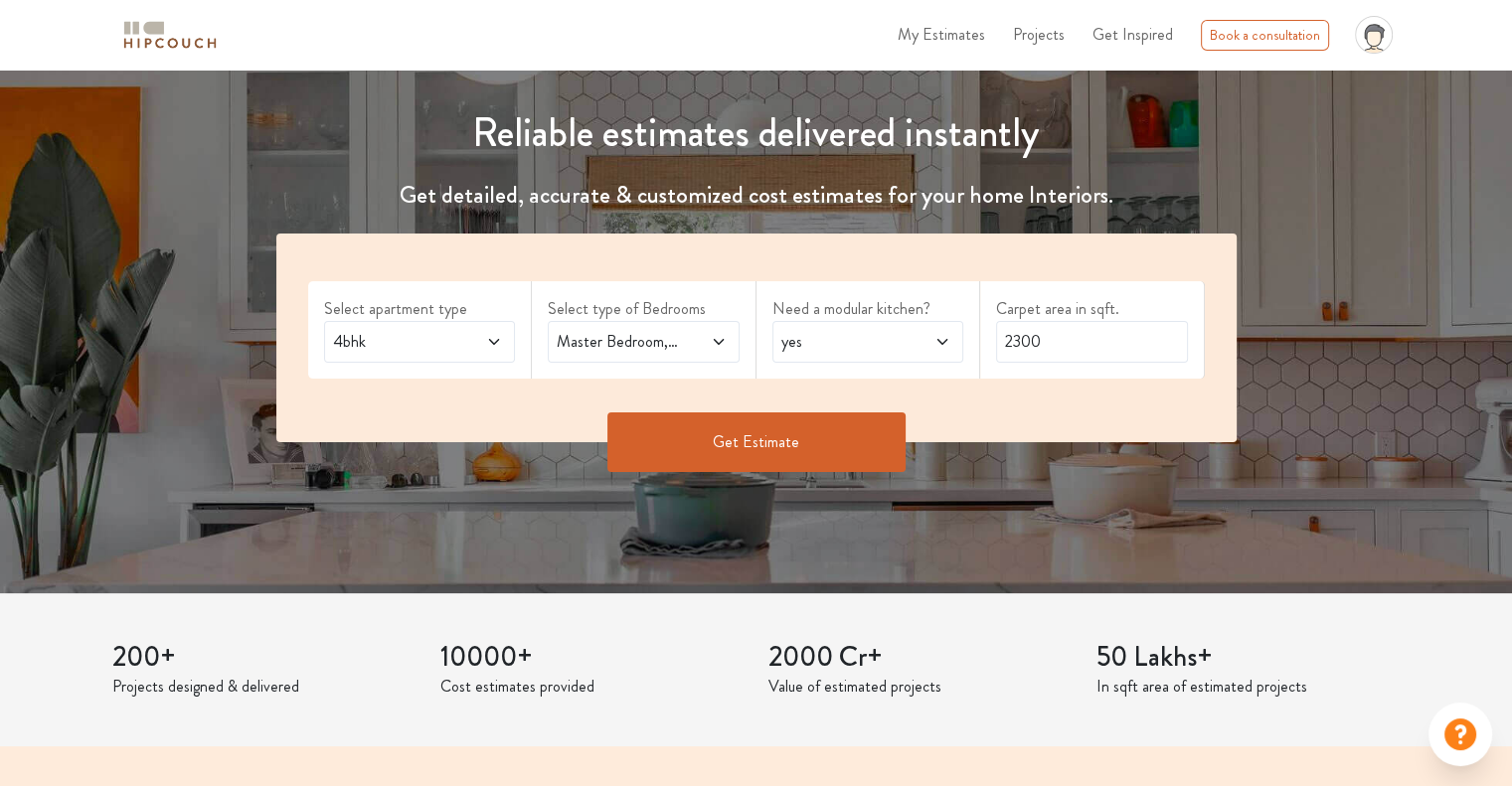 click on "Get Estimate" at bounding box center [756, 442] 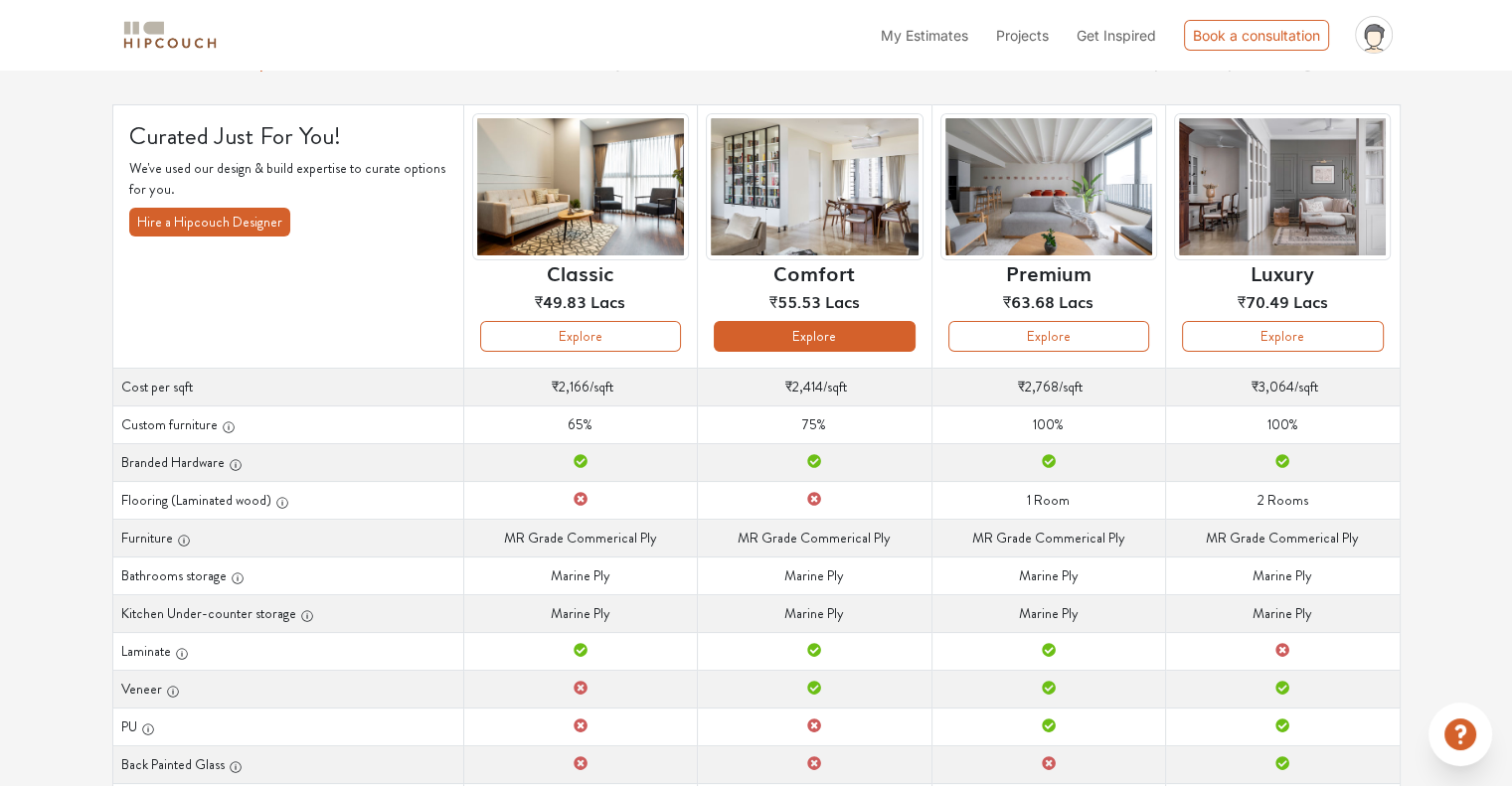 scroll, scrollTop: 99, scrollLeft: 0, axis: vertical 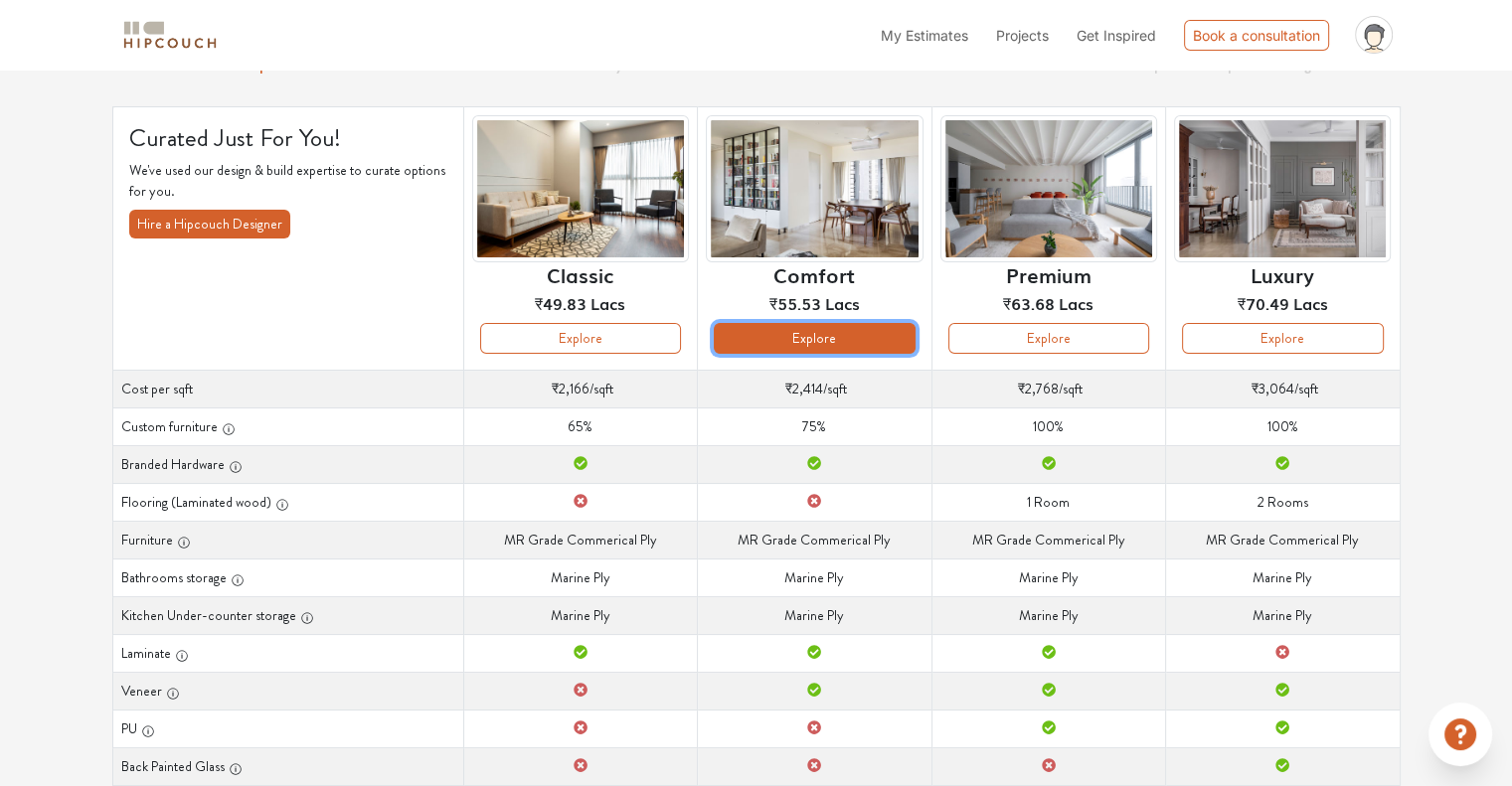 click on "Explore" at bounding box center [814, 338] 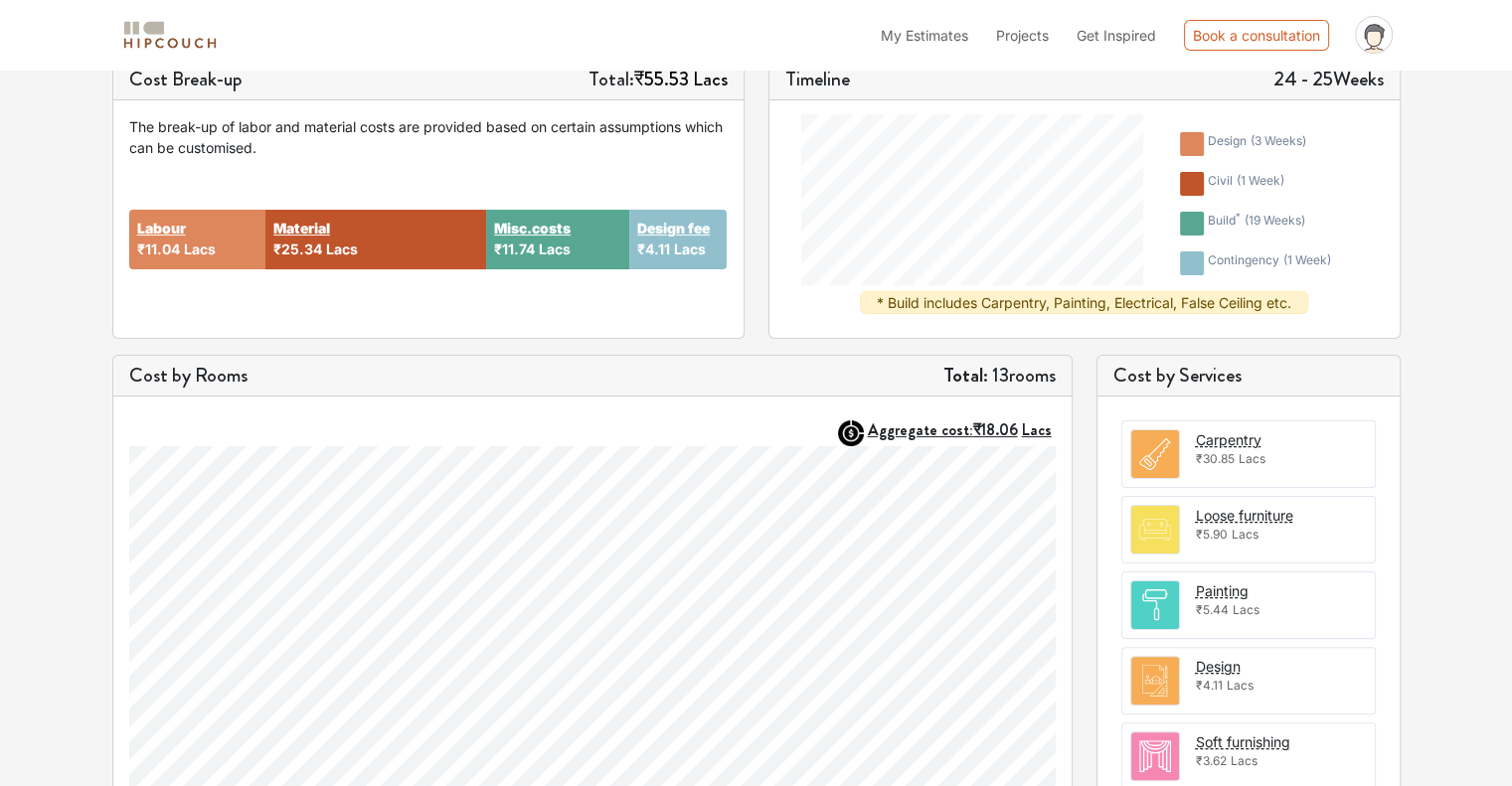 scroll, scrollTop: 286, scrollLeft: 0, axis: vertical 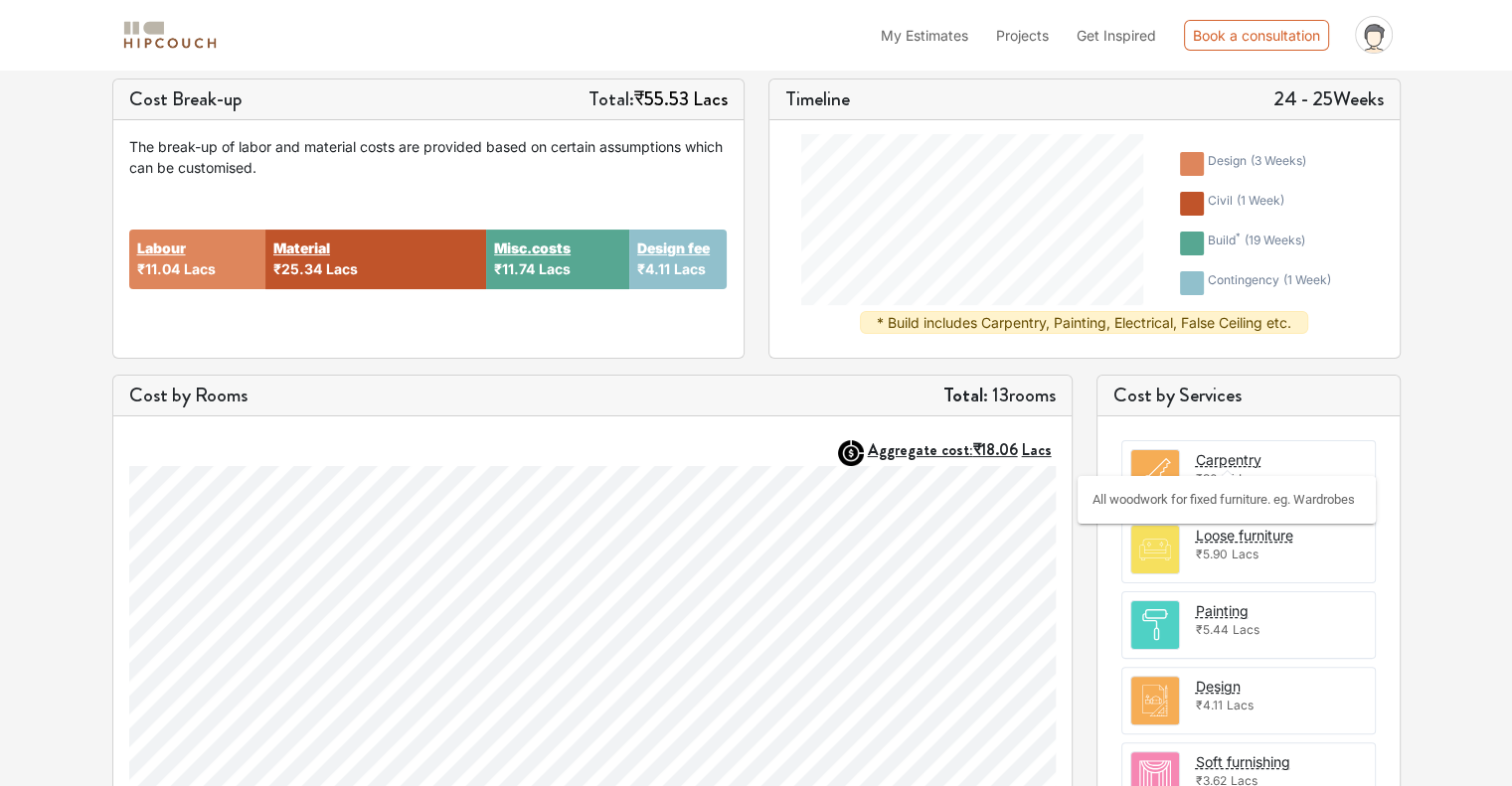 click on "Carpentry" at bounding box center [1229, 459] 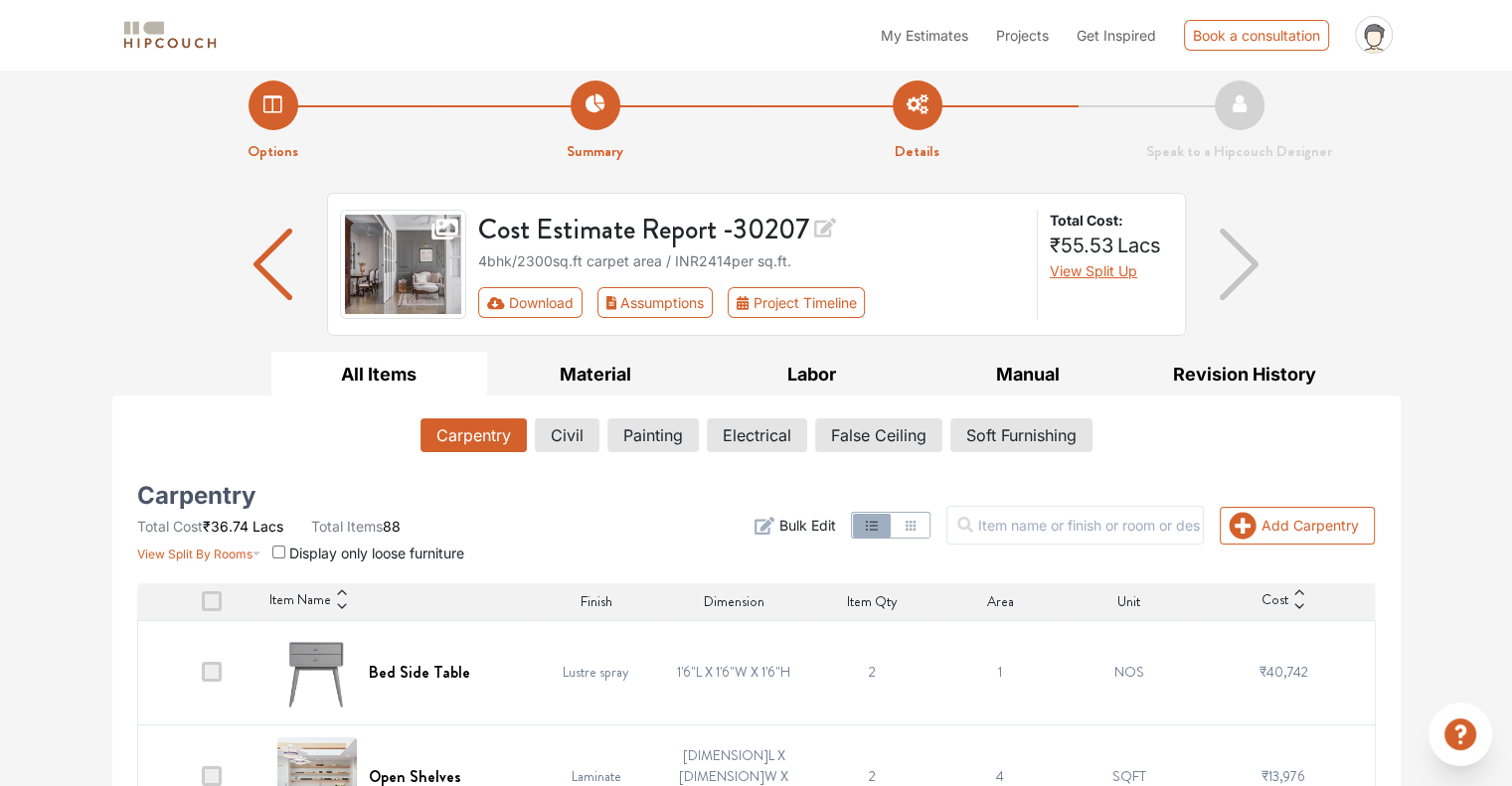 scroll, scrollTop: 0, scrollLeft: 0, axis: both 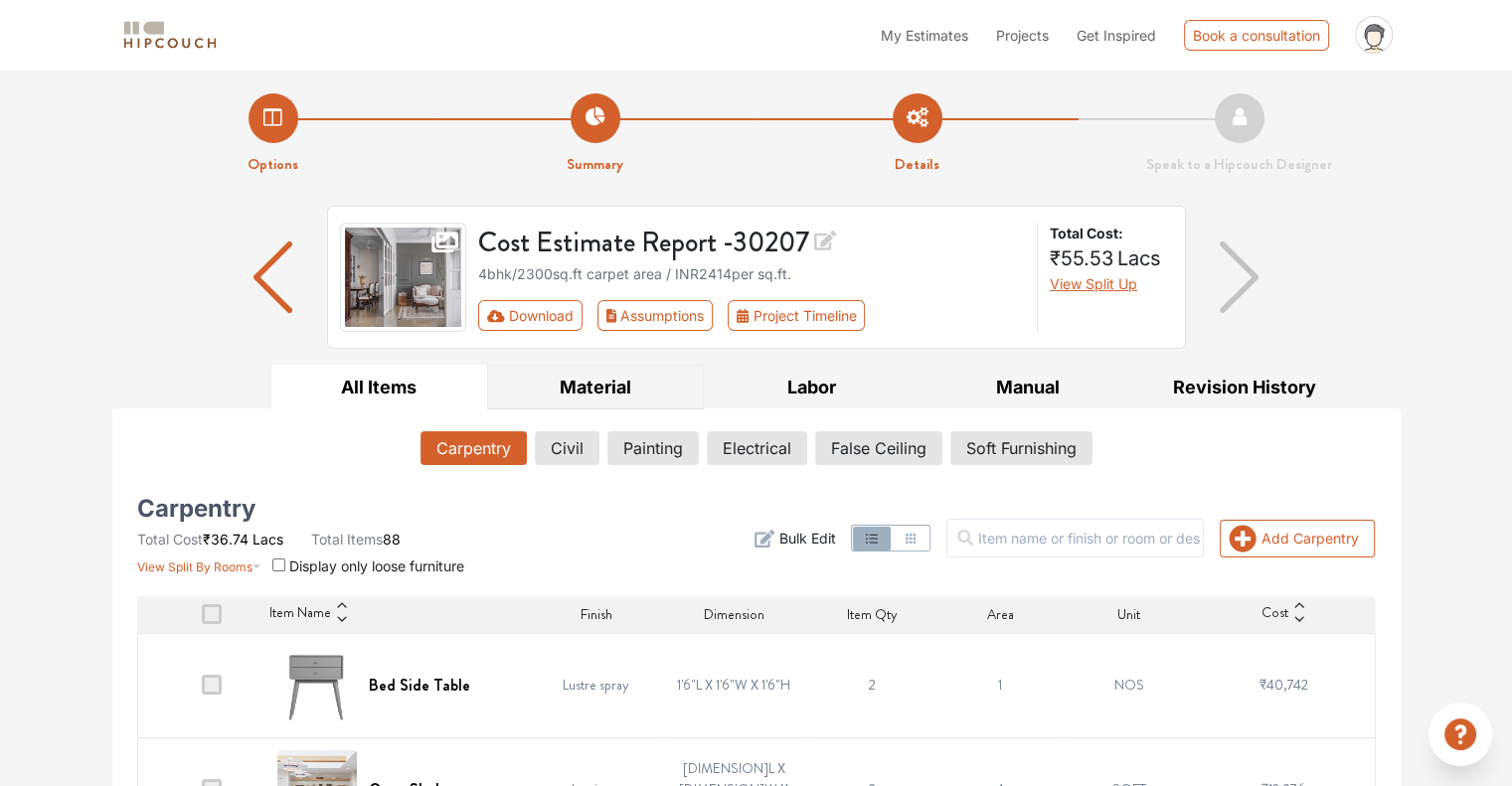 click on "Material" at bounding box center [595, 387] 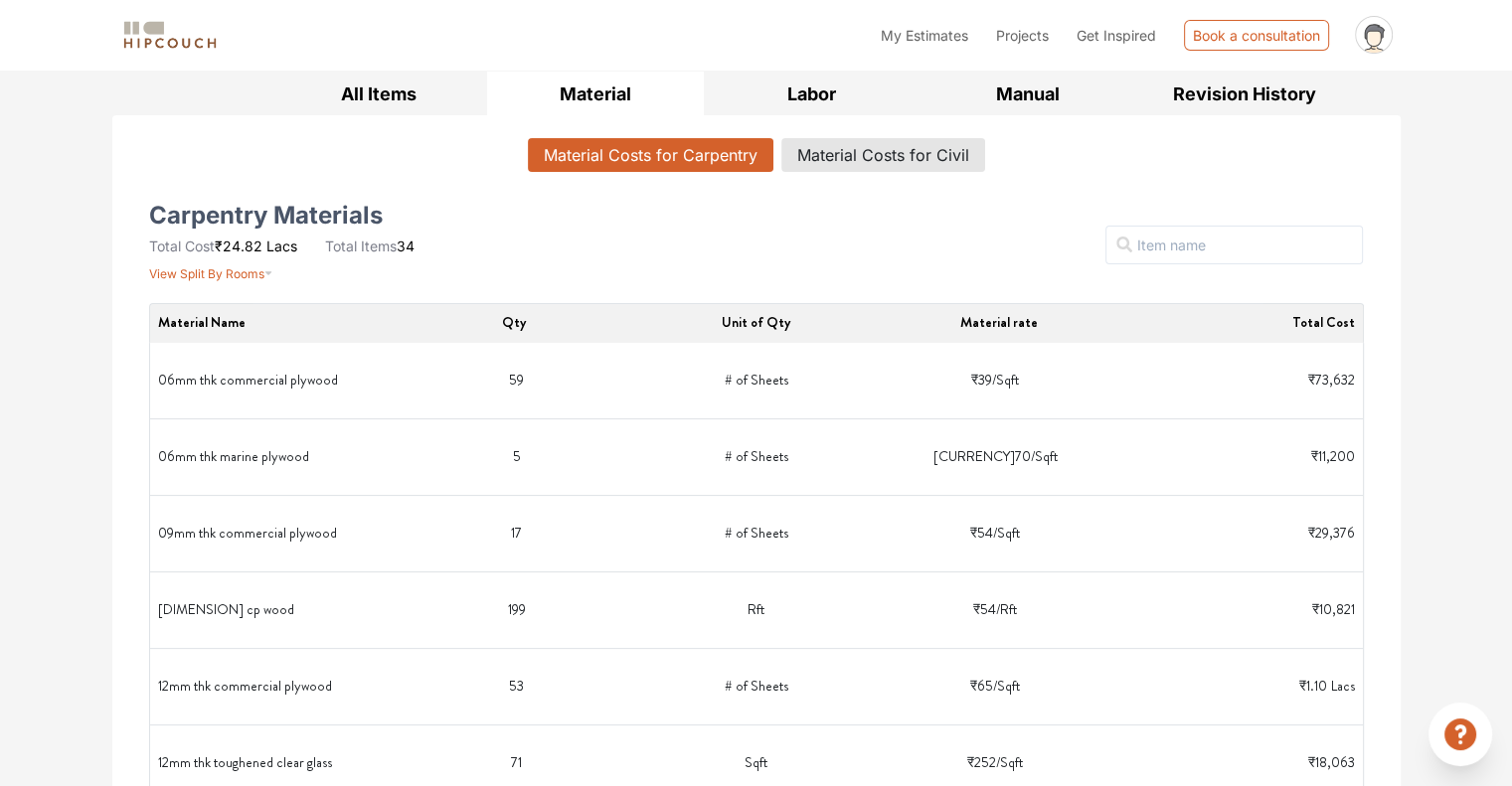 scroll, scrollTop: 298, scrollLeft: 0, axis: vertical 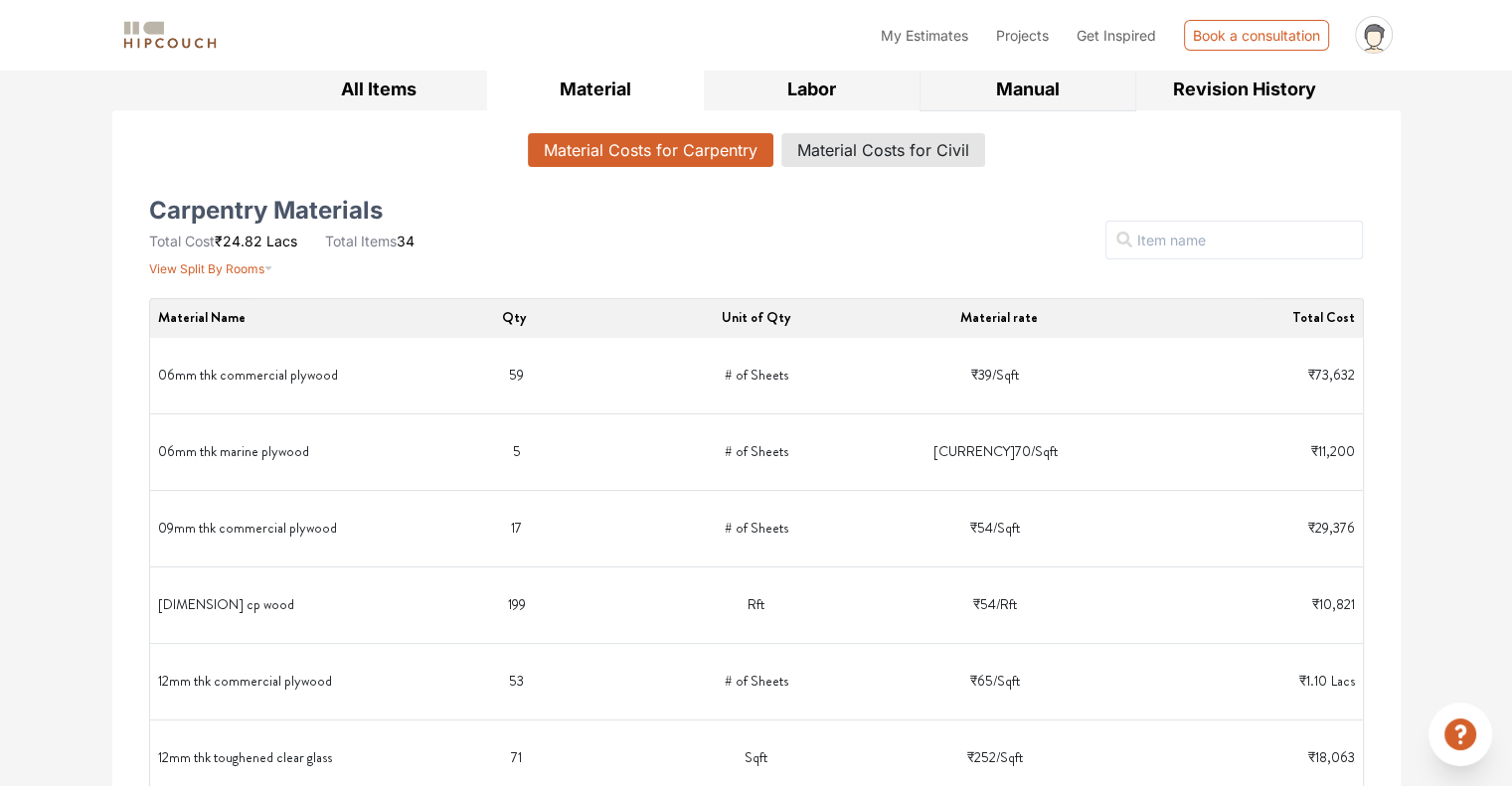 click on "Manual" at bounding box center [1028, 88] 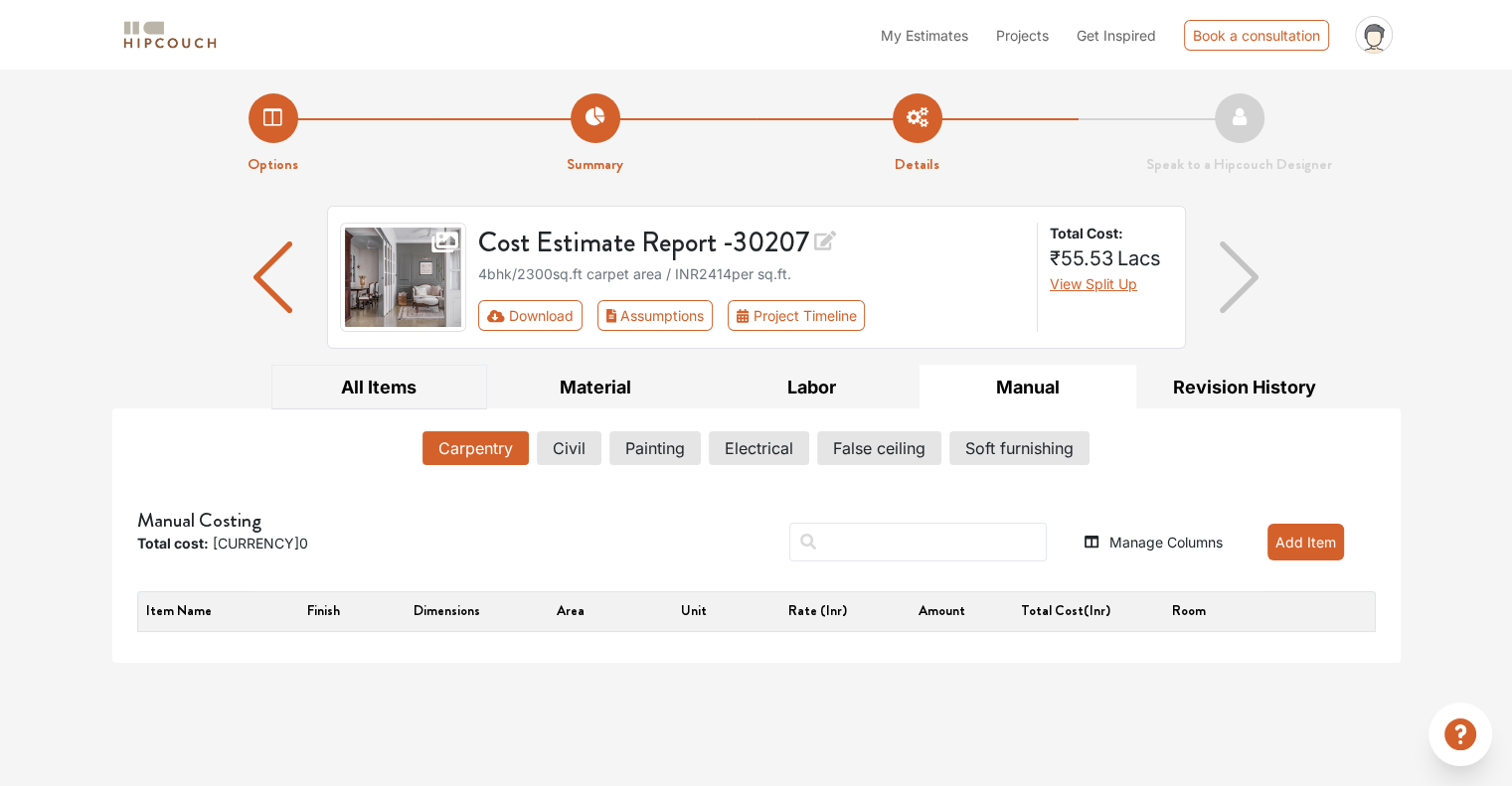 click on "All Items" at bounding box center (380, 387) 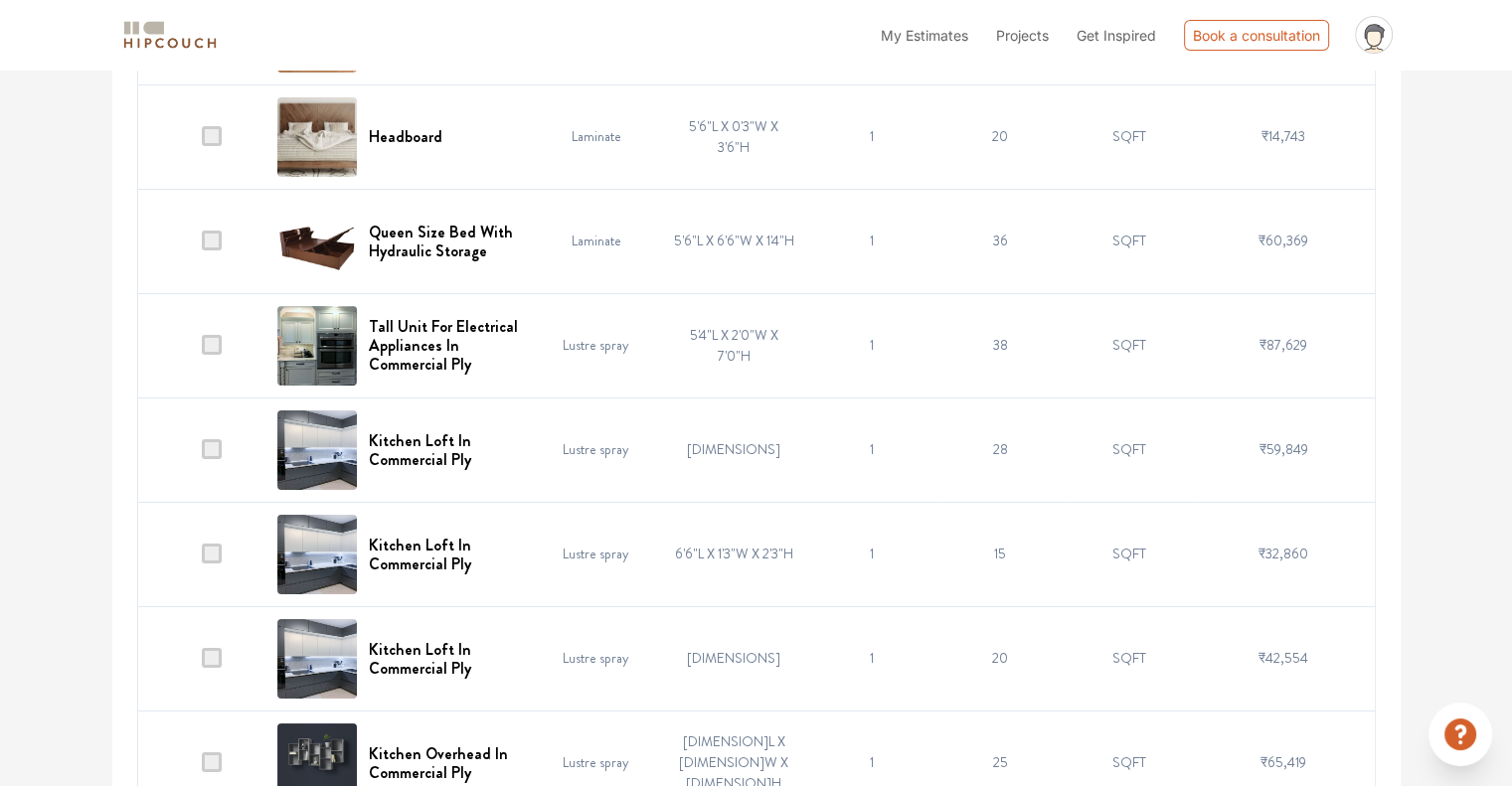 scroll, scrollTop: 7237, scrollLeft: 0, axis: vertical 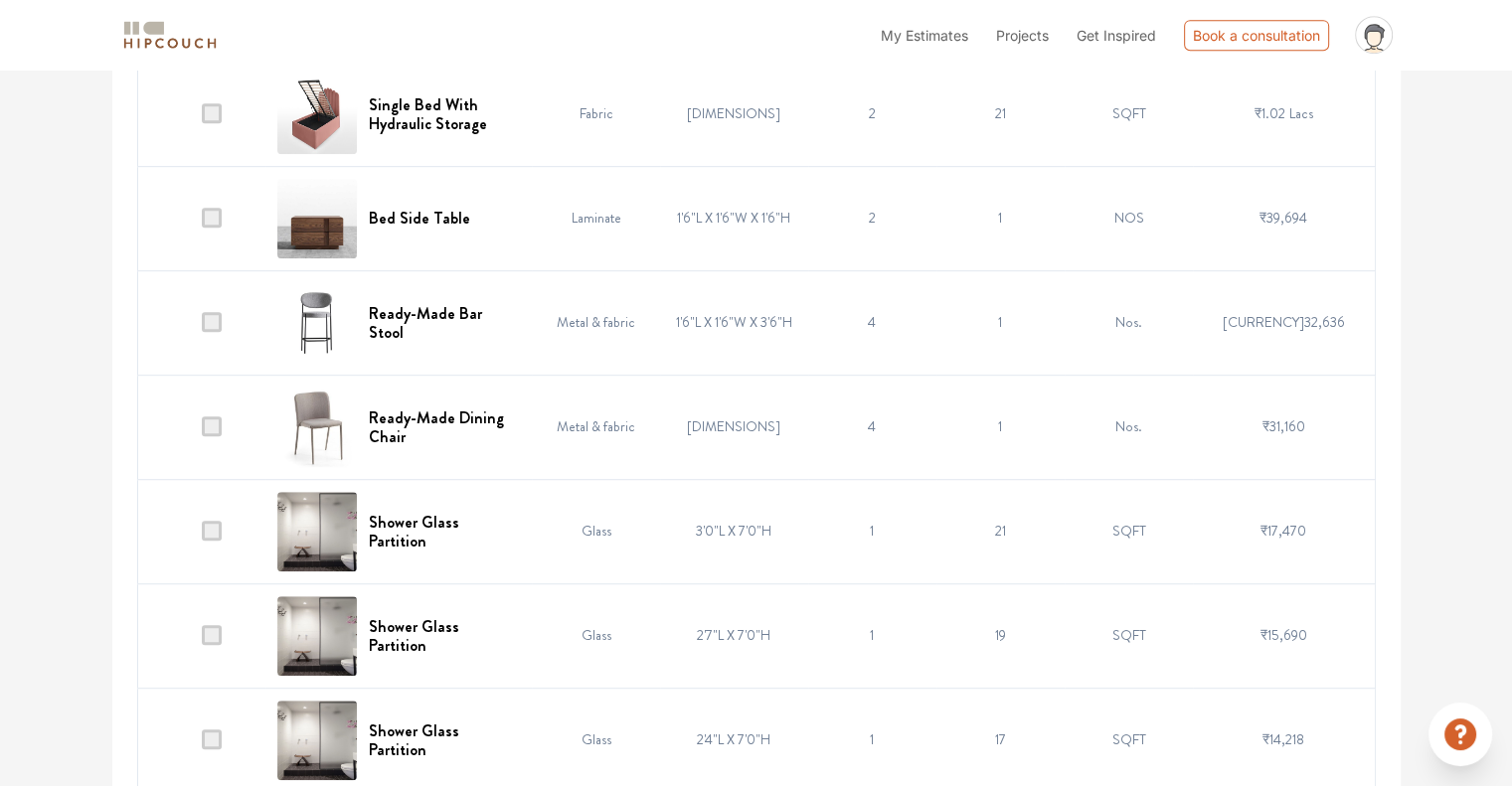 click at bounding box center (212, 322) 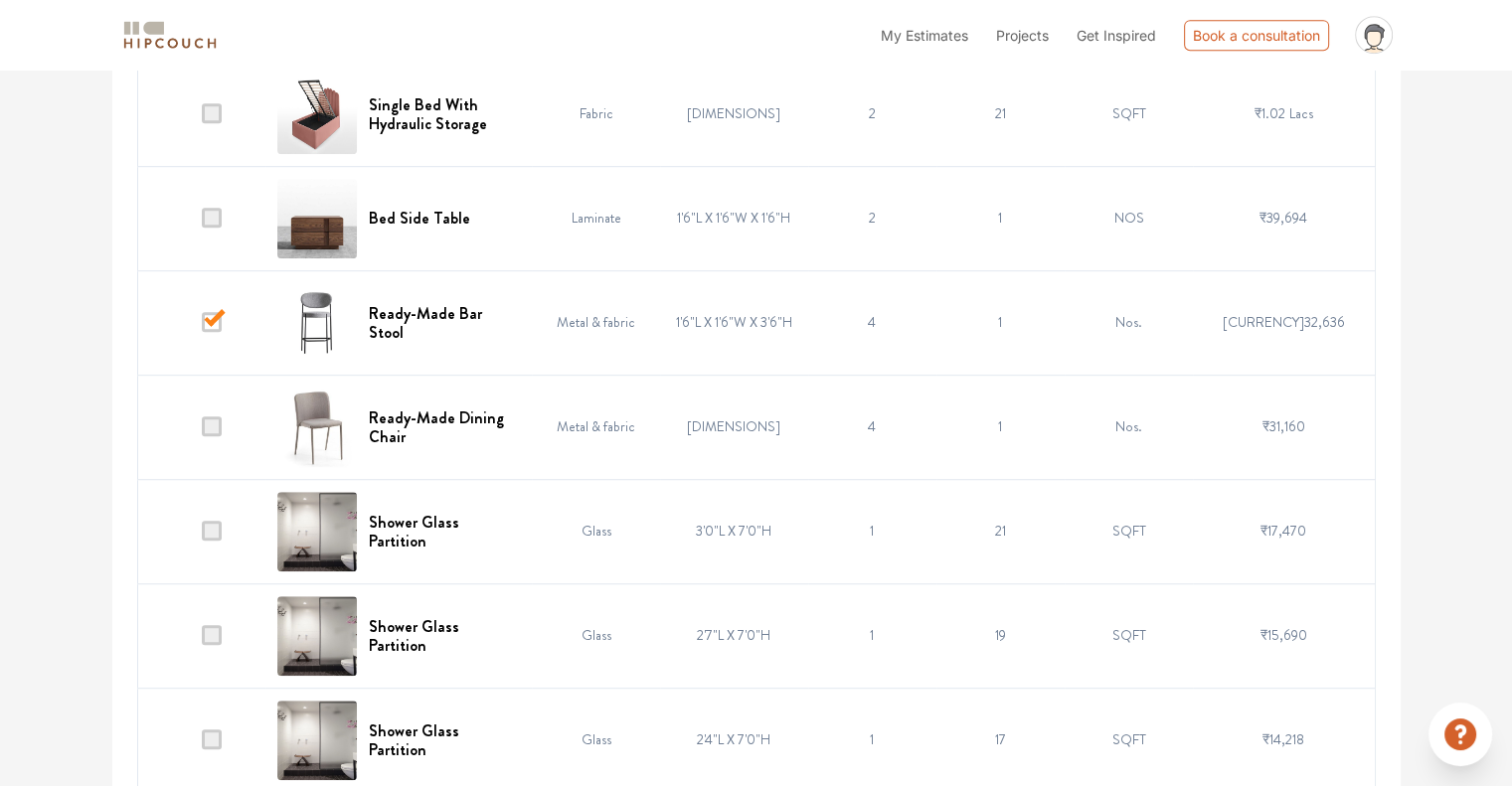 click at bounding box center [212, 426] 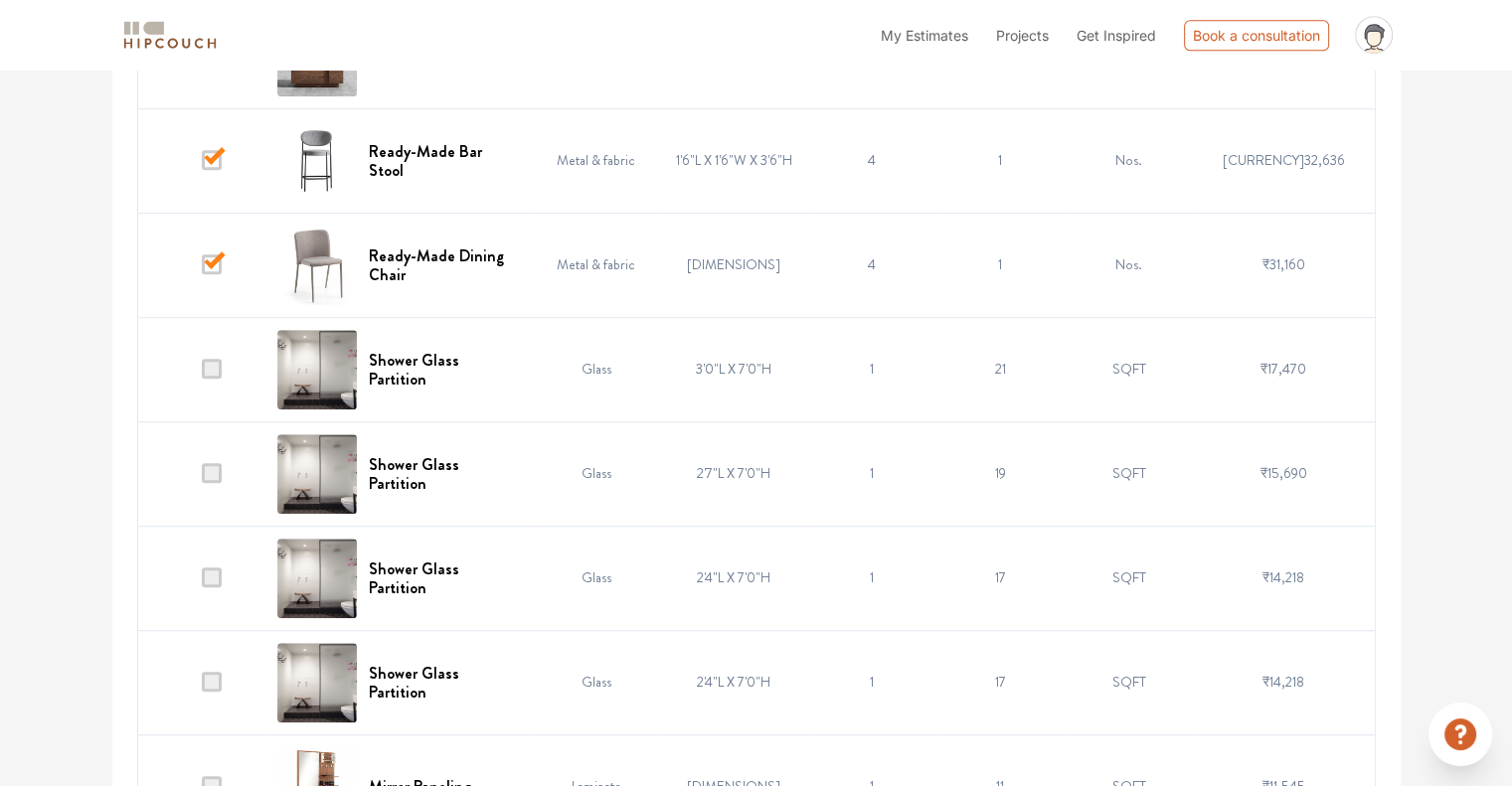 scroll, scrollTop: 1292, scrollLeft: 0, axis: vertical 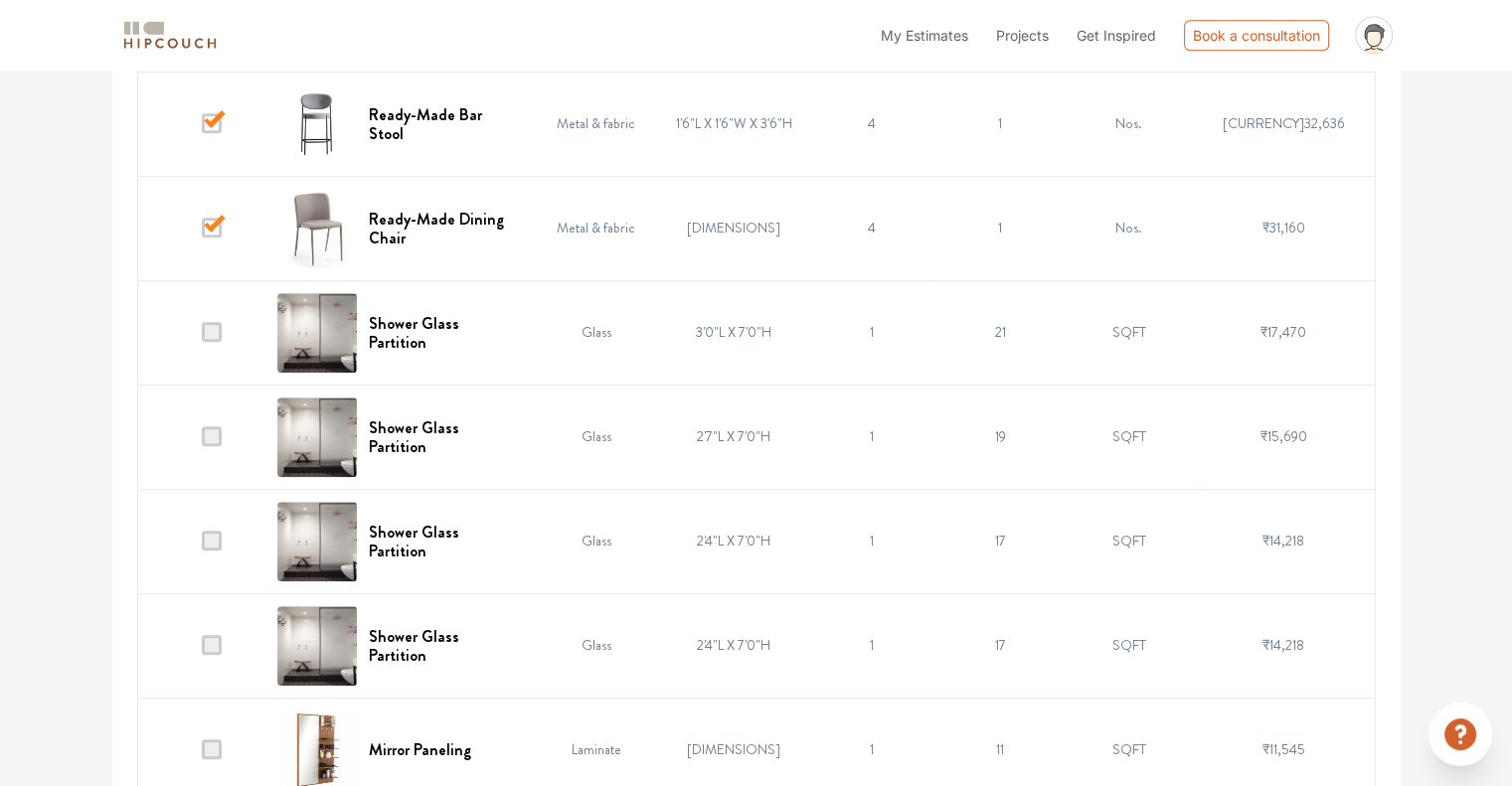 click at bounding box center [212, 645] 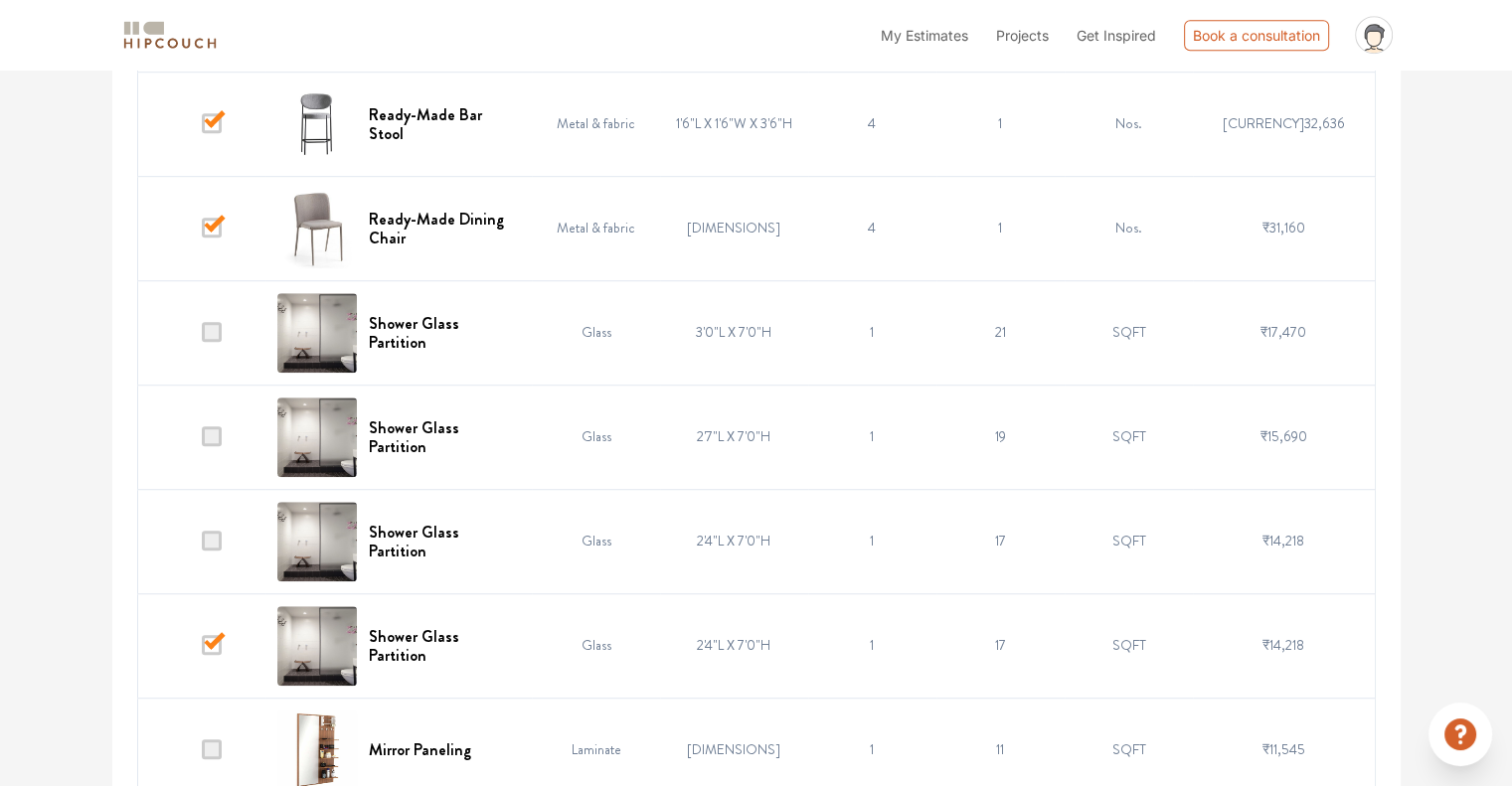 click at bounding box center [212, 541] 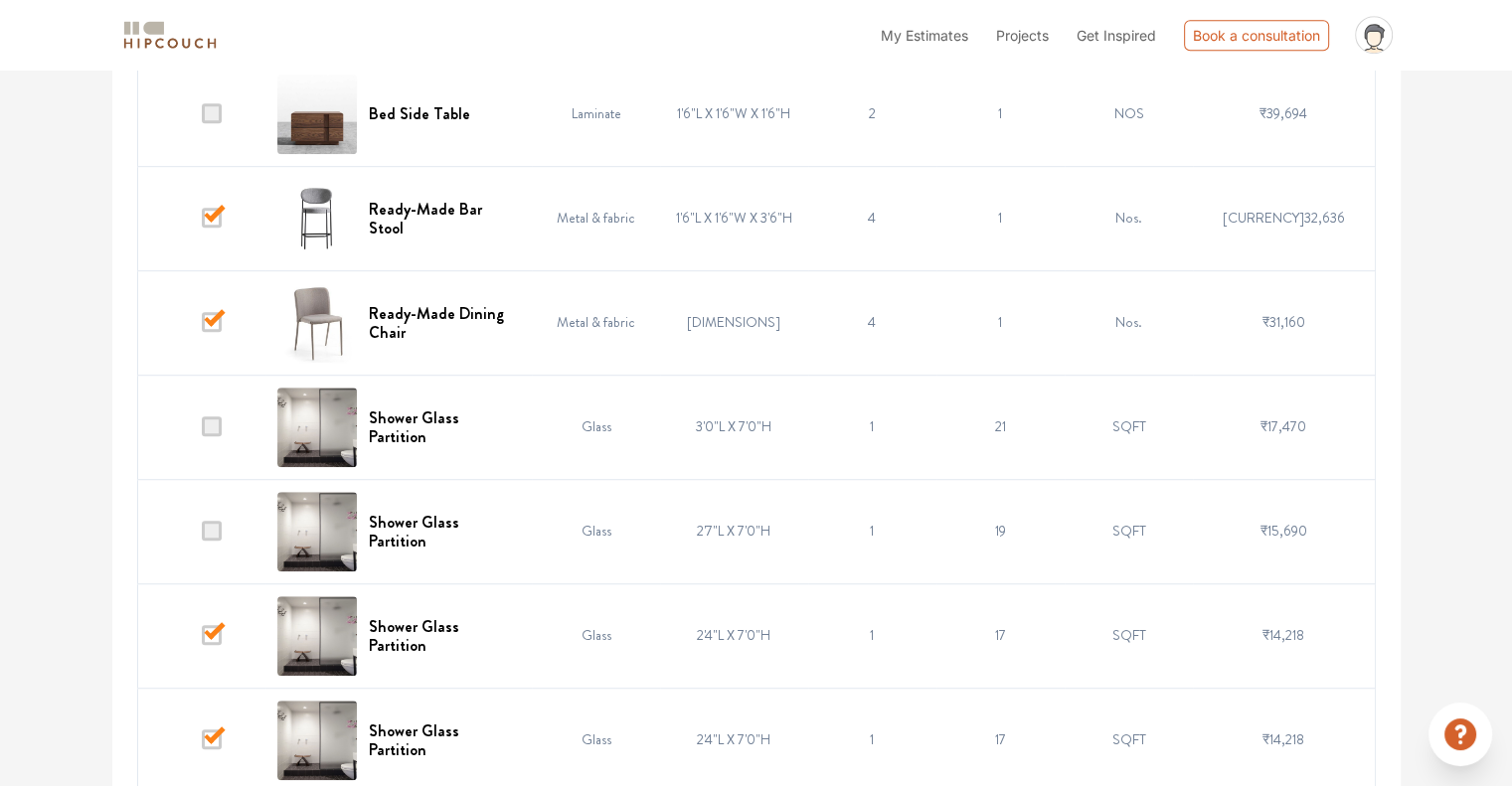 scroll, scrollTop: 1192, scrollLeft: 0, axis: vertical 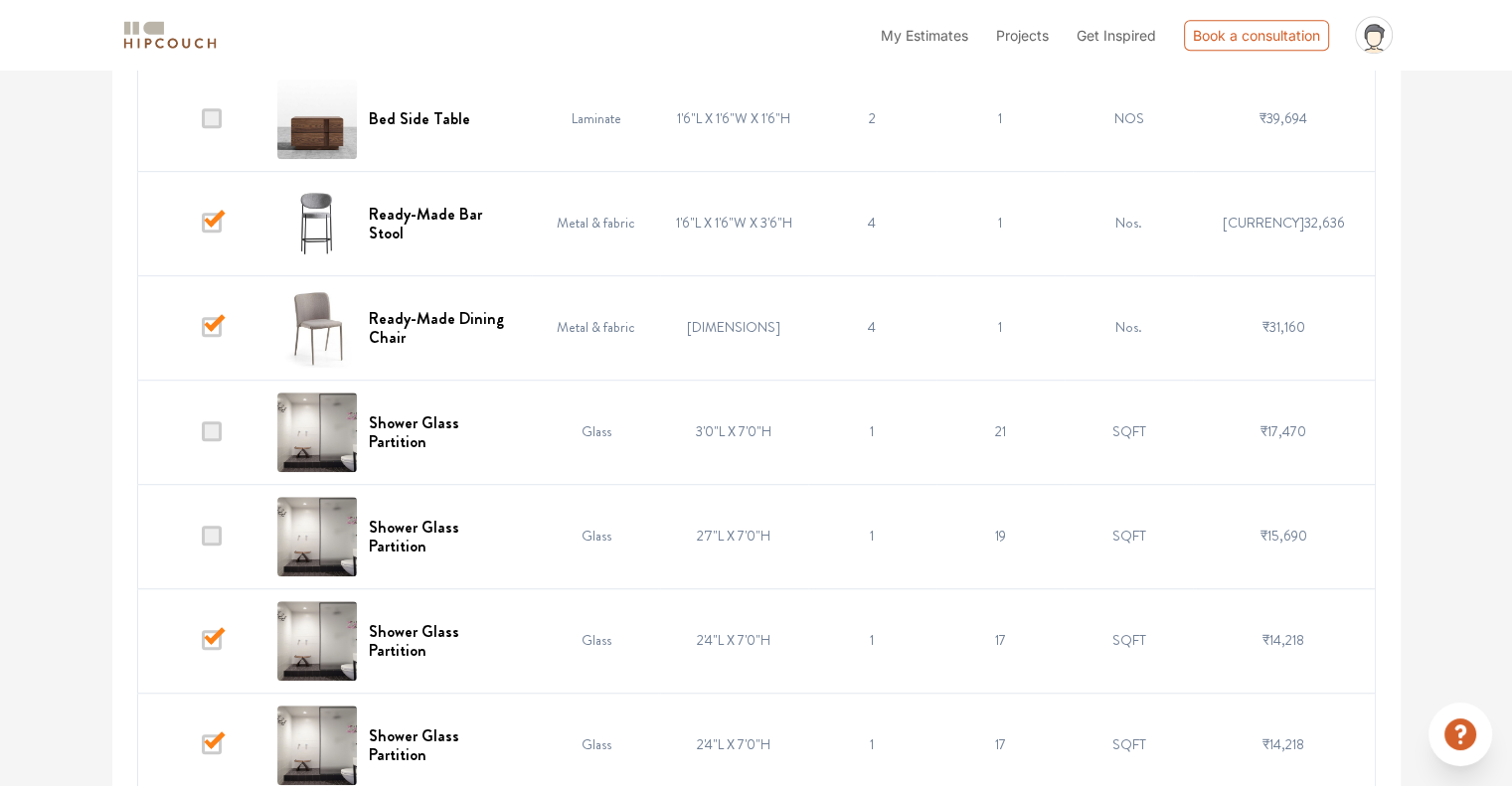 click at bounding box center [212, 536] 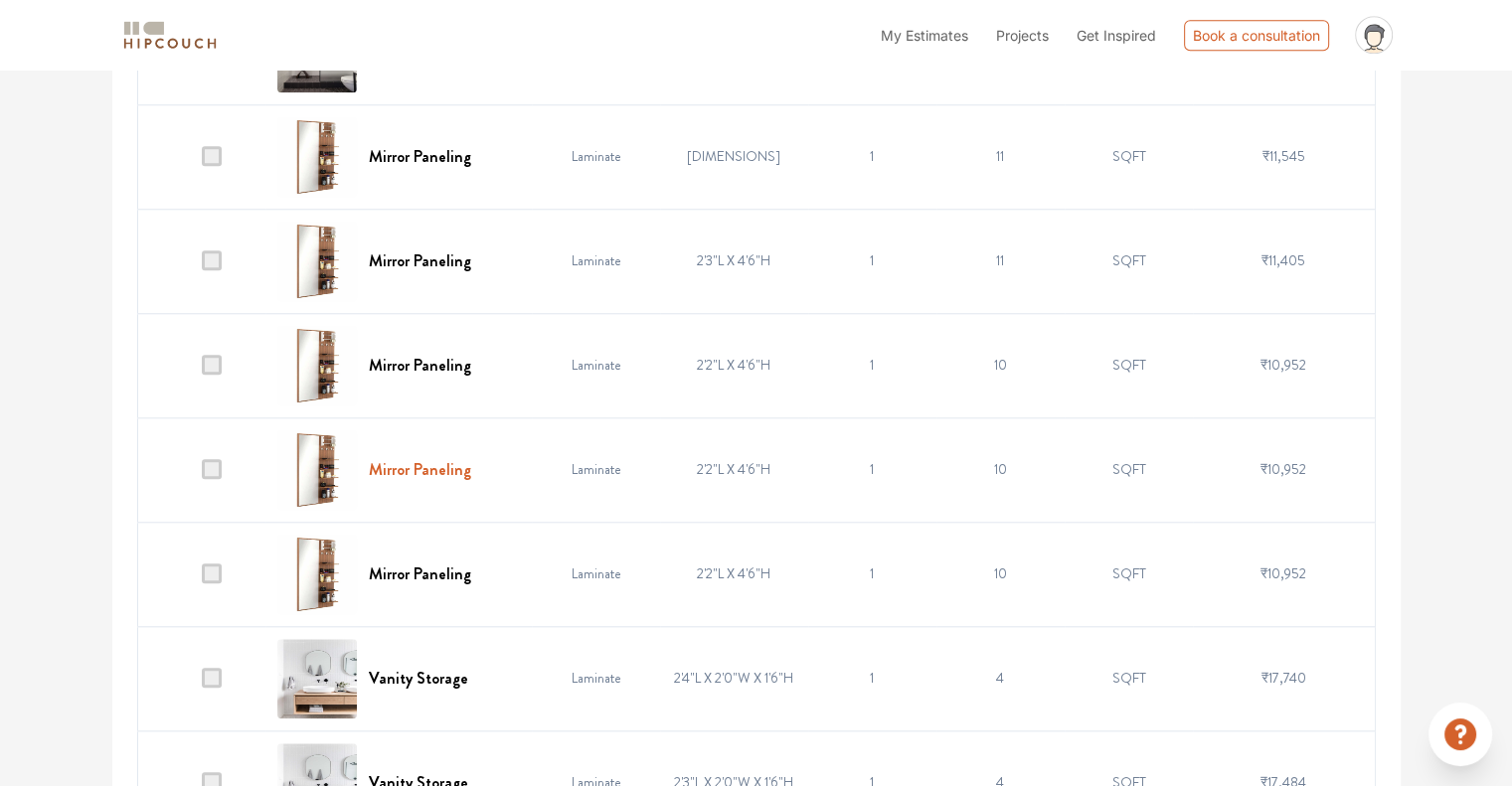 scroll, scrollTop: 1888, scrollLeft: 0, axis: vertical 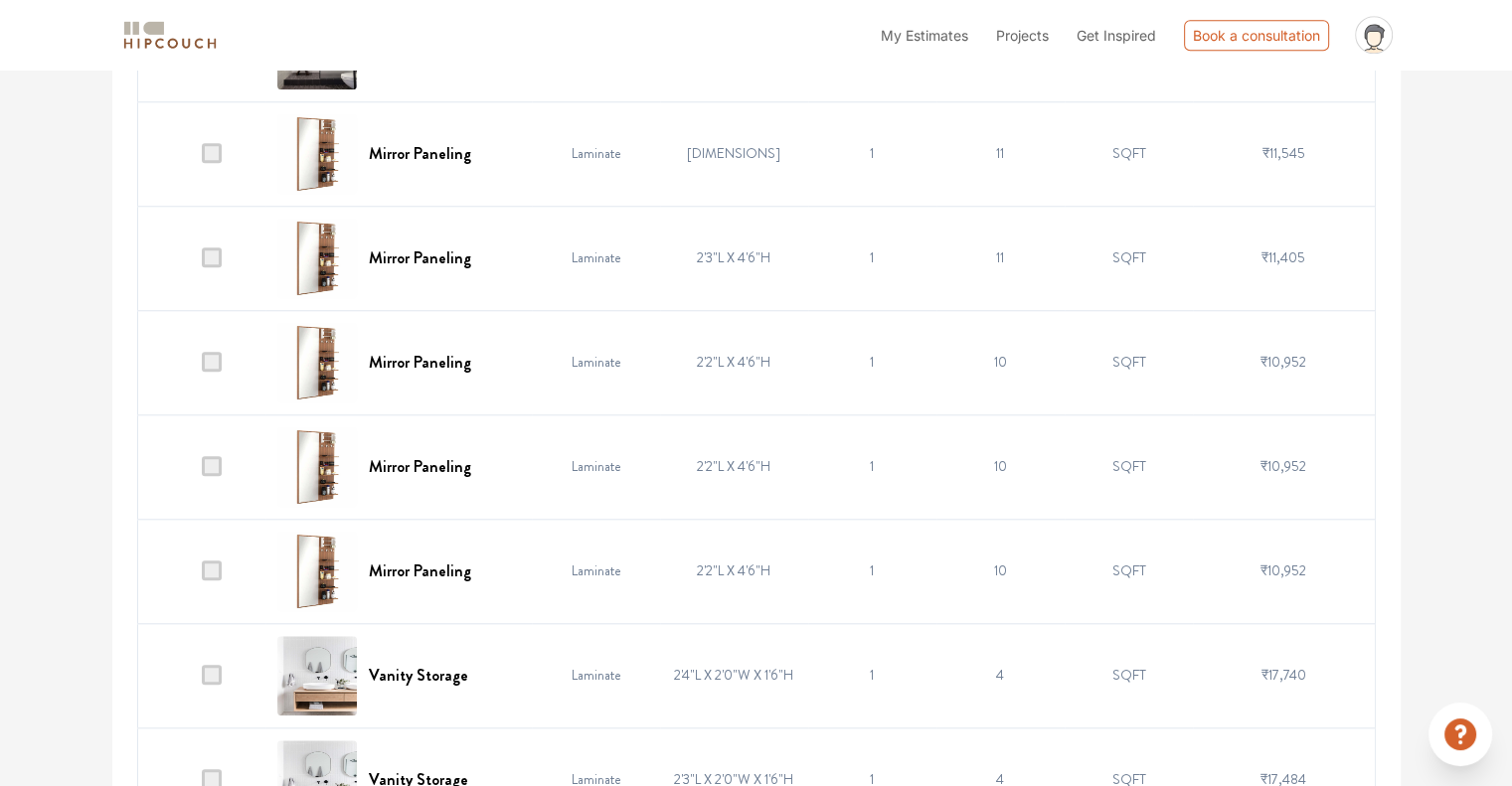 click at bounding box center [212, 570] 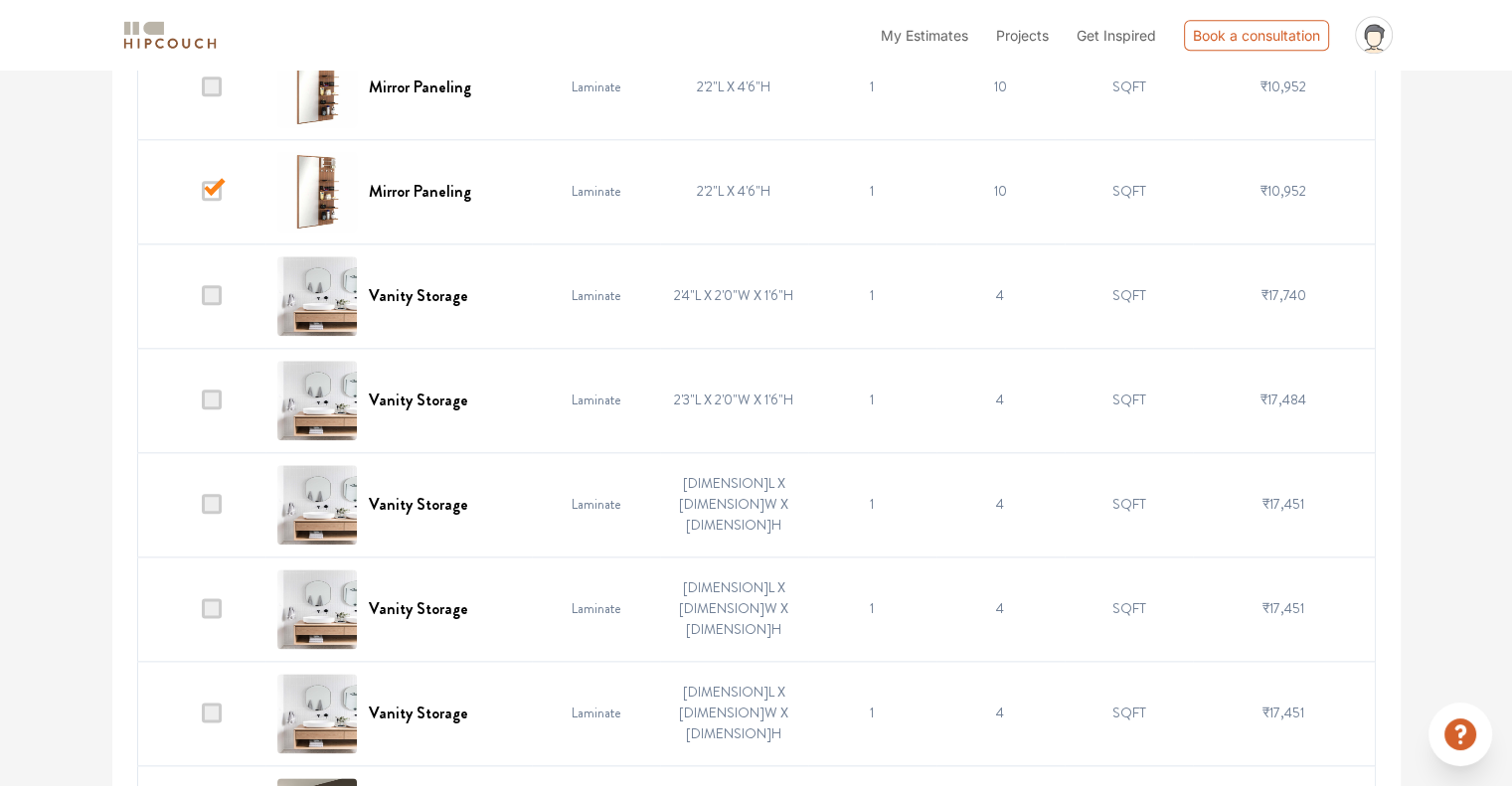 scroll, scrollTop: 2285, scrollLeft: 0, axis: vertical 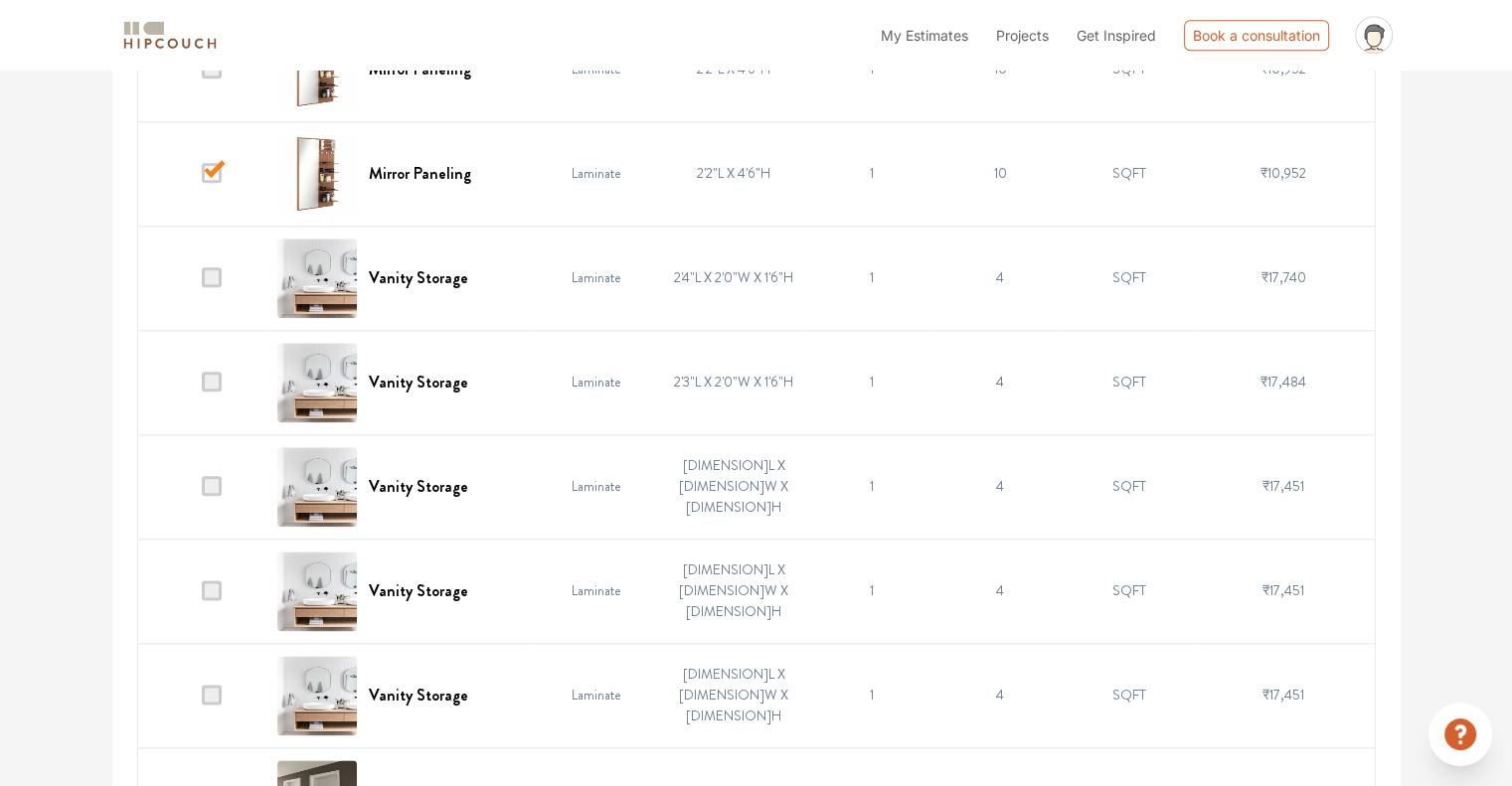 click at bounding box center (212, 277) 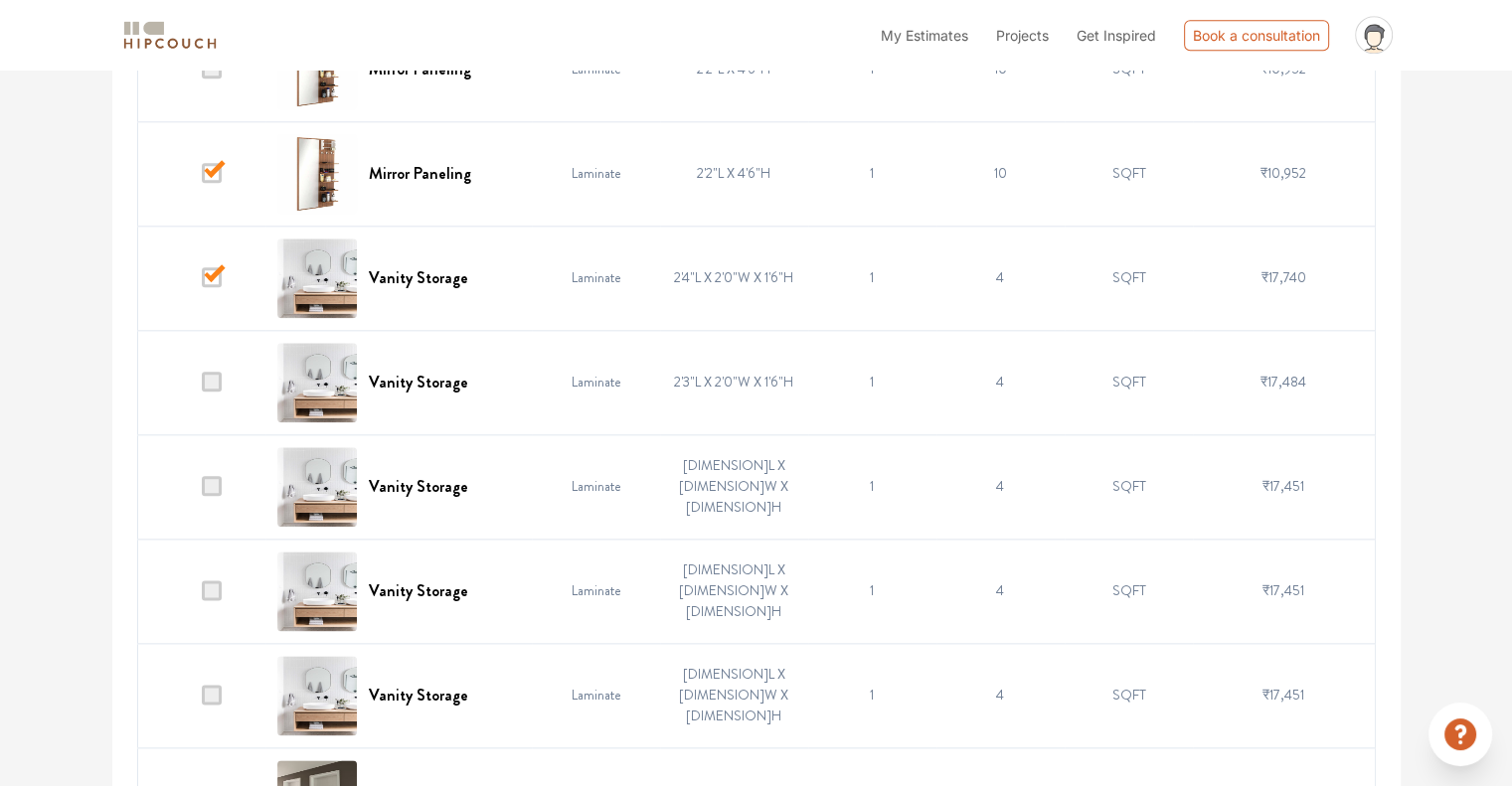 click at bounding box center [212, 382] 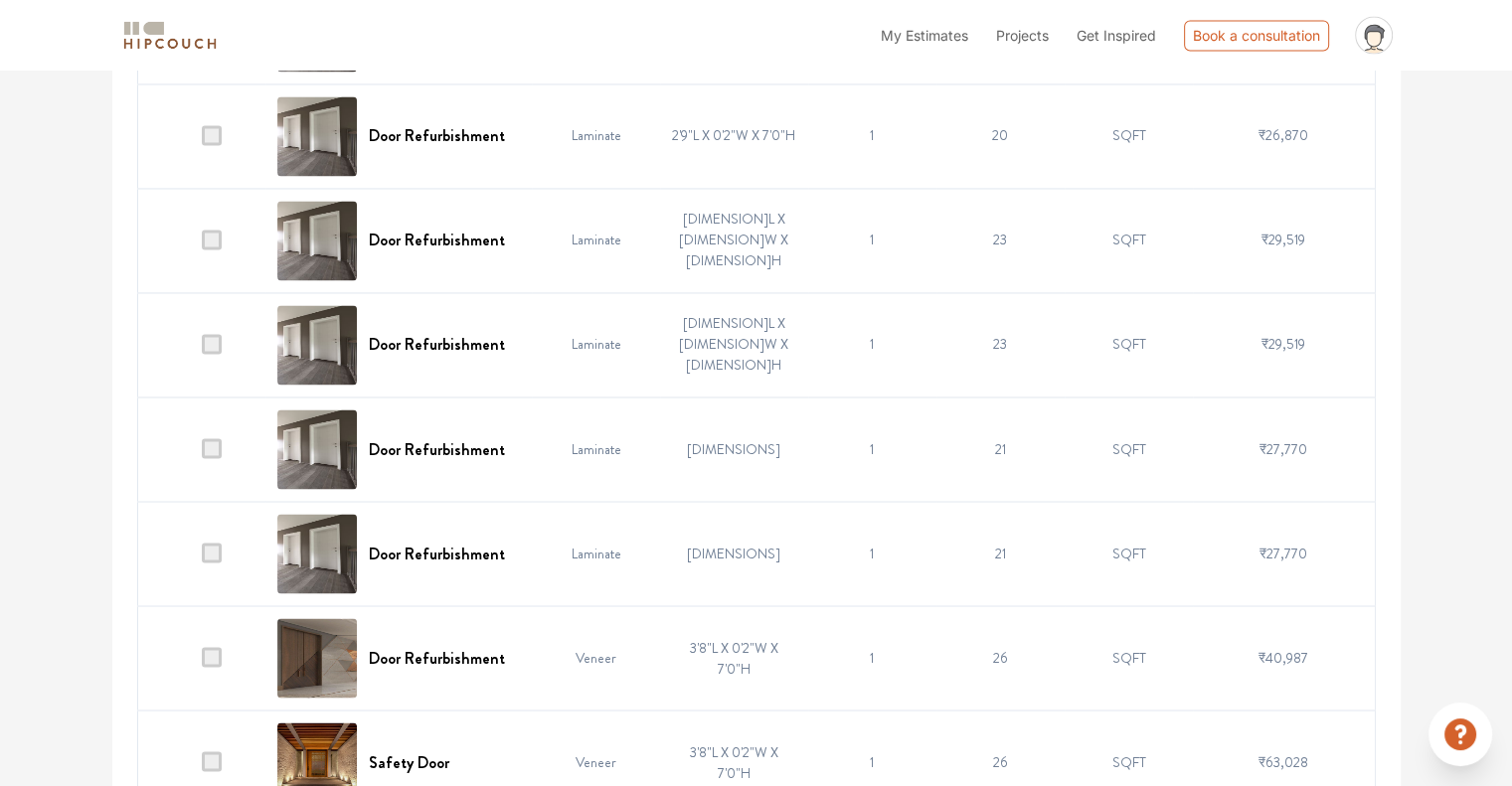 scroll, scrollTop: 3379, scrollLeft: 0, axis: vertical 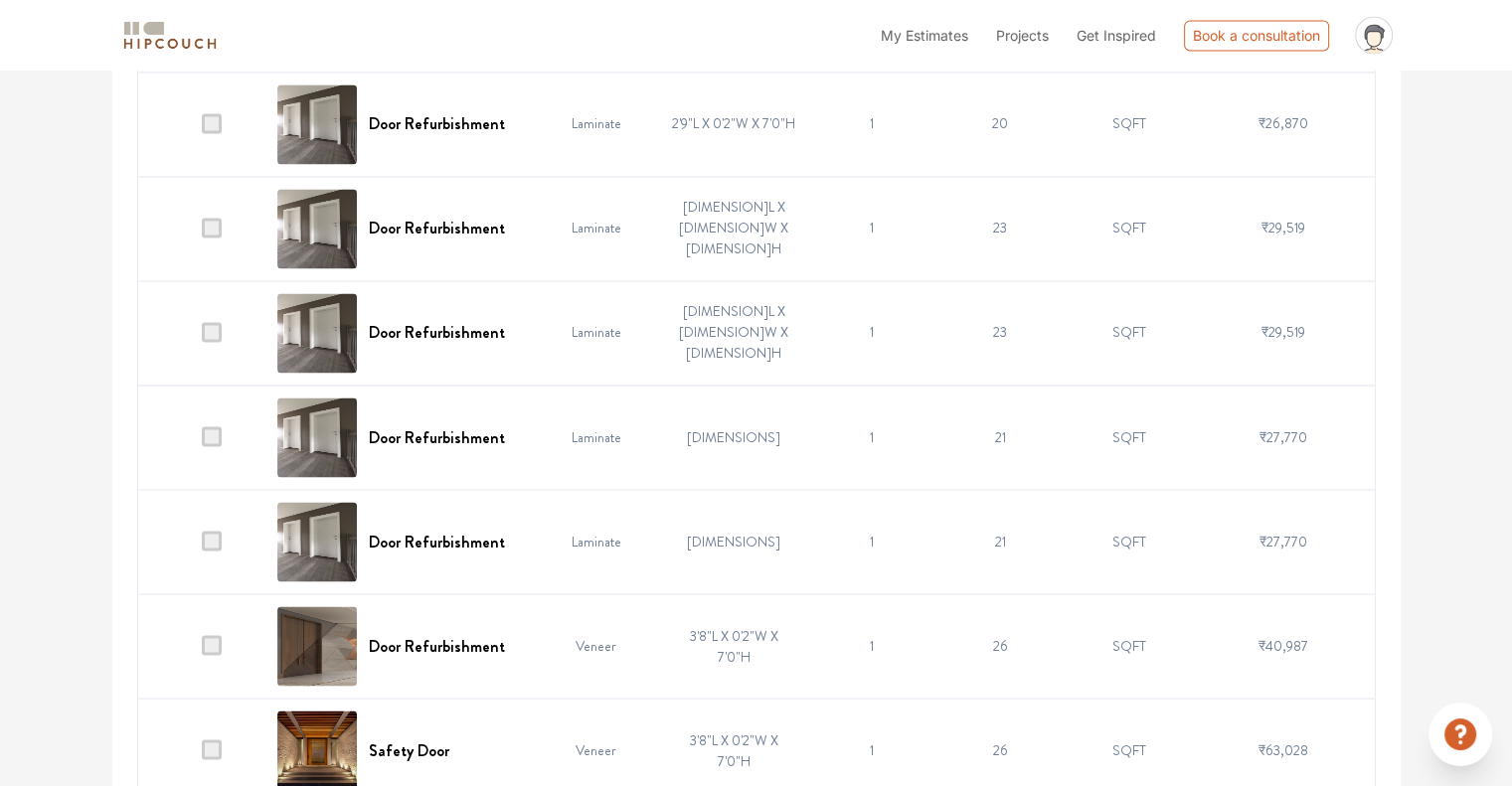 click at bounding box center (212, 541) 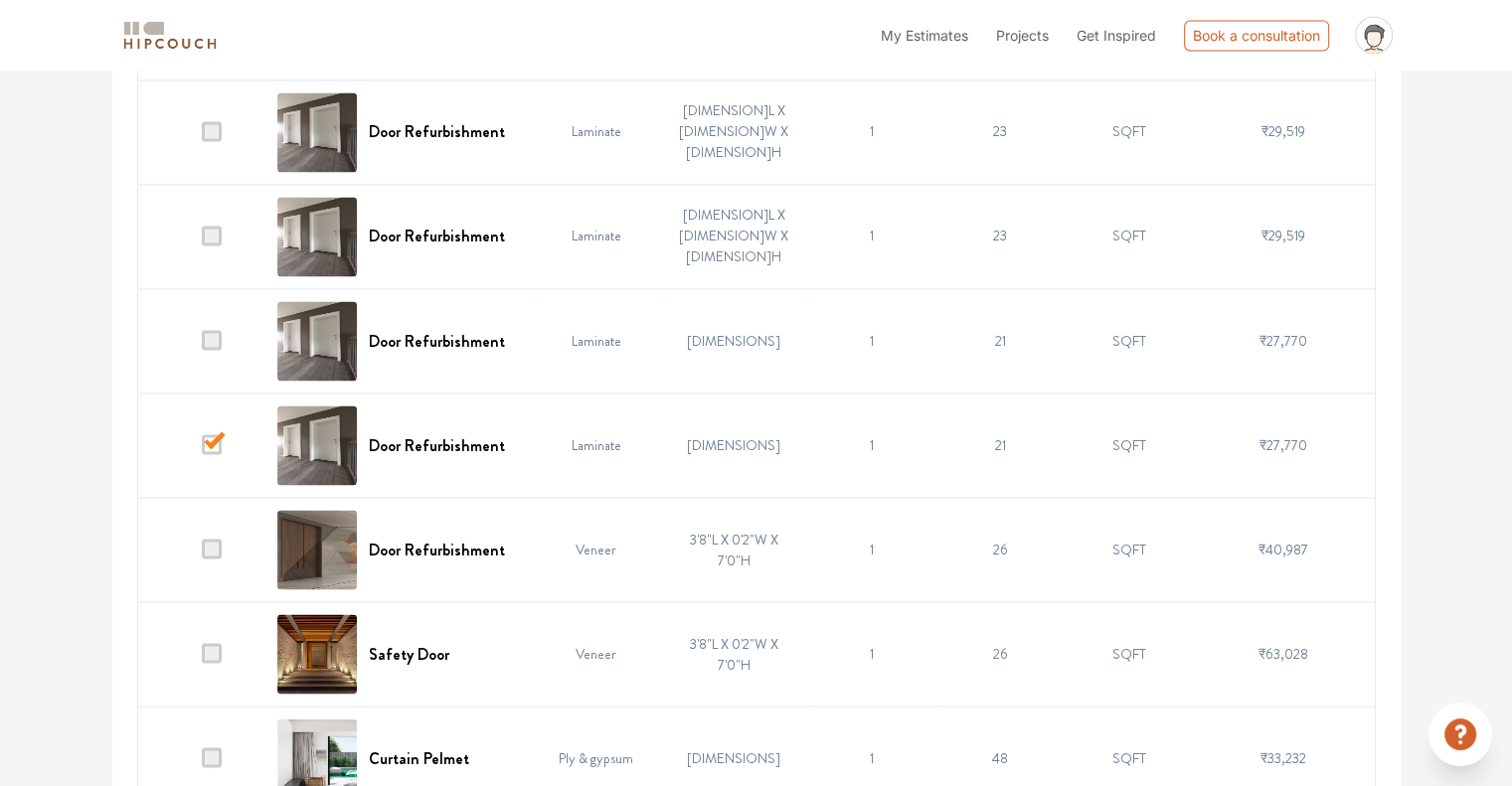 scroll, scrollTop: 3478, scrollLeft: 0, axis: vertical 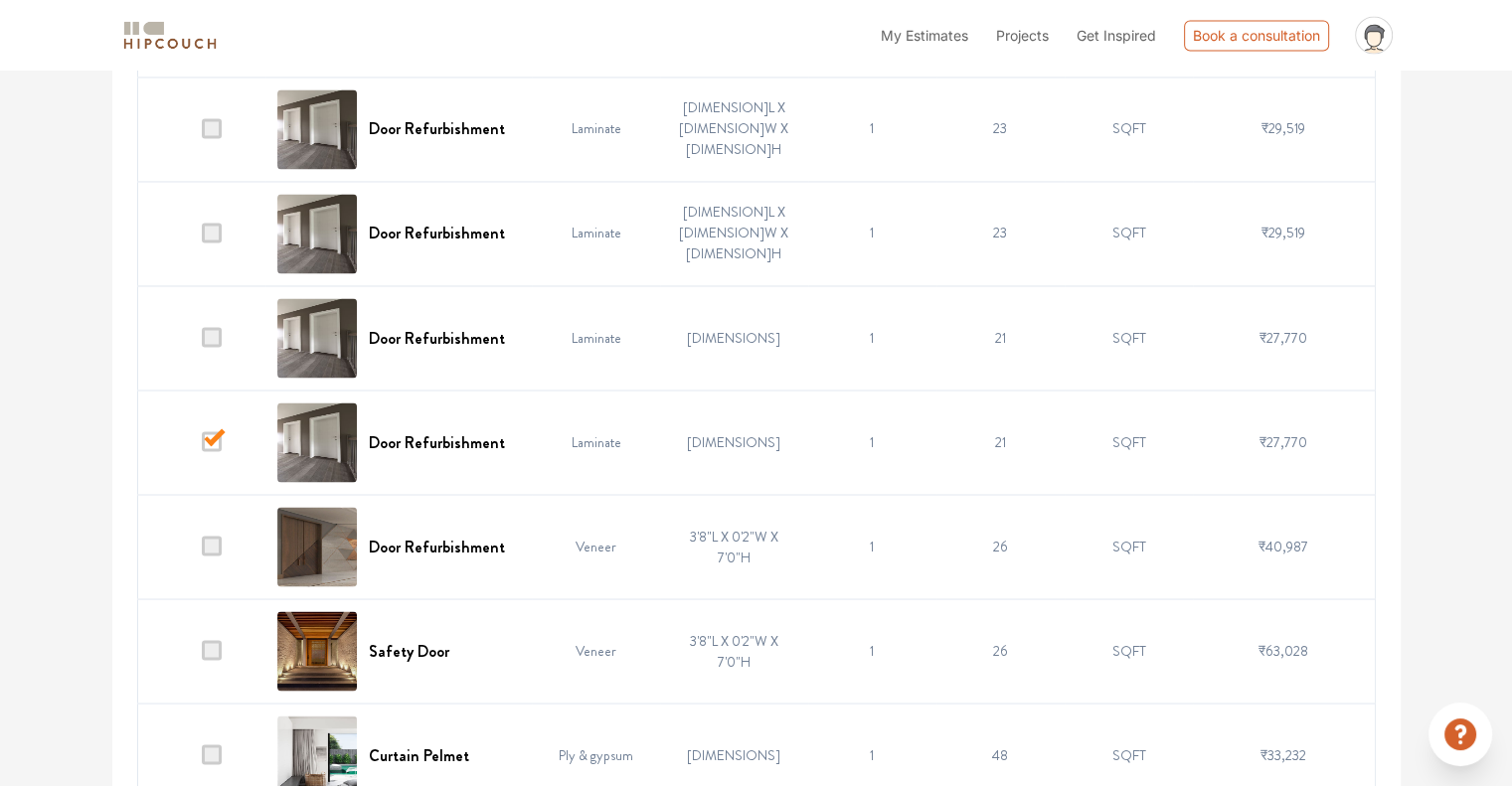 click at bounding box center (212, 337) 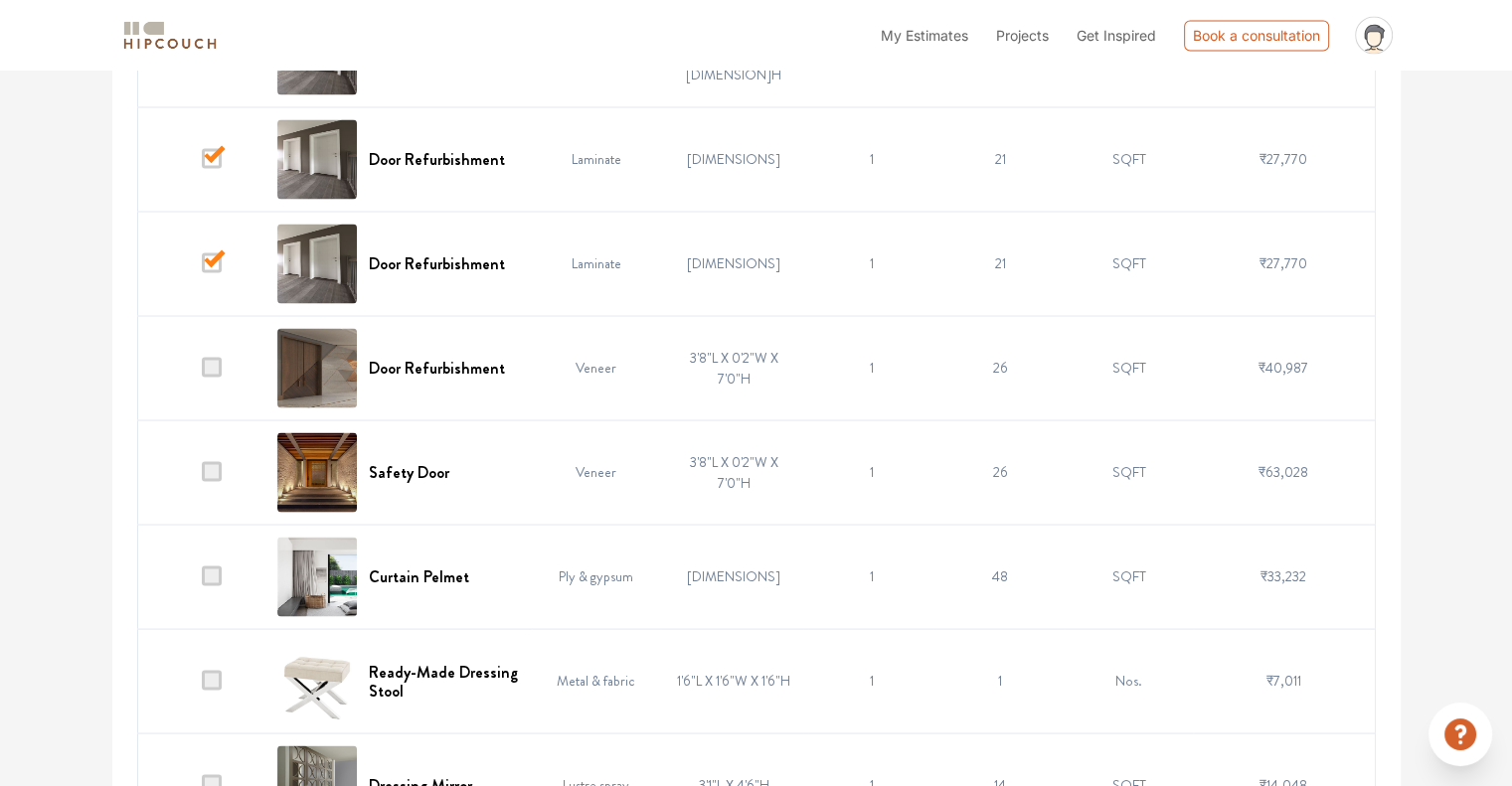 scroll, scrollTop: 3677, scrollLeft: 0, axis: vertical 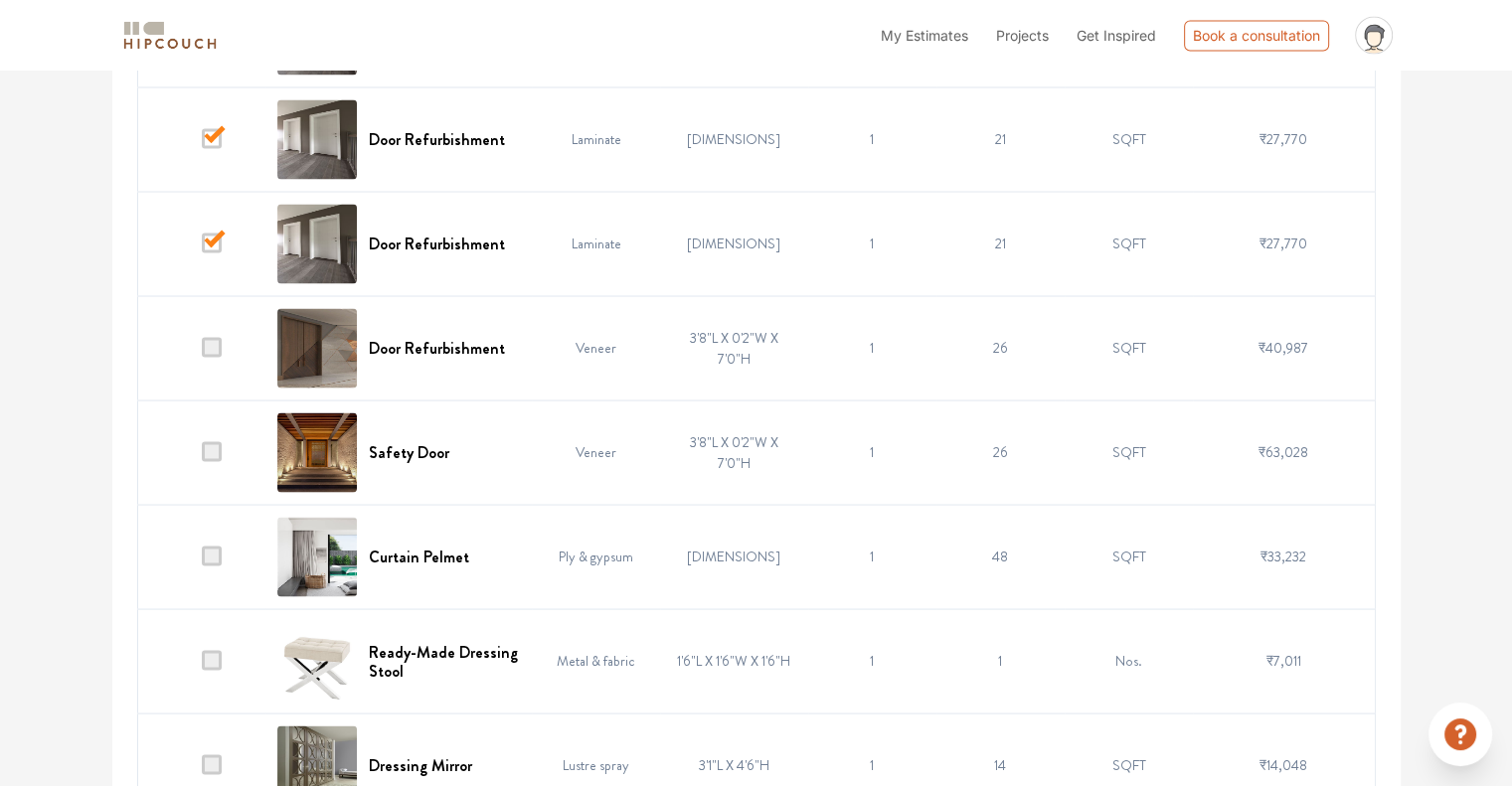 click at bounding box center (212, 451) 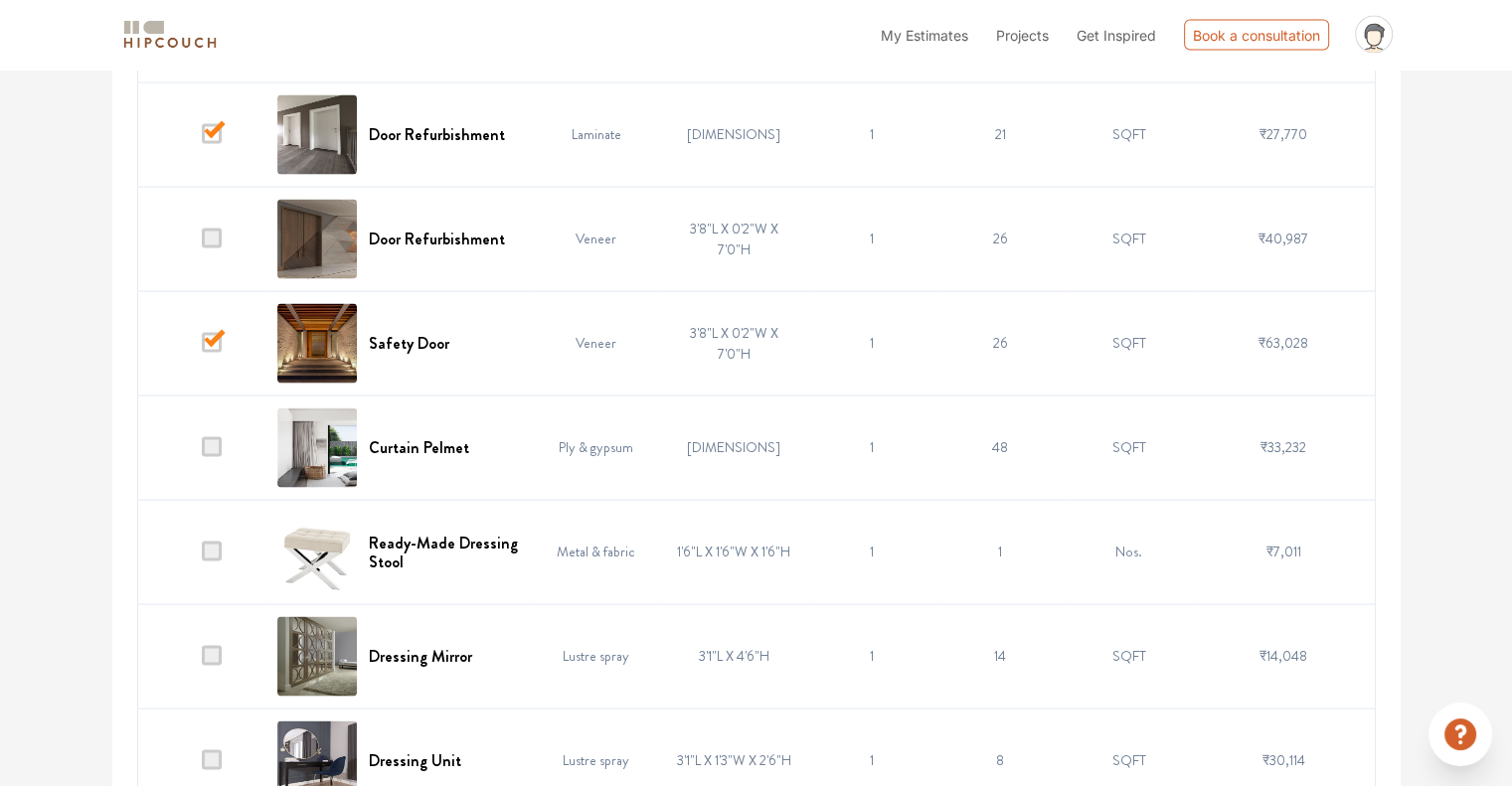 scroll, scrollTop: 3875, scrollLeft: 0, axis: vertical 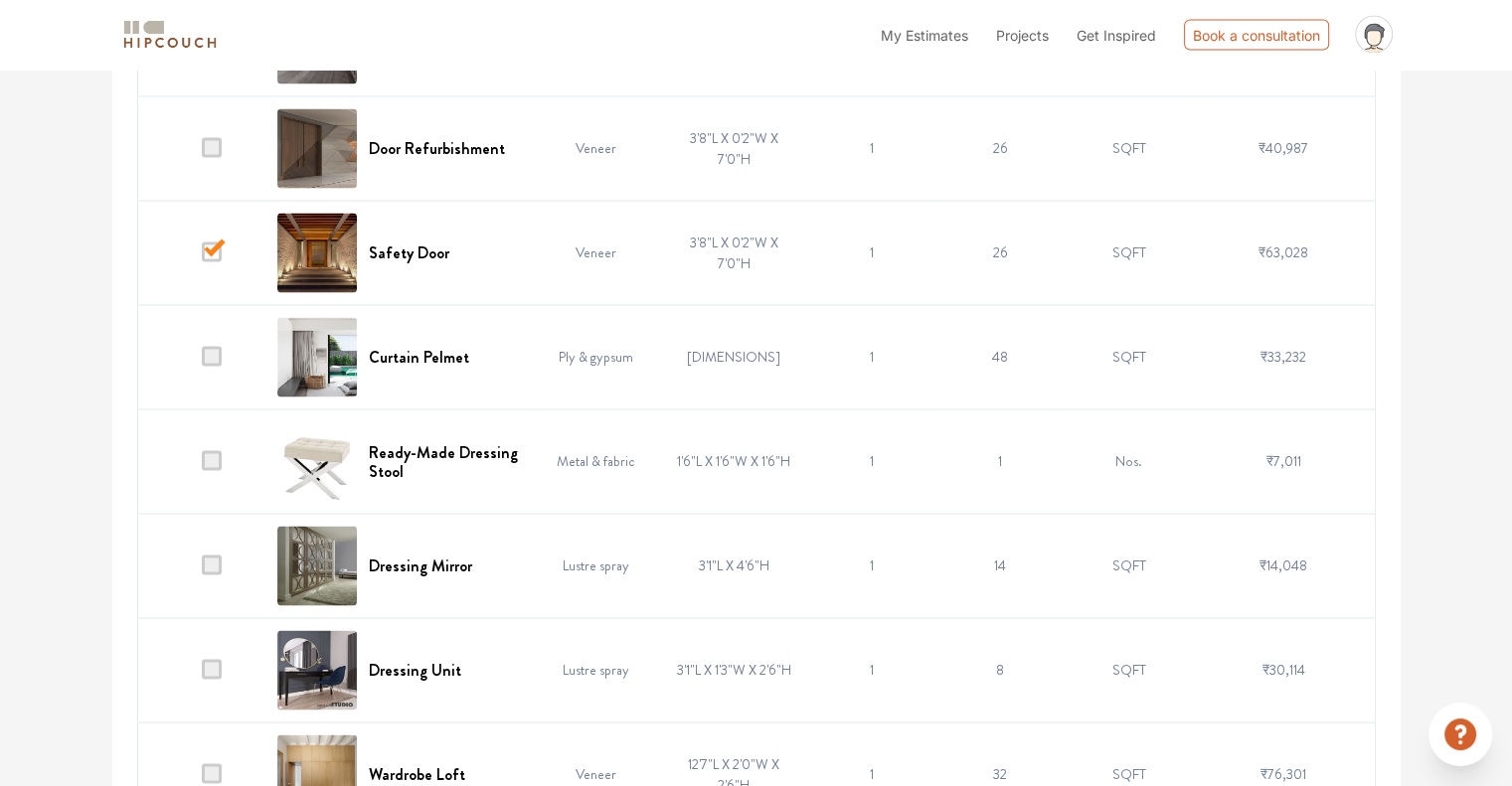 click at bounding box center (212, 461) 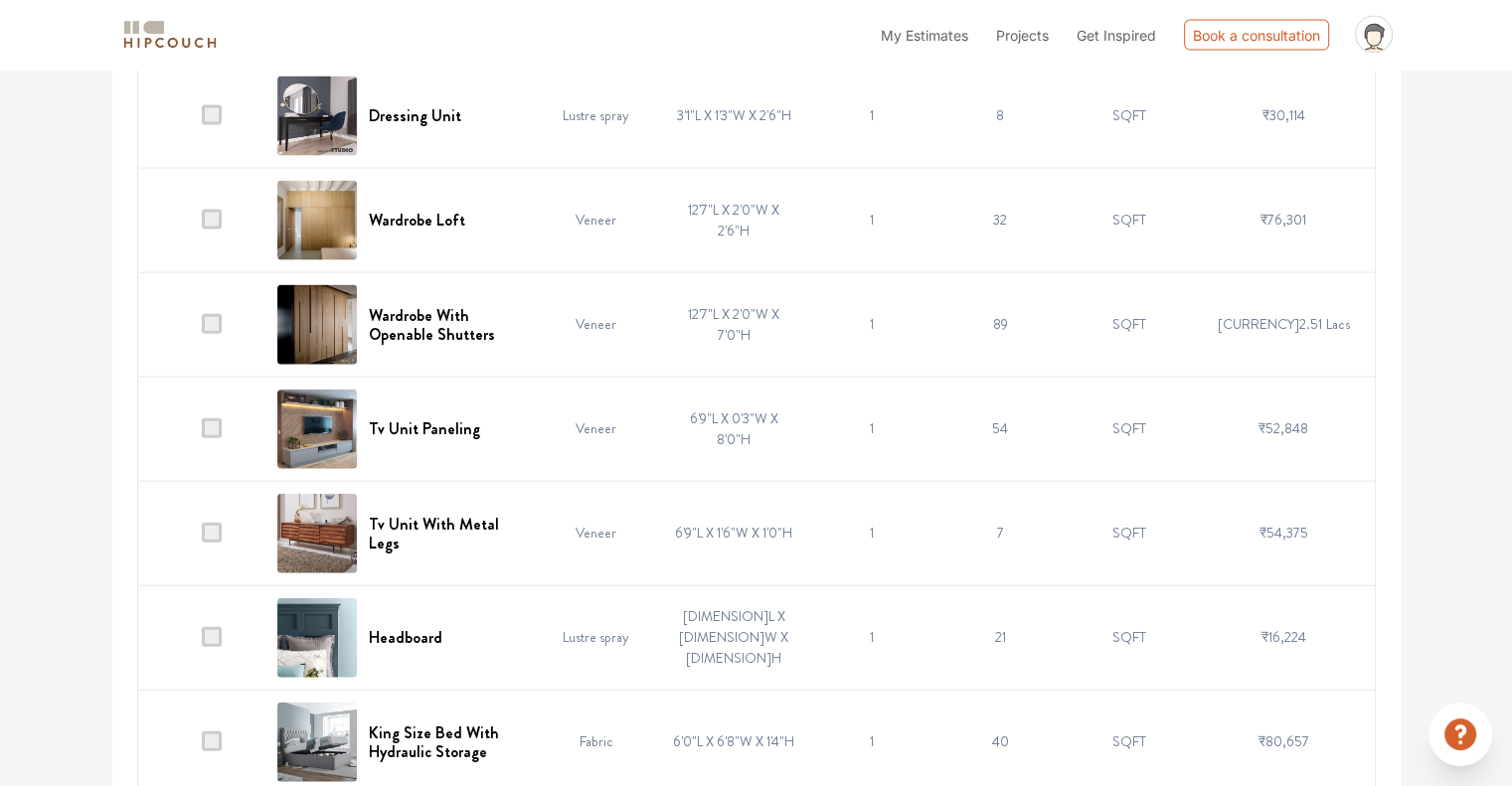 scroll, scrollTop: 4472, scrollLeft: 0, axis: vertical 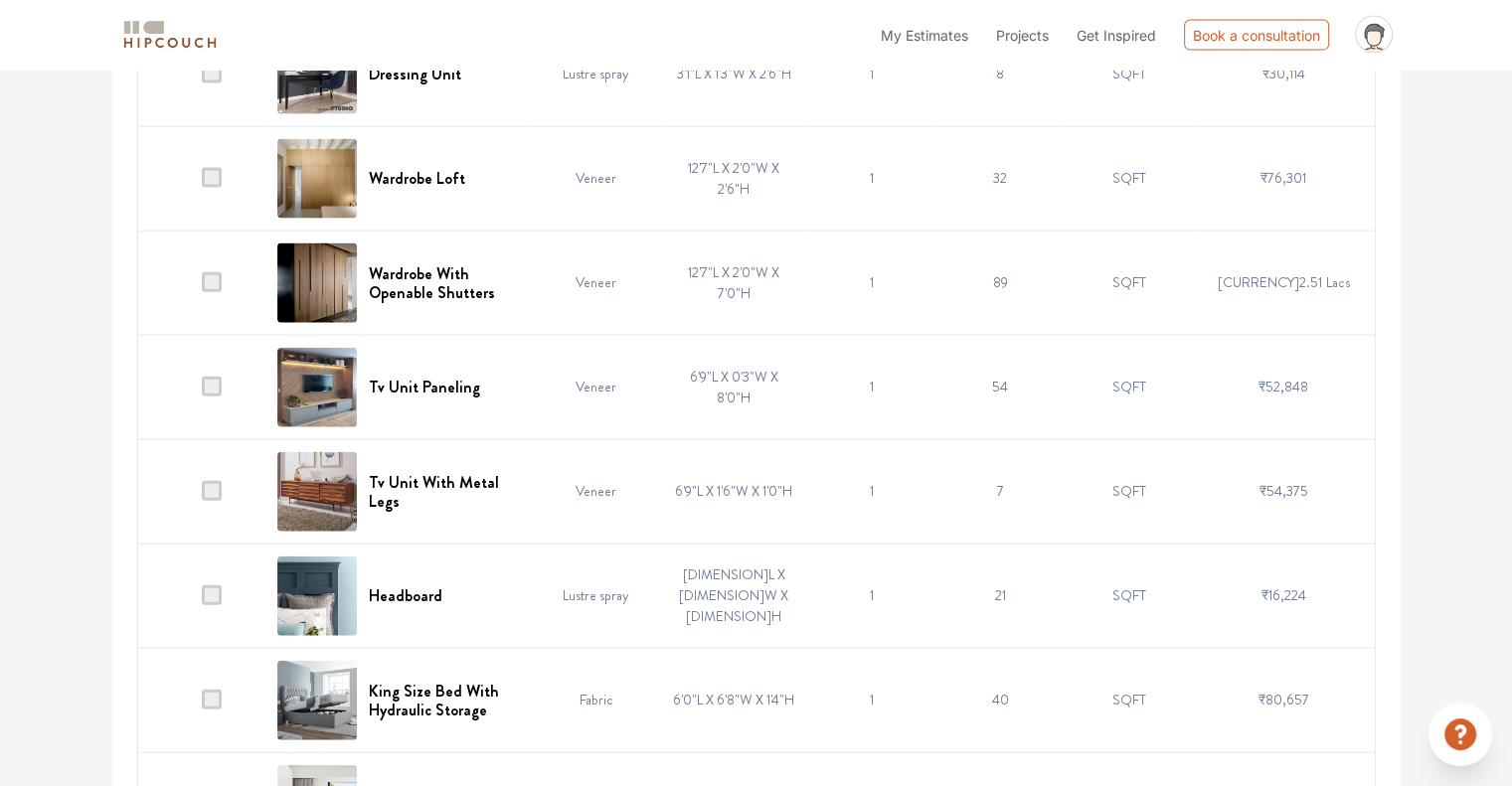 click at bounding box center [212, 491] 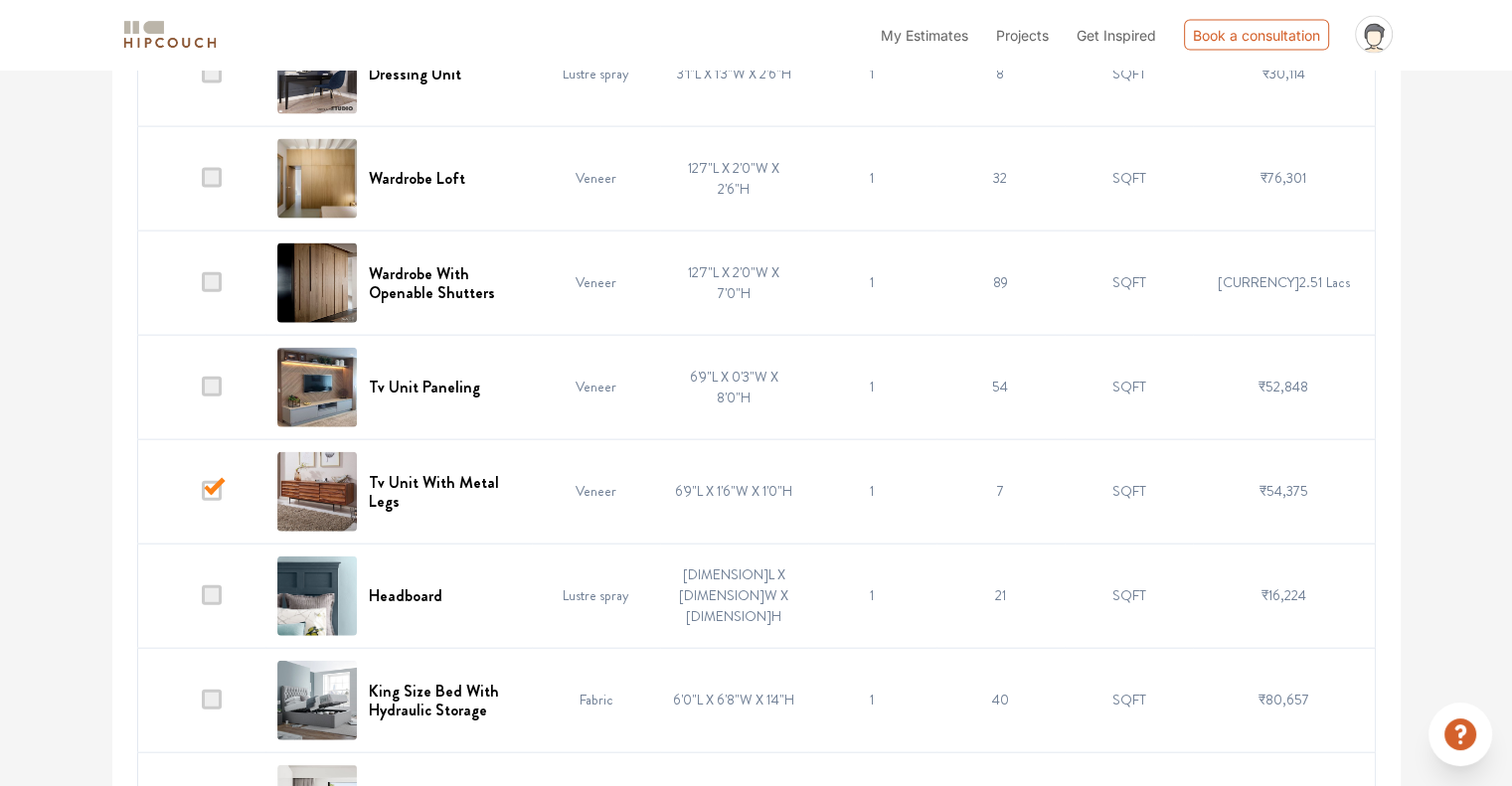 click at bounding box center (212, 491) 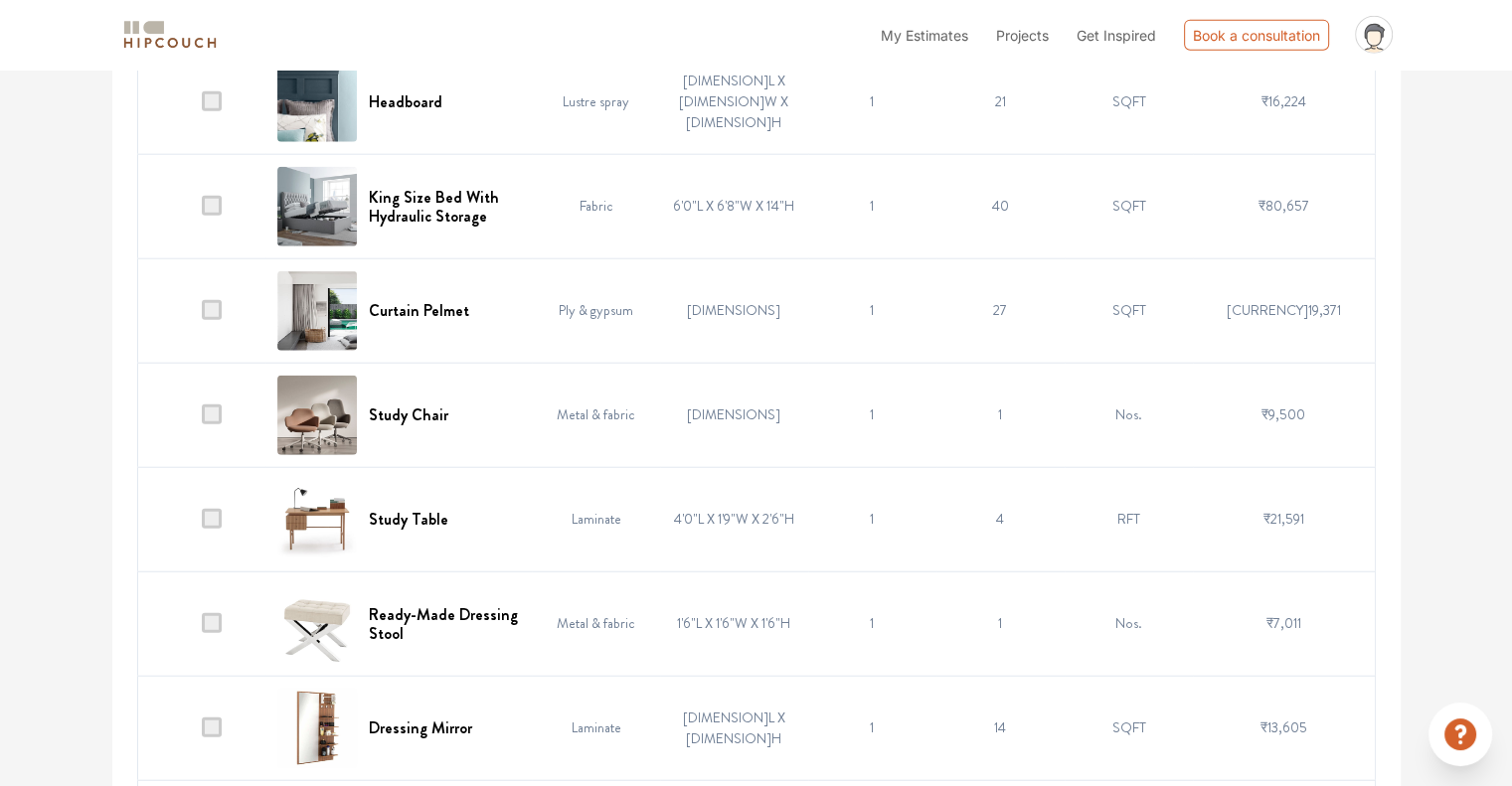 scroll, scrollTop: 4968, scrollLeft: 0, axis: vertical 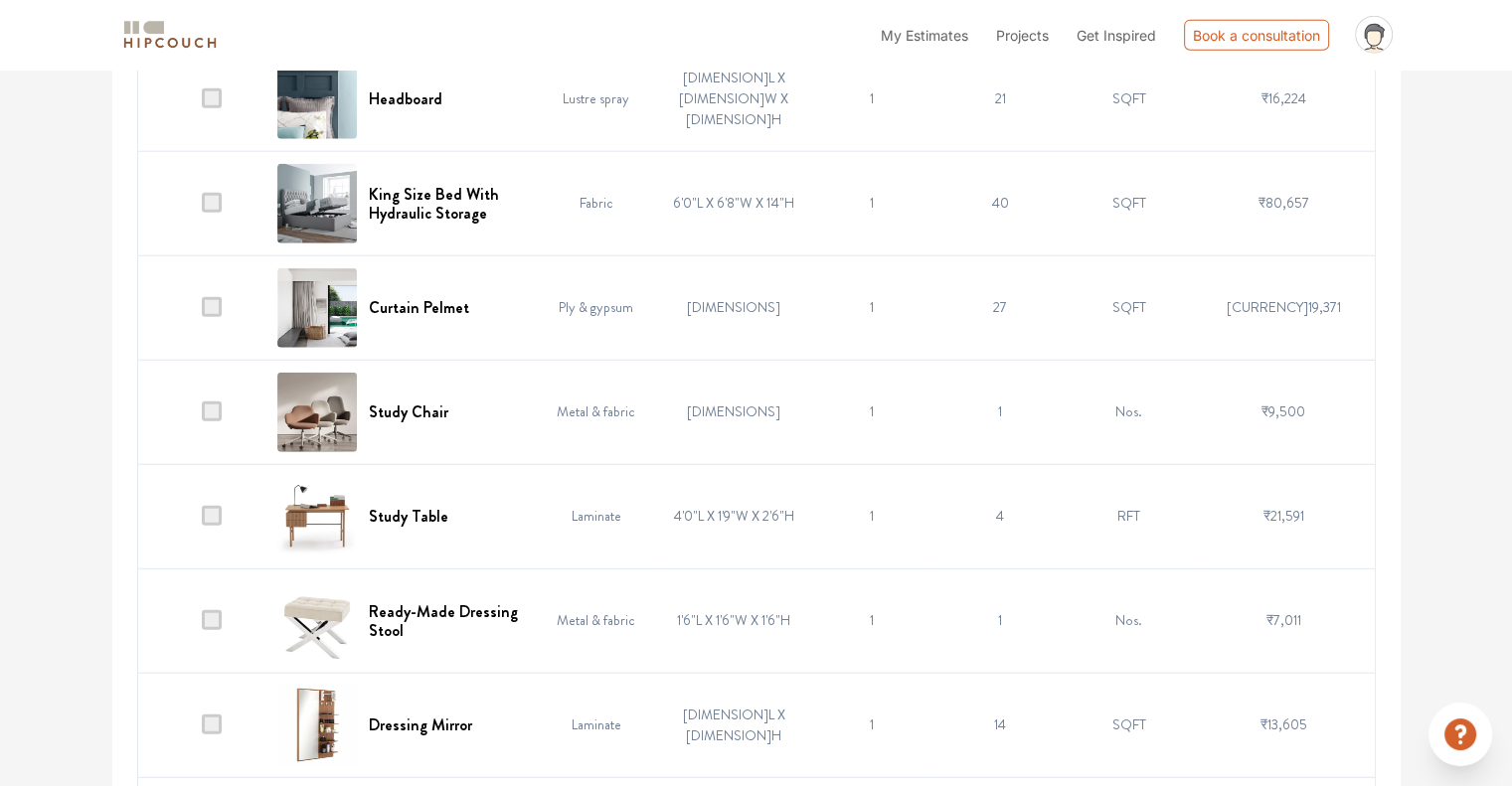 click at bounding box center [212, 411] 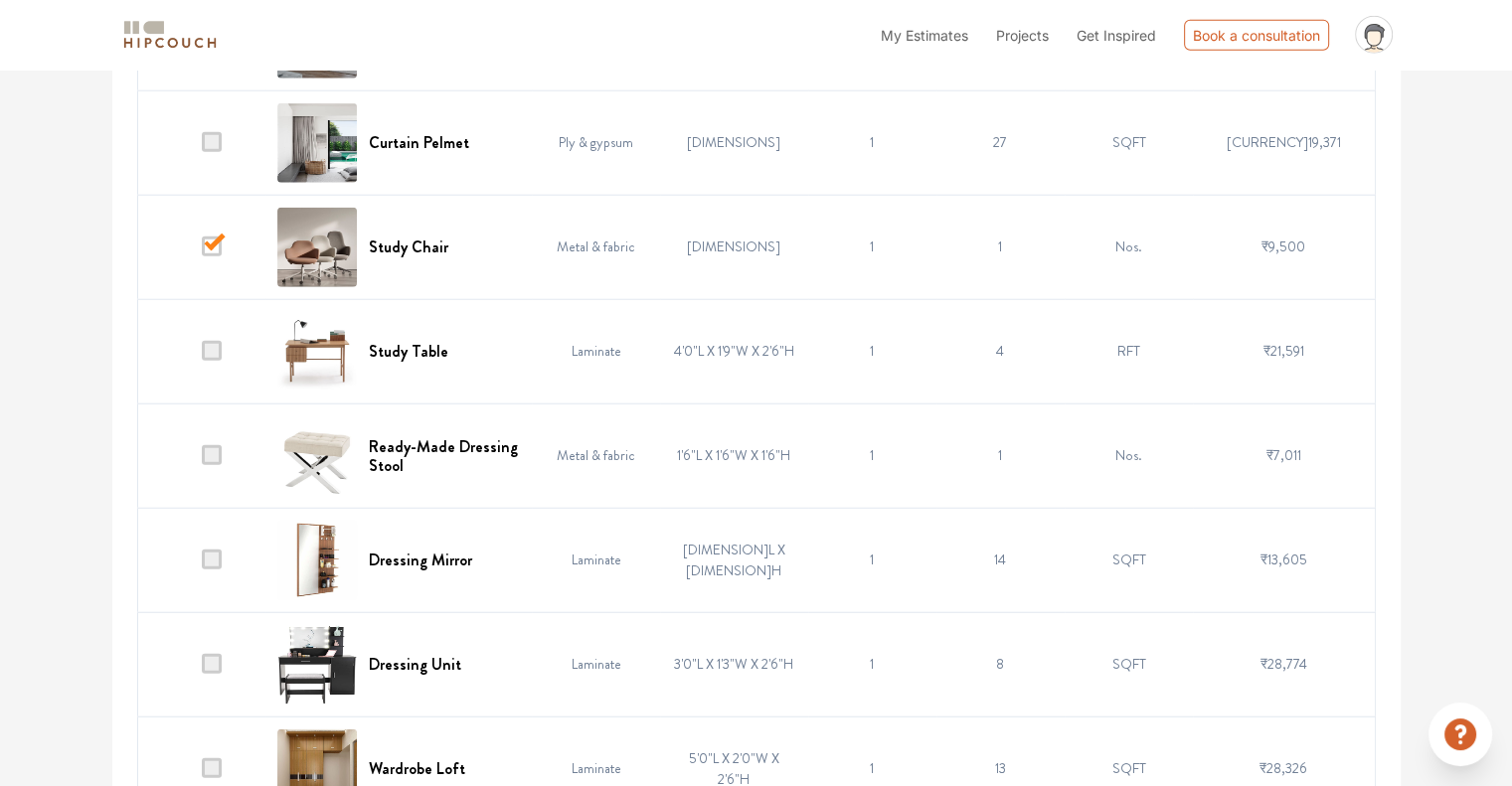 scroll, scrollTop: 5167, scrollLeft: 0, axis: vertical 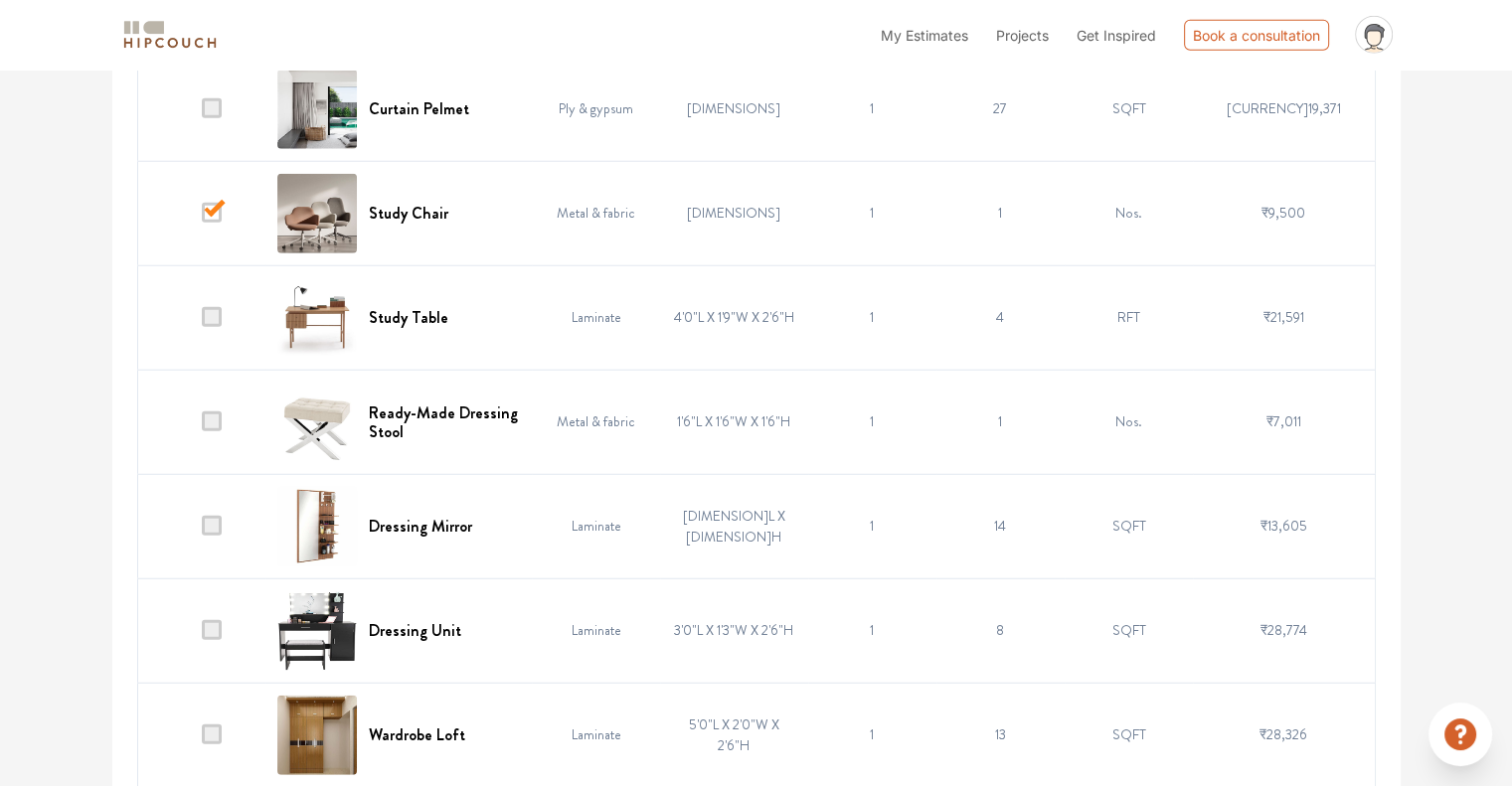 click at bounding box center (212, 421) 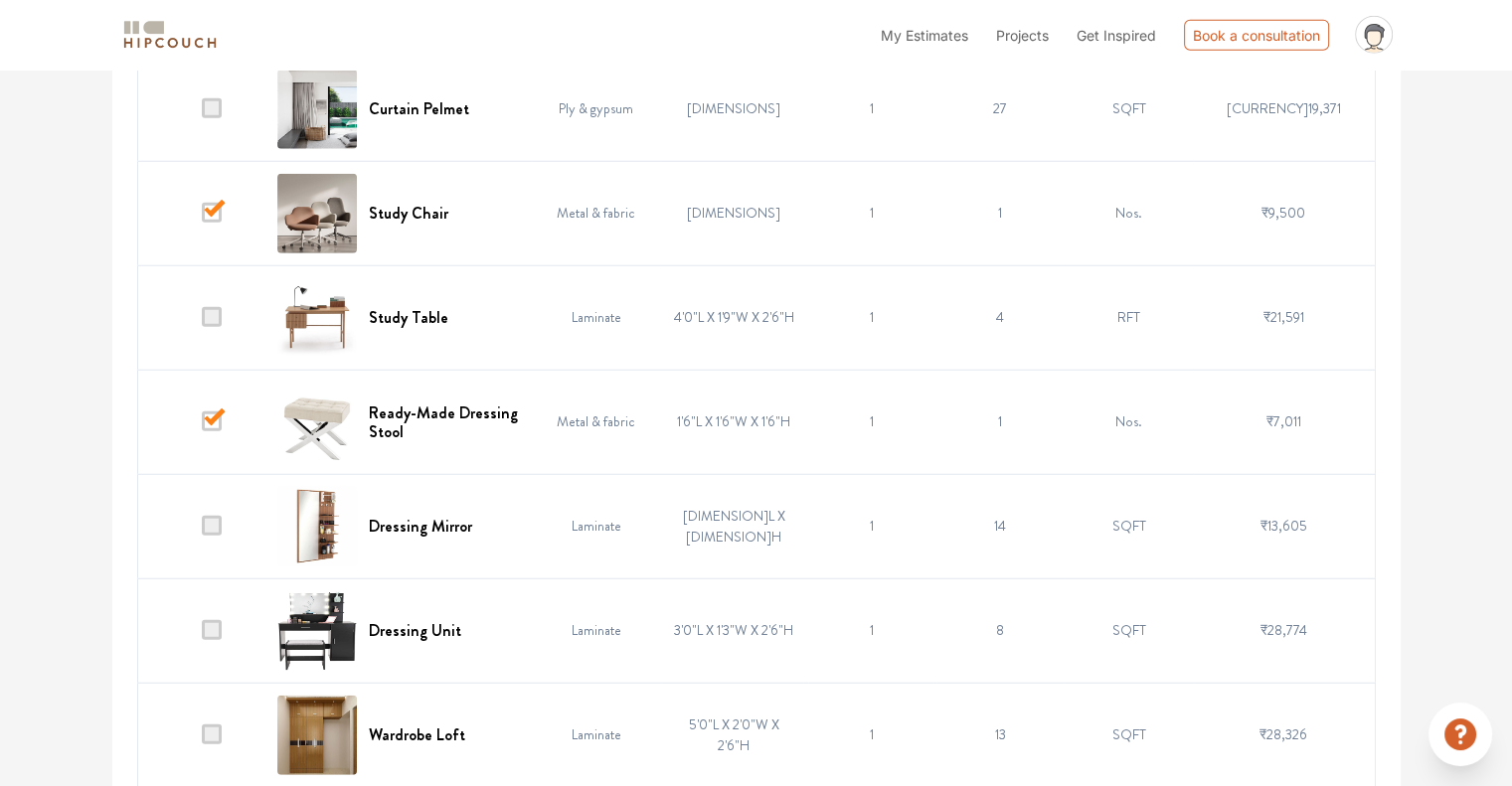 click at bounding box center [212, 526] 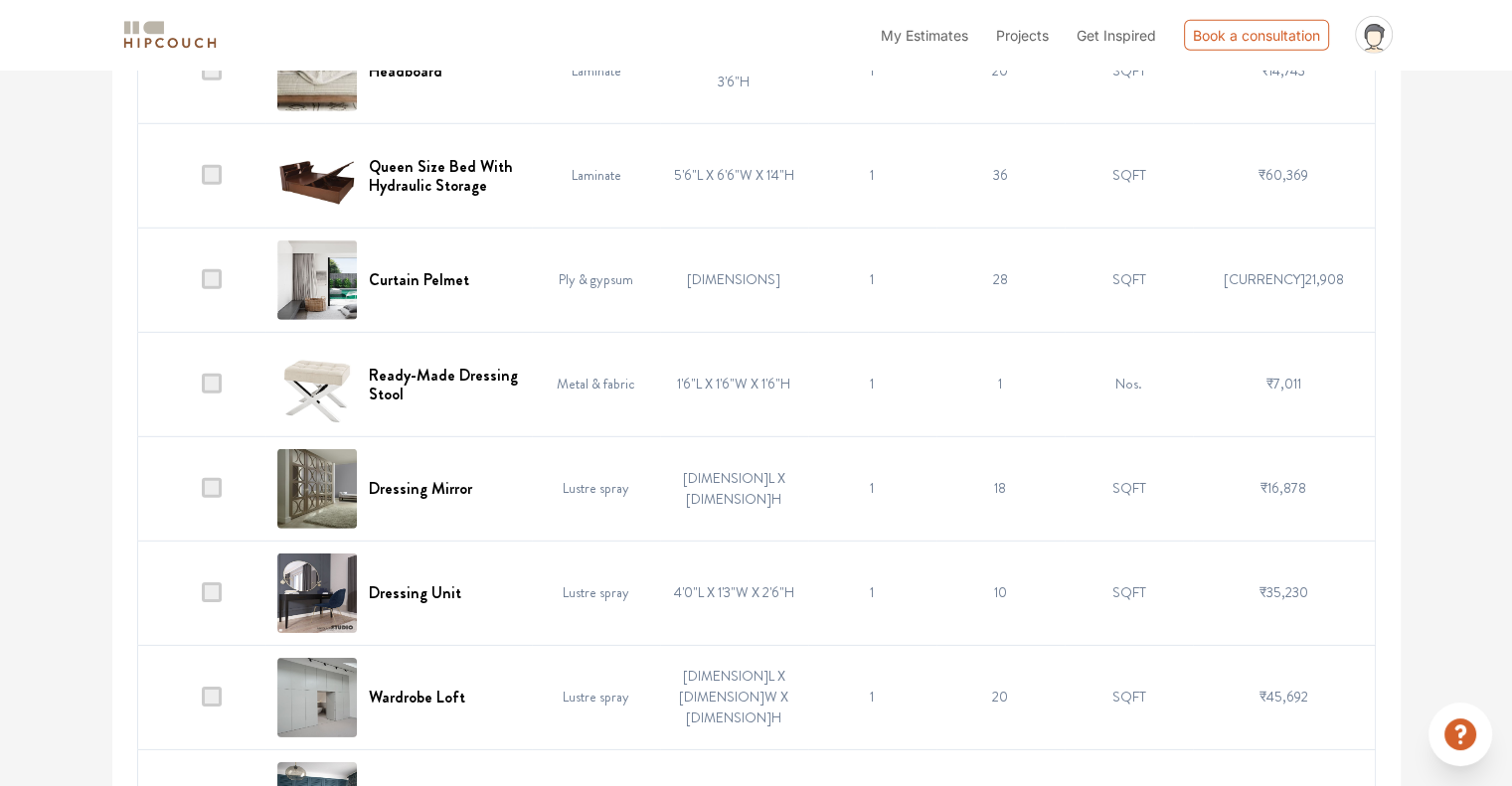 scroll, scrollTop: 6061, scrollLeft: 0, axis: vertical 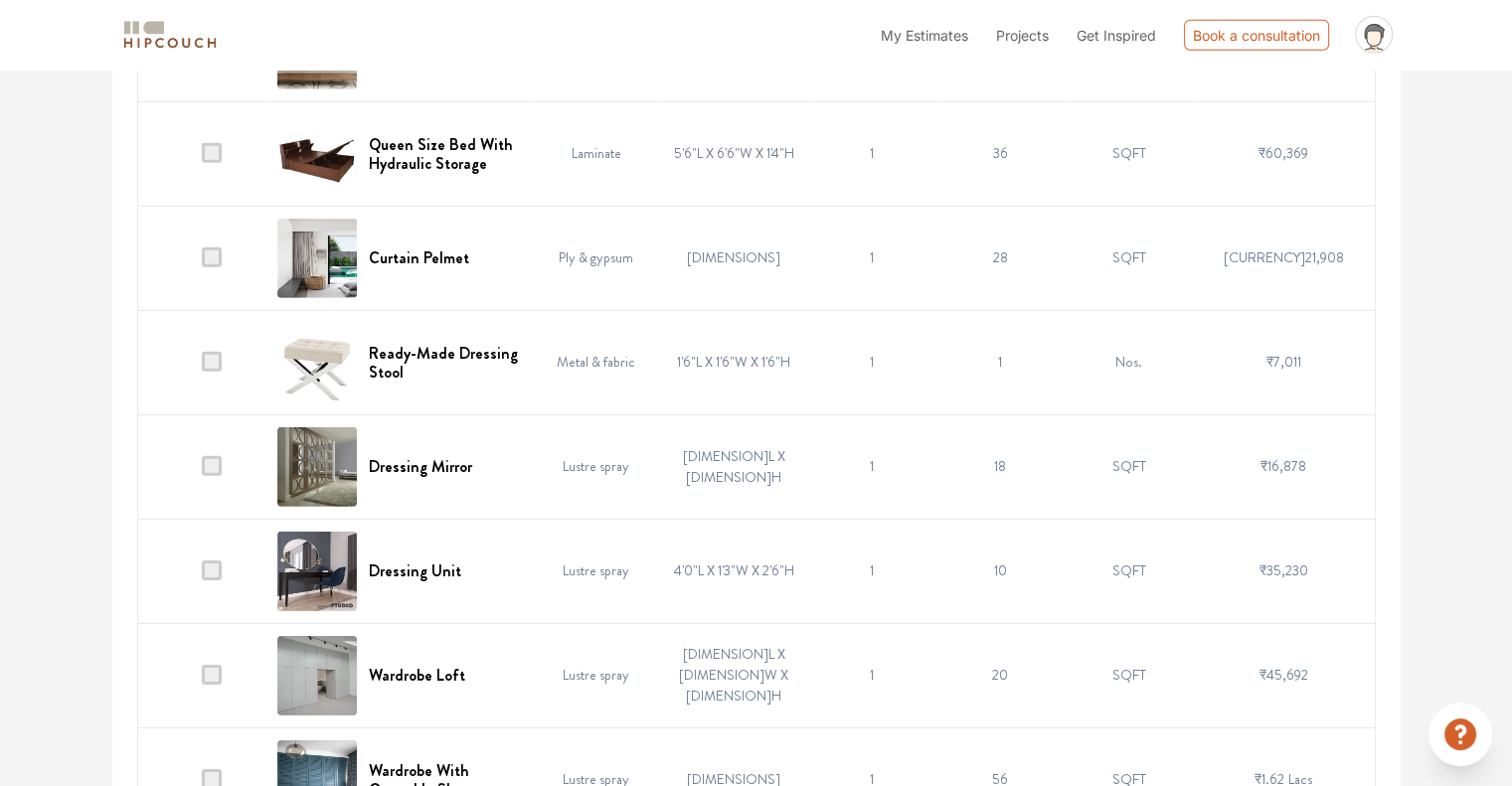 click at bounding box center [212, 362] 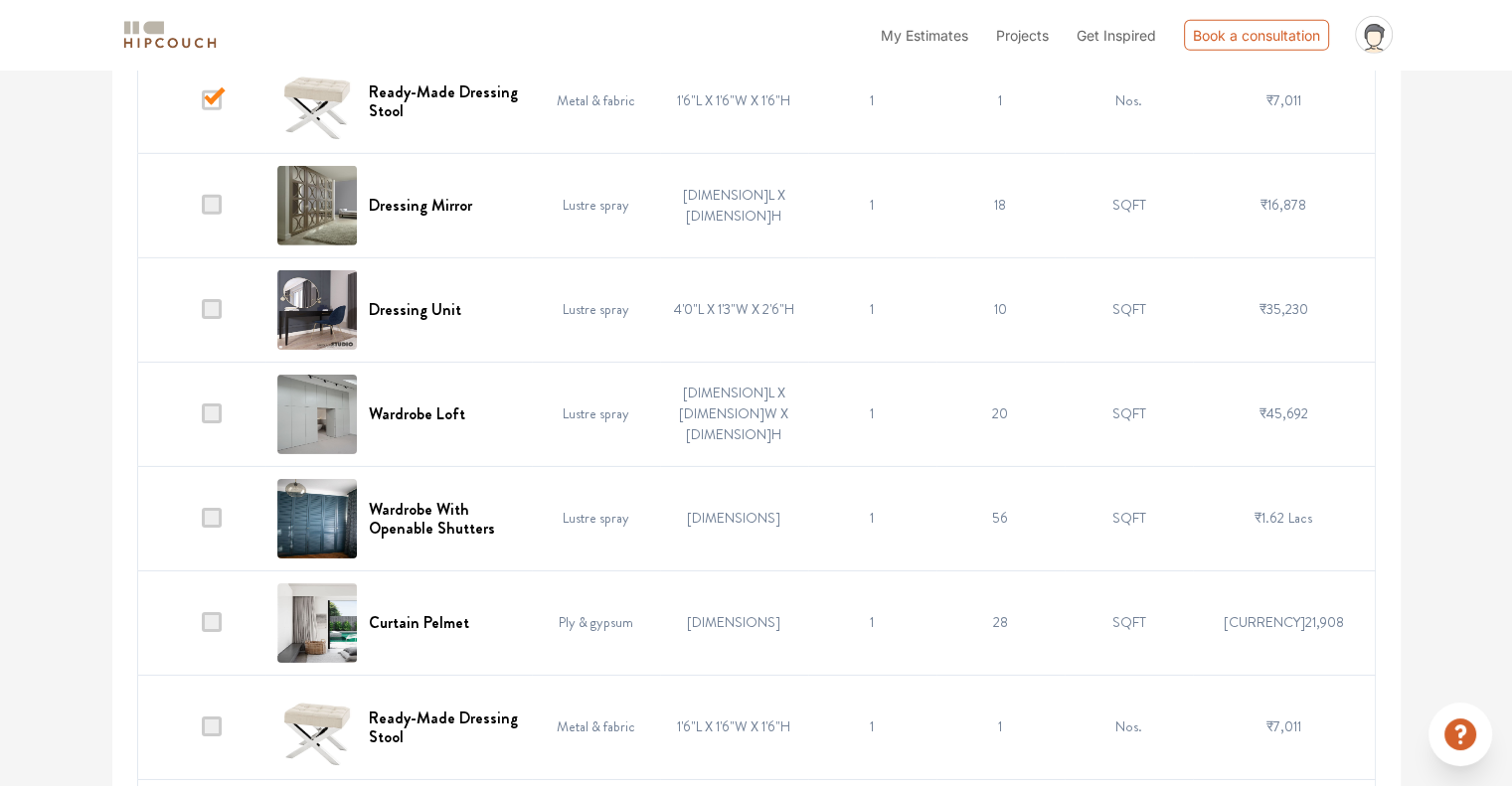 scroll, scrollTop: 6360, scrollLeft: 0, axis: vertical 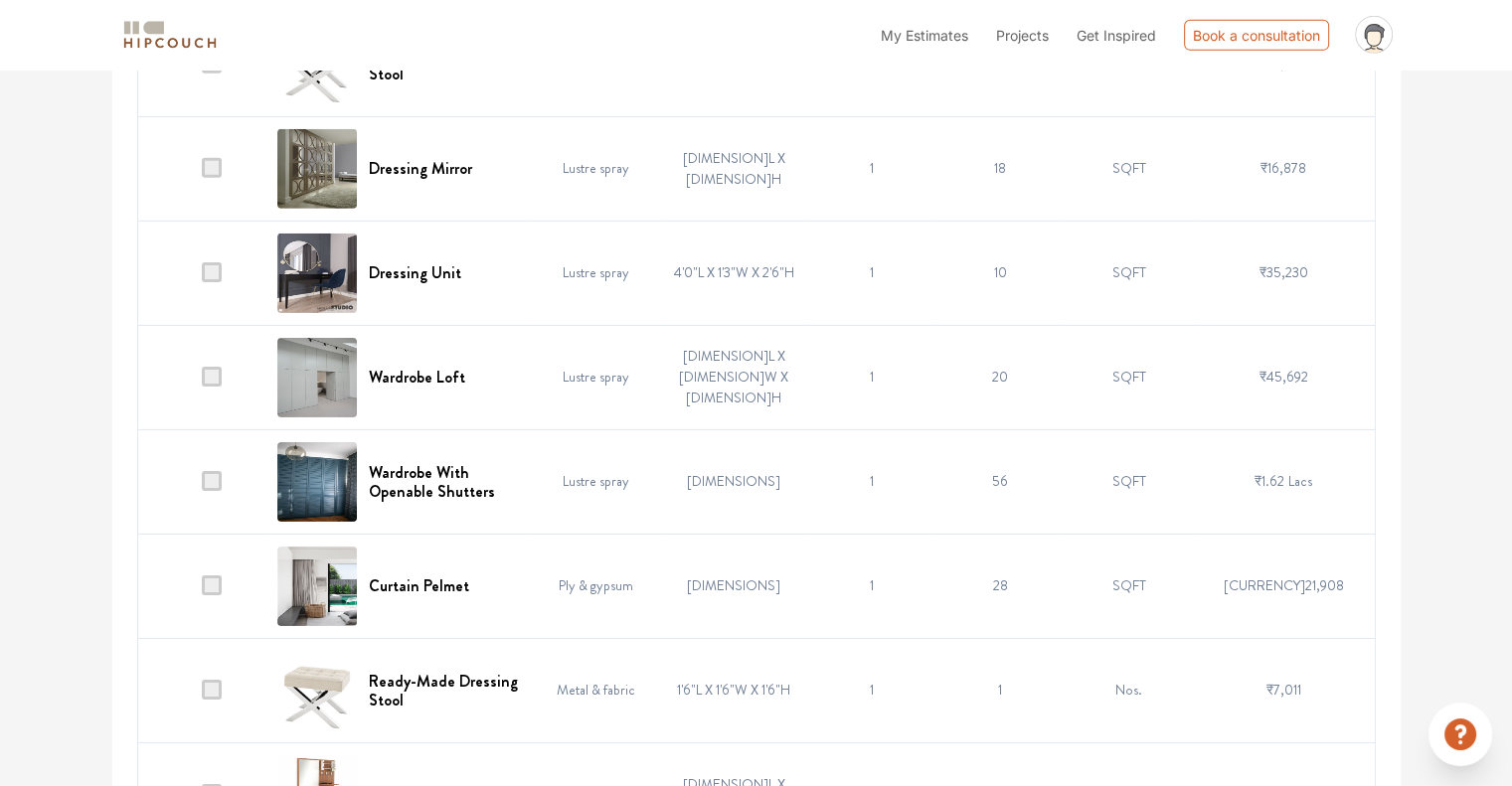 click at bounding box center (212, 272) 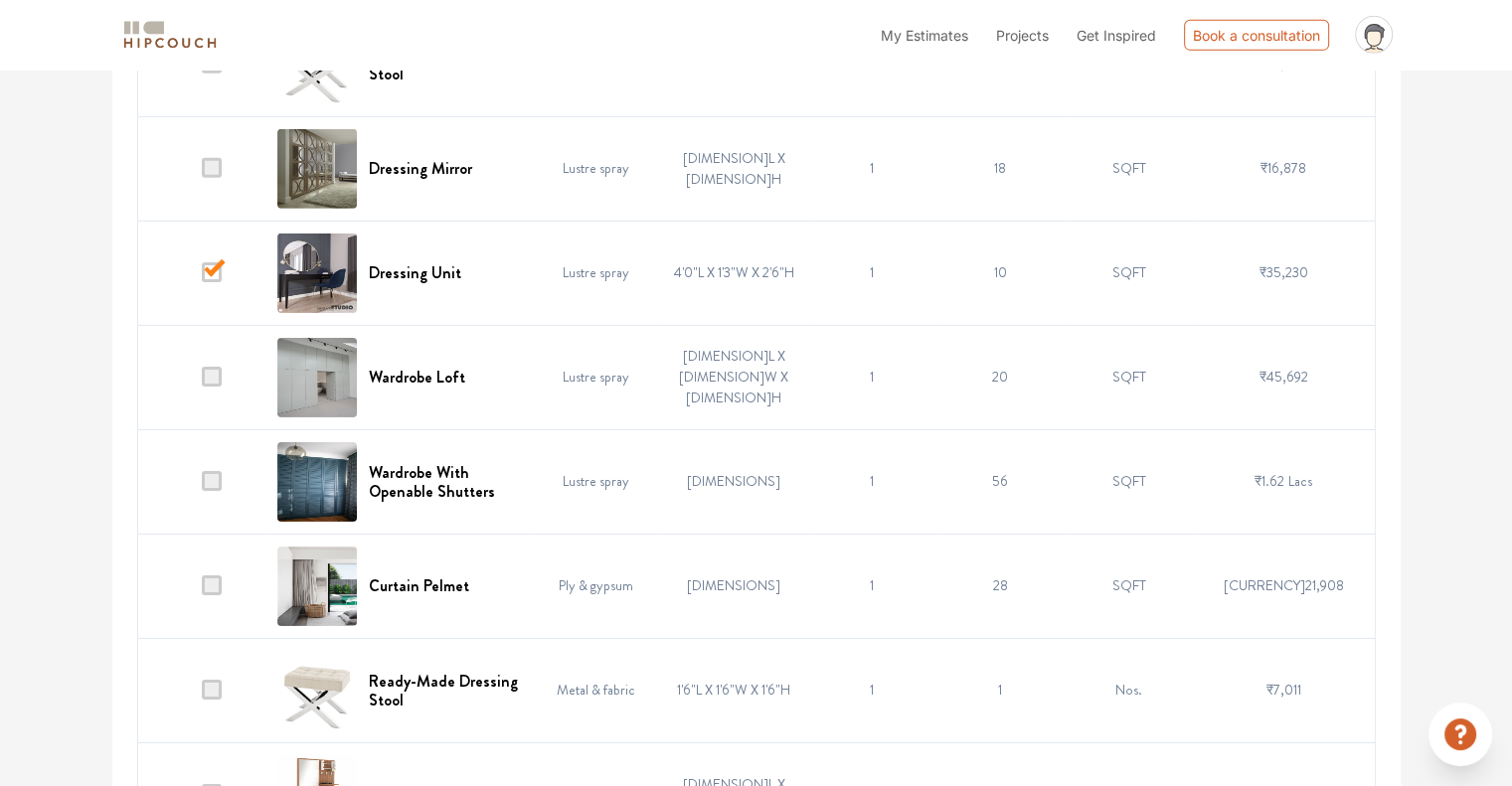 click at bounding box center (212, 272) 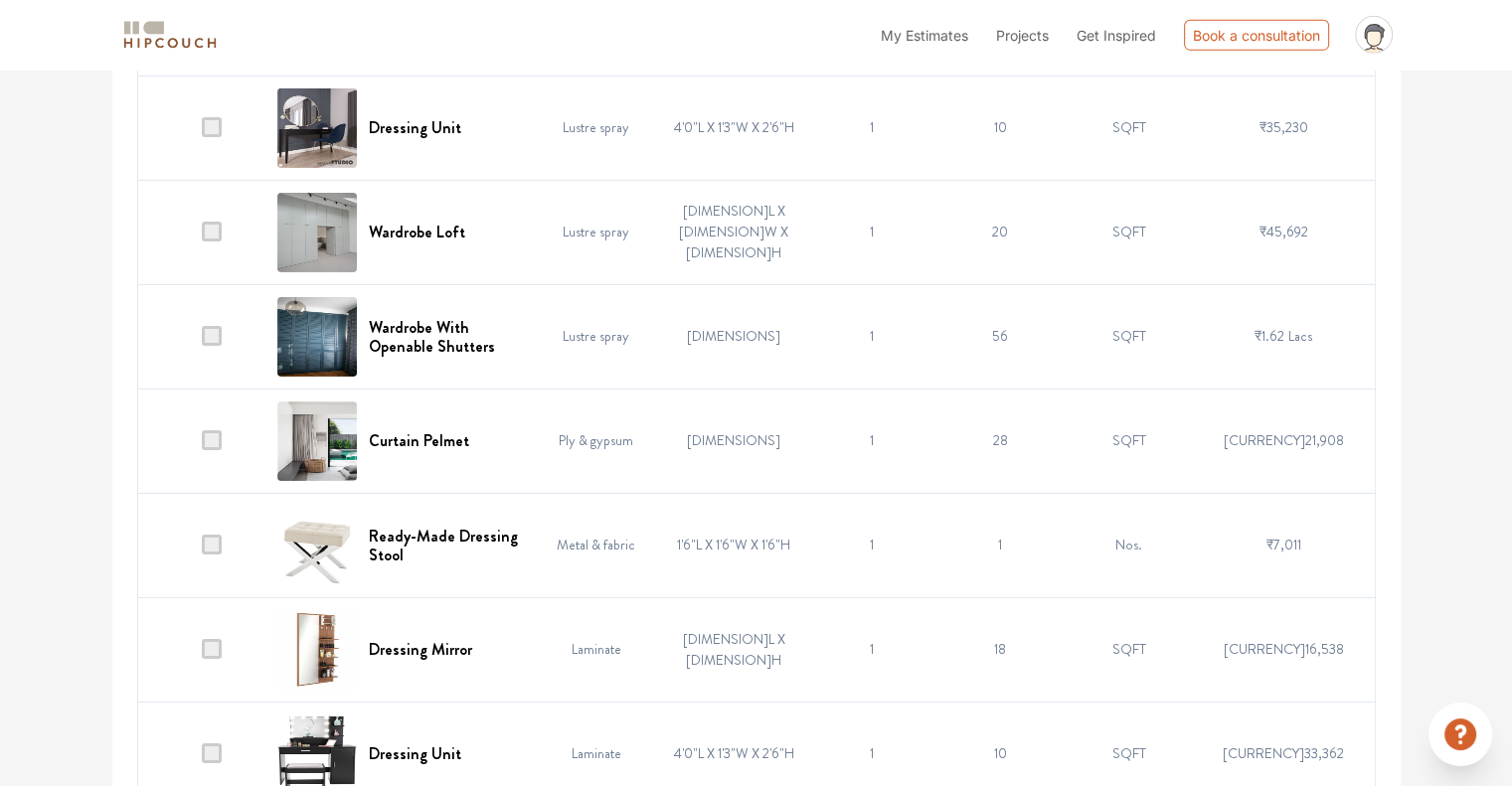 scroll, scrollTop: 6558, scrollLeft: 0, axis: vertical 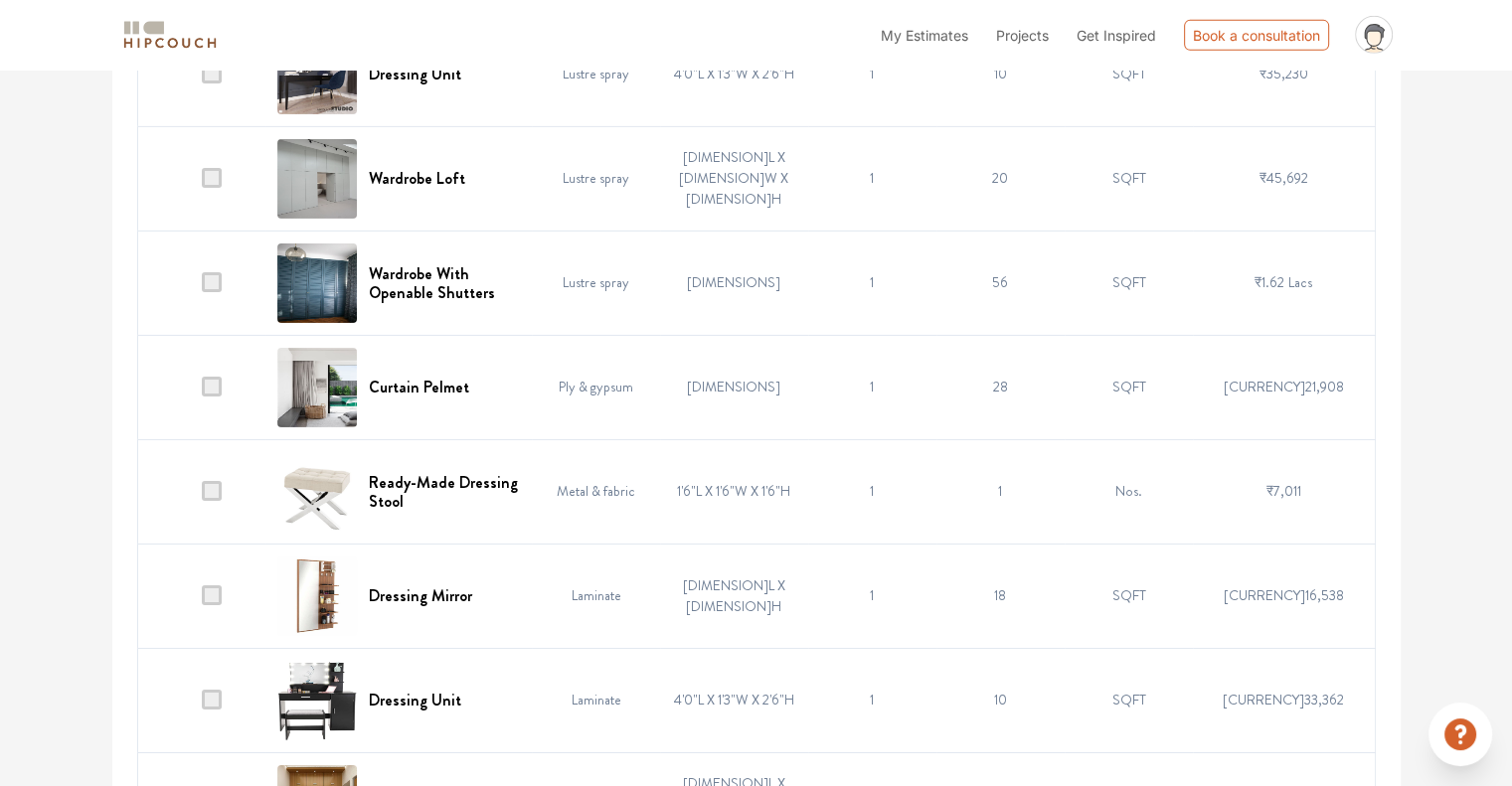 click at bounding box center (212, 491) 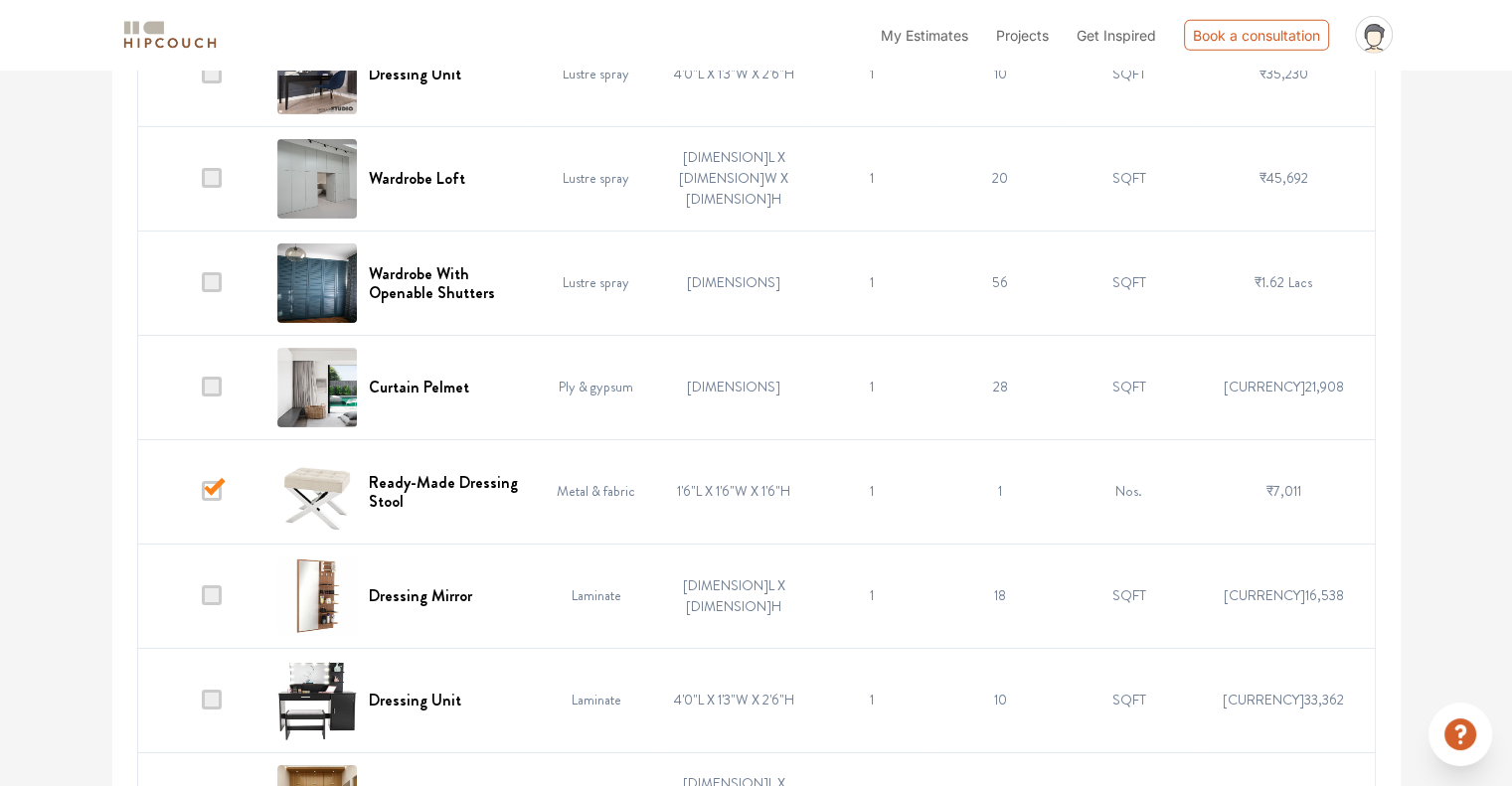 click at bounding box center (212, 595) 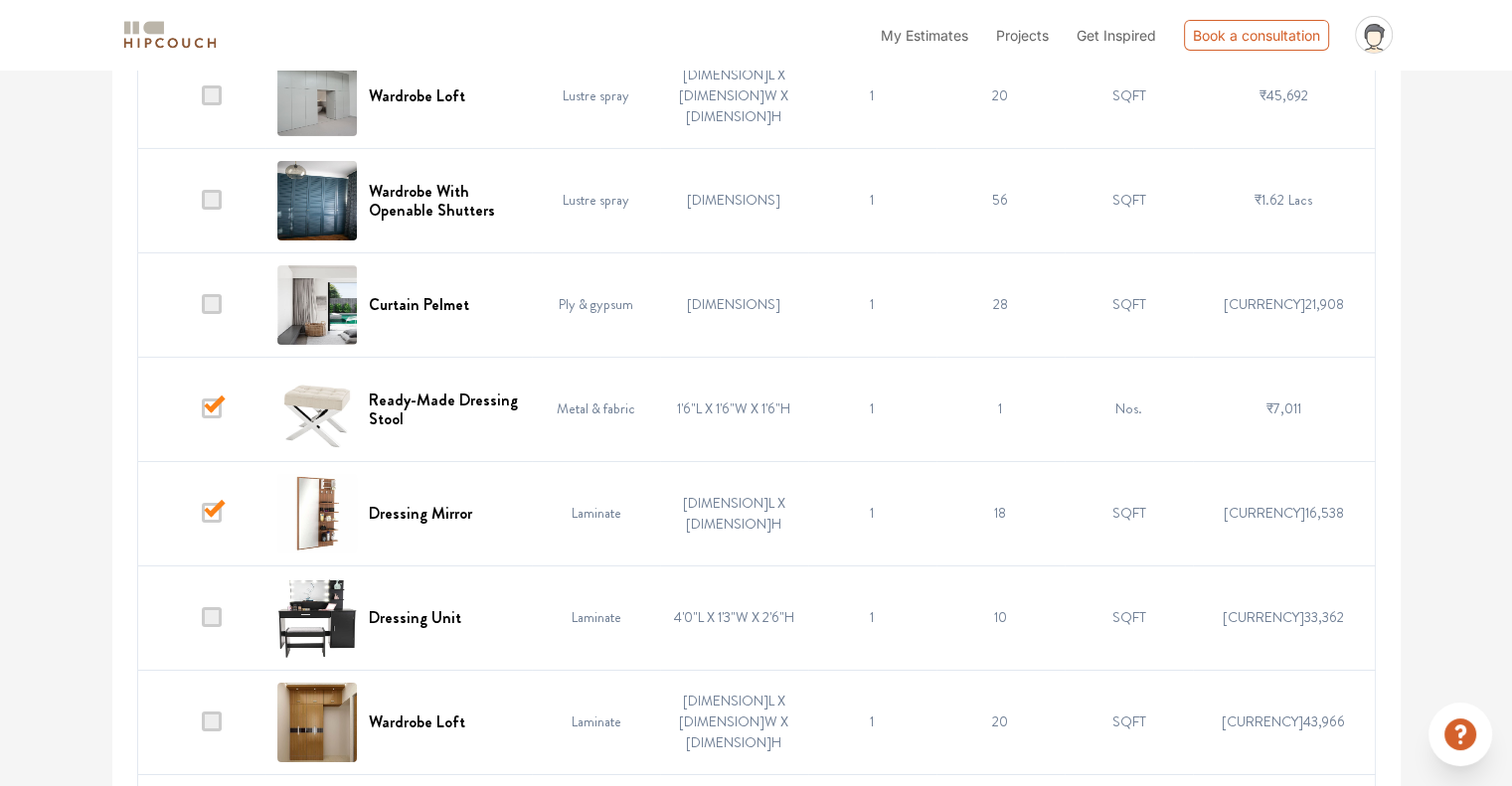 scroll, scrollTop: 6856, scrollLeft: 0, axis: vertical 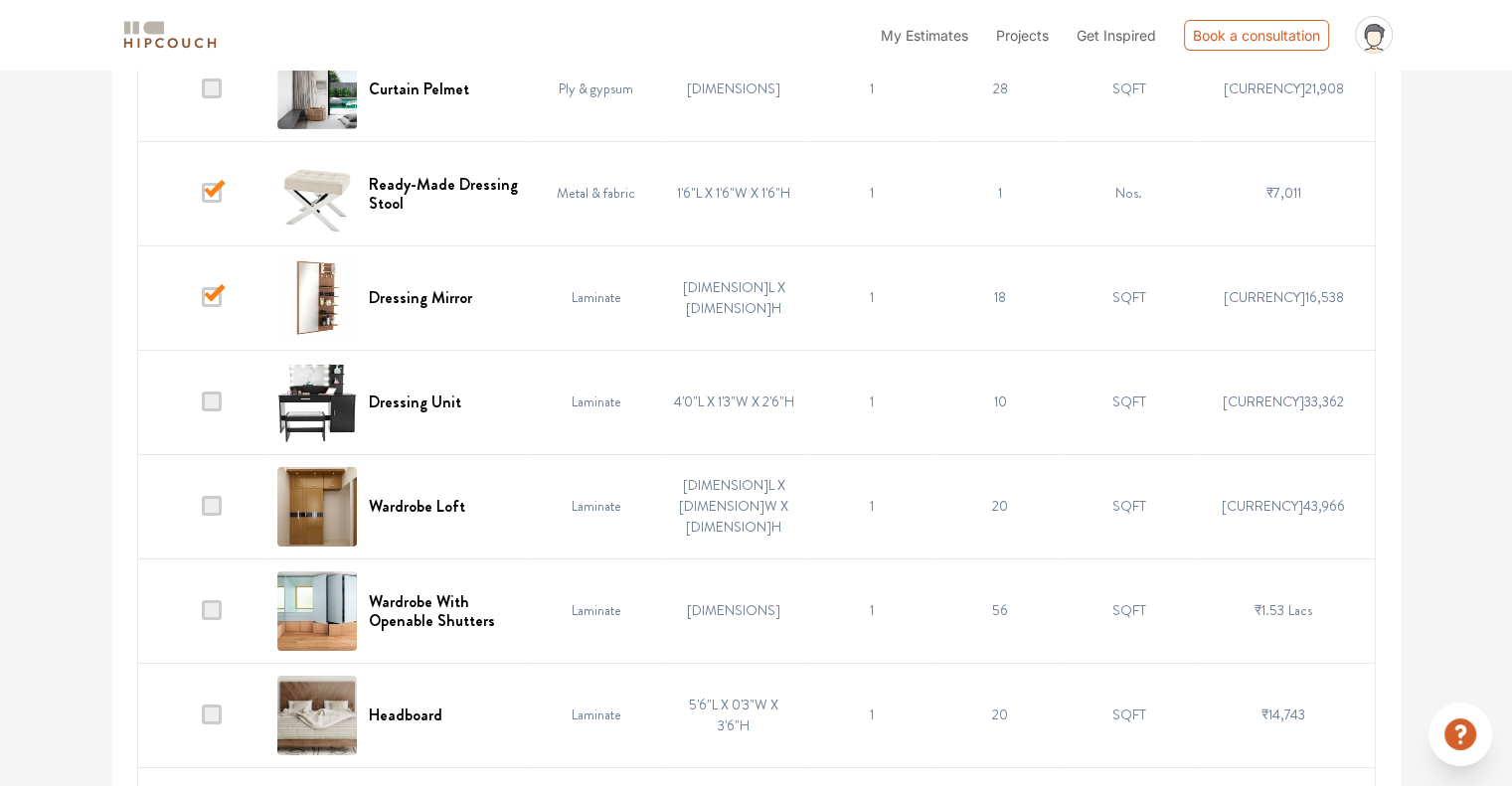 click at bounding box center (212, 401) 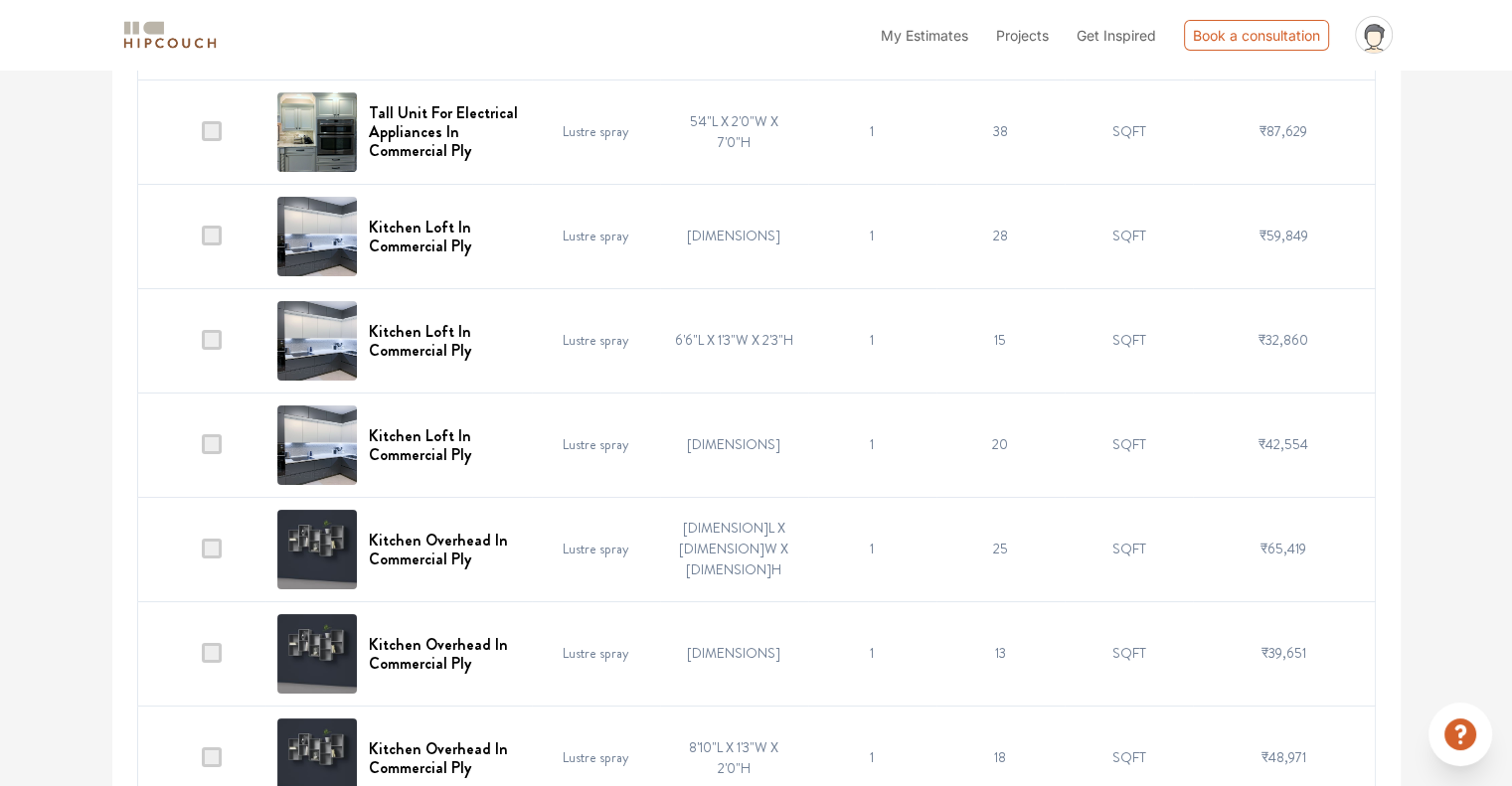 scroll, scrollTop: 7651, scrollLeft: 0, axis: vertical 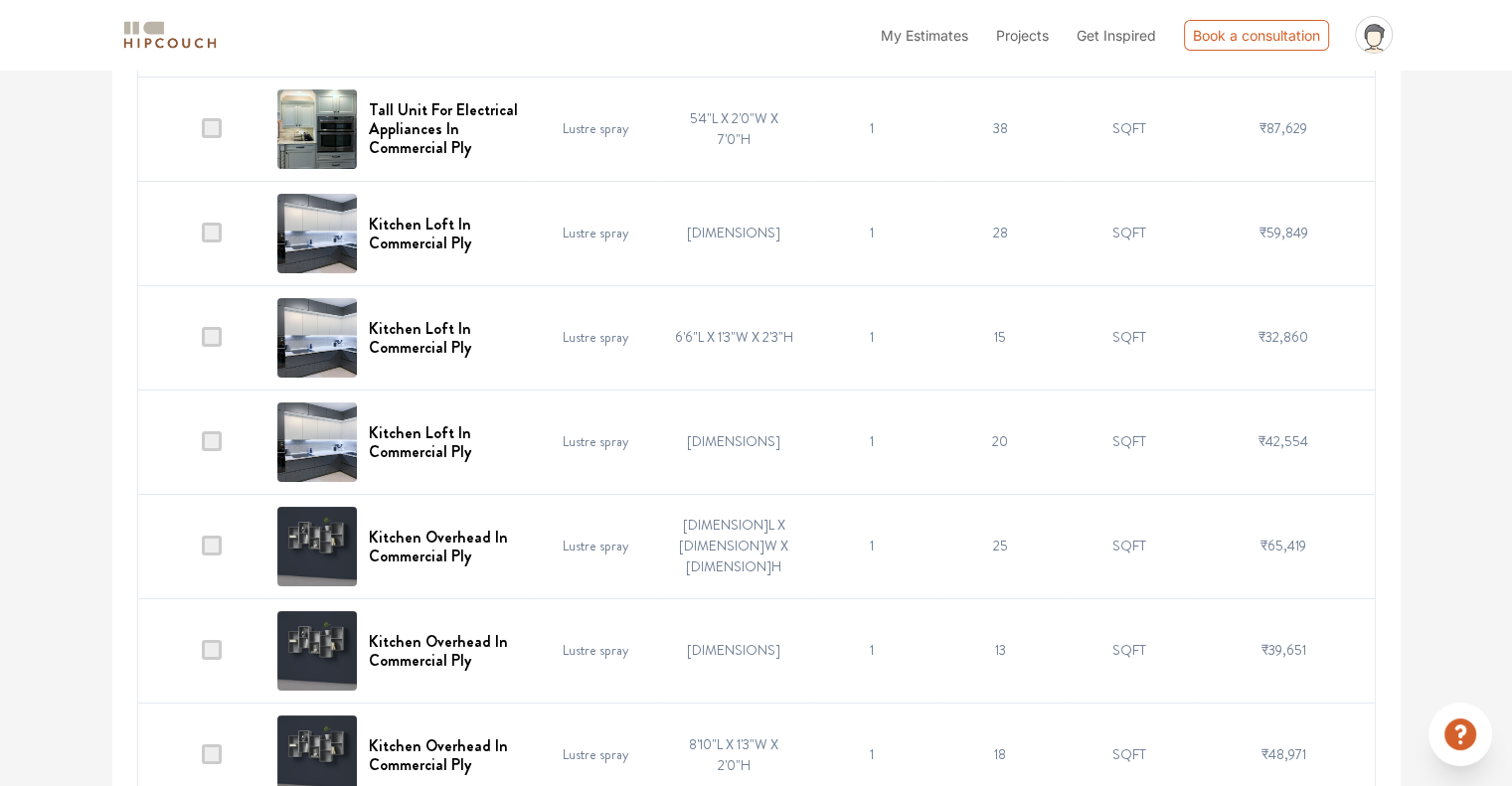 click at bounding box center (212, 546) 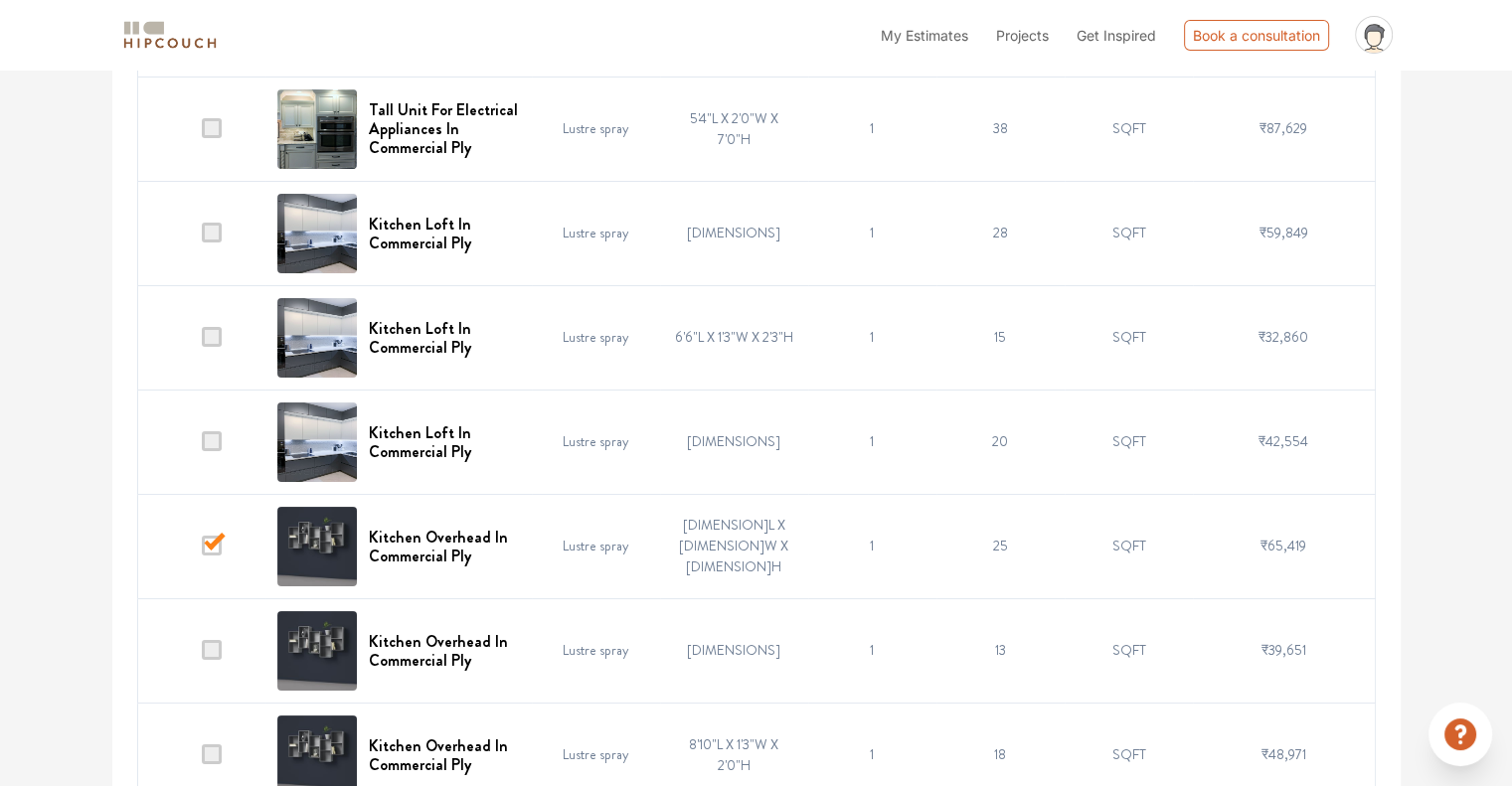 click at bounding box center (212, 650) 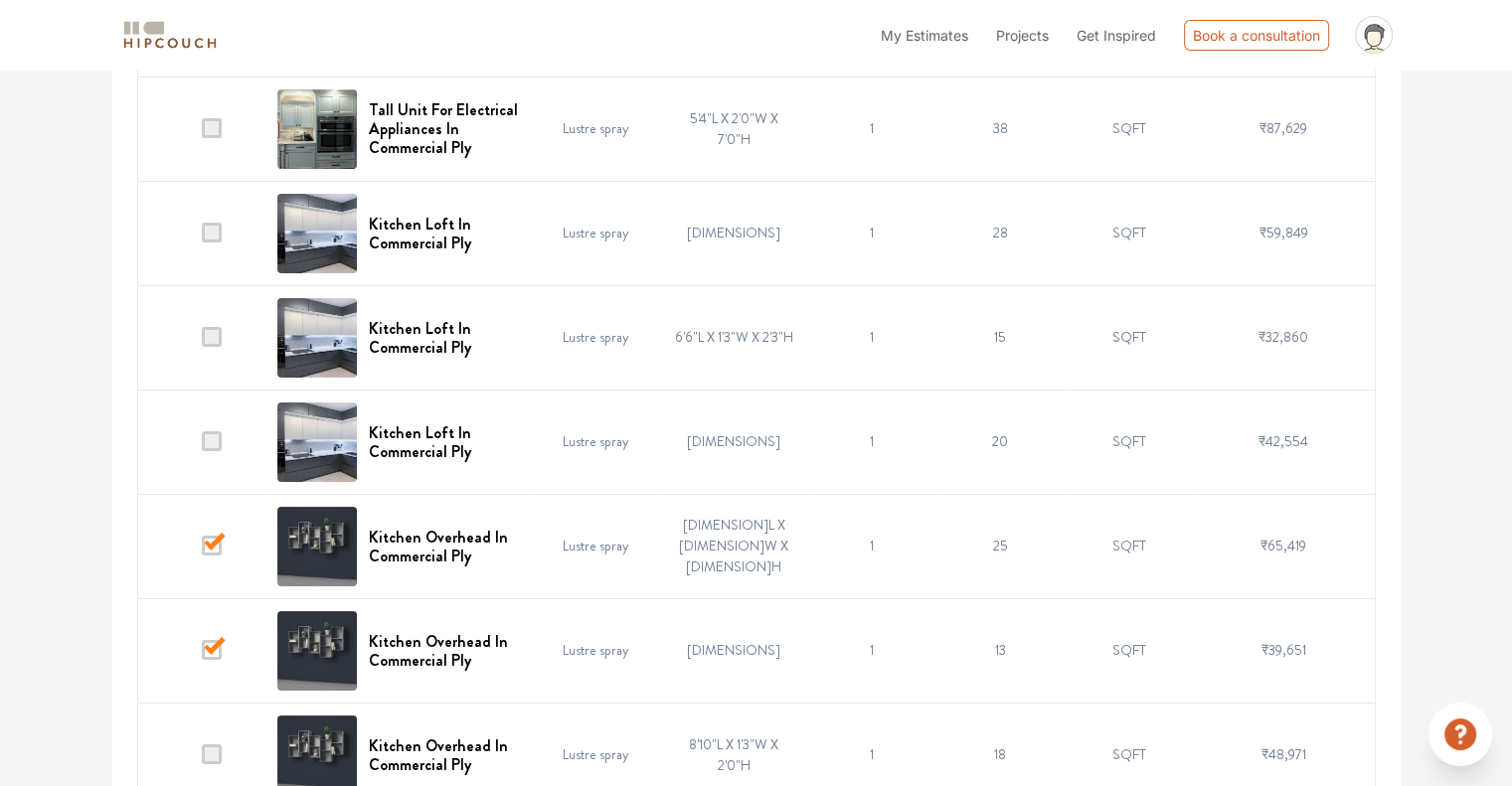 click at bounding box center (212, 754) 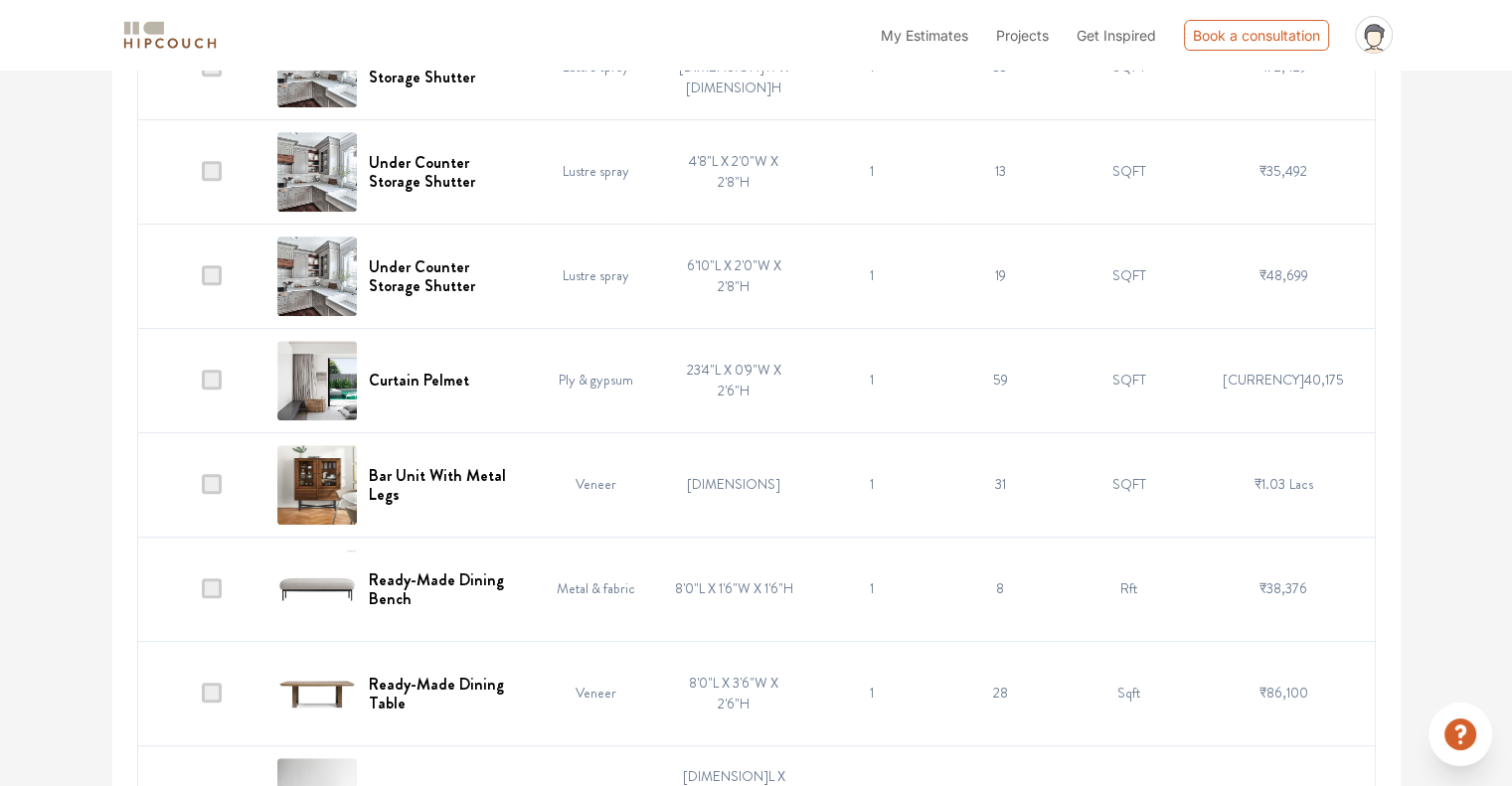 scroll, scrollTop: 8446, scrollLeft: 0, axis: vertical 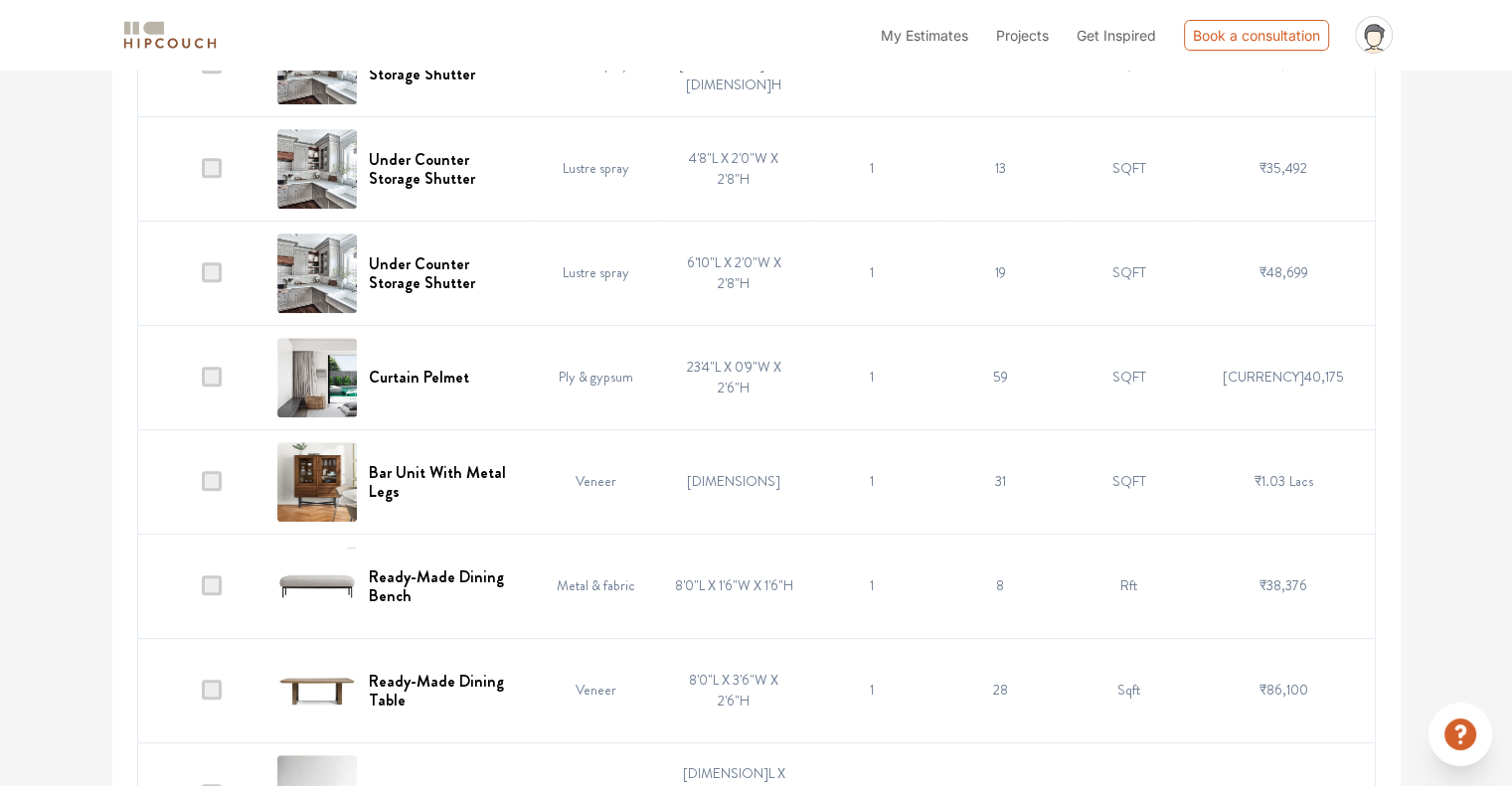 click at bounding box center (201, 481) 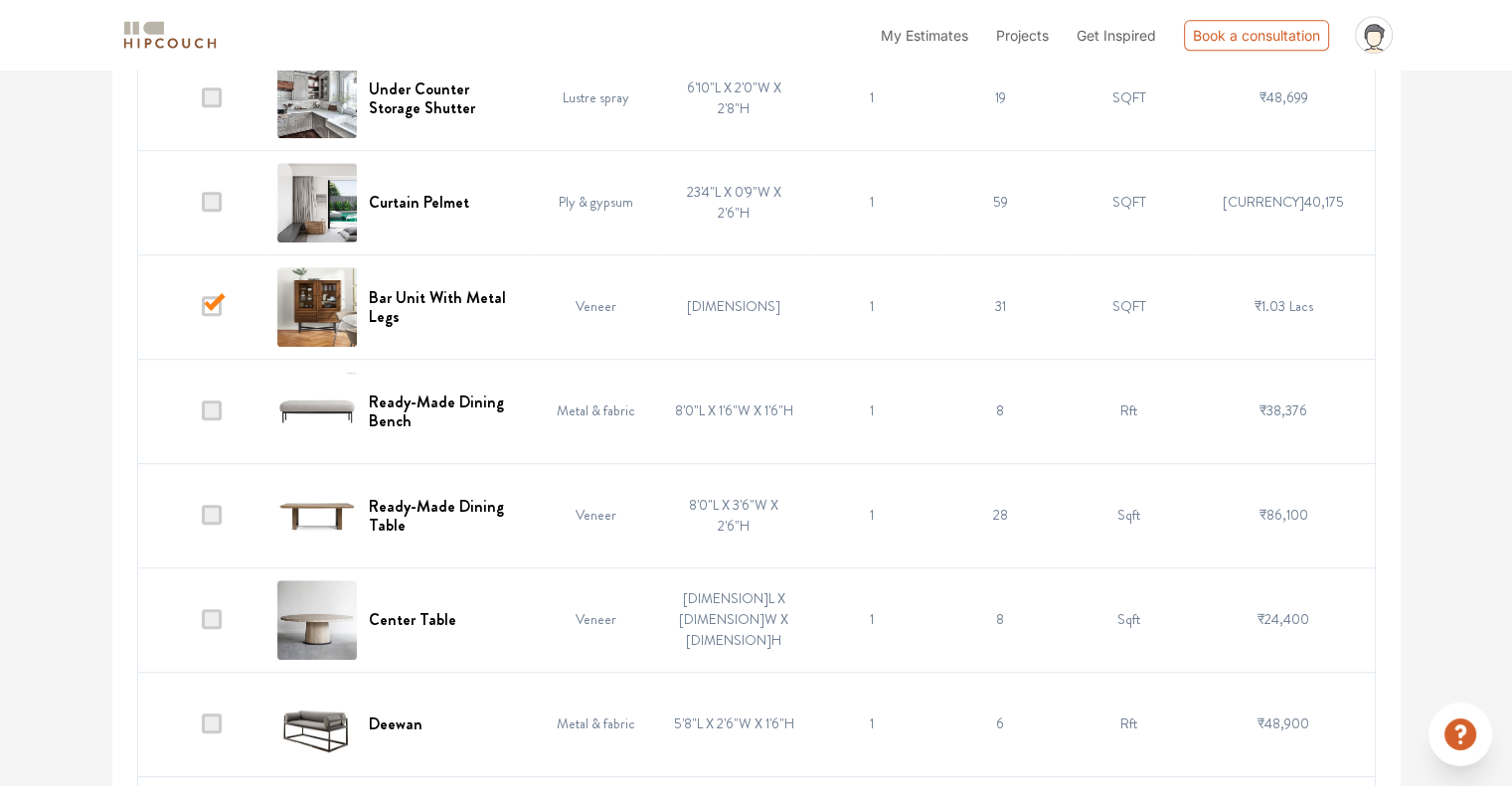 scroll, scrollTop: 8645, scrollLeft: 0, axis: vertical 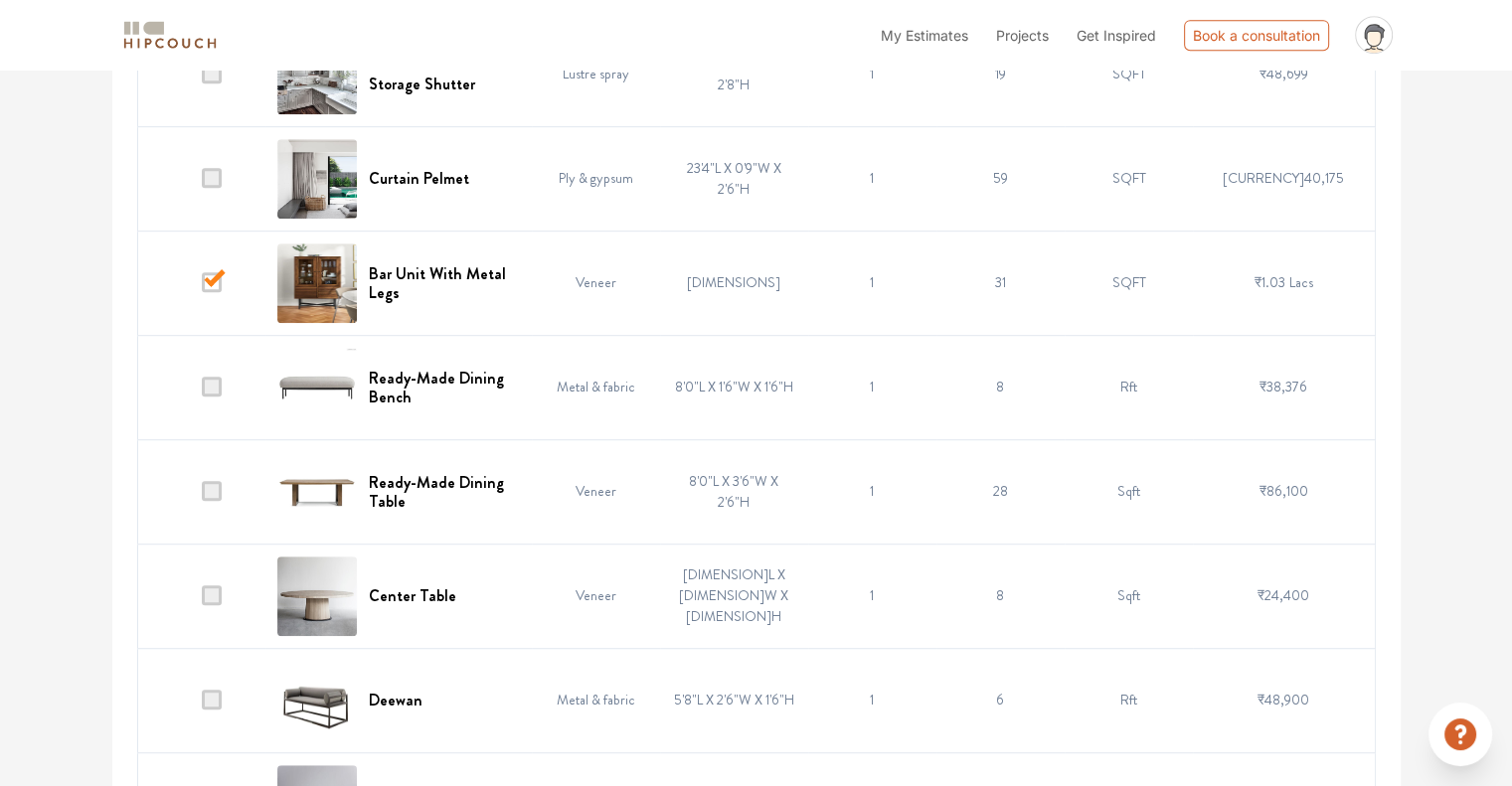 click at bounding box center [212, 387] 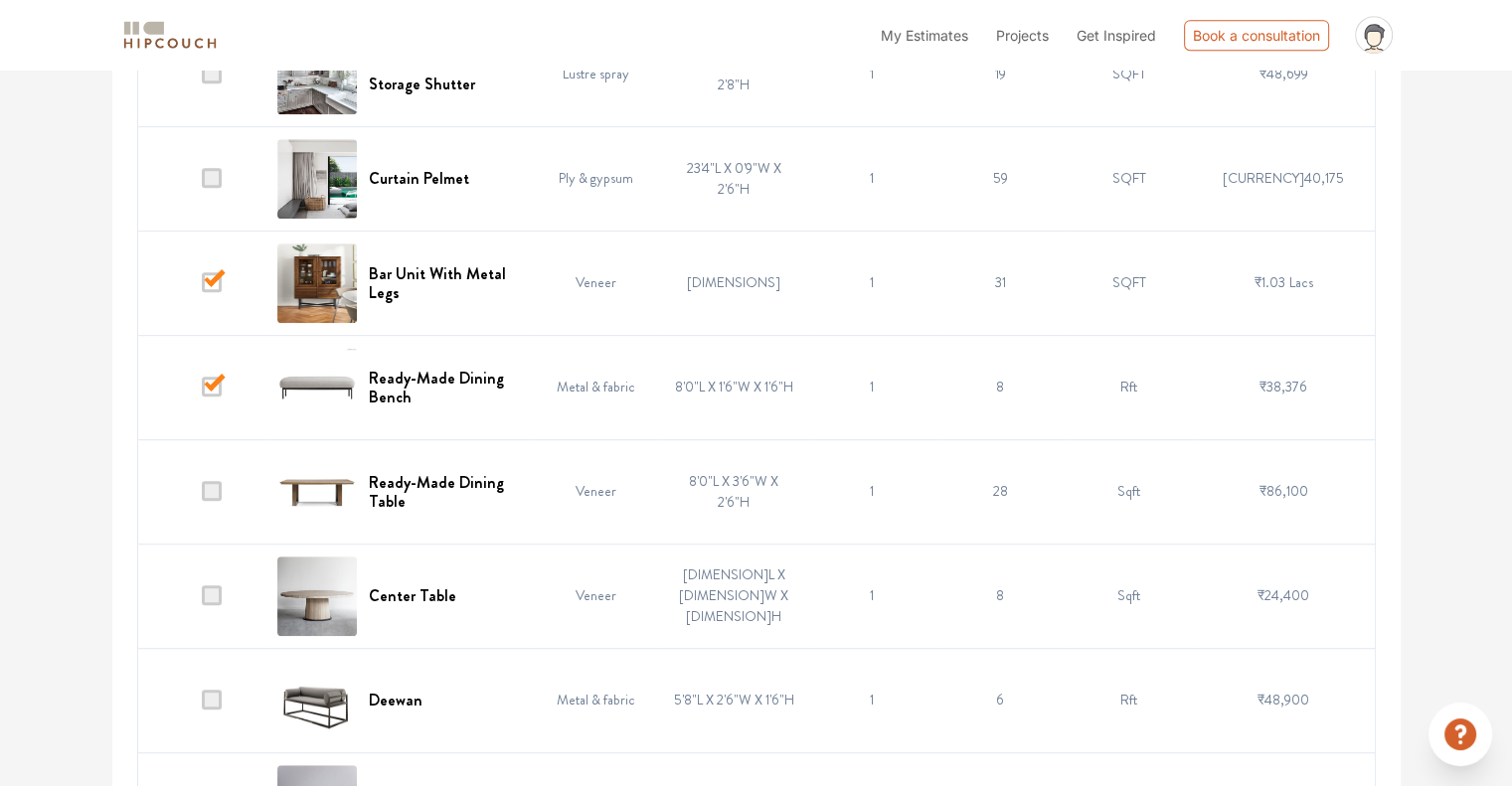 click at bounding box center [212, 491] 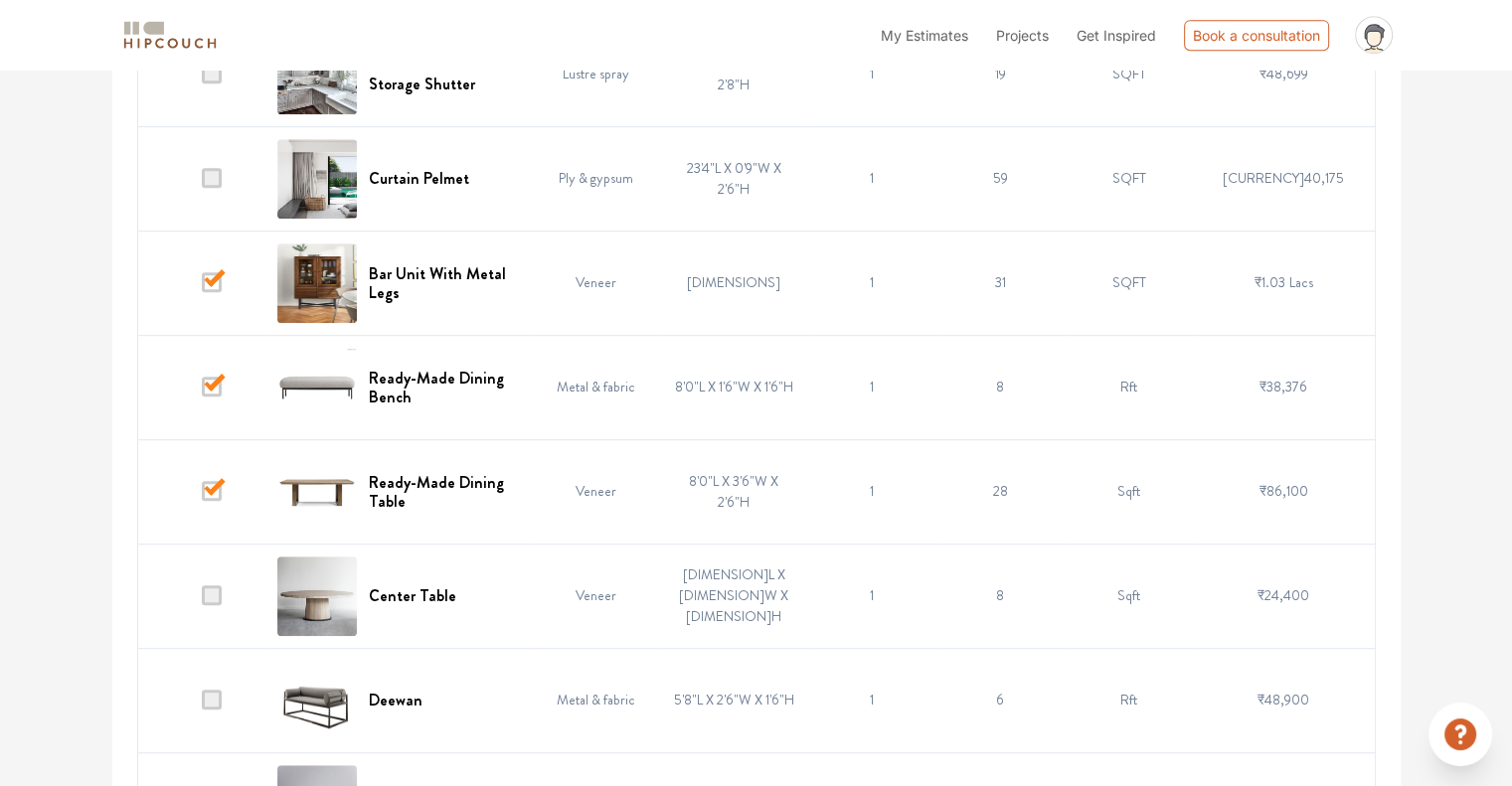 click at bounding box center (212, 595) 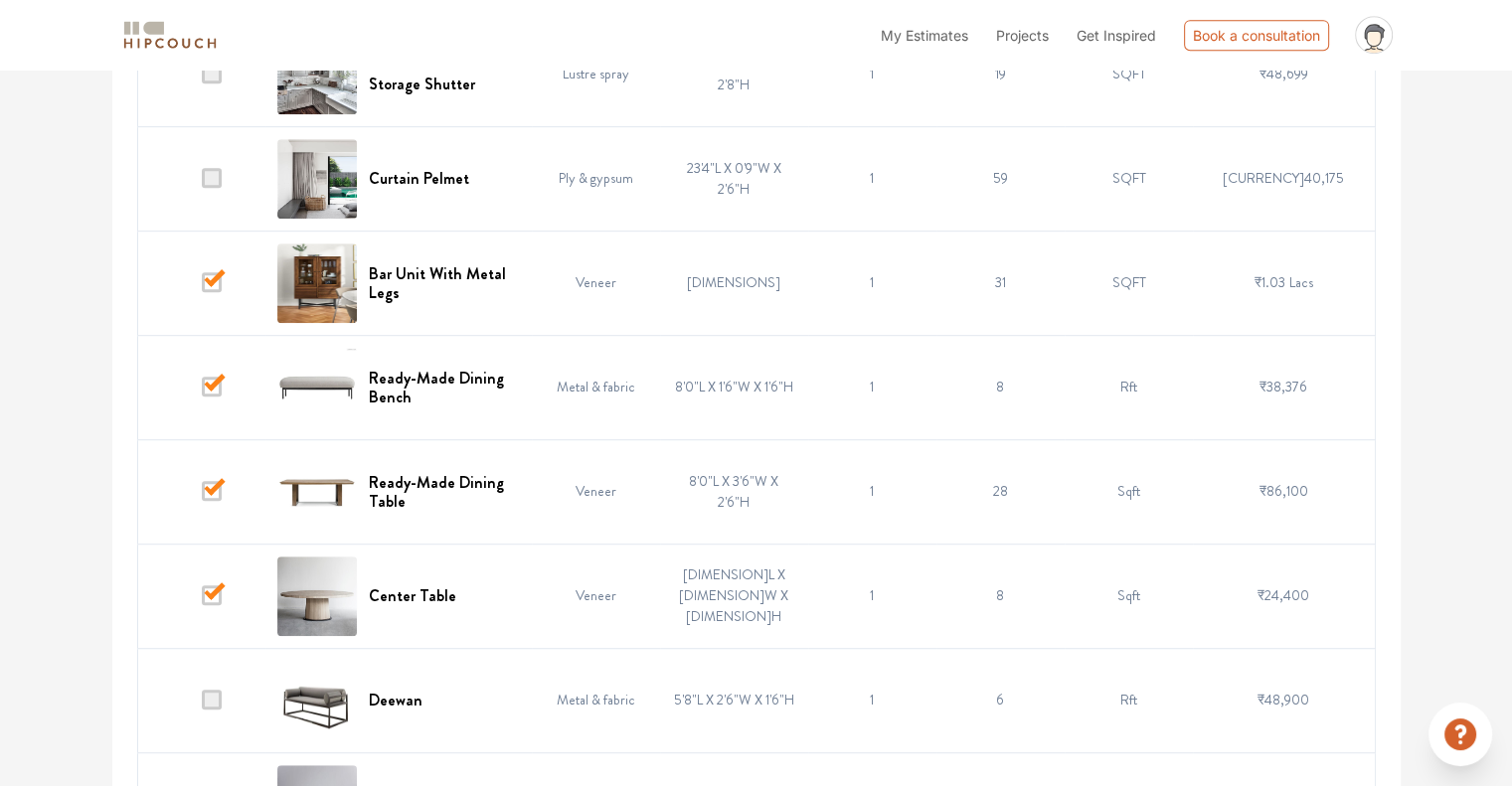 click at bounding box center [212, 700] 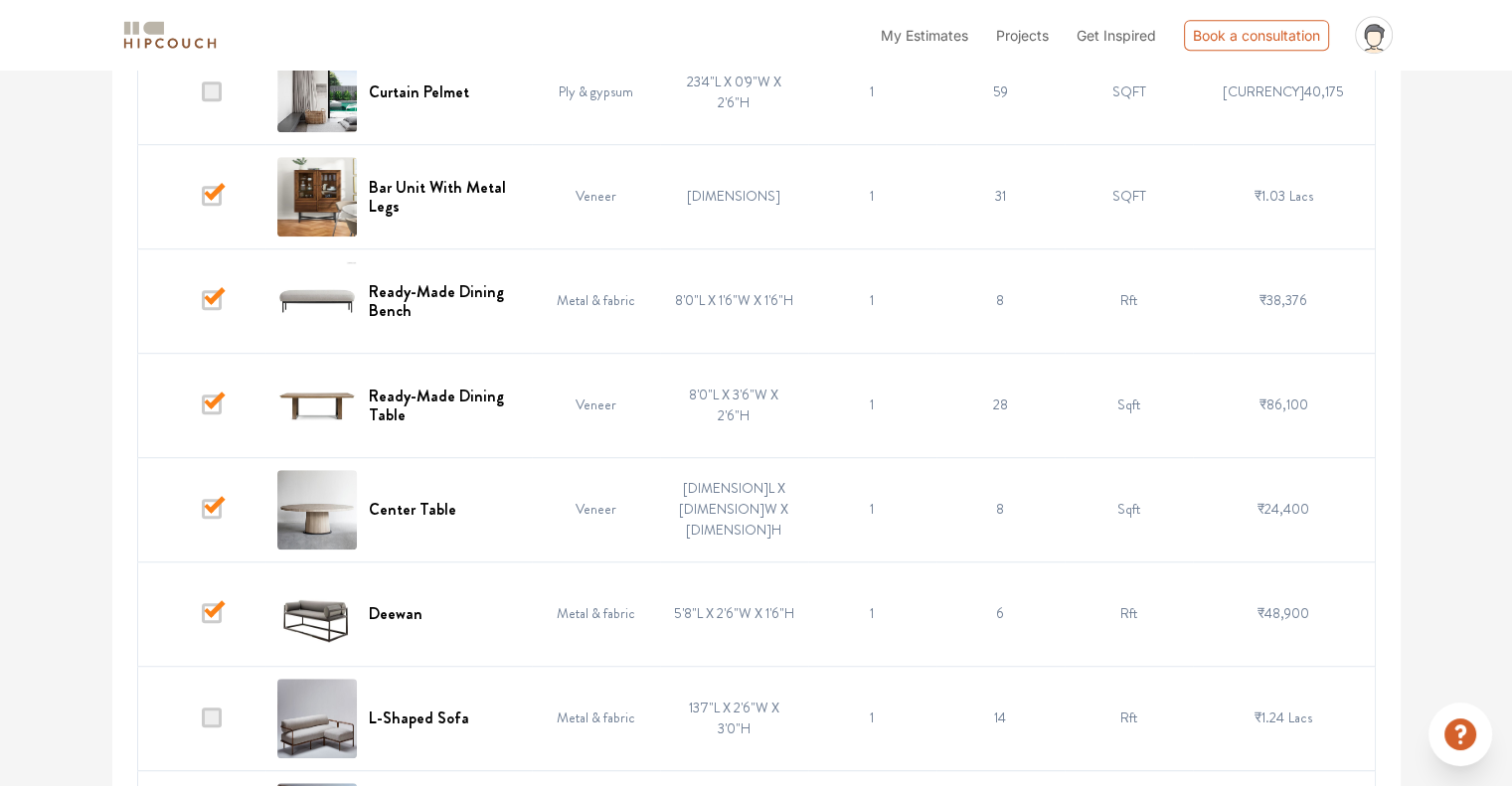 scroll, scrollTop: 8943, scrollLeft: 0, axis: vertical 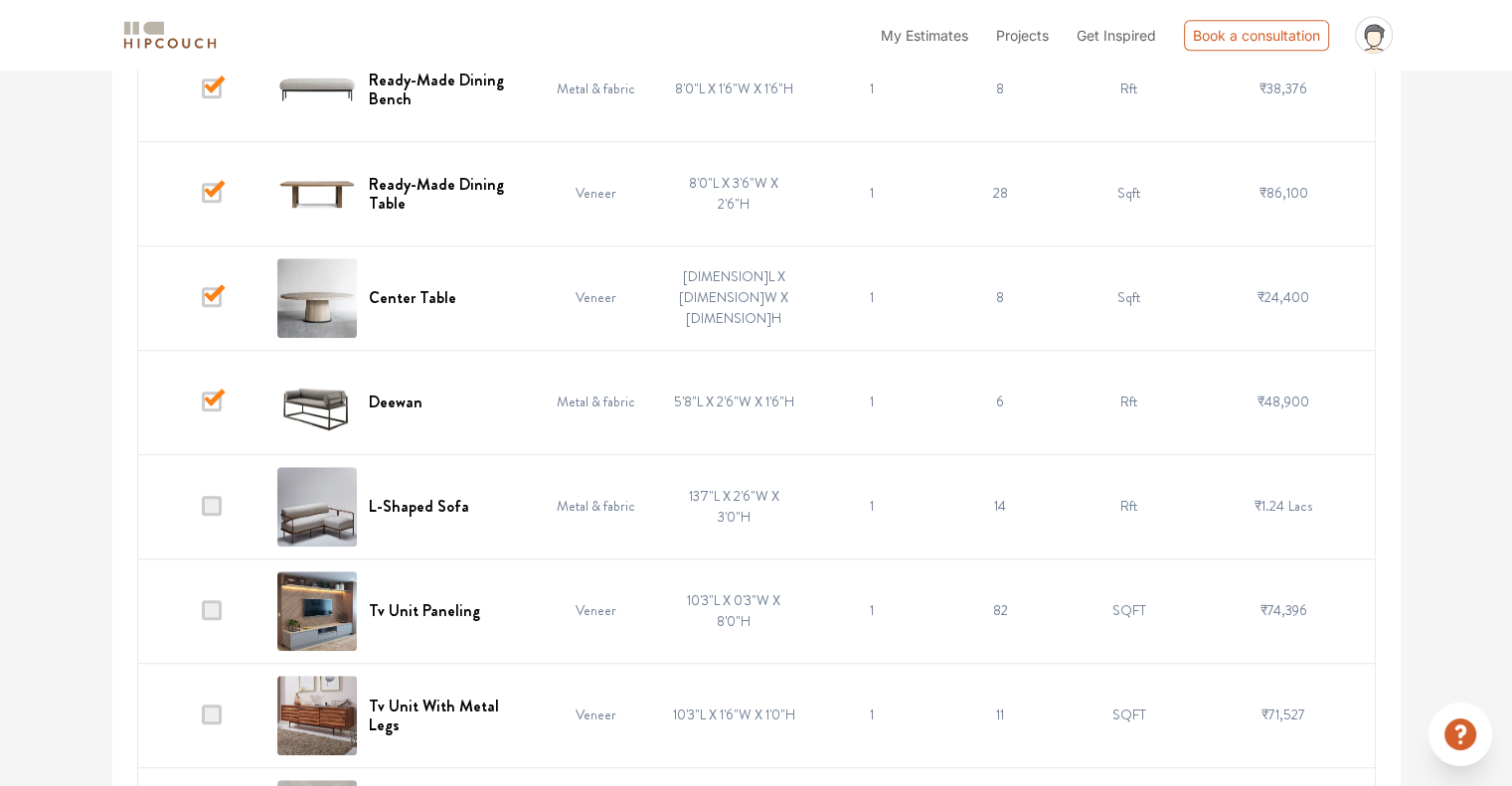 click at bounding box center [212, 506] 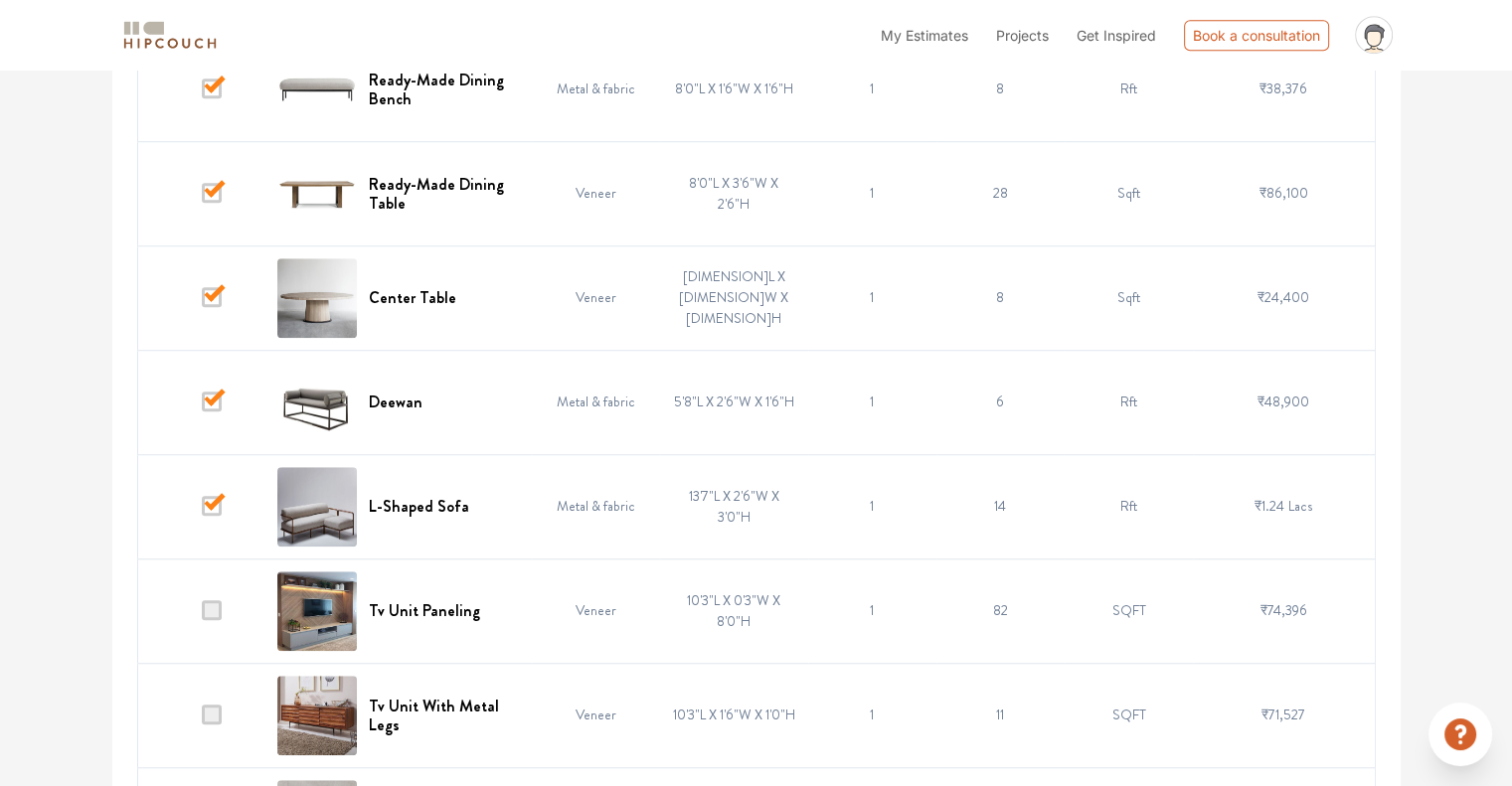 click at bounding box center [212, 610] 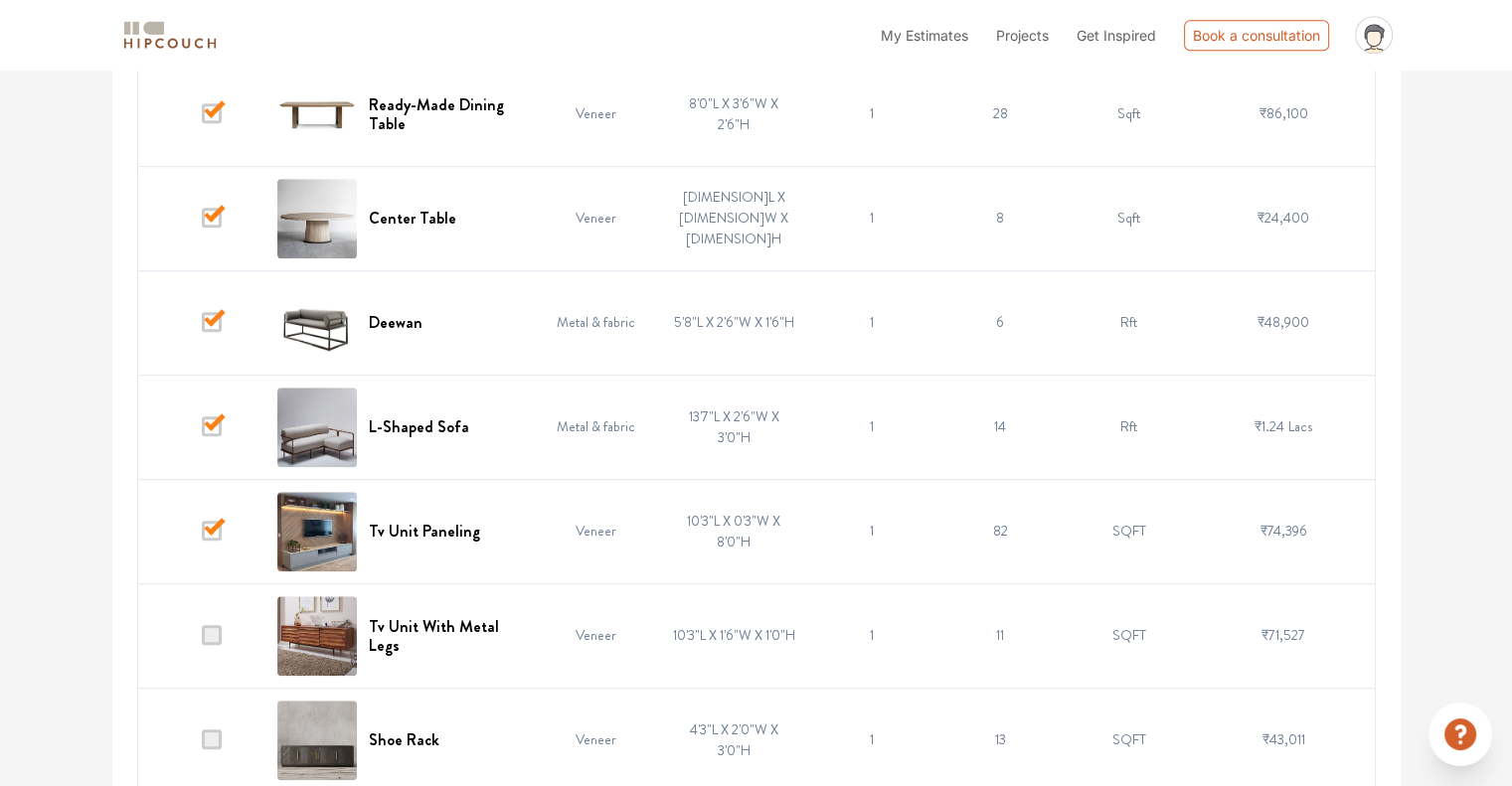 scroll, scrollTop: 9026, scrollLeft: 0, axis: vertical 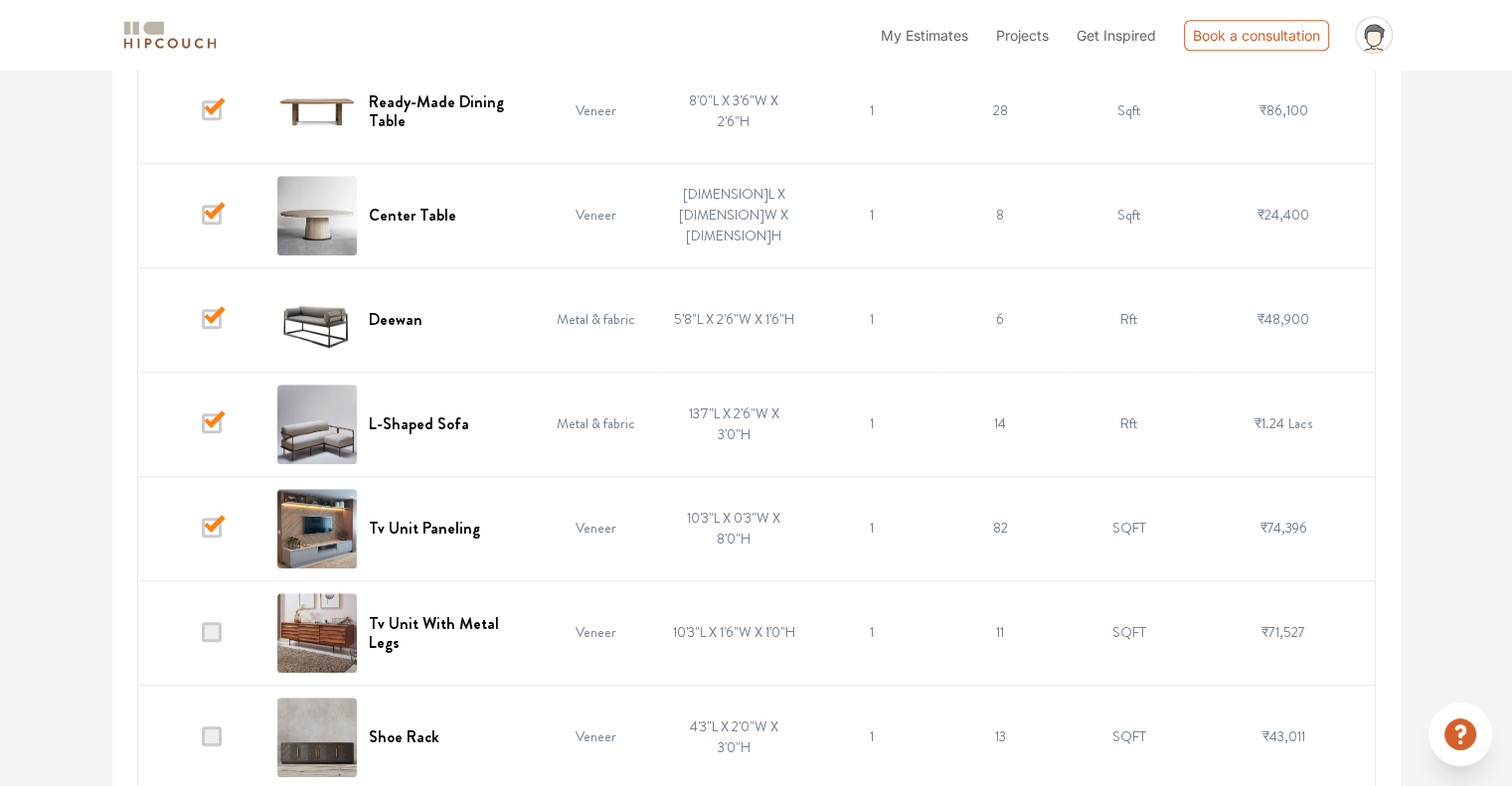 click at bounding box center (212, 632) 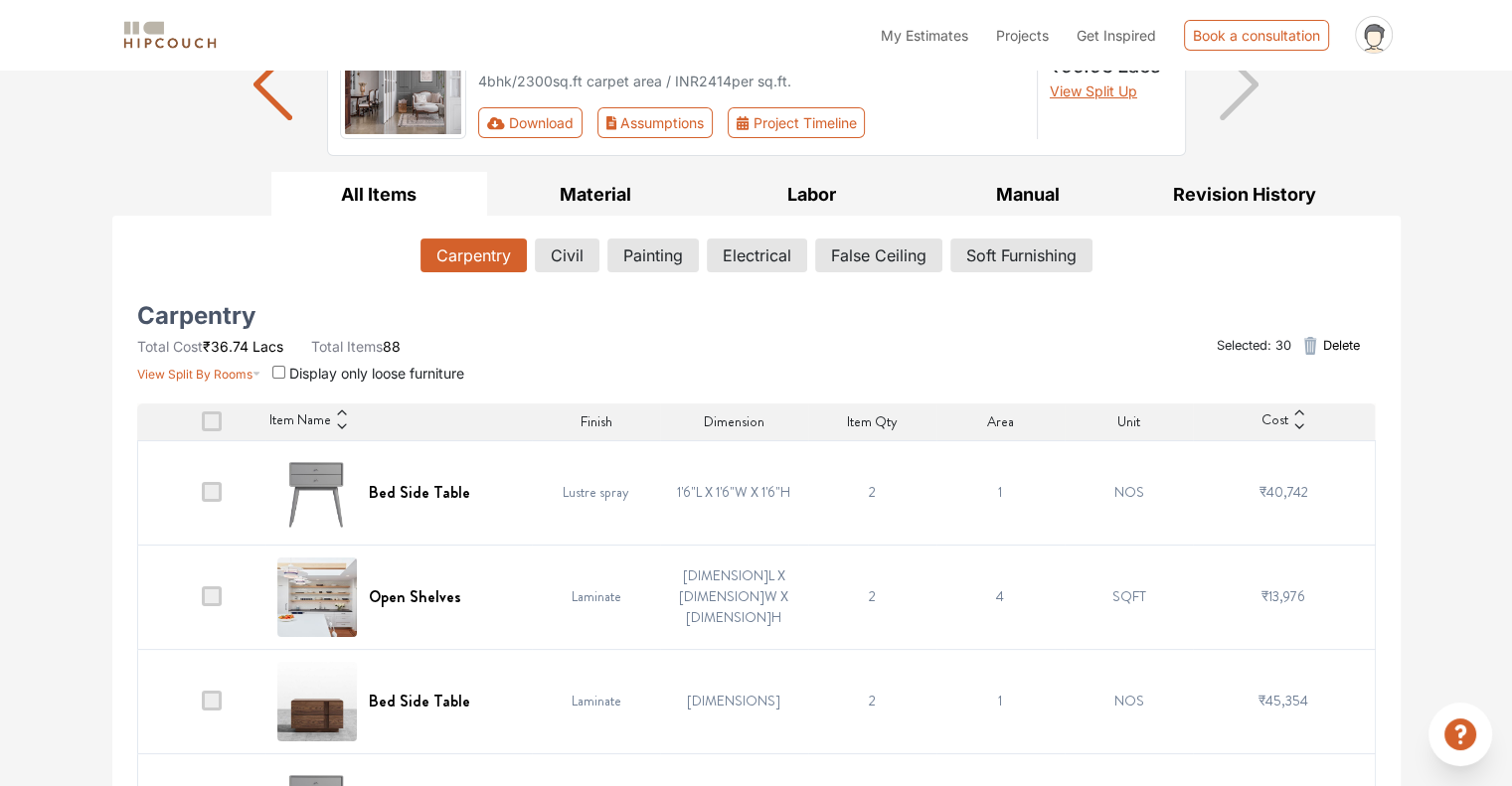 scroll, scrollTop: 199, scrollLeft: 0, axis: vertical 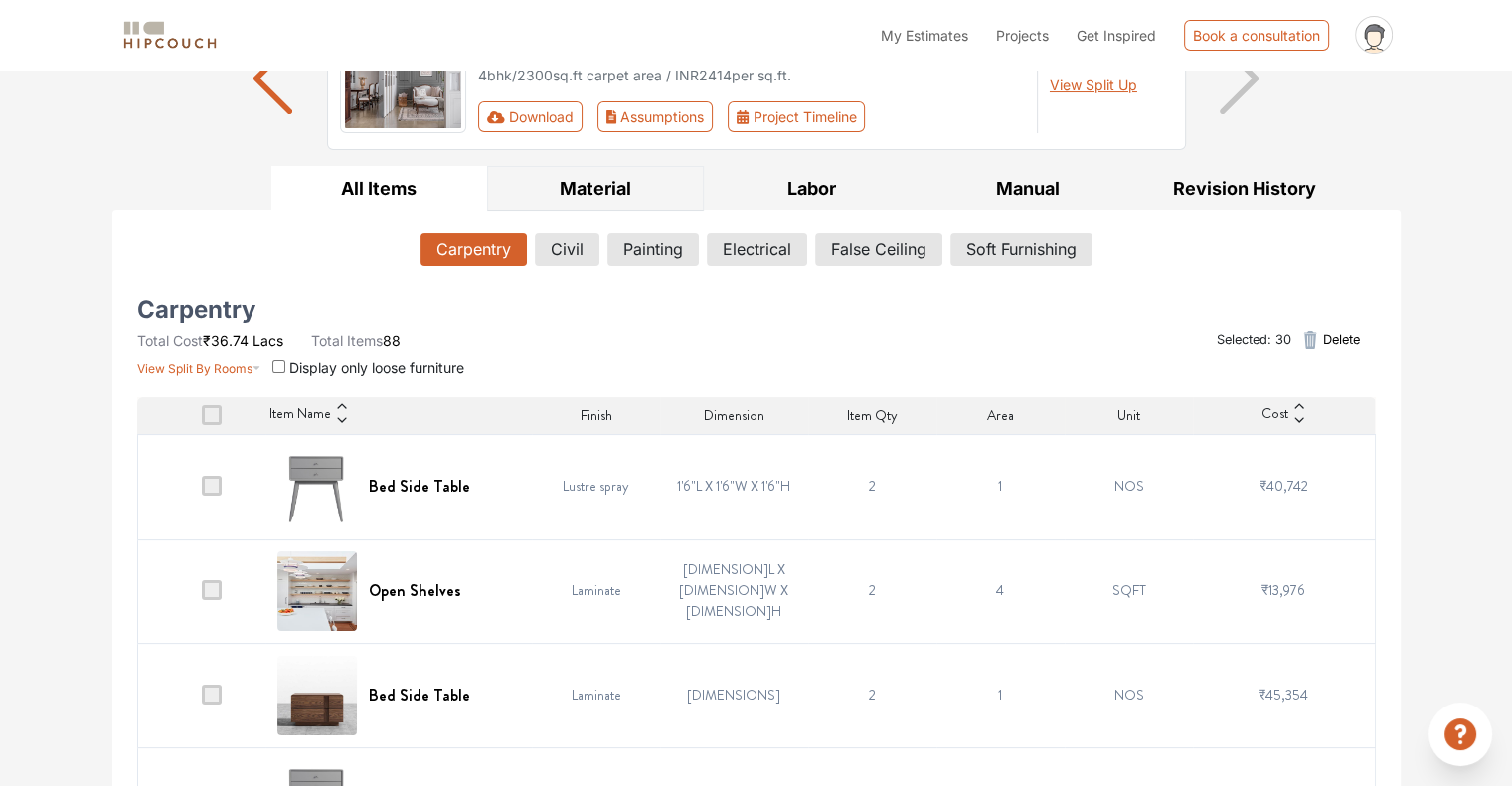 click on "Material" at bounding box center [595, 188] 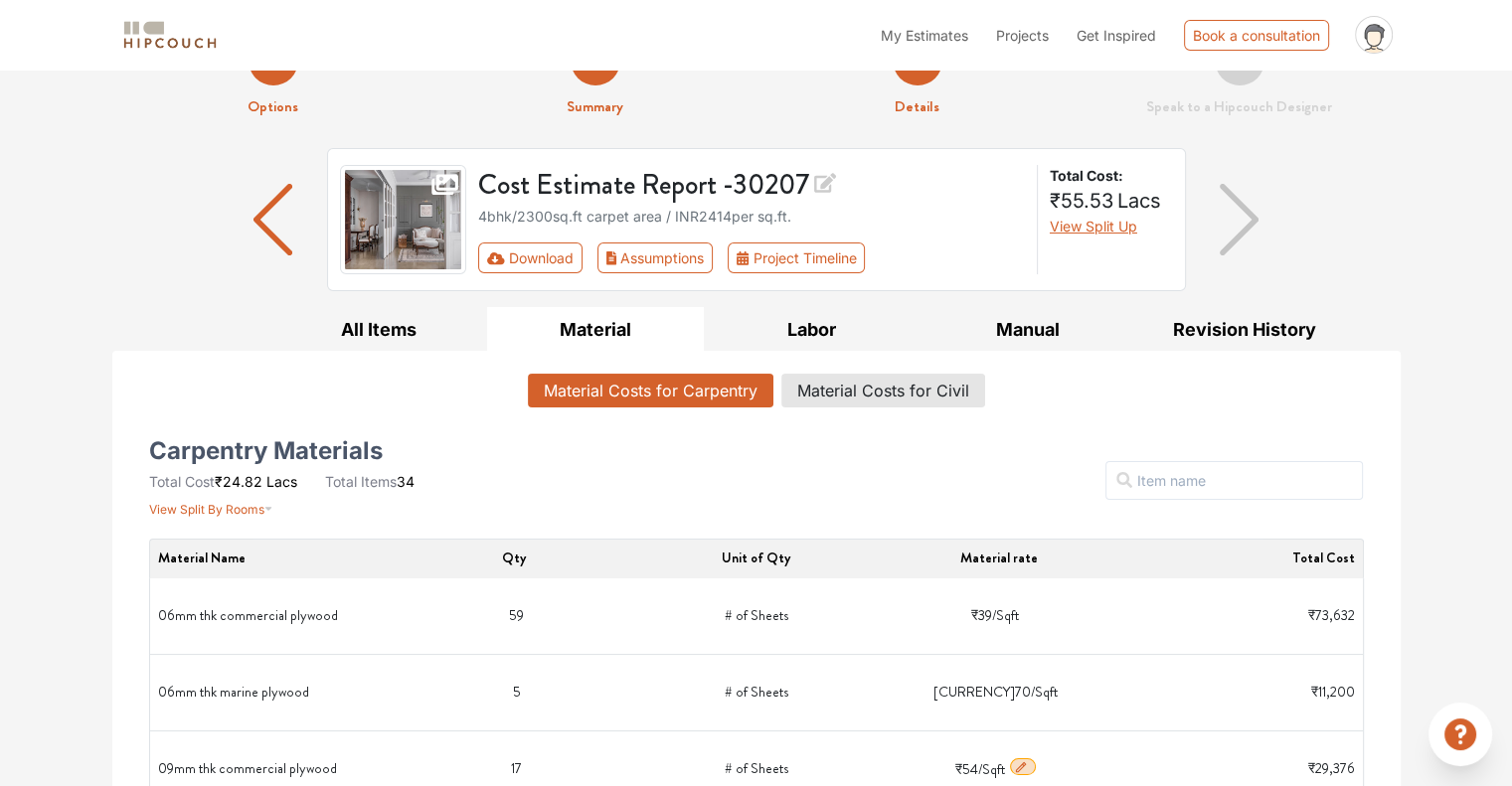 scroll, scrollTop: 0, scrollLeft: 0, axis: both 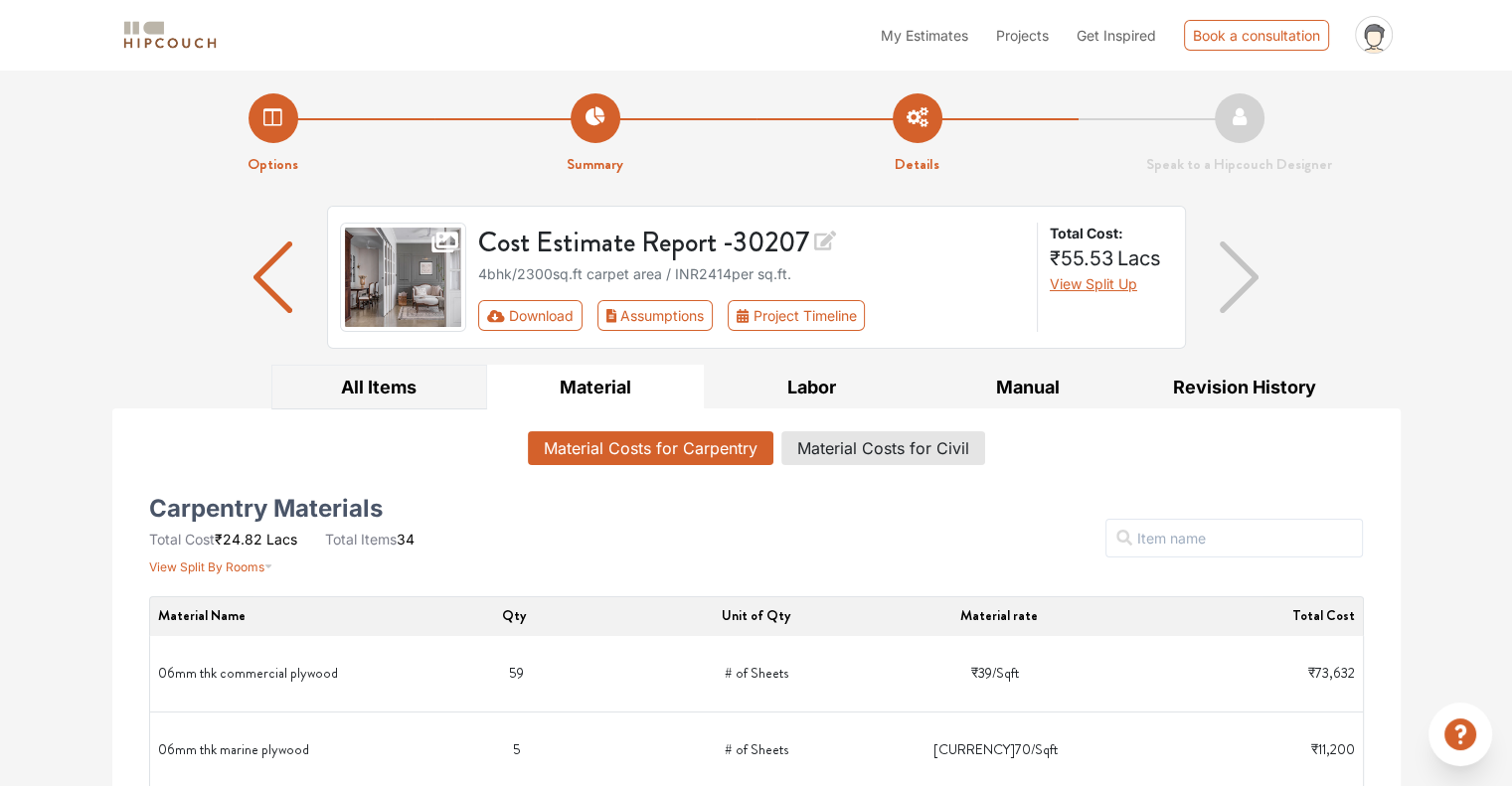click on "All Items" at bounding box center (380, 387) 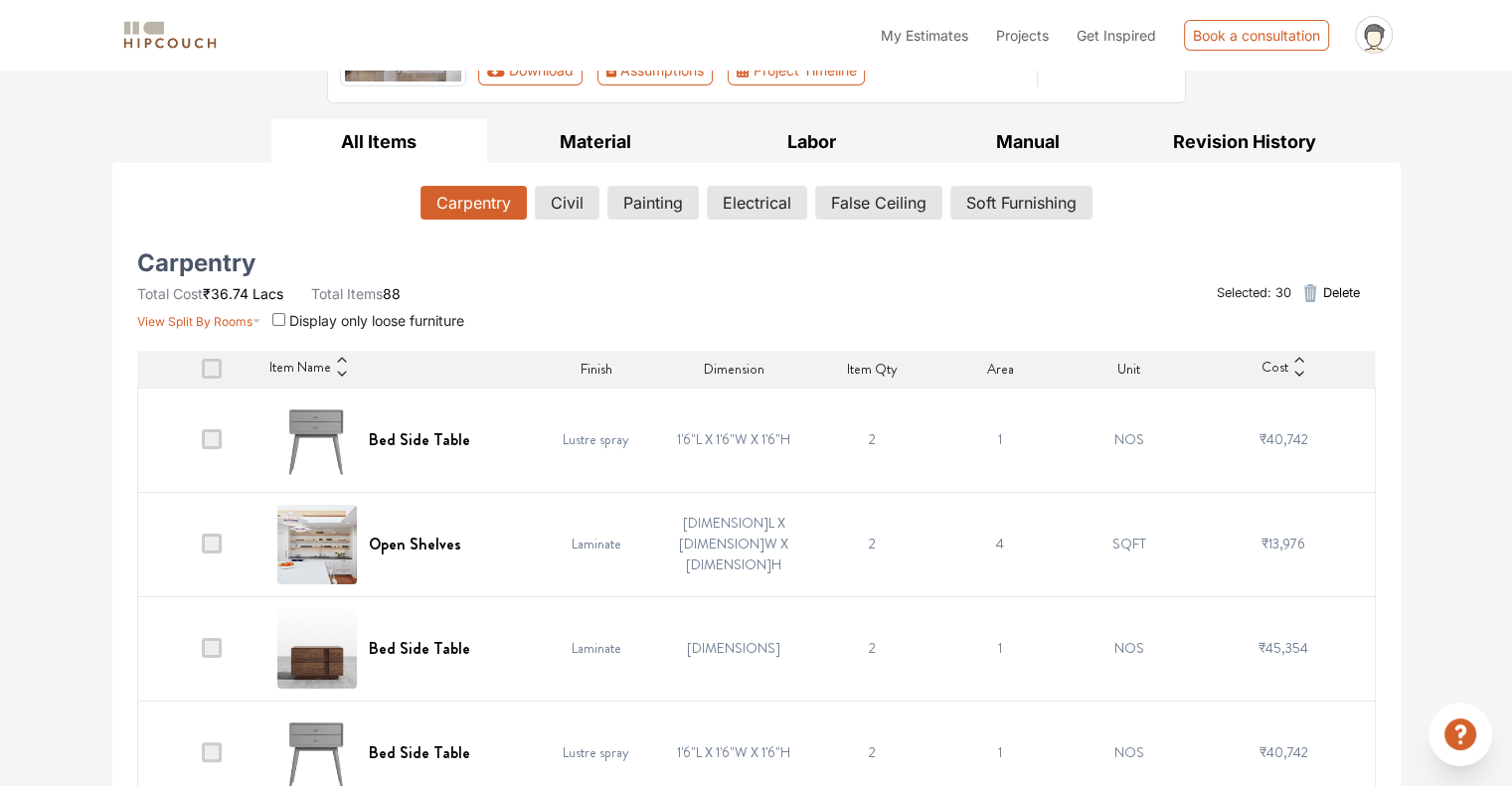 scroll, scrollTop: 199, scrollLeft: 0, axis: vertical 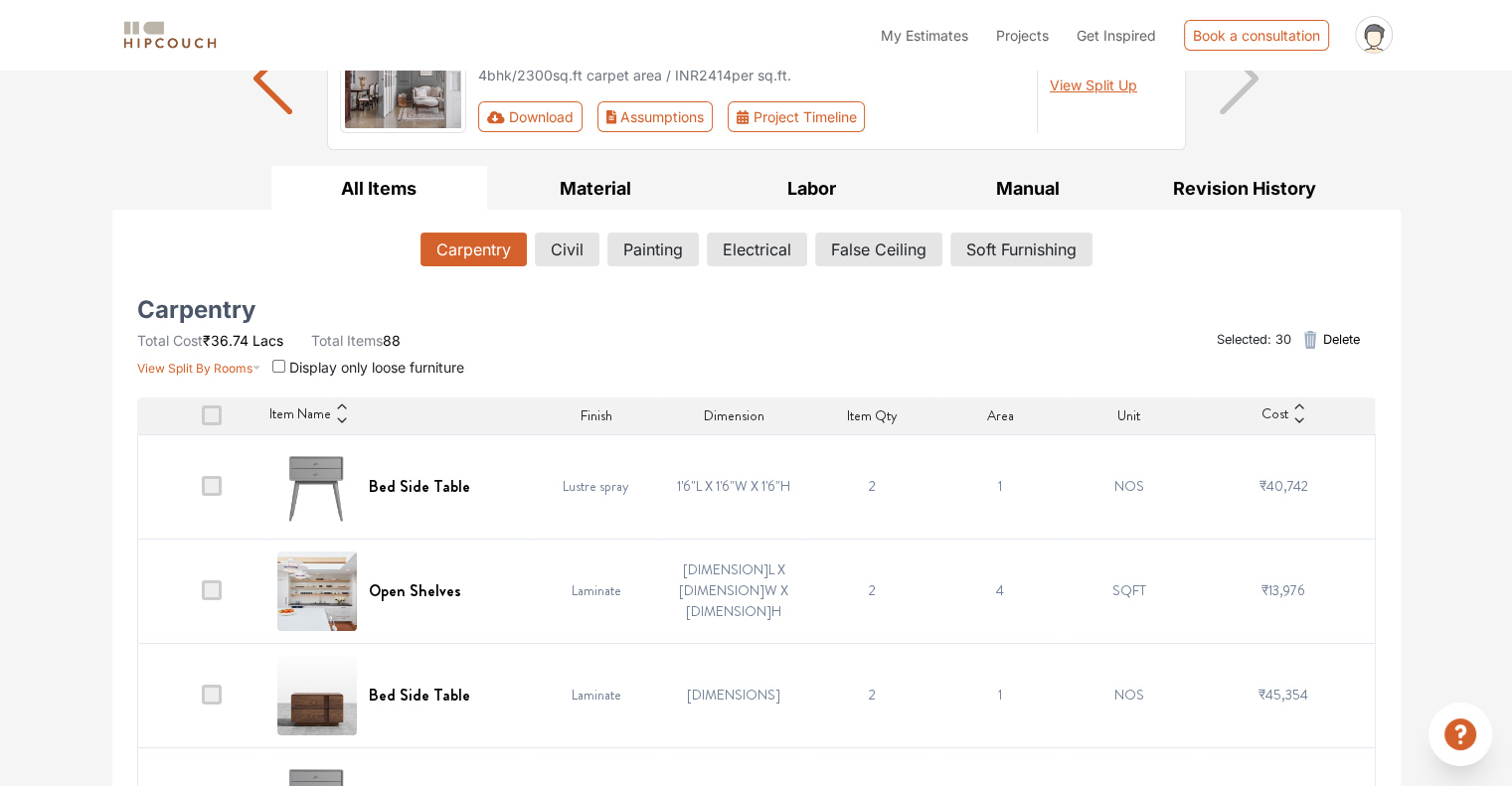 click 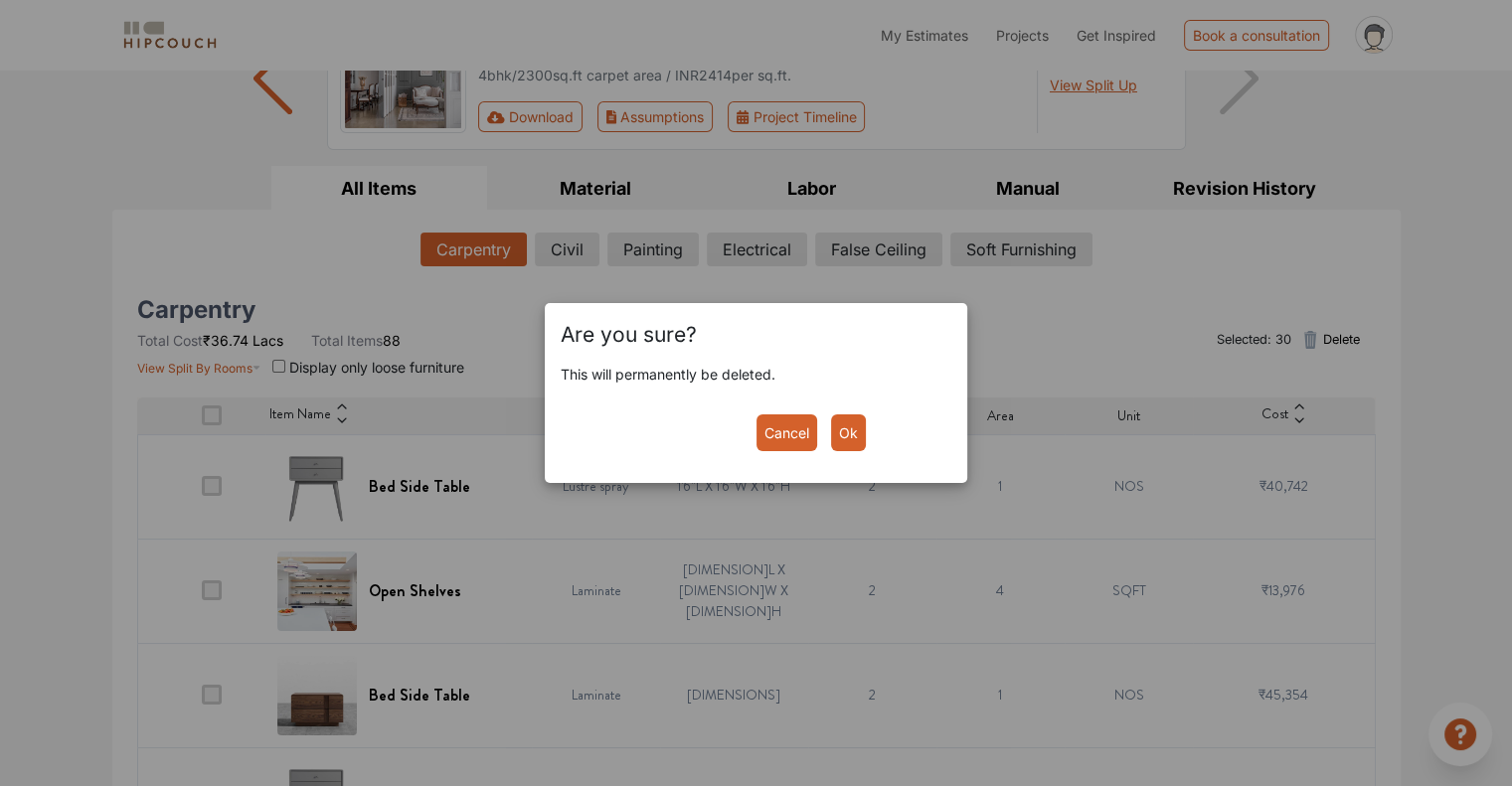 click on "Ok" at bounding box center (848, 432) 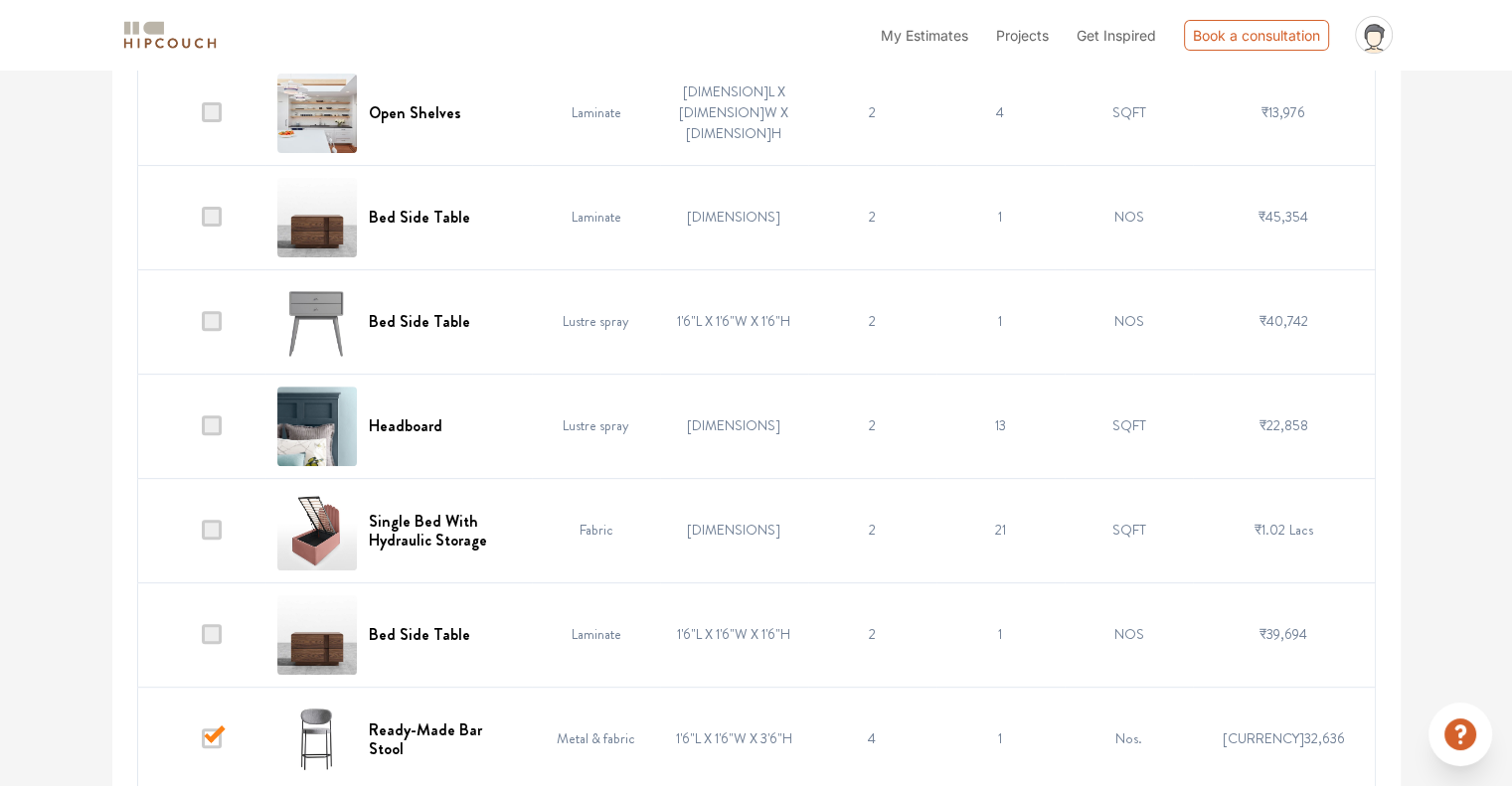 scroll, scrollTop: 397, scrollLeft: 0, axis: vertical 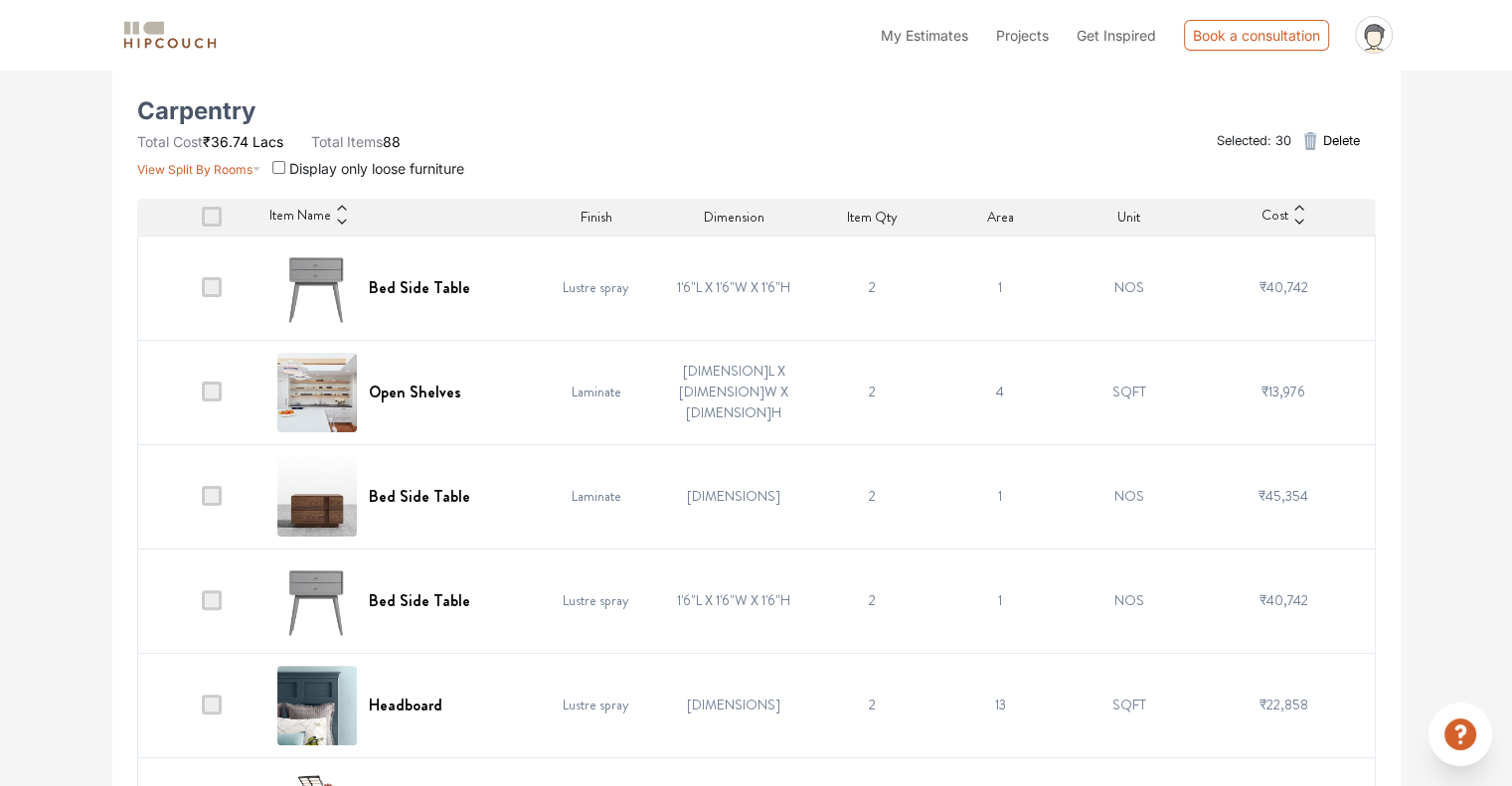 click 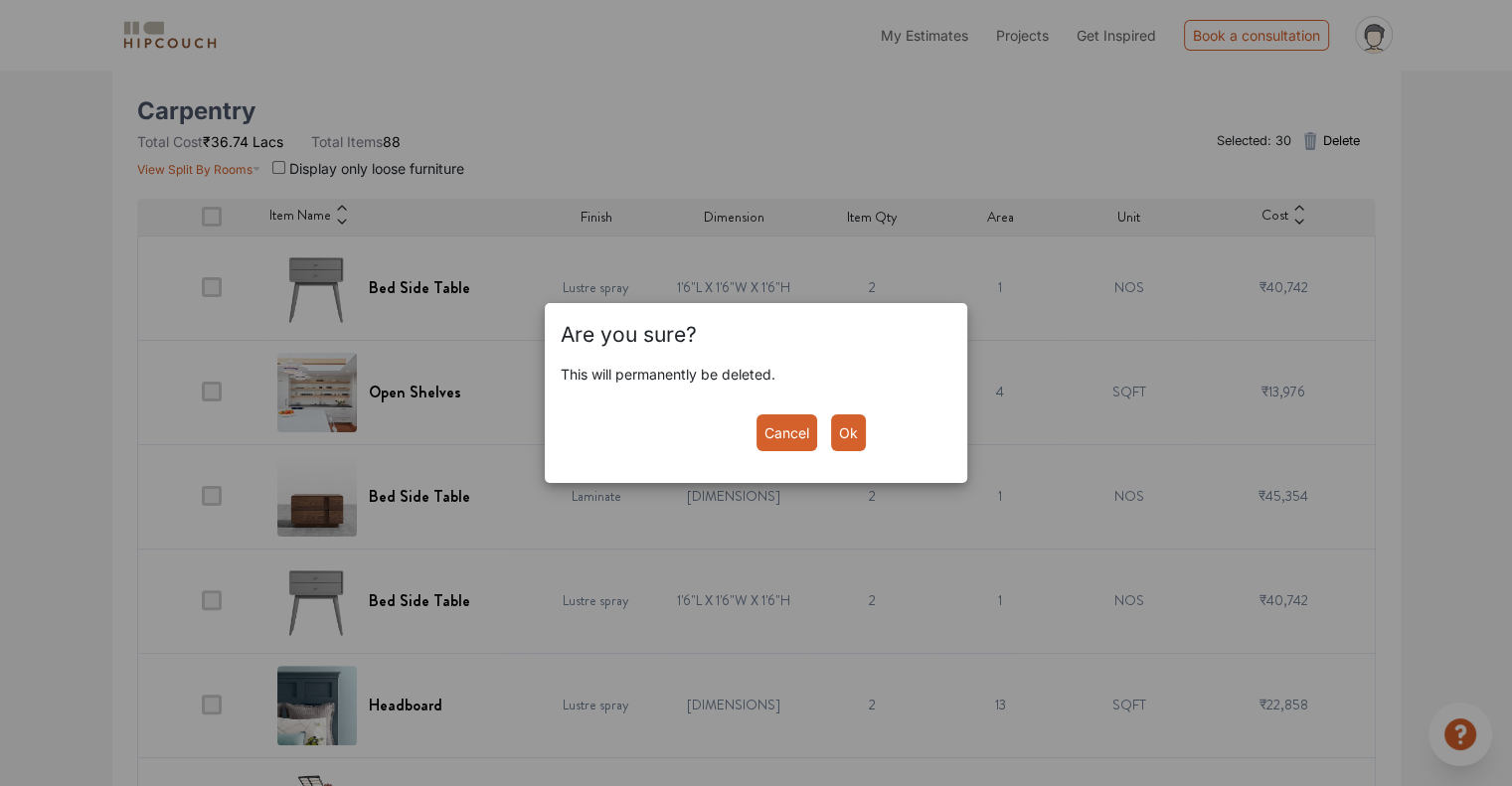 click on "Ok" at bounding box center [848, 432] 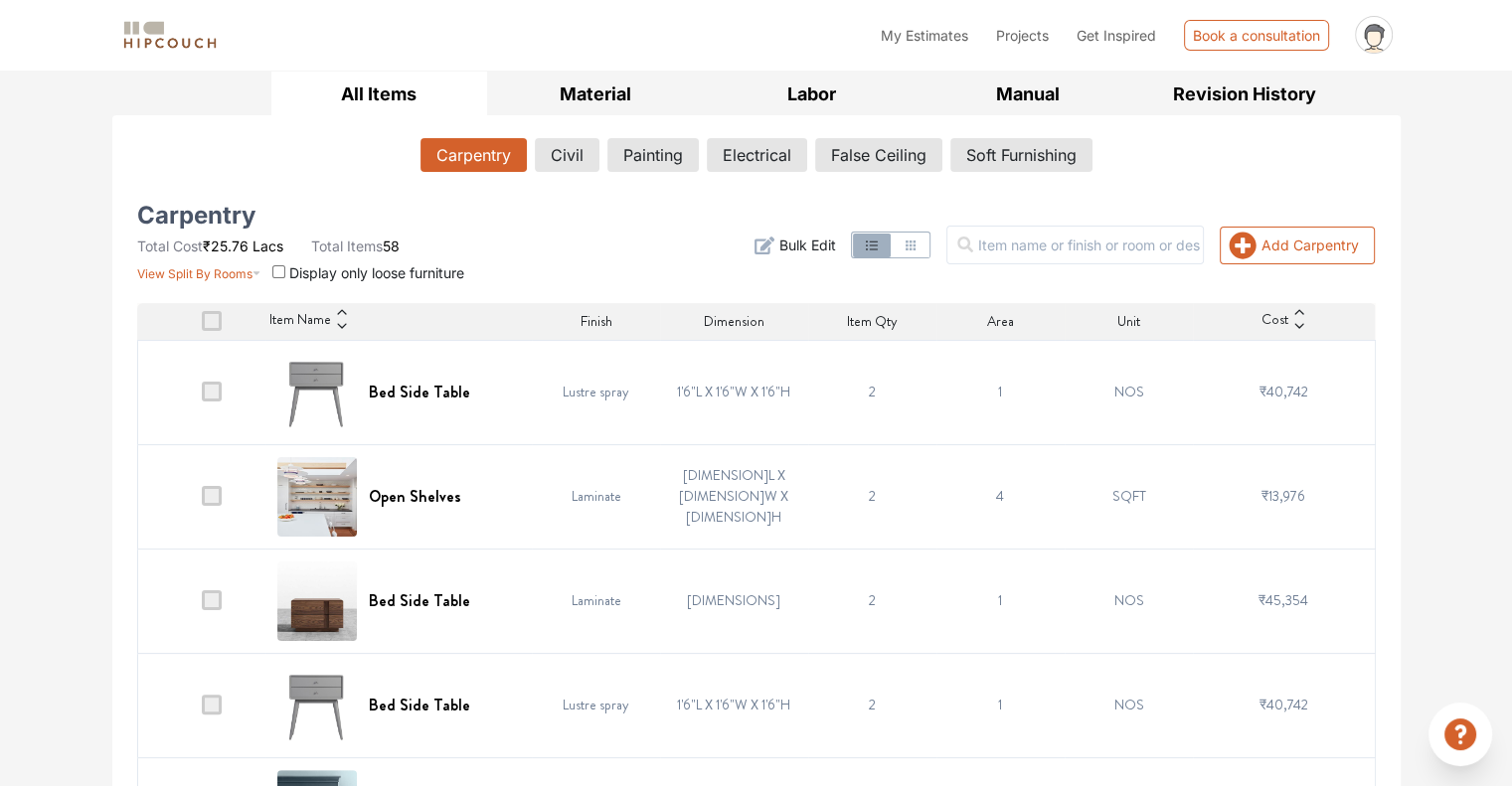 scroll, scrollTop: 298, scrollLeft: 0, axis: vertical 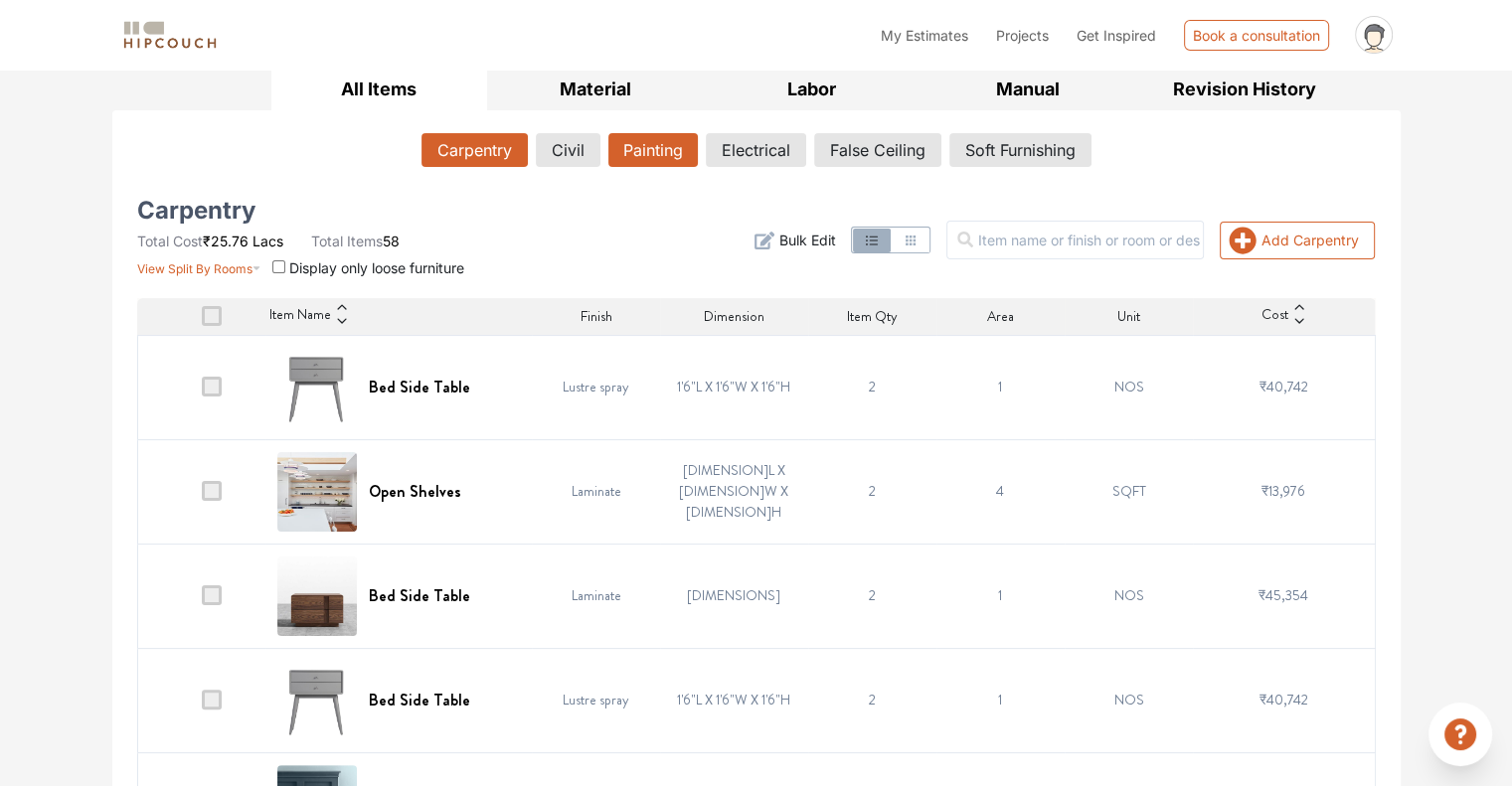 click on "Painting" at bounding box center (653, 150) 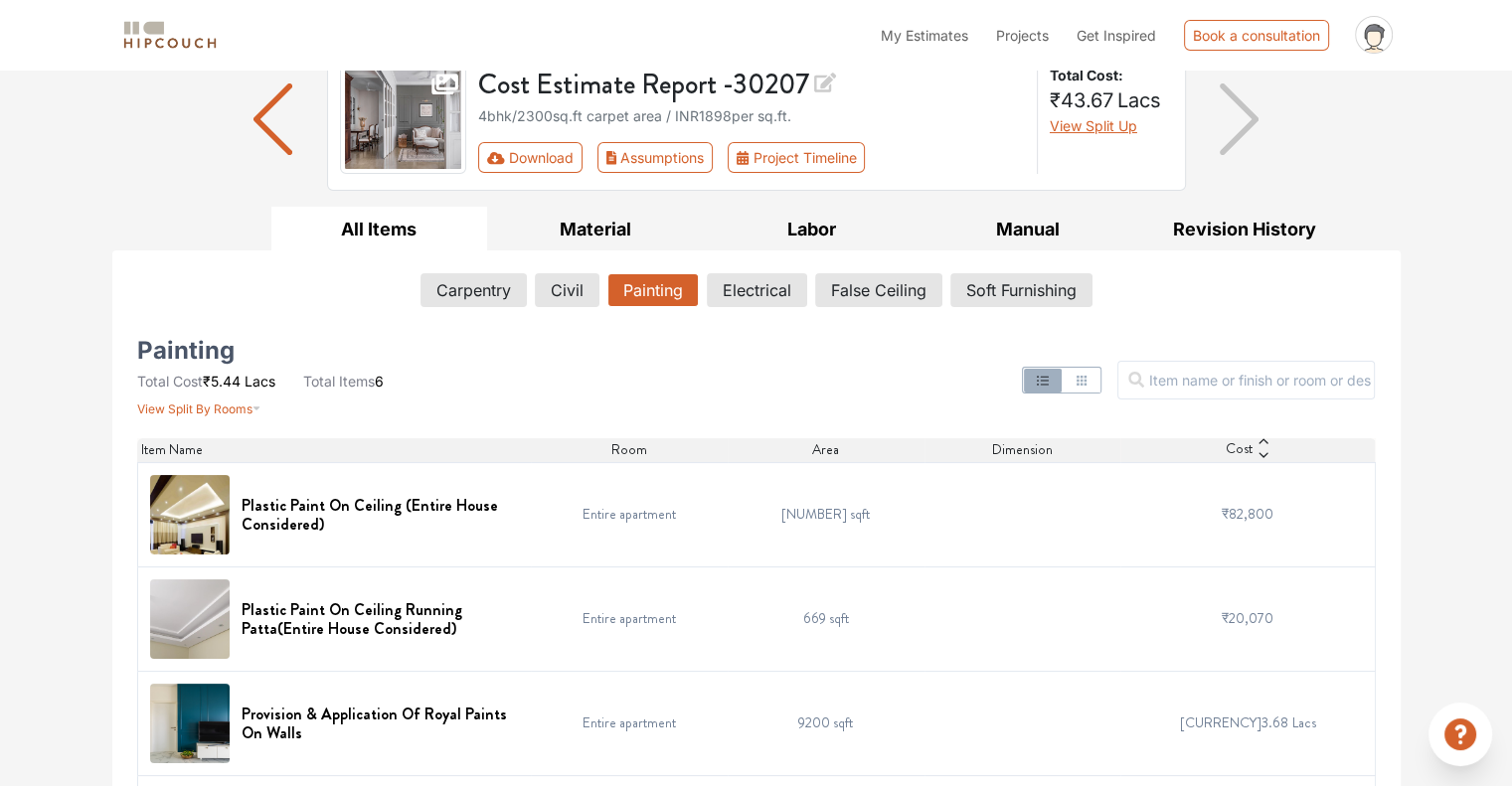 scroll, scrollTop: 199, scrollLeft: 0, axis: vertical 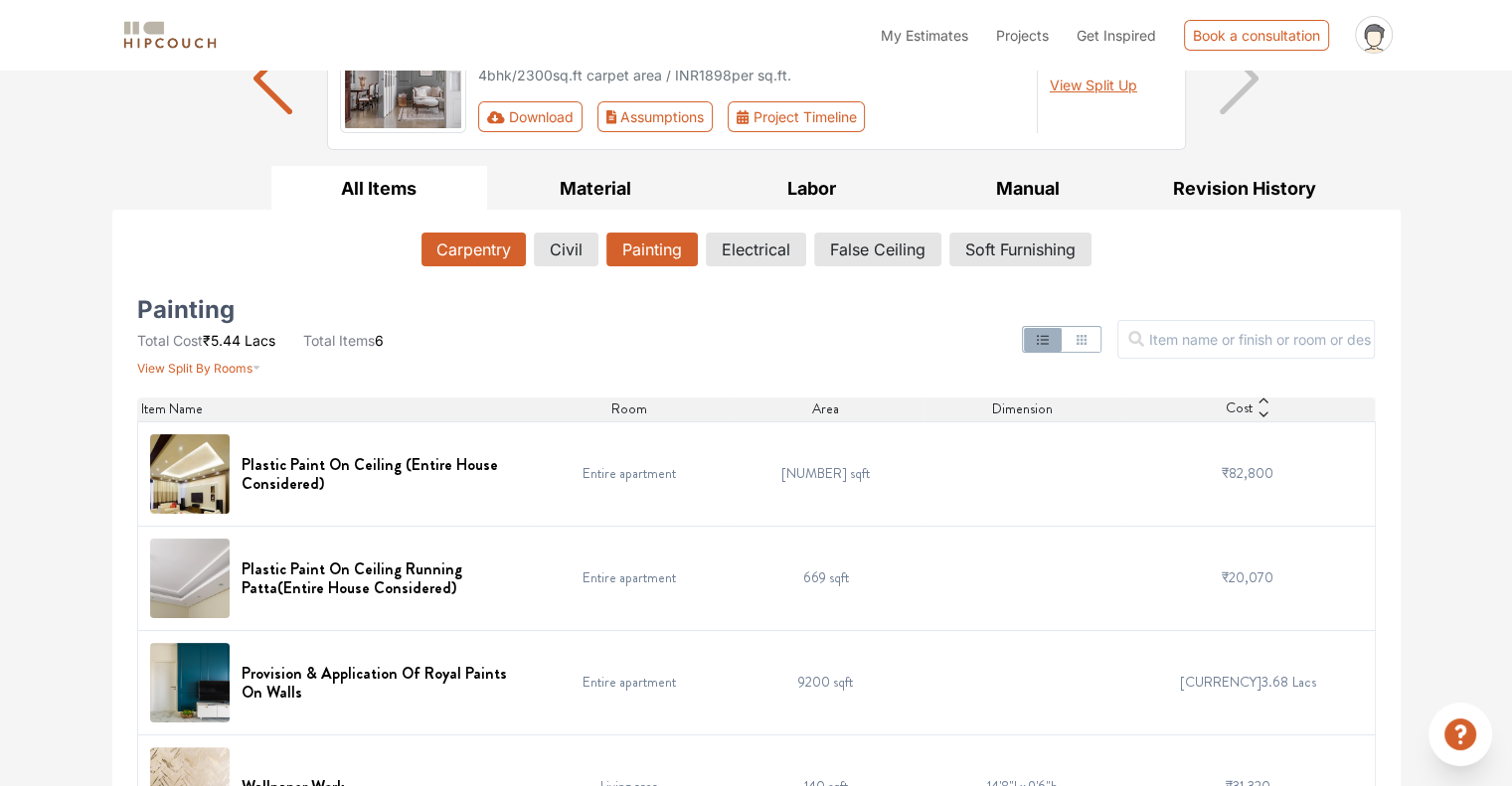 click on "Carpentry" at bounding box center (473, 249) 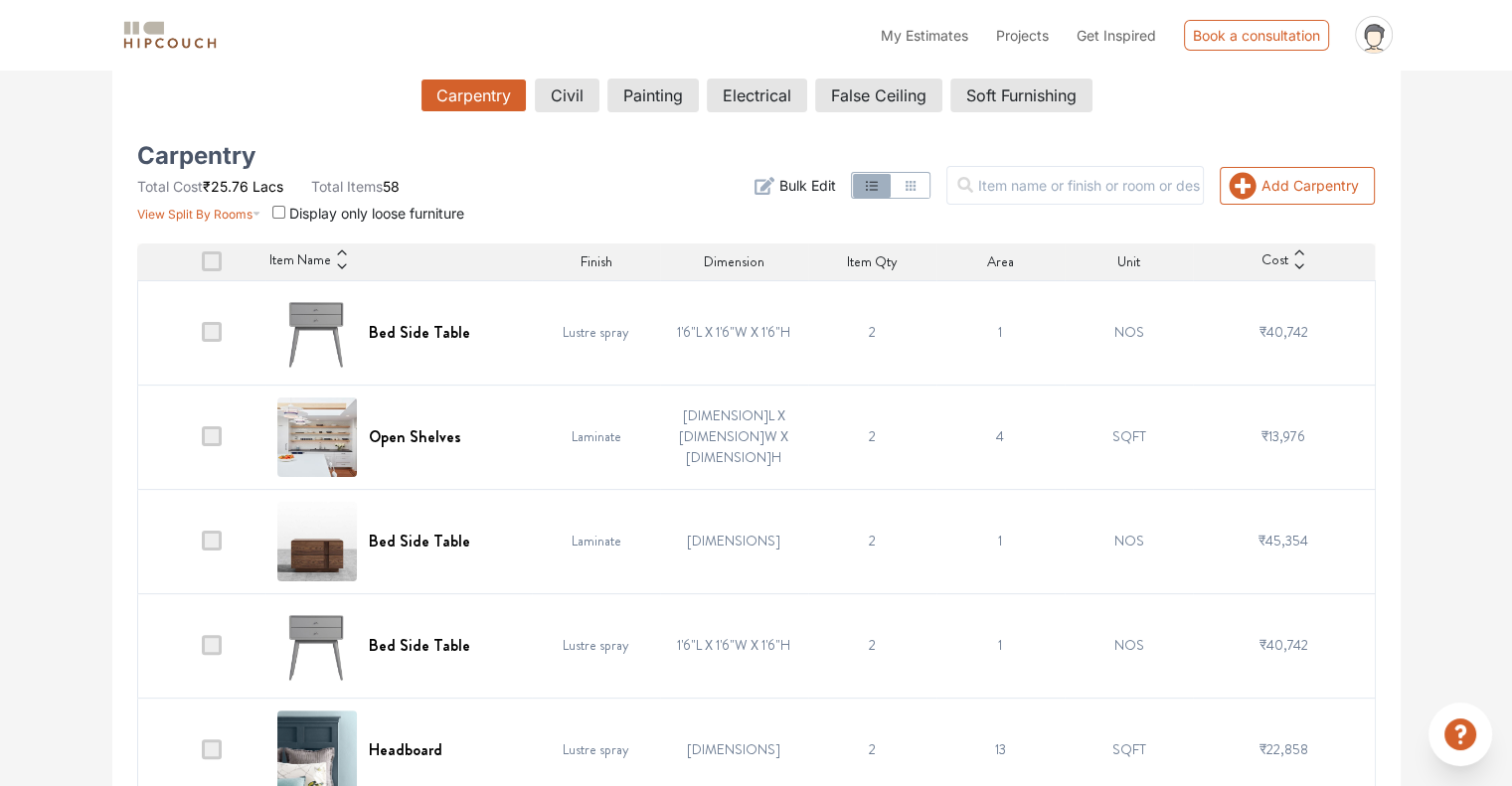 scroll, scrollTop: 397, scrollLeft: 0, axis: vertical 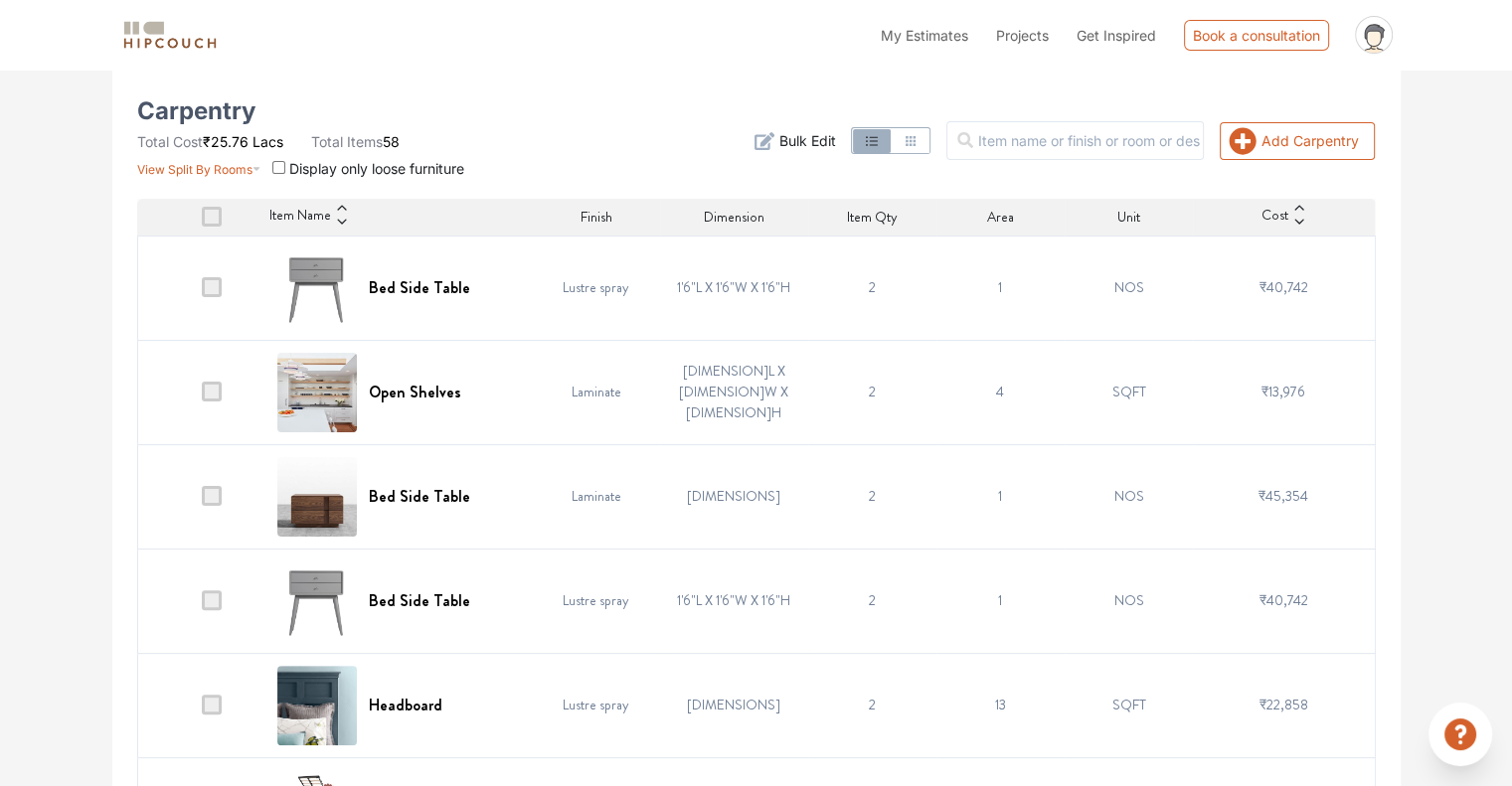 click on "Lustre spray" at bounding box center [595, 287] 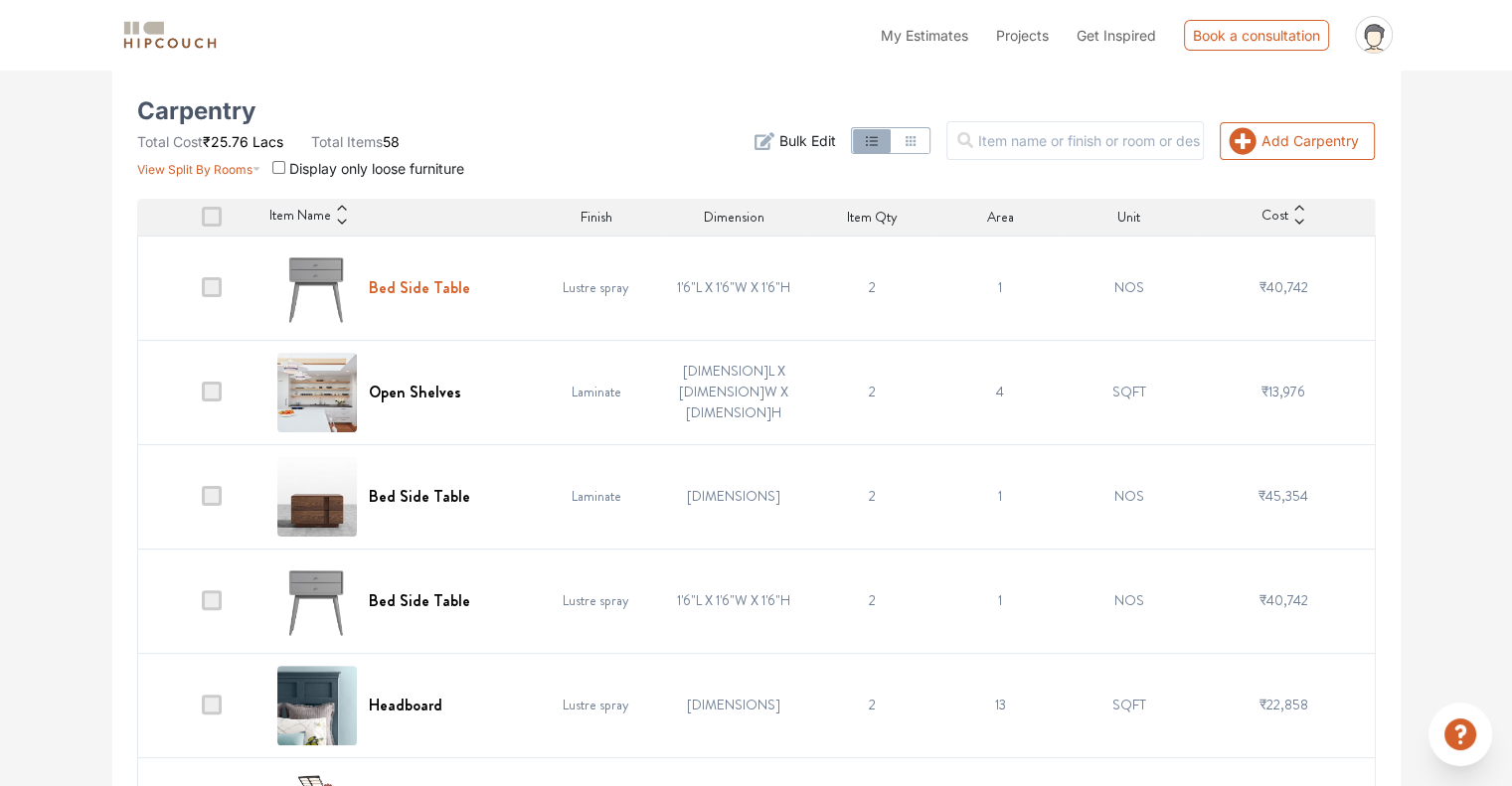 click on "Bed Side Table" at bounding box center (420, 287) 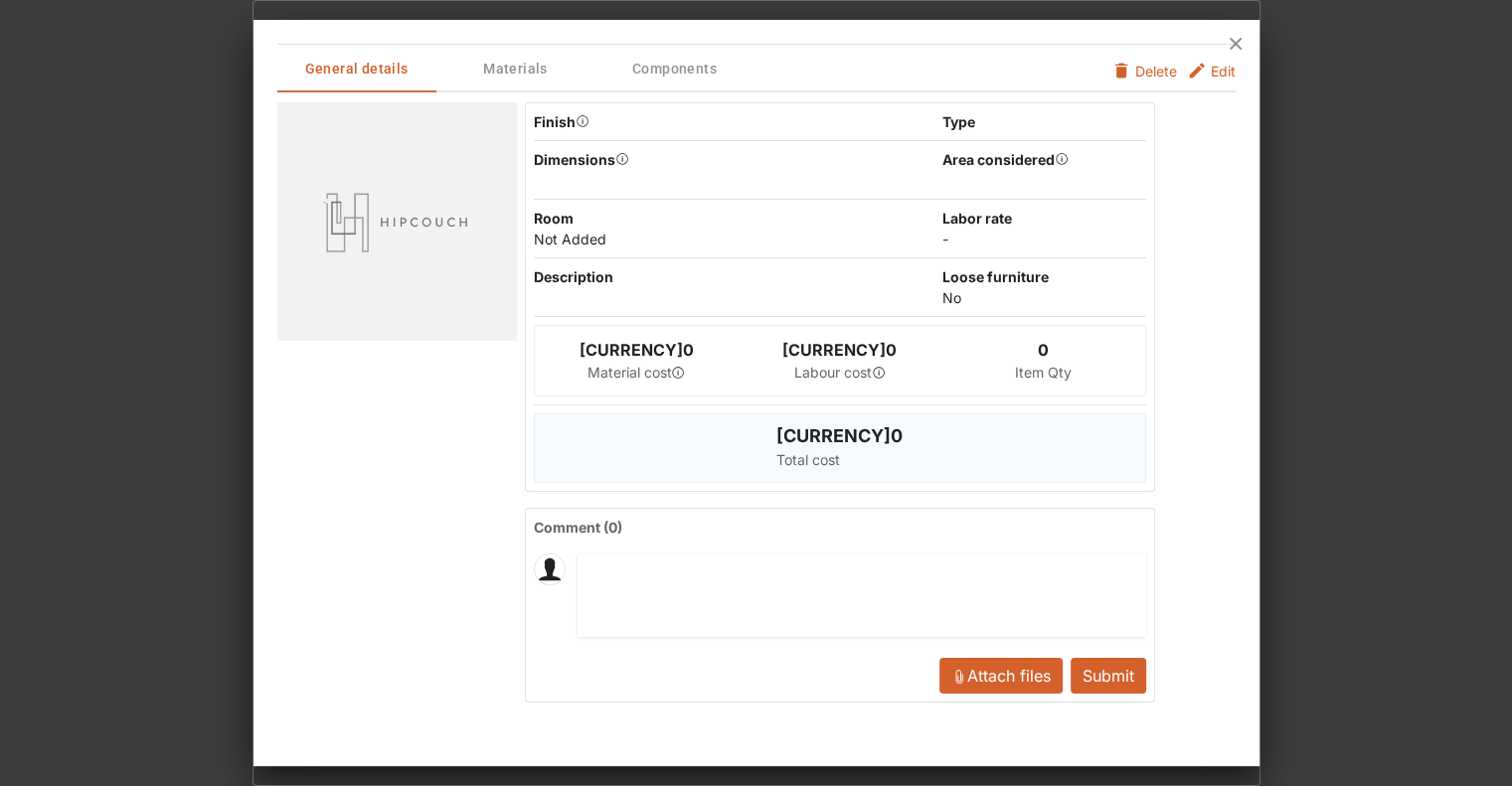 scroll, scrollTop: 0, scrollLeft: 0, axis: both 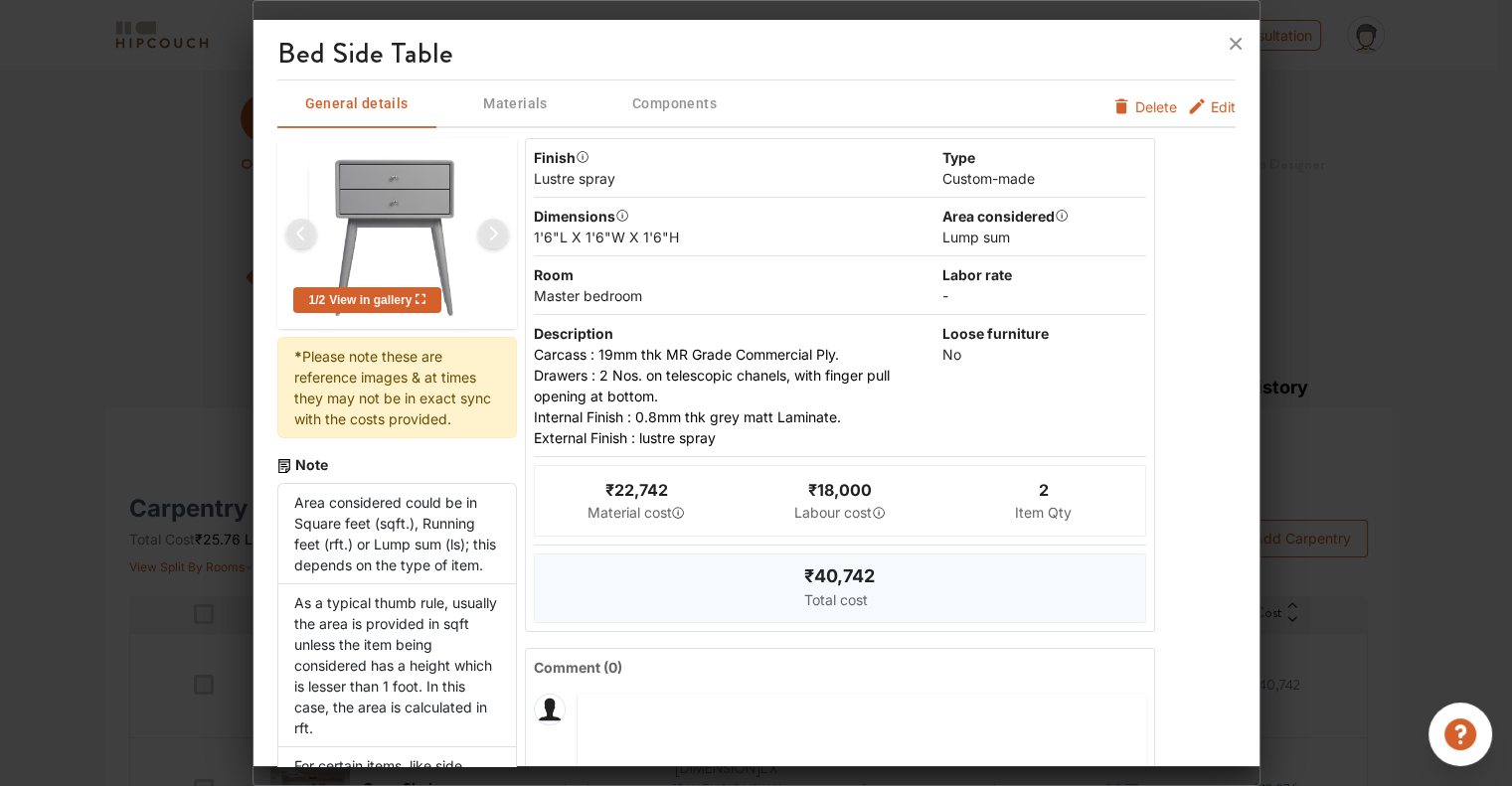 click on "Edit" at bounding box center (1211, 106) 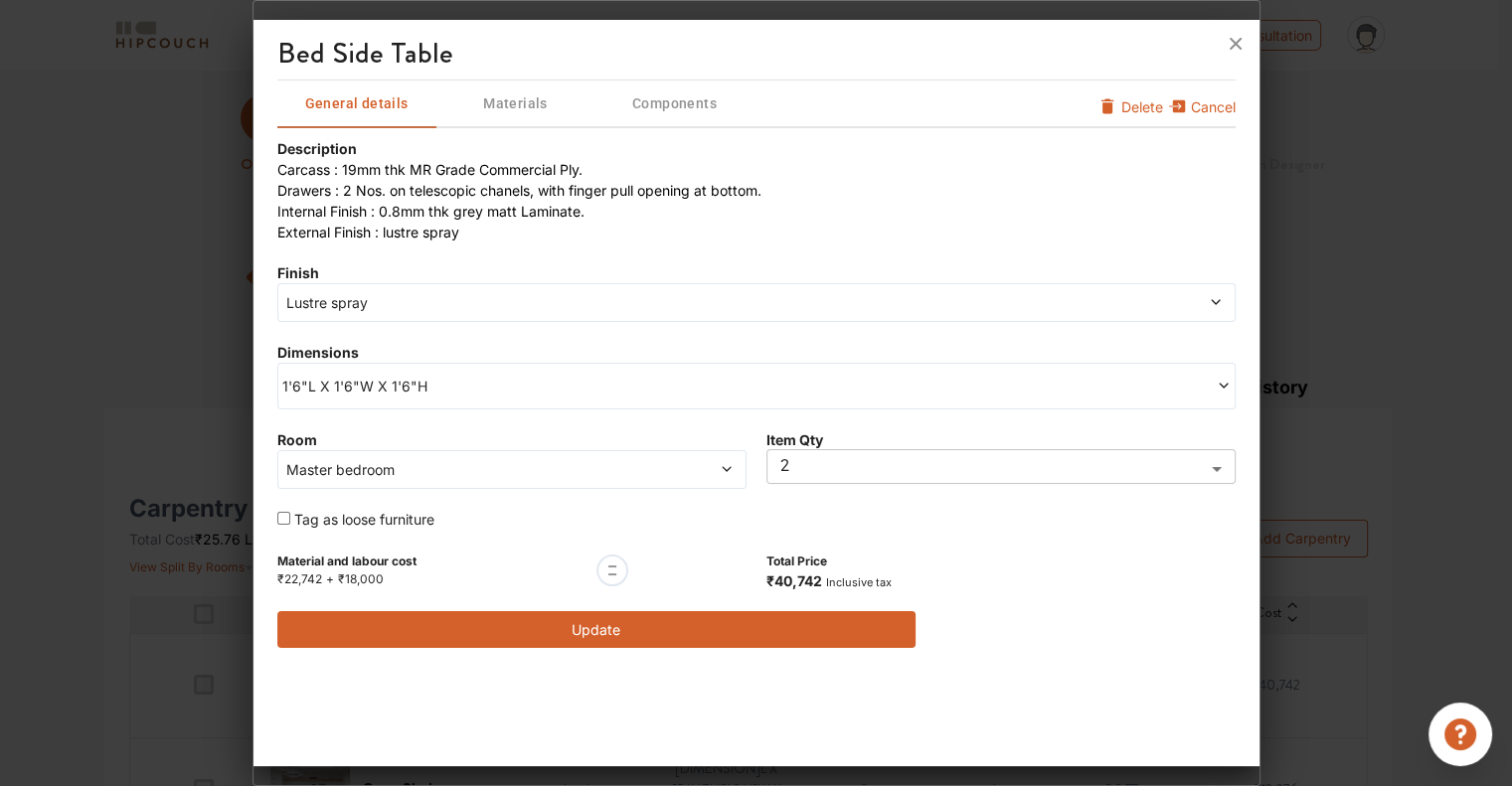click at bounding box center [1104, 302] 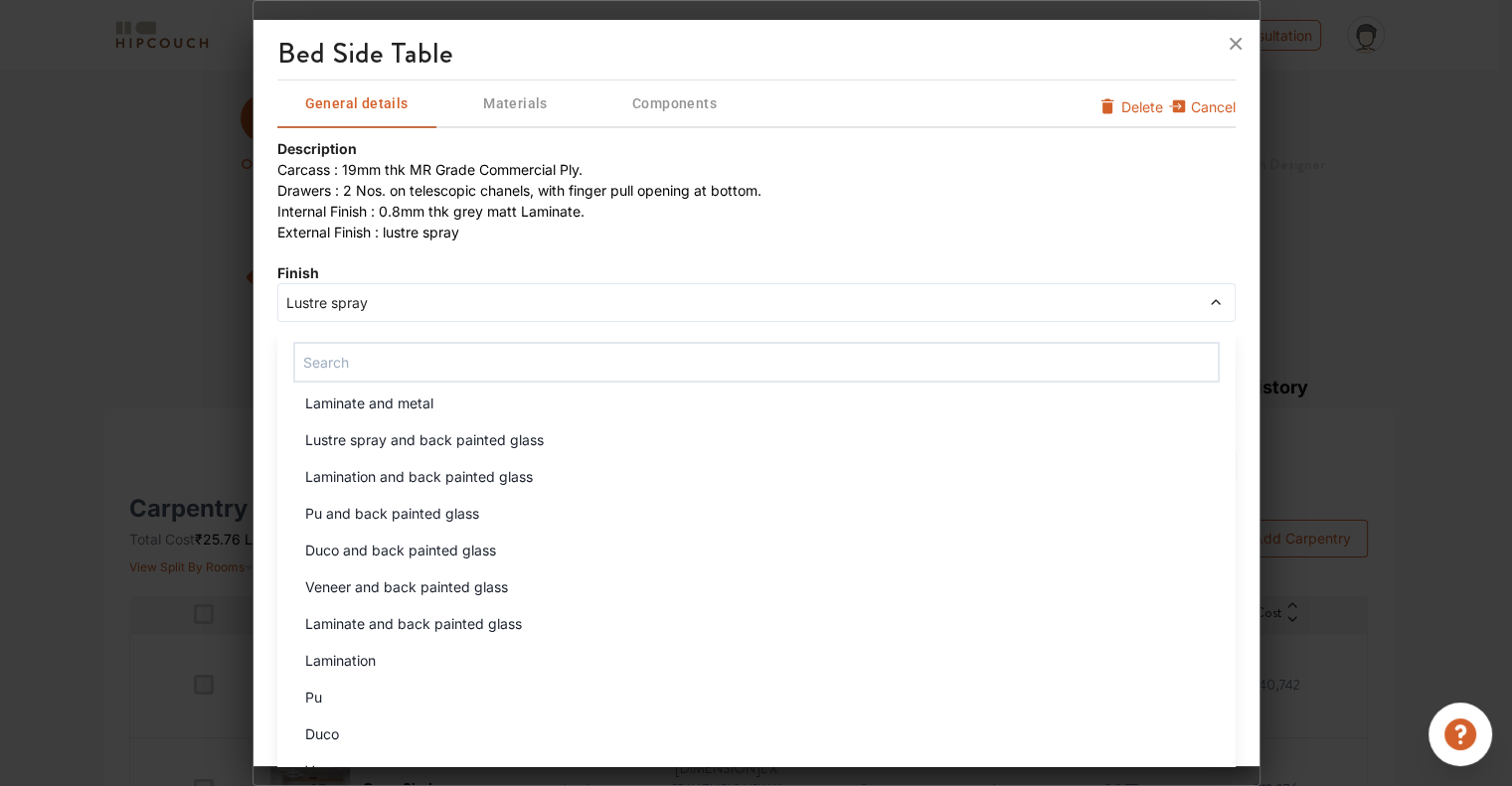 scroll, scrollTop: 276, scrollLeft: 0, axis: vertical 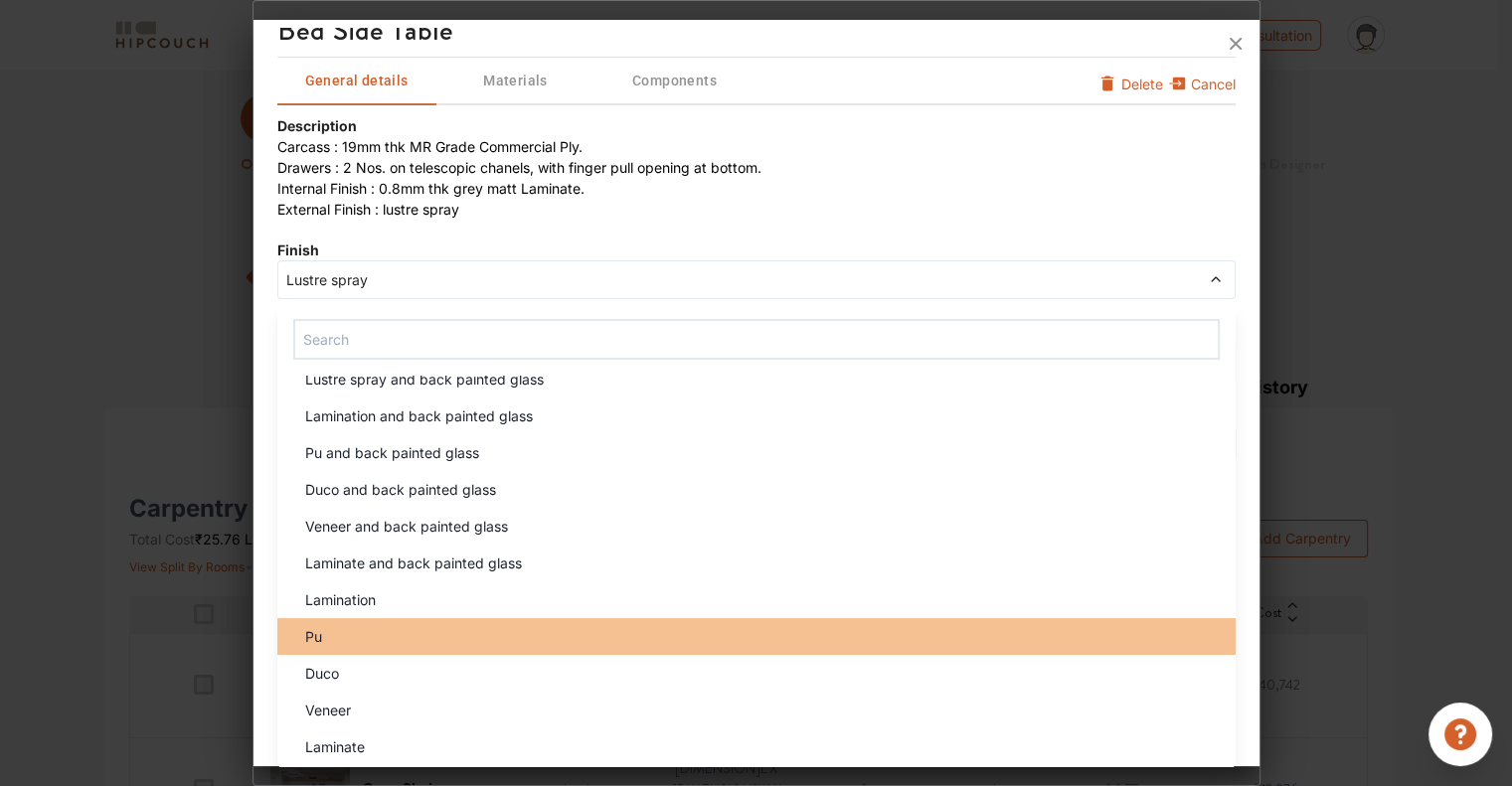 click on "Pu" at bounding box center [762, 636] 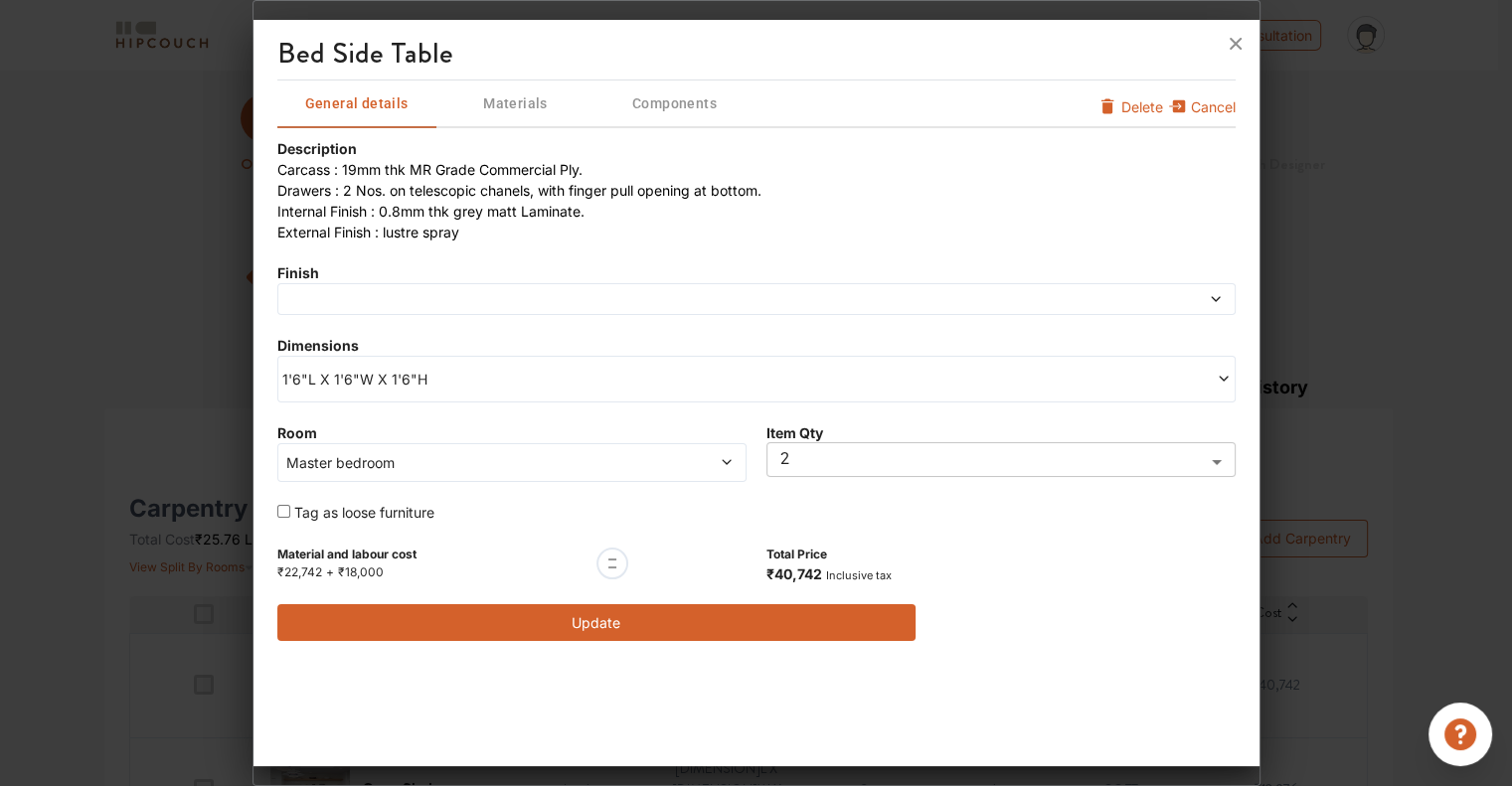 scroll, scrollTop: 0, scrollLeft: 0, axis: both 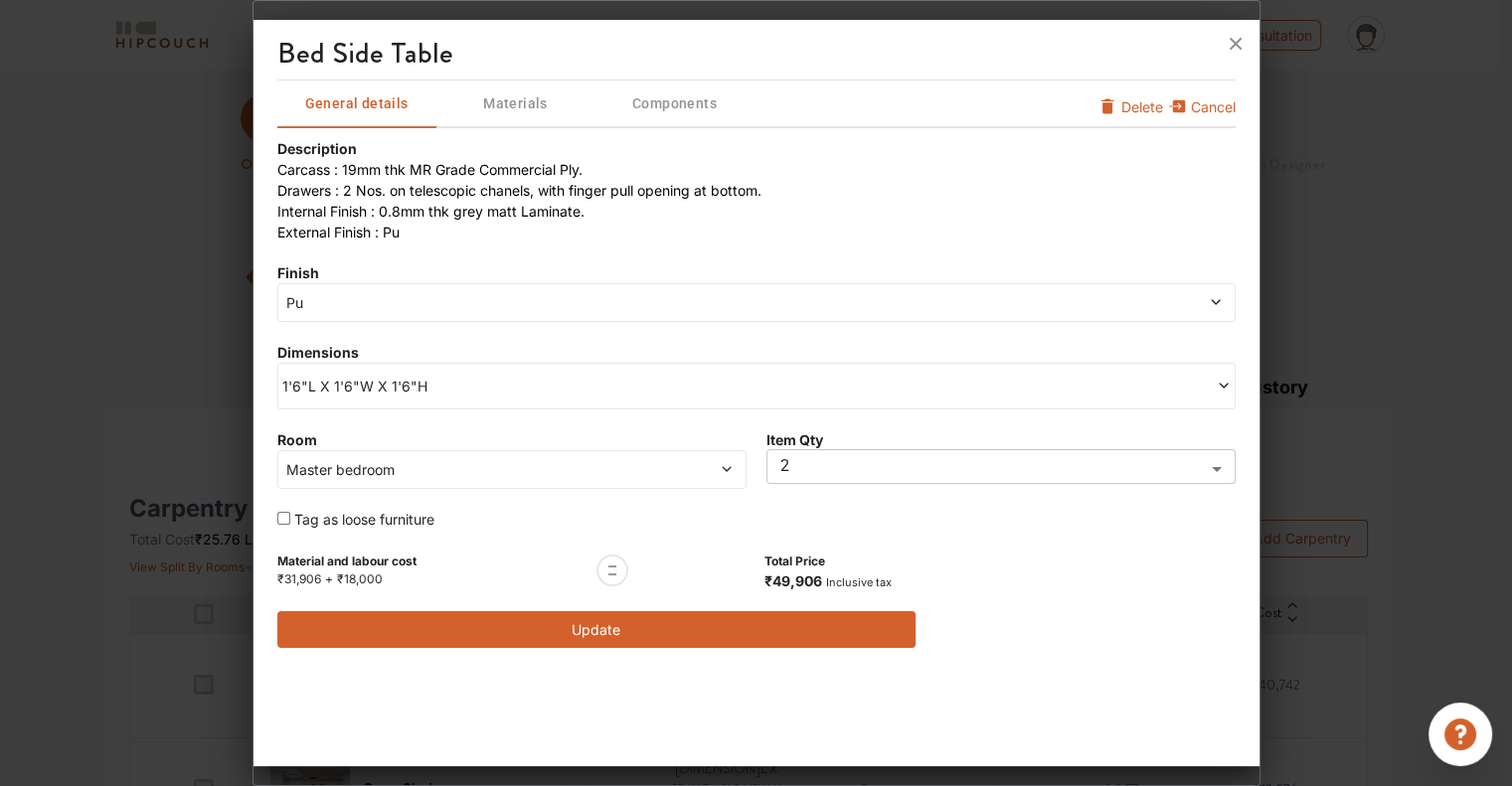 click at bounding box center (1104, 302) 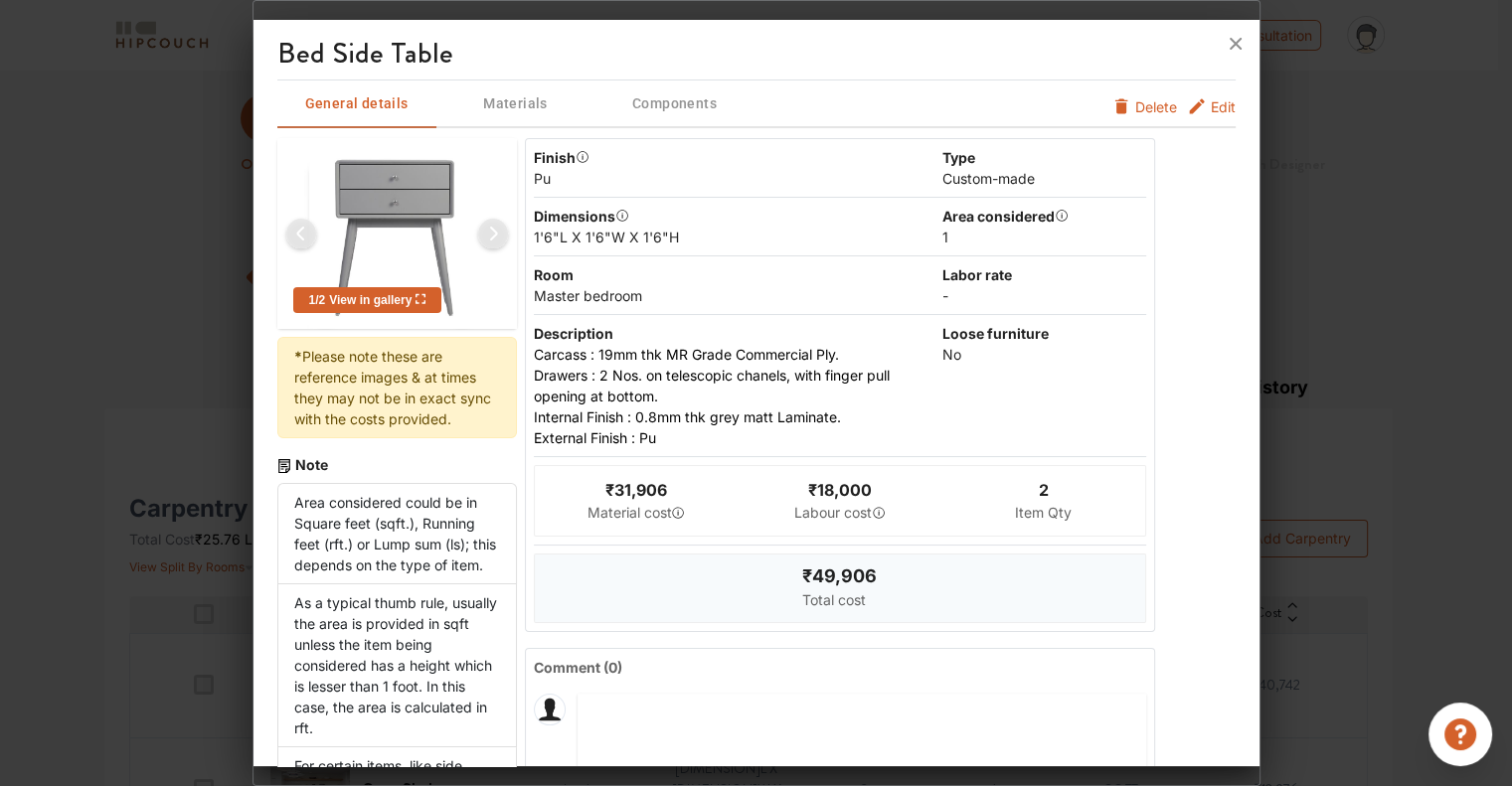 click 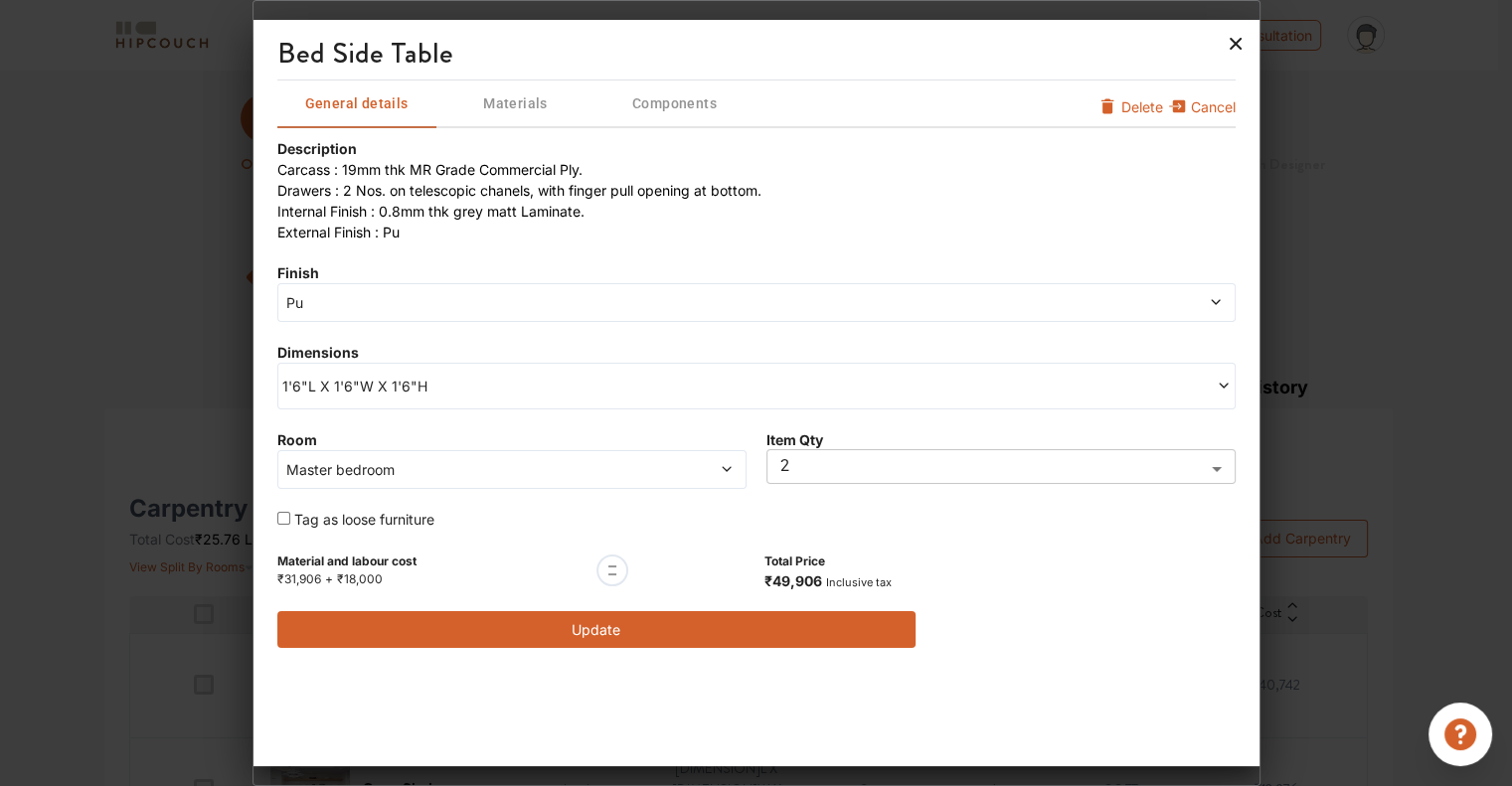 click 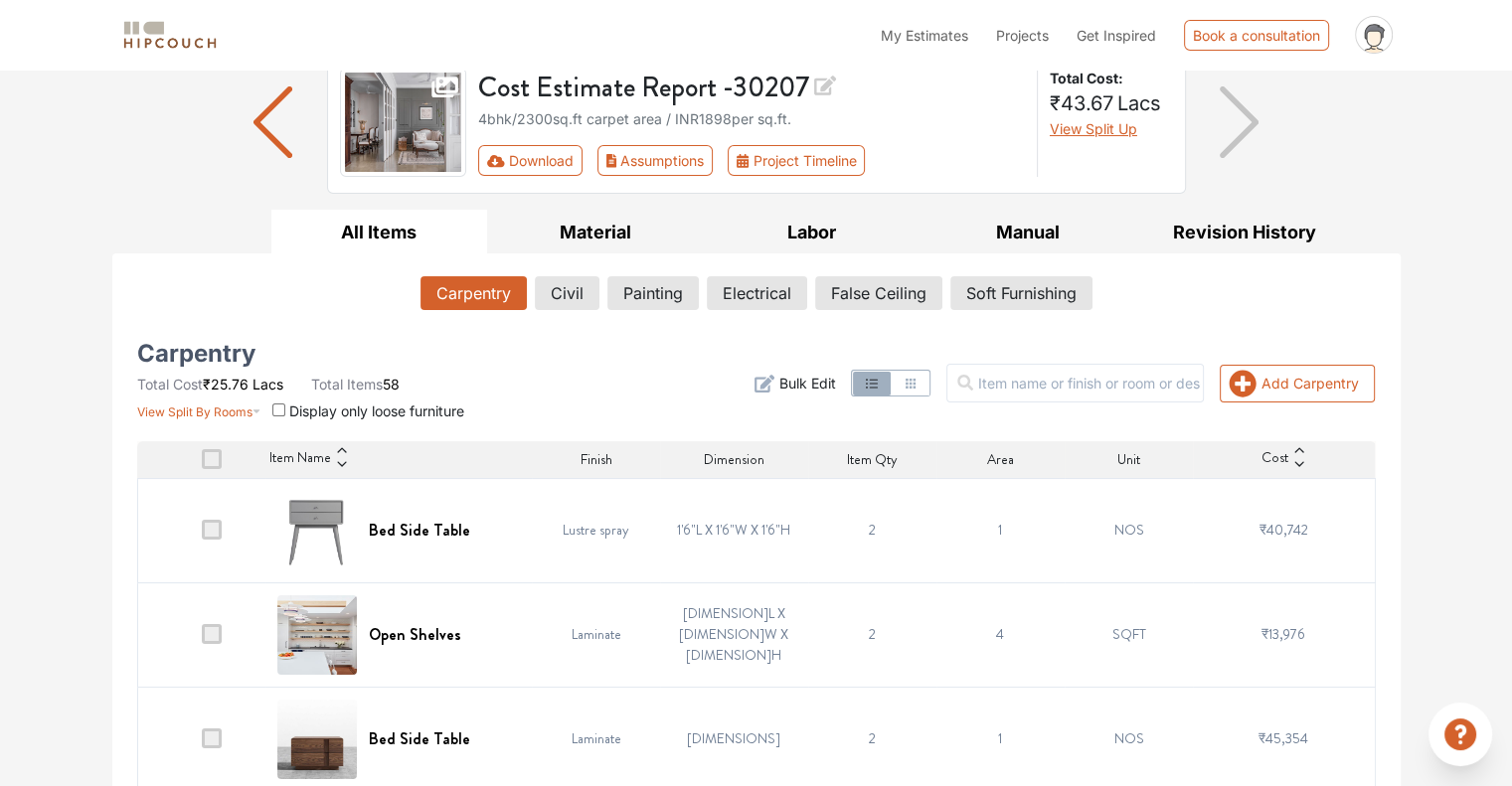 scroll, scrollTop: 199, scrollLeft: 0, axis: vertical 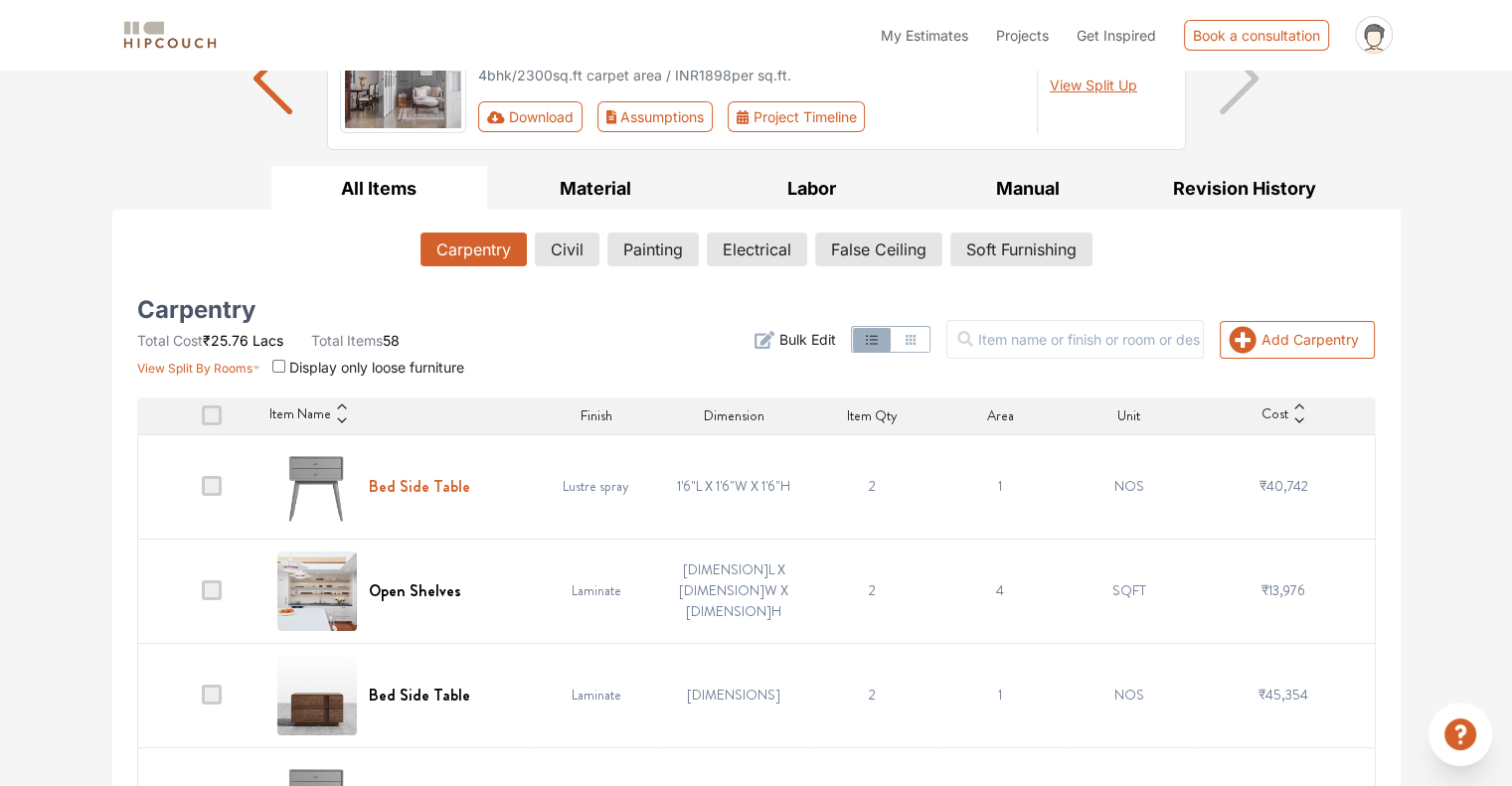 click on "Bed Side Table" at bounding box center [420, 486] 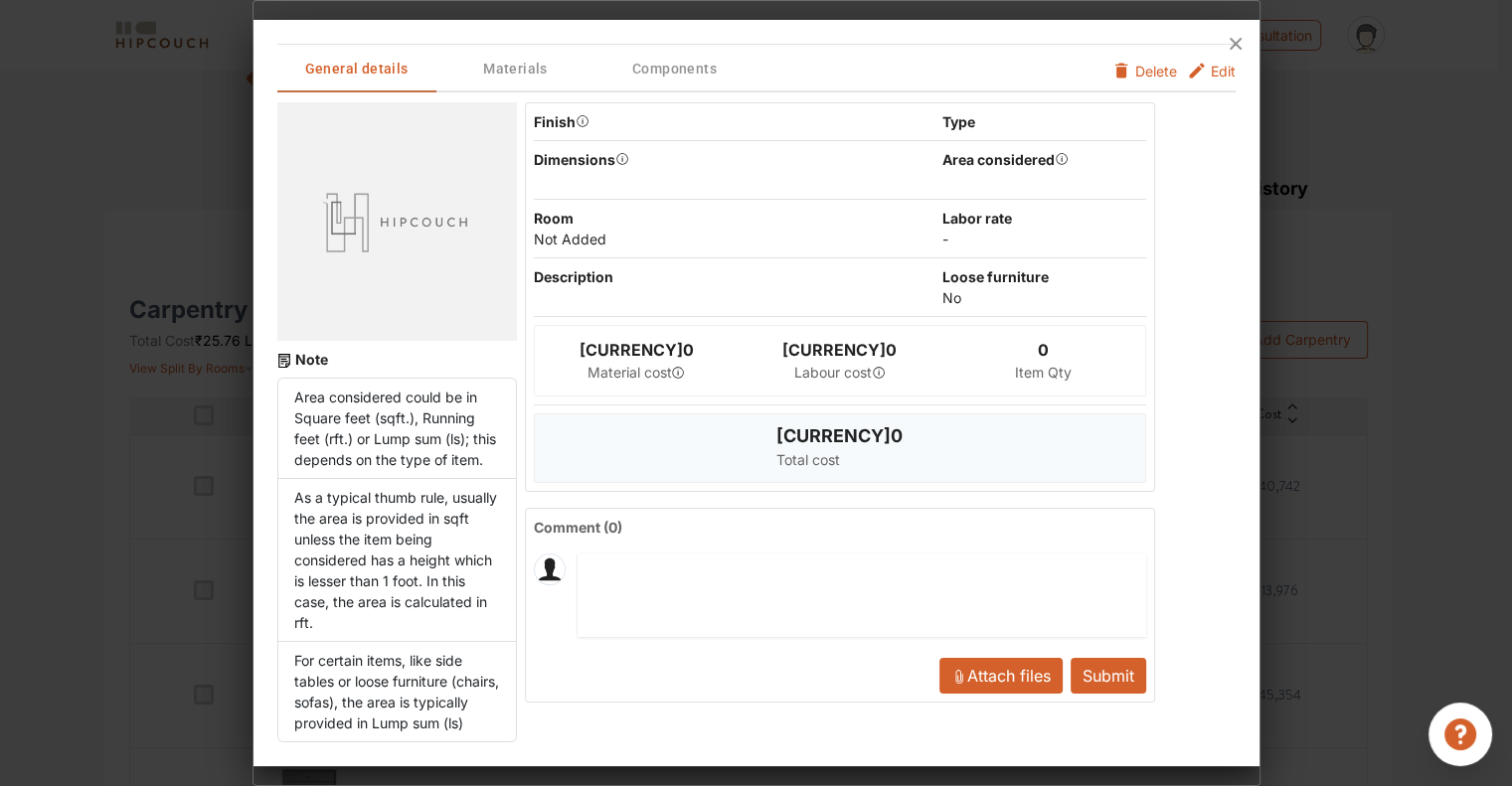 click on "Edit" at bounding box center [1223, 71] 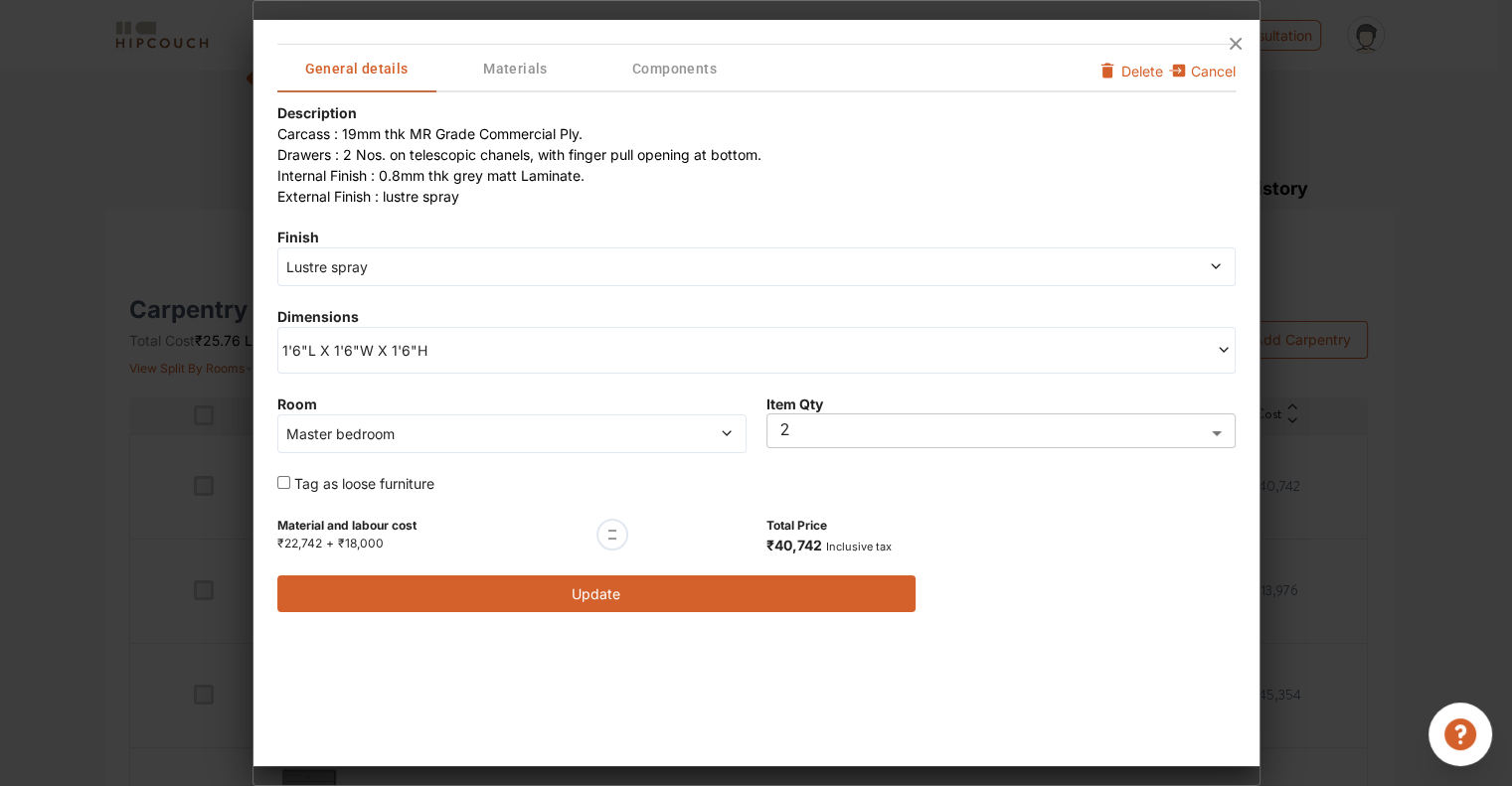 click on "Lustre spray" at bounding box center [635, 266] 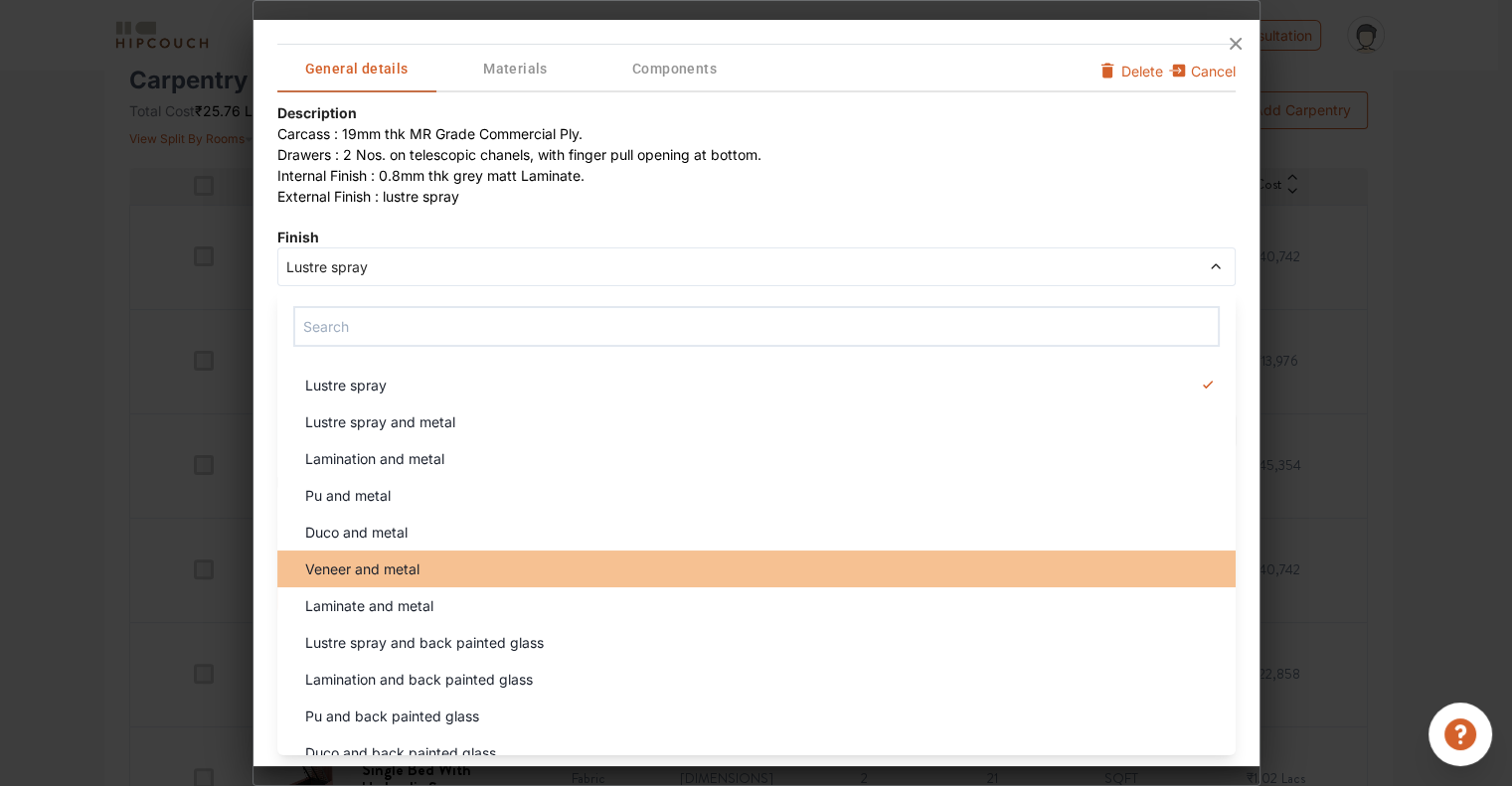 scroll, scrollTop: 497, scrollLeft: 0, axis: vertical 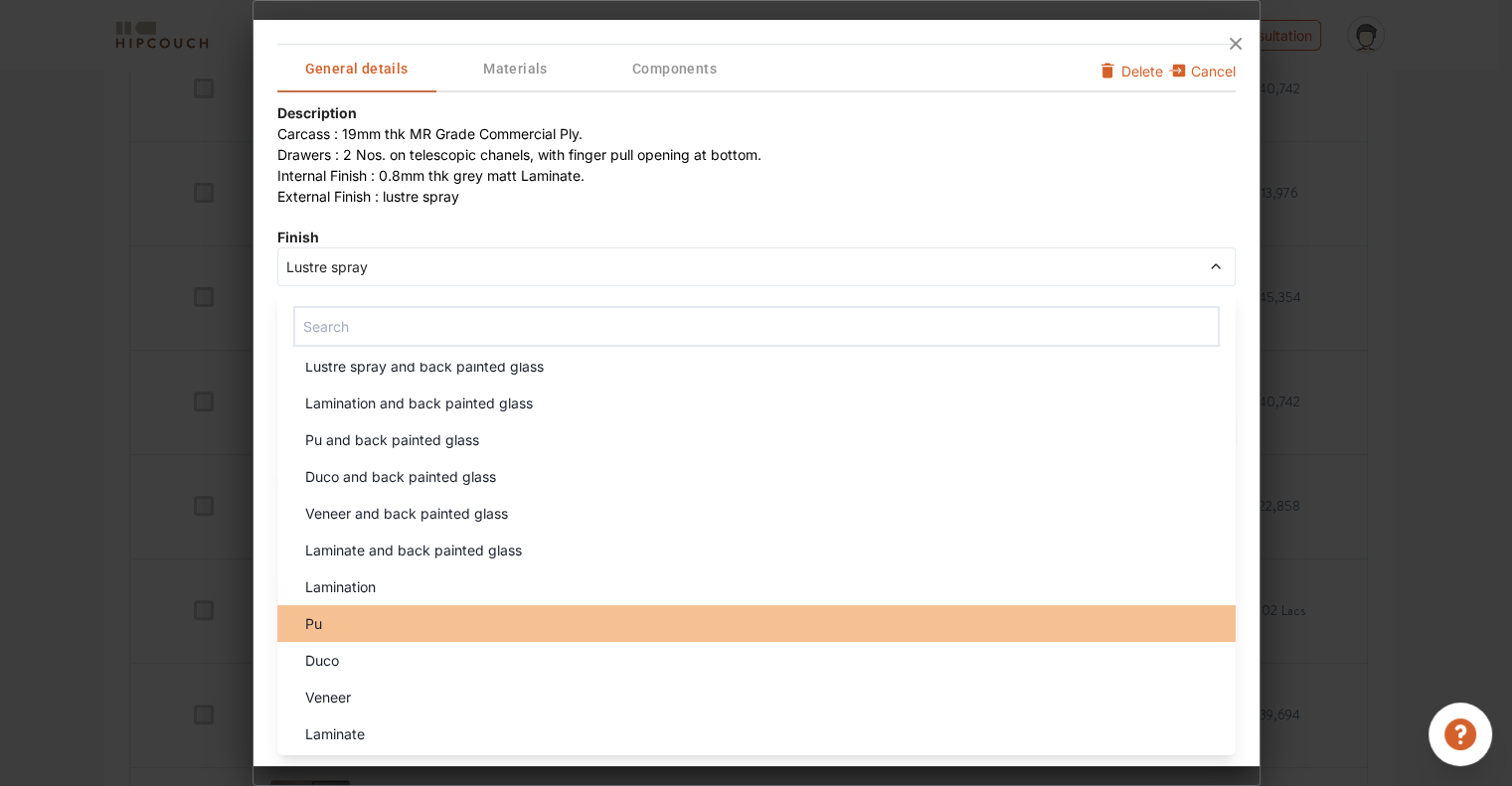 click on "Pu" at bounding box center (762, 623) 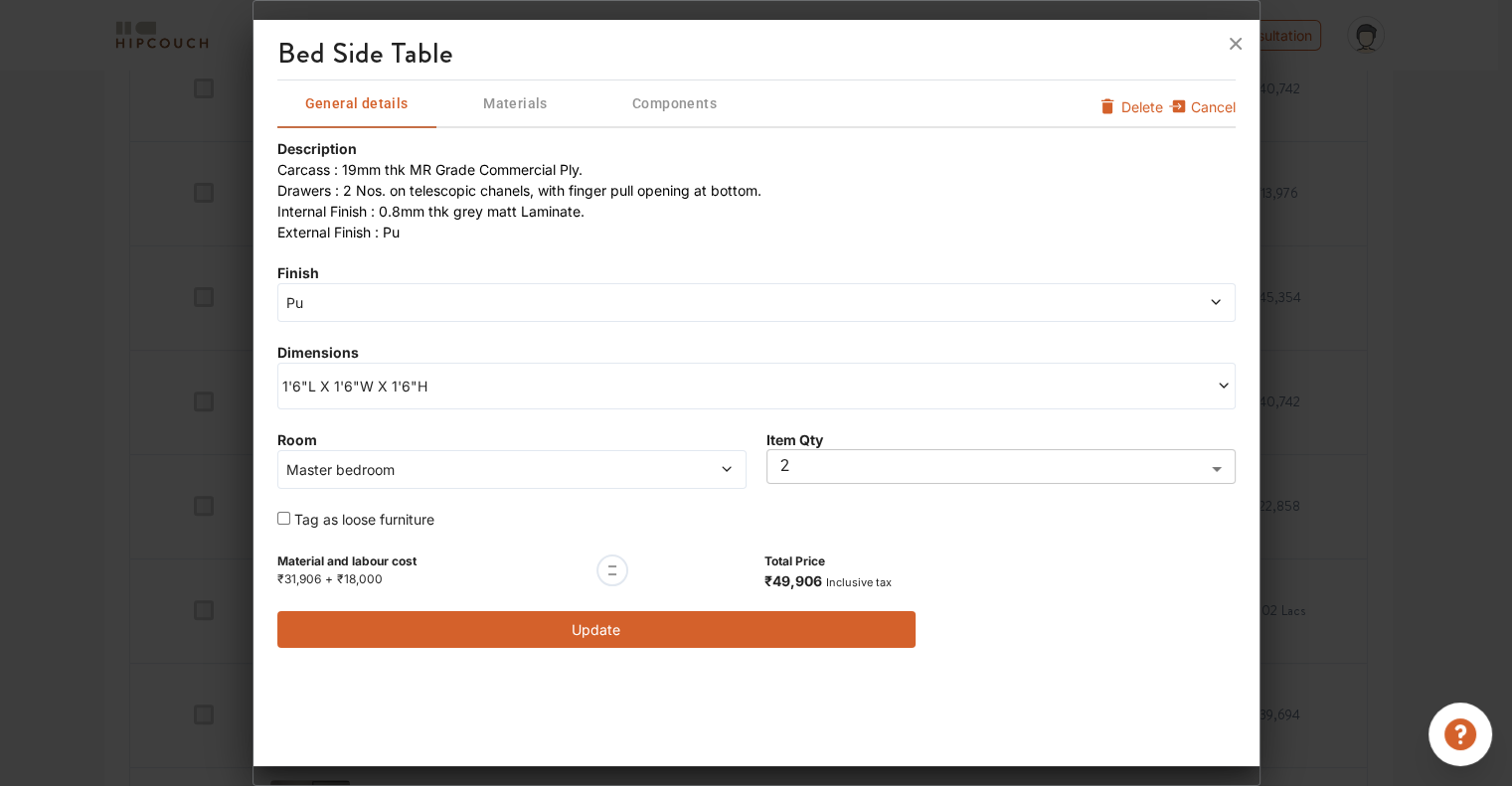 click on "Master bedroom" at bounding box center [512, 469] 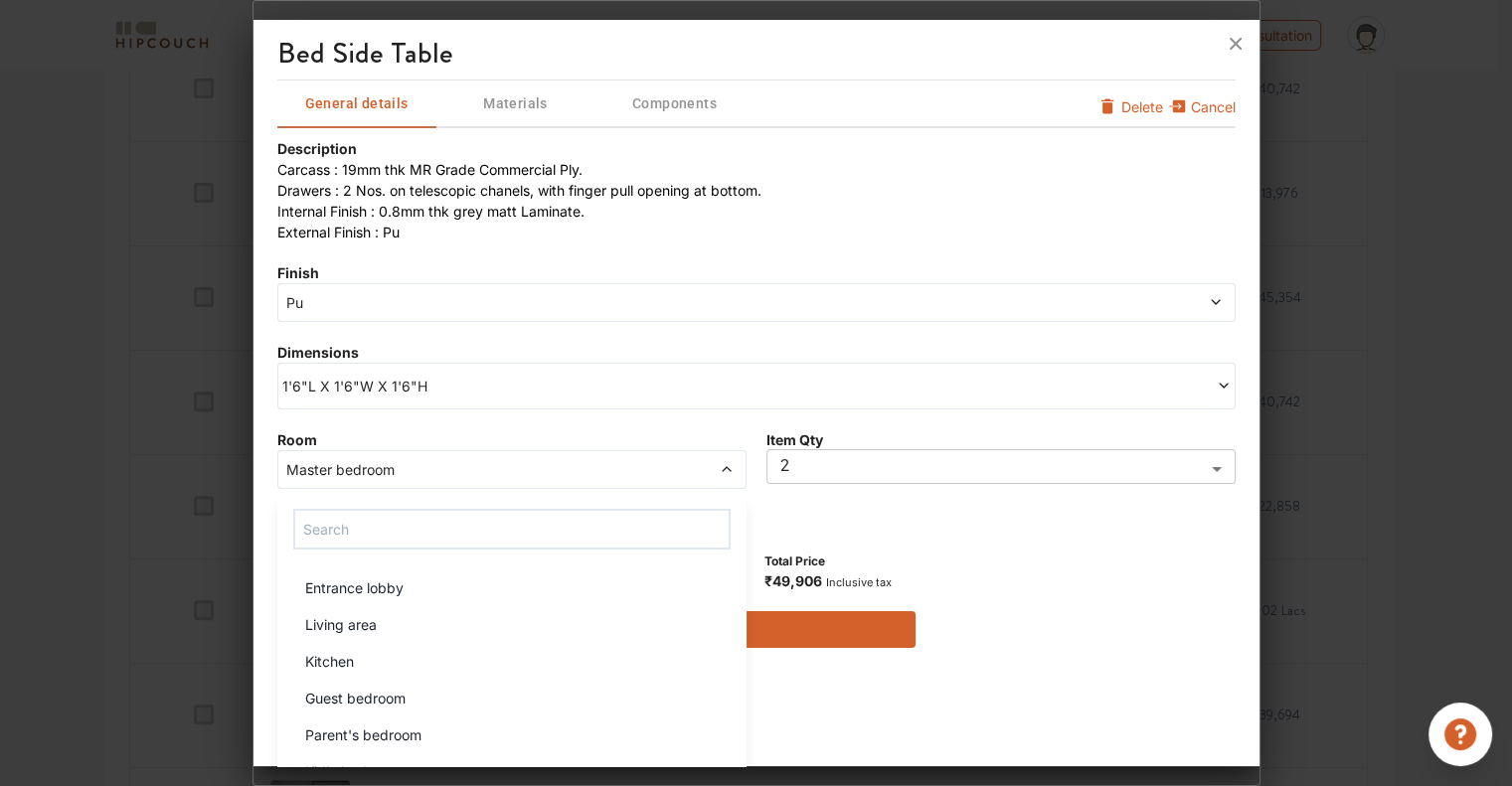 click on "Description Carcass : 19mm thk MR Grade Commercial Ply. Drawers : 2 Nos. on telescopic chanels, with finger pull opening at bottom. Internal Finish : 0.8mm thk grey matt Laminate. External Finish : Pu Finish Pu Dimensions 1'6"L X 1'6"W X 1'6"H Room Master bedroom Entrance lobby Living area Kitchen Guest bedroom Parent's bedroom Kid's bedroom Master bedroom Guest bathroom Parent's bathroom Kid's bathroom Common washroom Master bathroom Item Qty 2 2 ​ Tag as loose furniture Material and labour cost ₹31,906 + ₹18,000 Total Price ₹49,906 Inclusive tax Update" at bounding box center (756, 393) 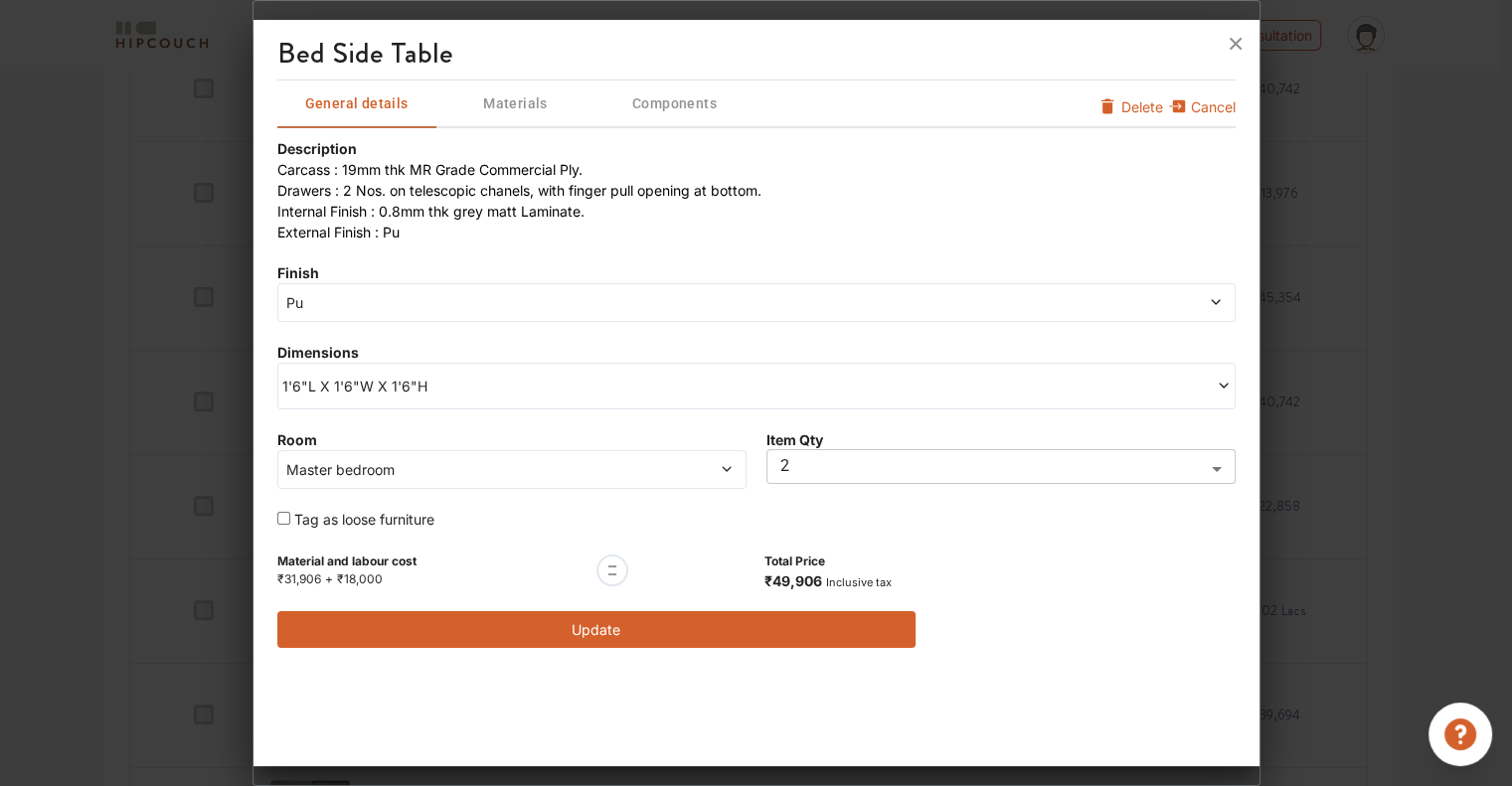 click at bounding box center [283, 518] 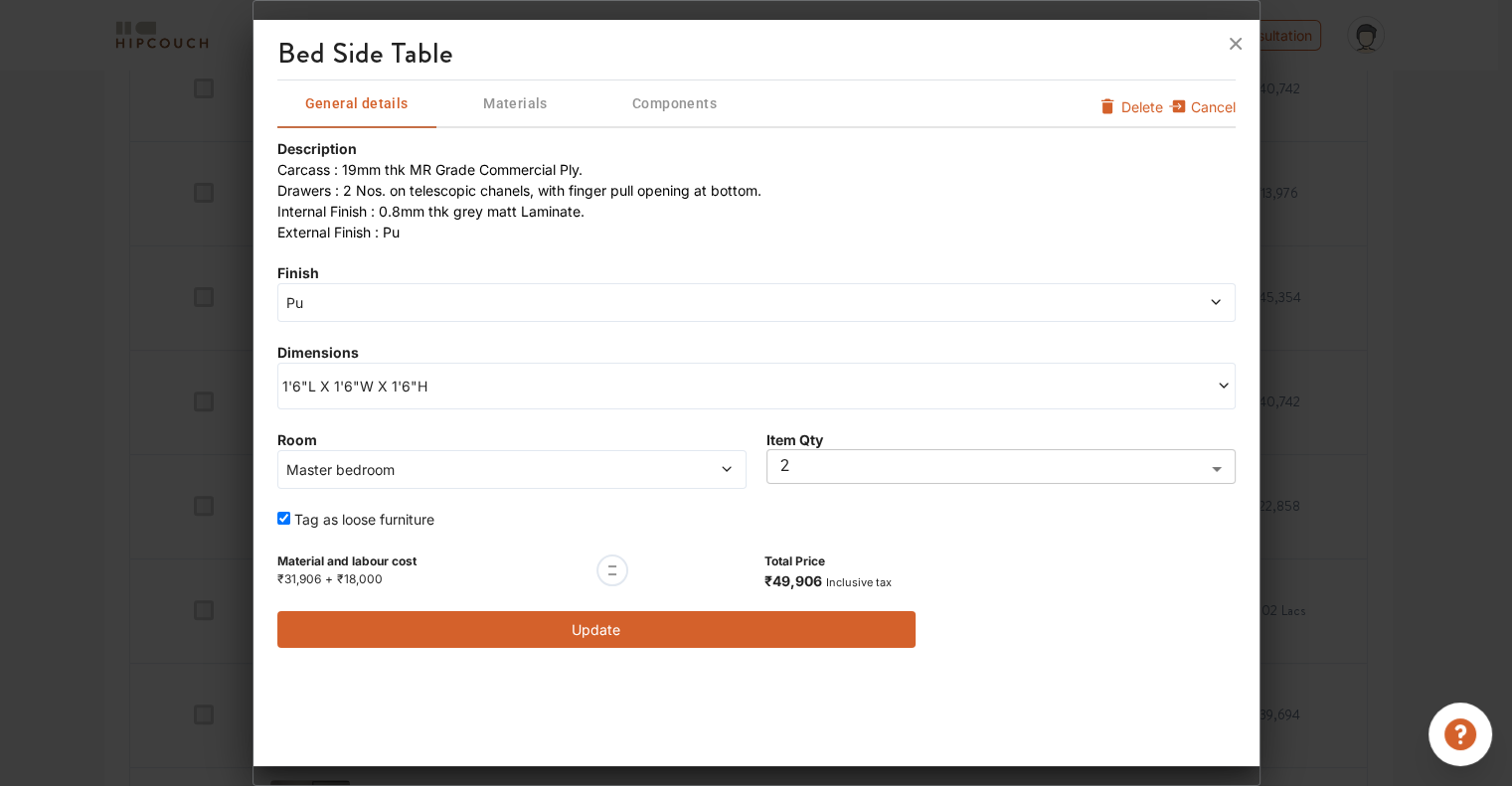 checkbox on "true" 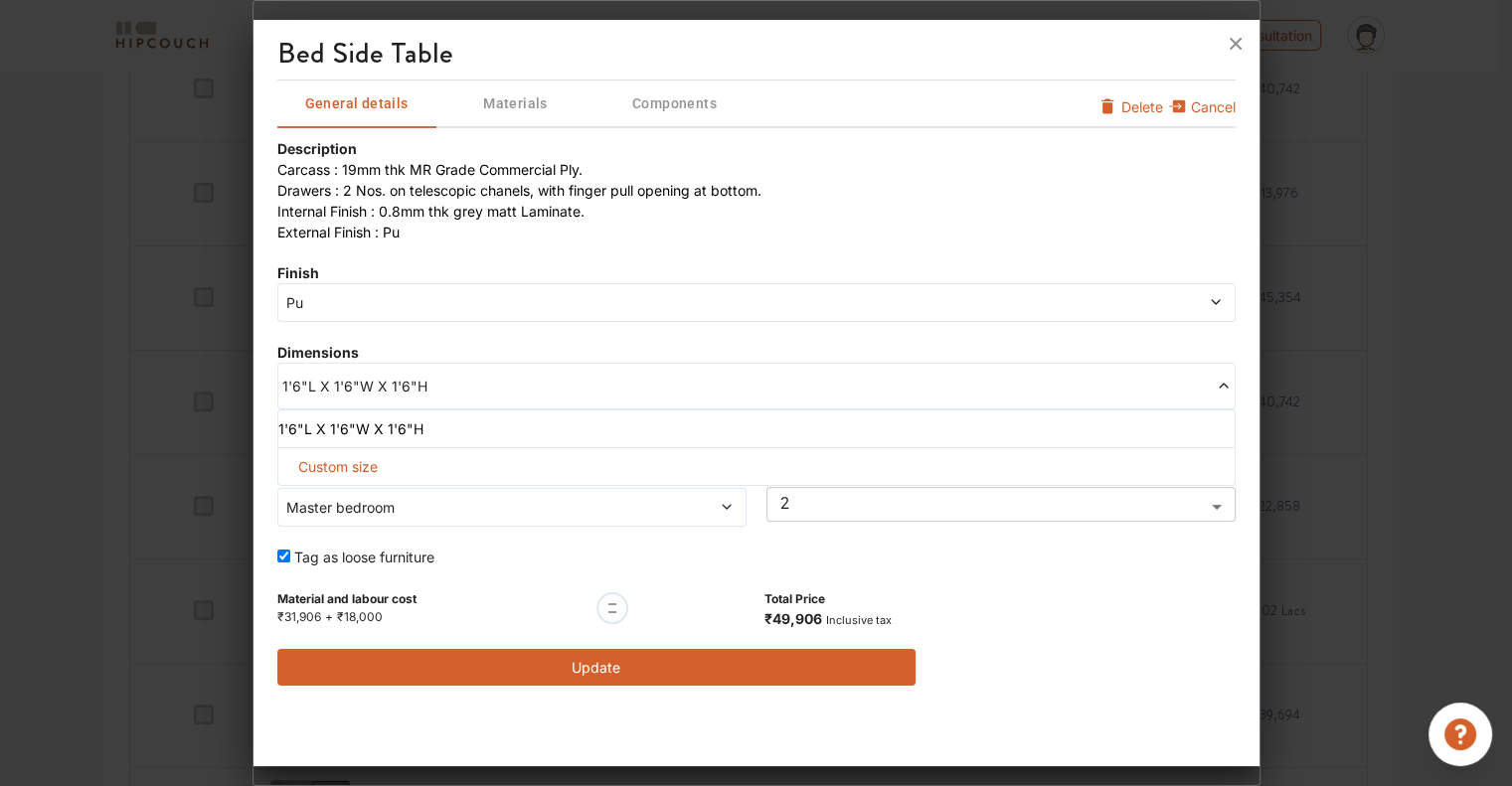 click at bounding box center [993, 386] 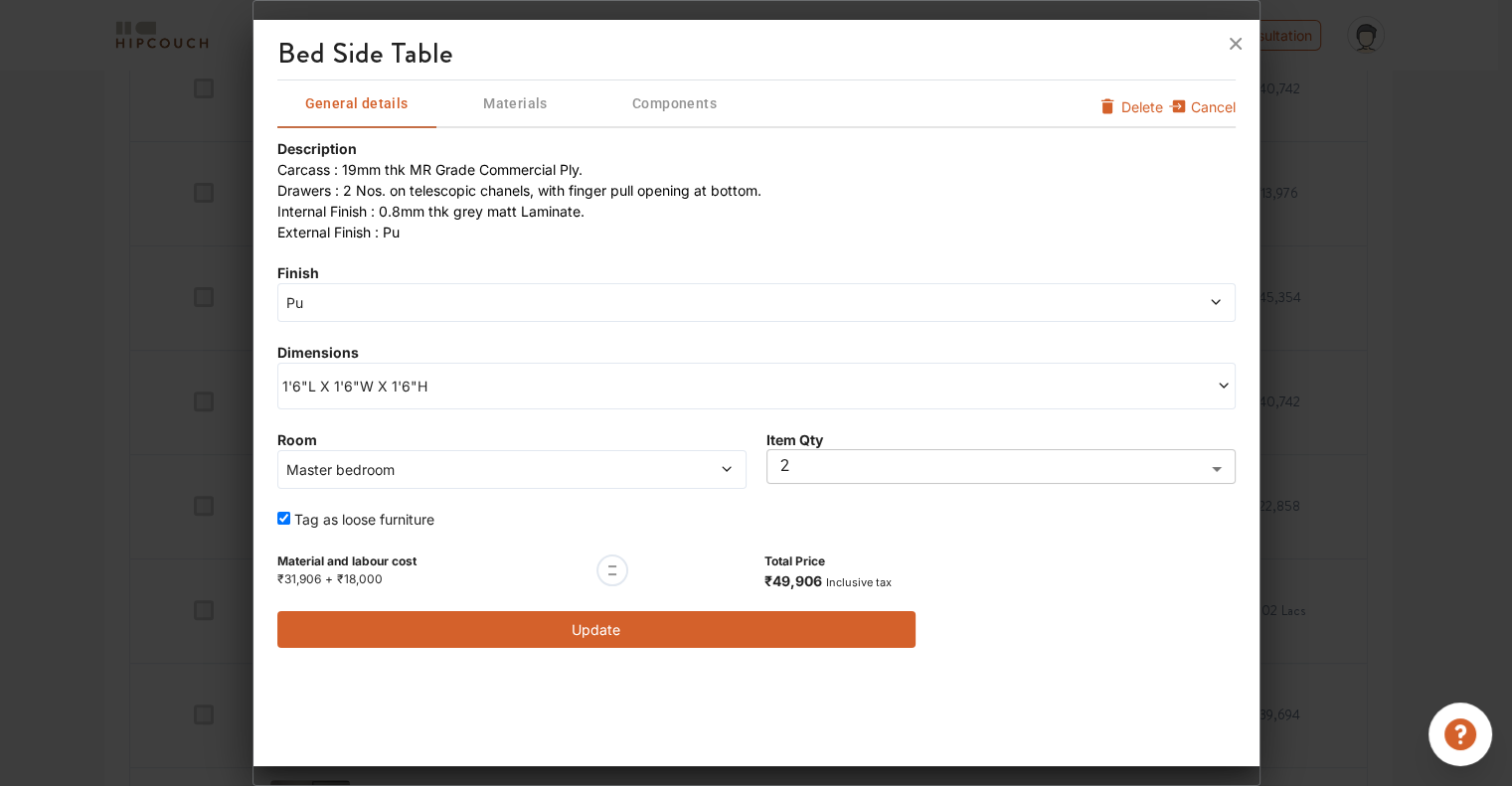 click on "Update" at bounding box center [596, 629] 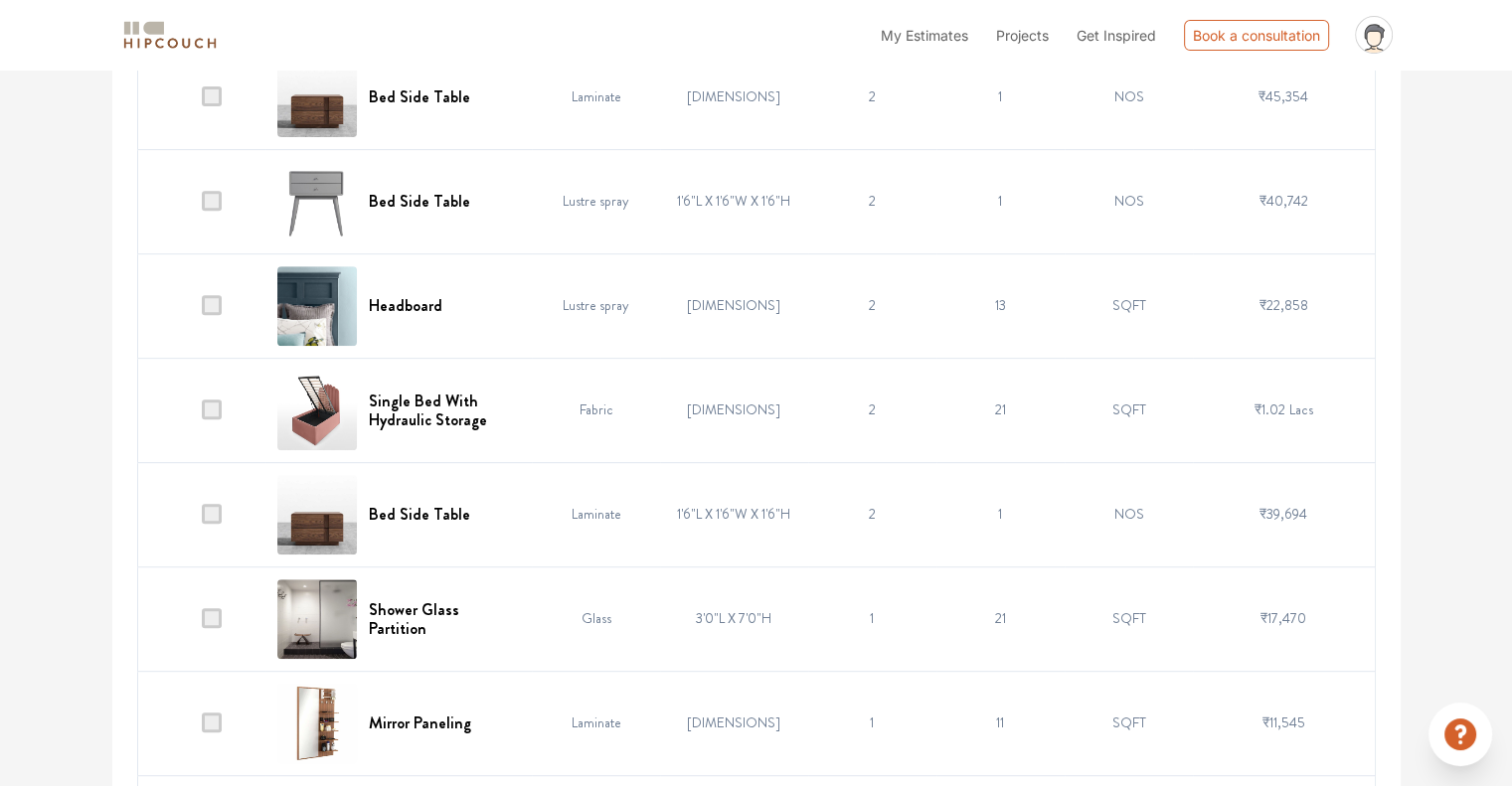 scroll, scrollTop: 795, scrollLeft: 0, axis: vertical 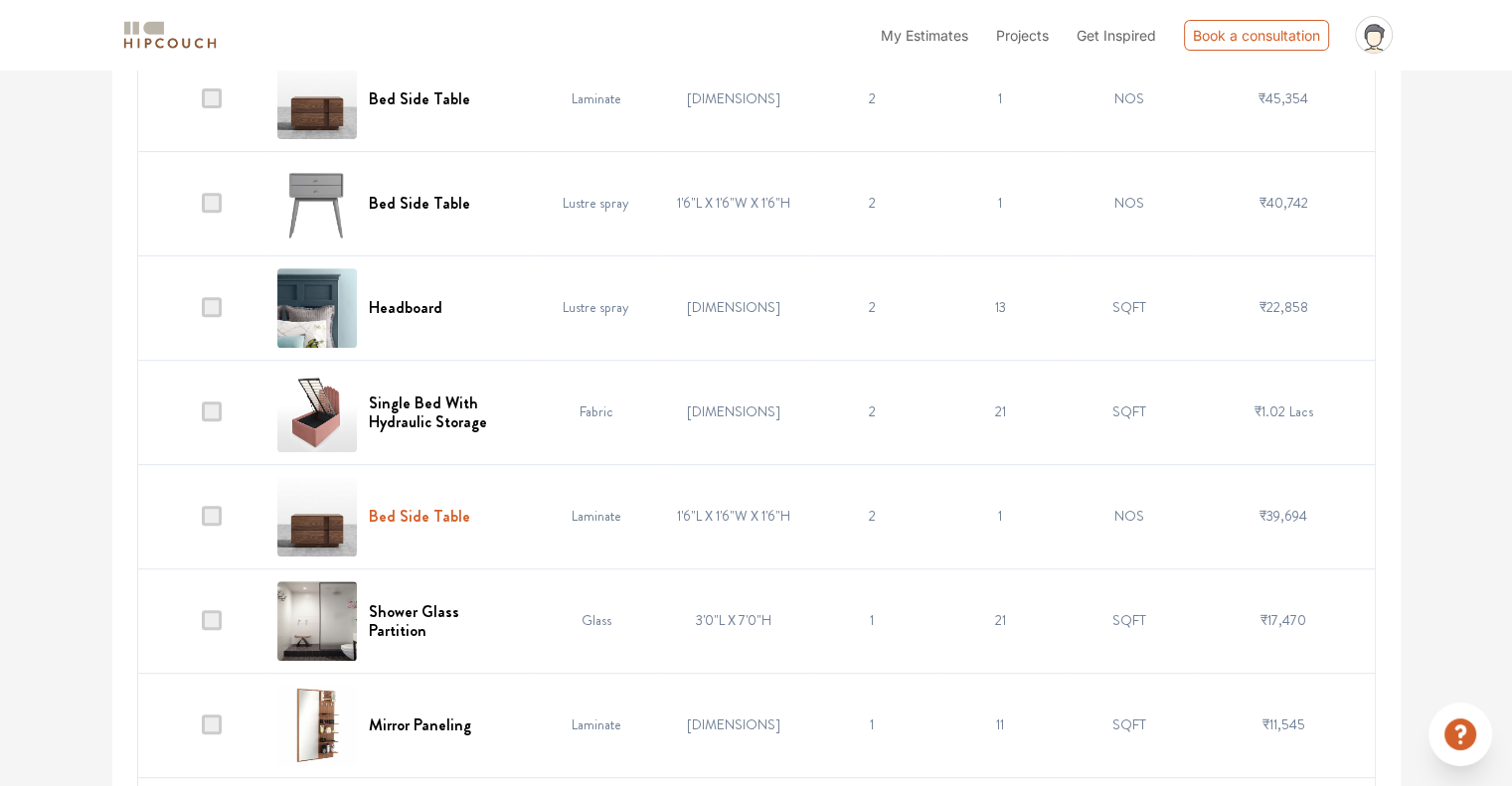 click on "Bed Side Table" at bounding box center [420, 516] 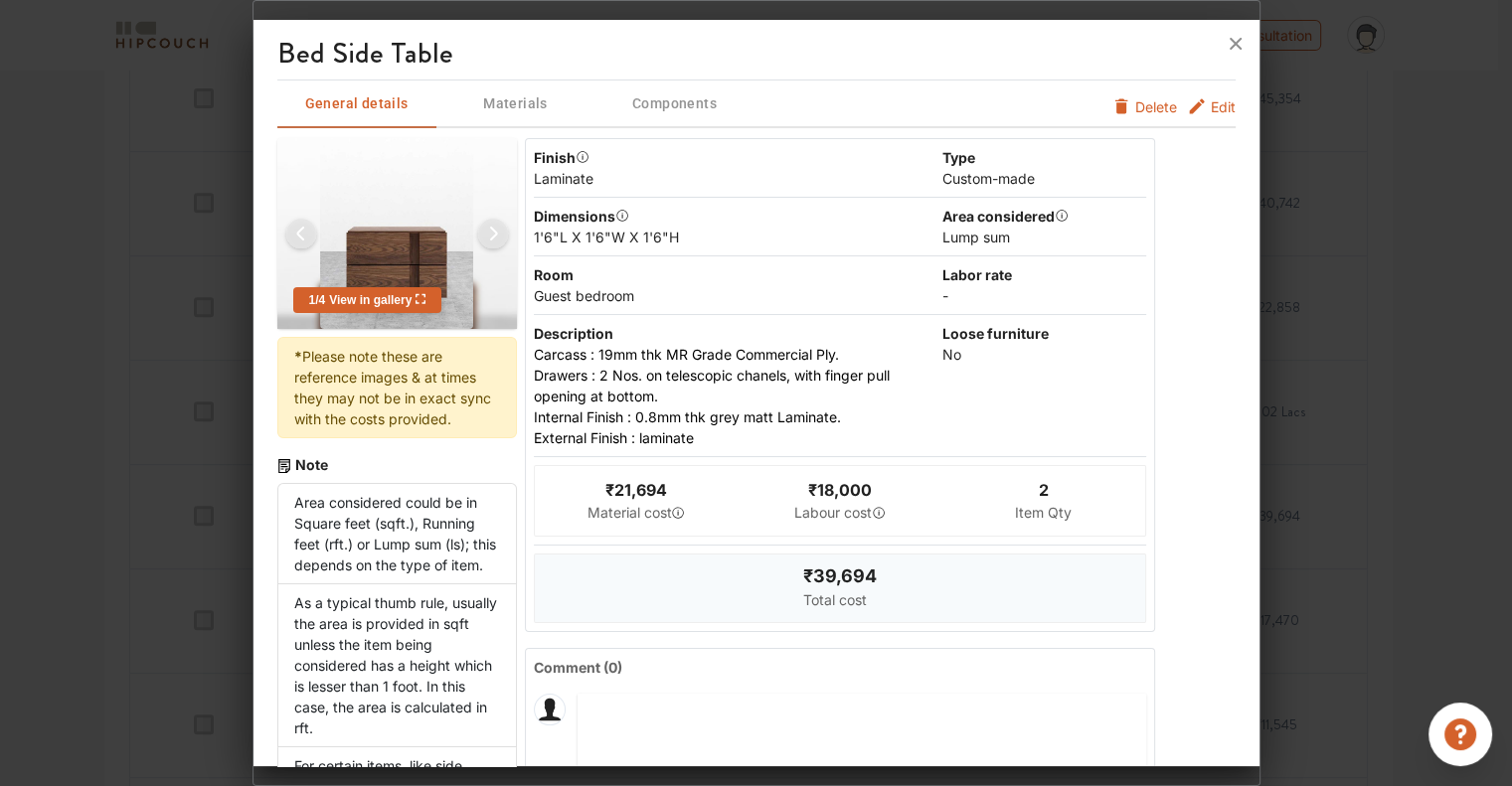 click 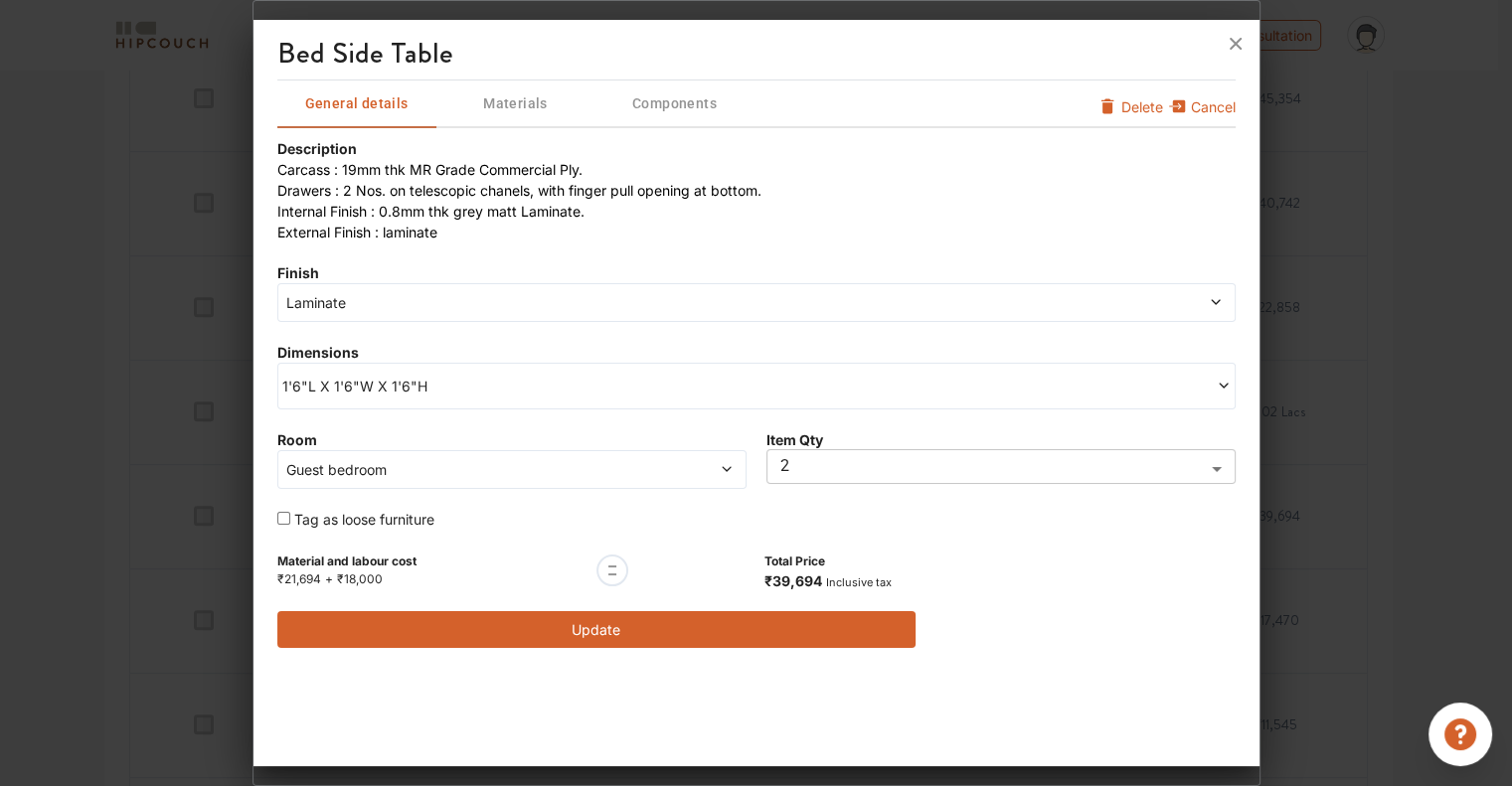 click on "Materials" at bounding box center (516, 103) 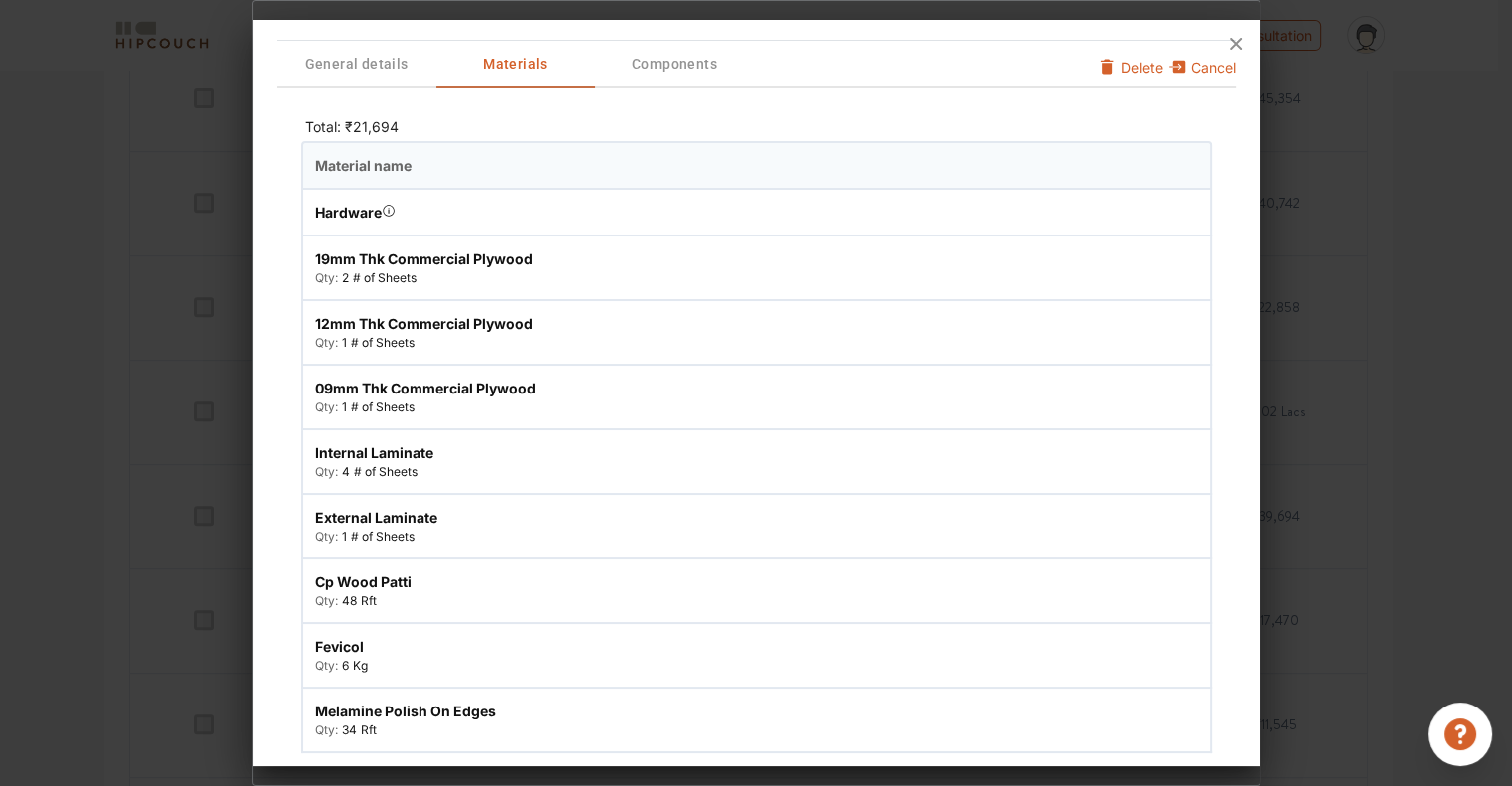 scroll, scrollTop: 0, scrollLeft: 0, axis: both 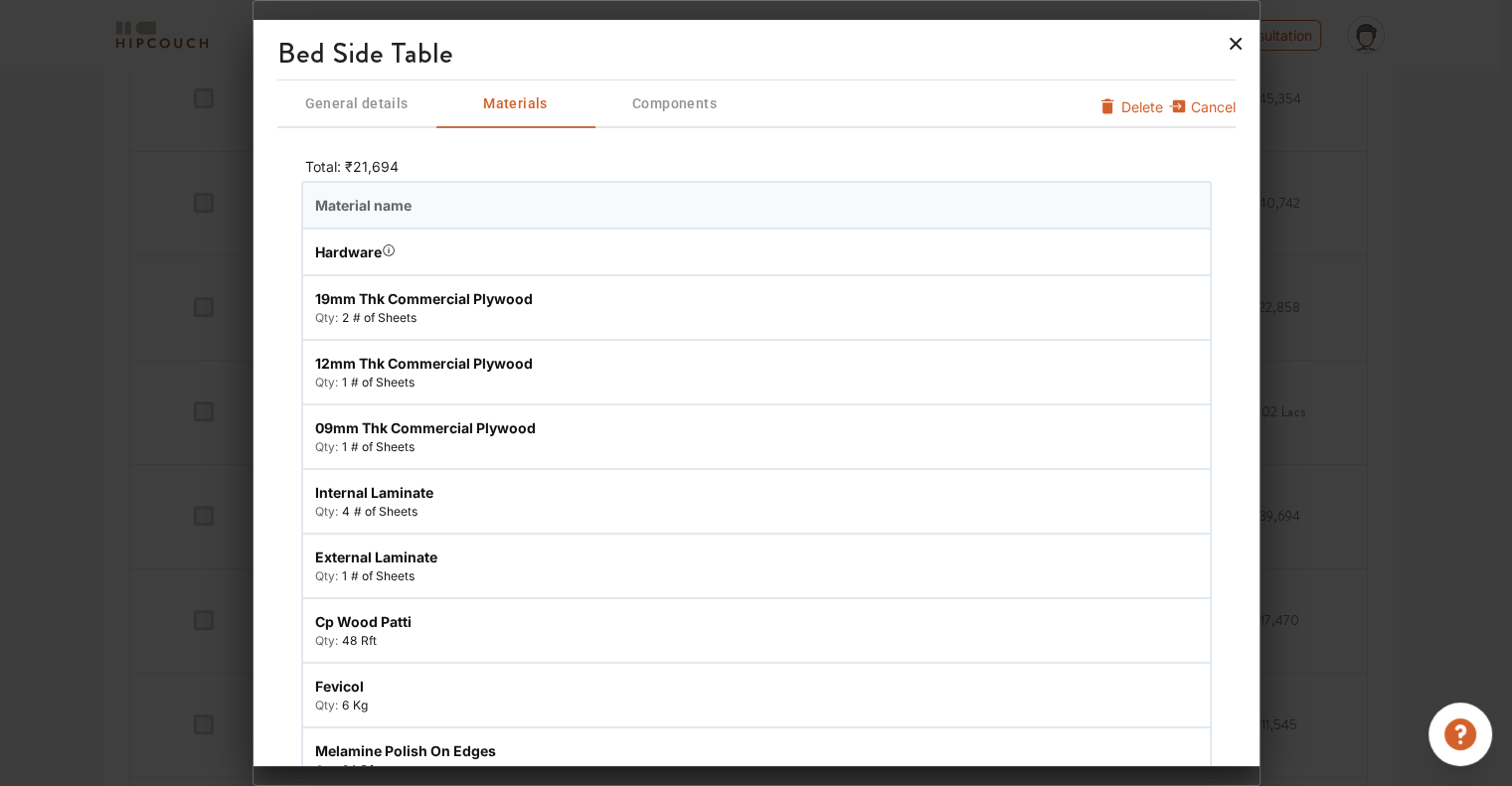 click 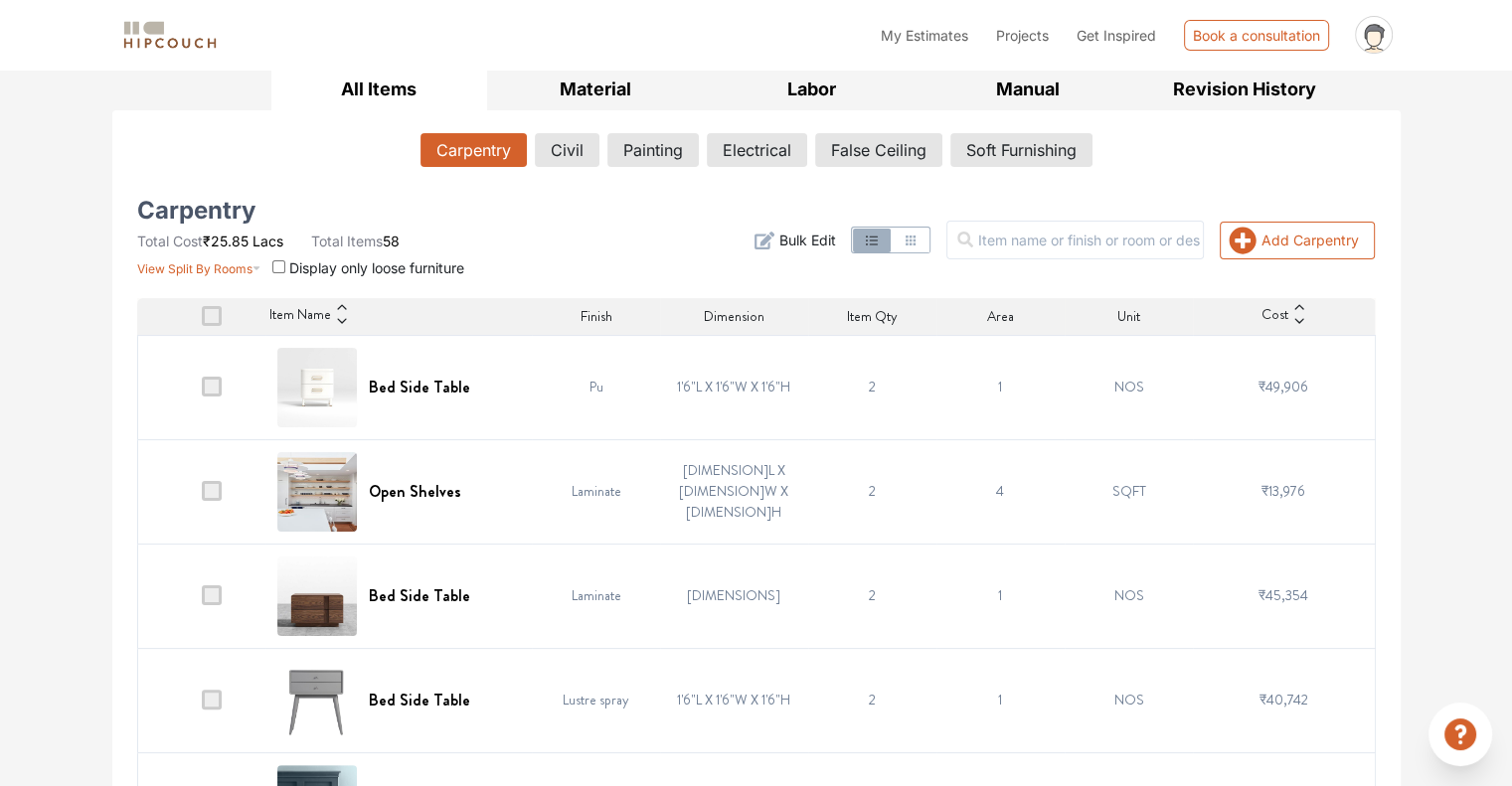 scroll, scrollTop: 0, scrollLeft: 0, axis: both 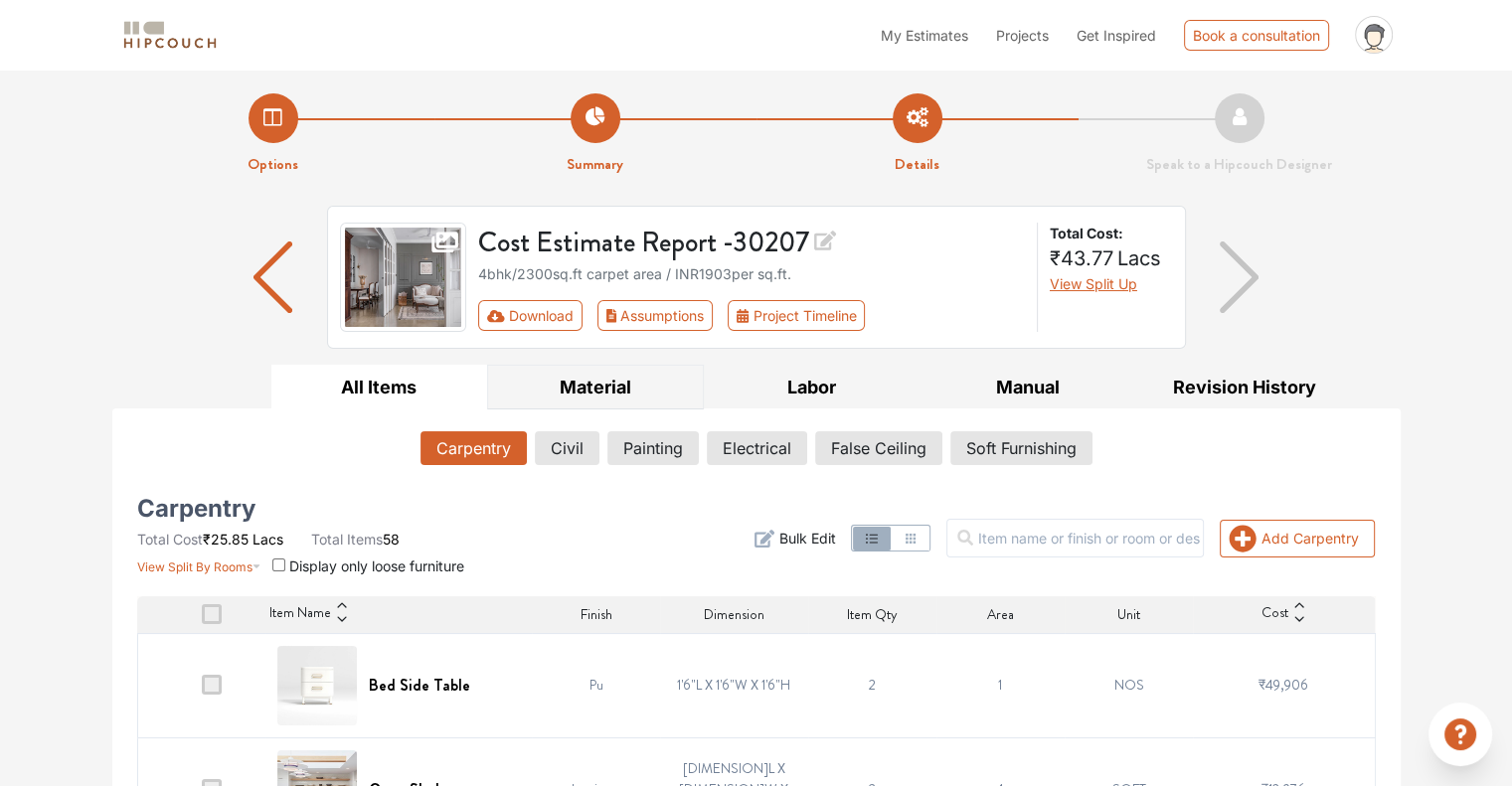 click on "Material" at bounding box center [595, 387] 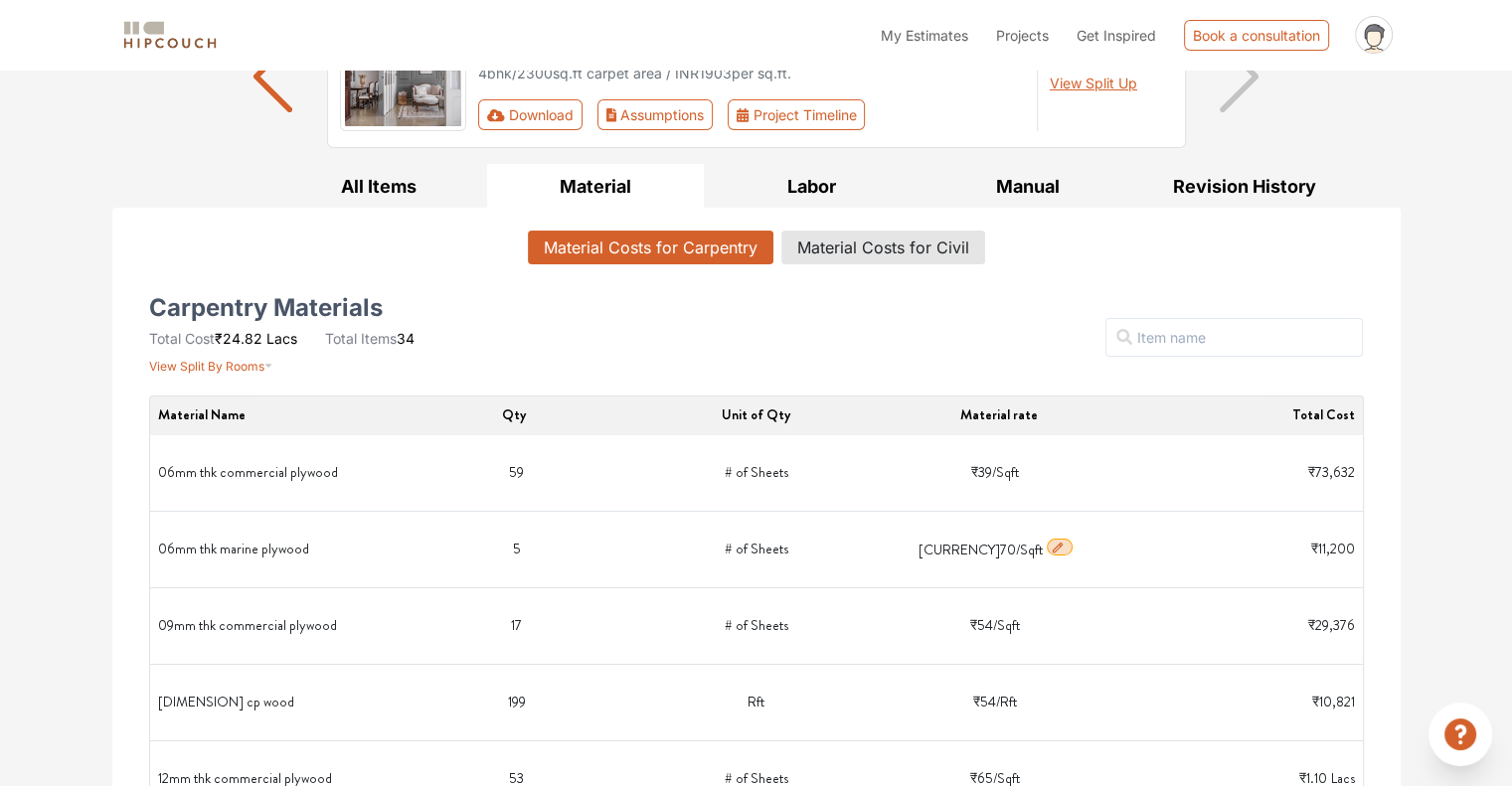 scroll, scrollTop: 199, scrollLeft: 0, axis: vertical 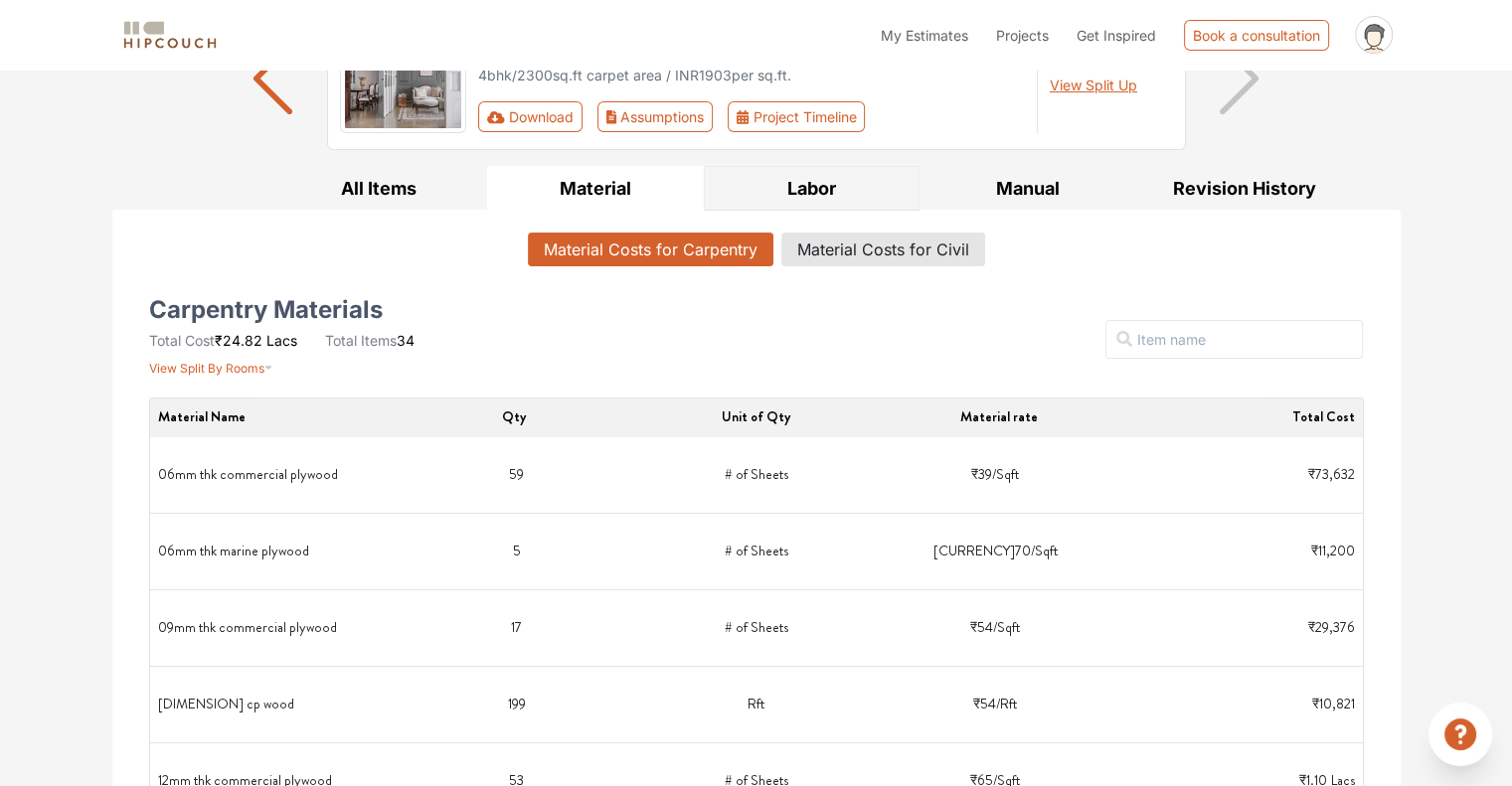 click on "Labor" at bounding box center [812, 188] 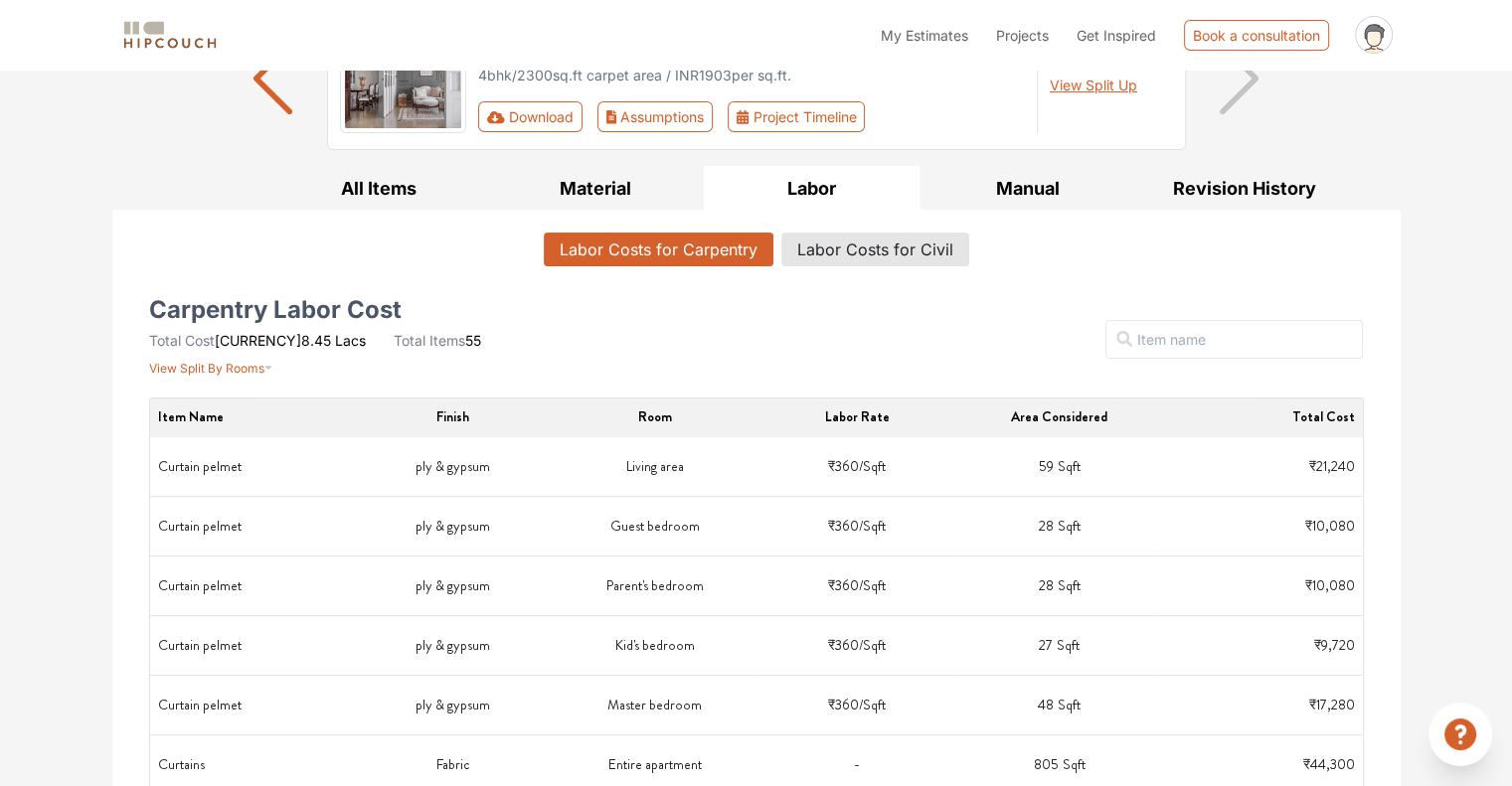 scroll, scrollTop: 199, scrollLeft: 0, axis: vertical 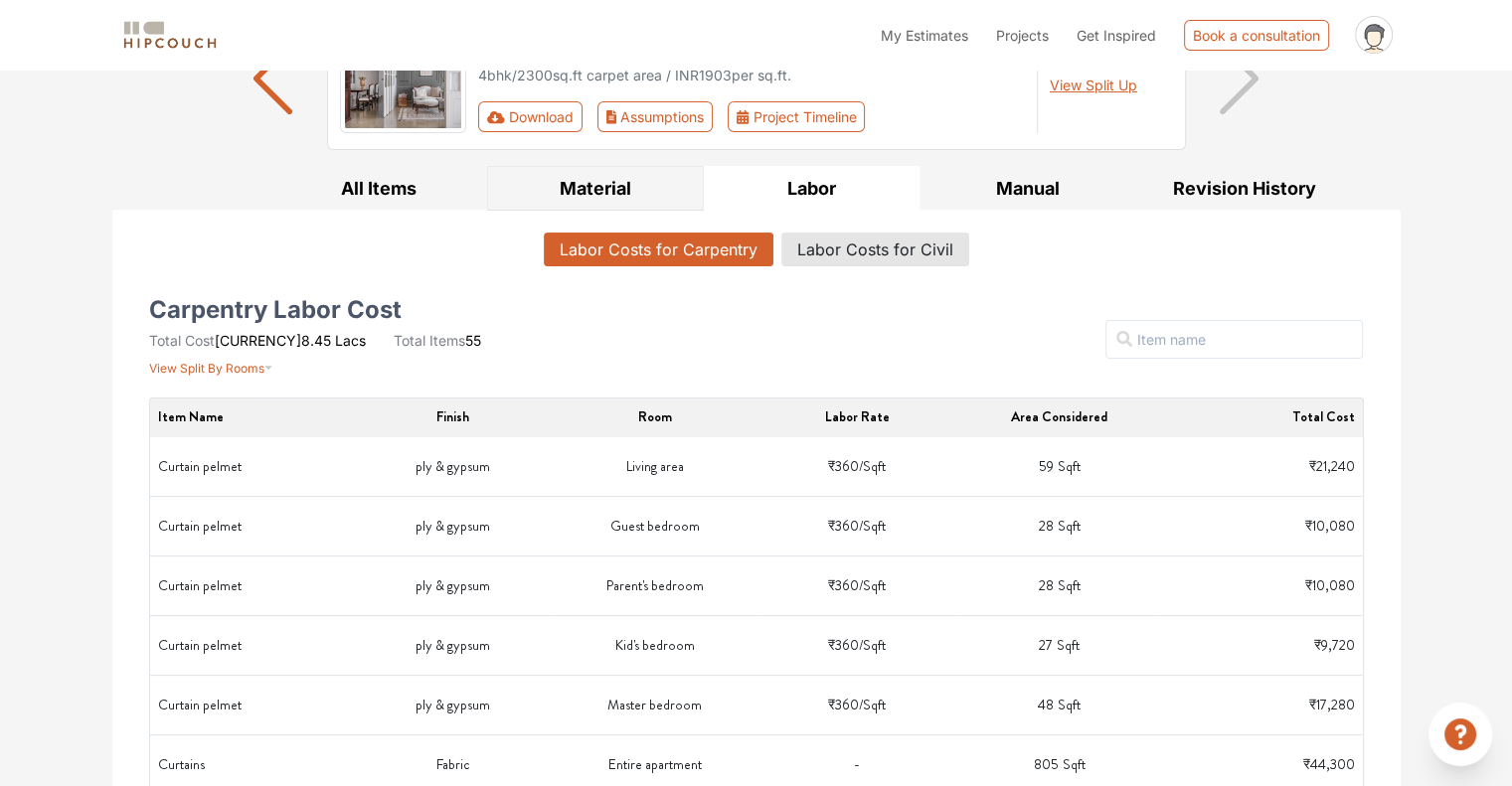 click on "Material" at bounding box center (595, 188) 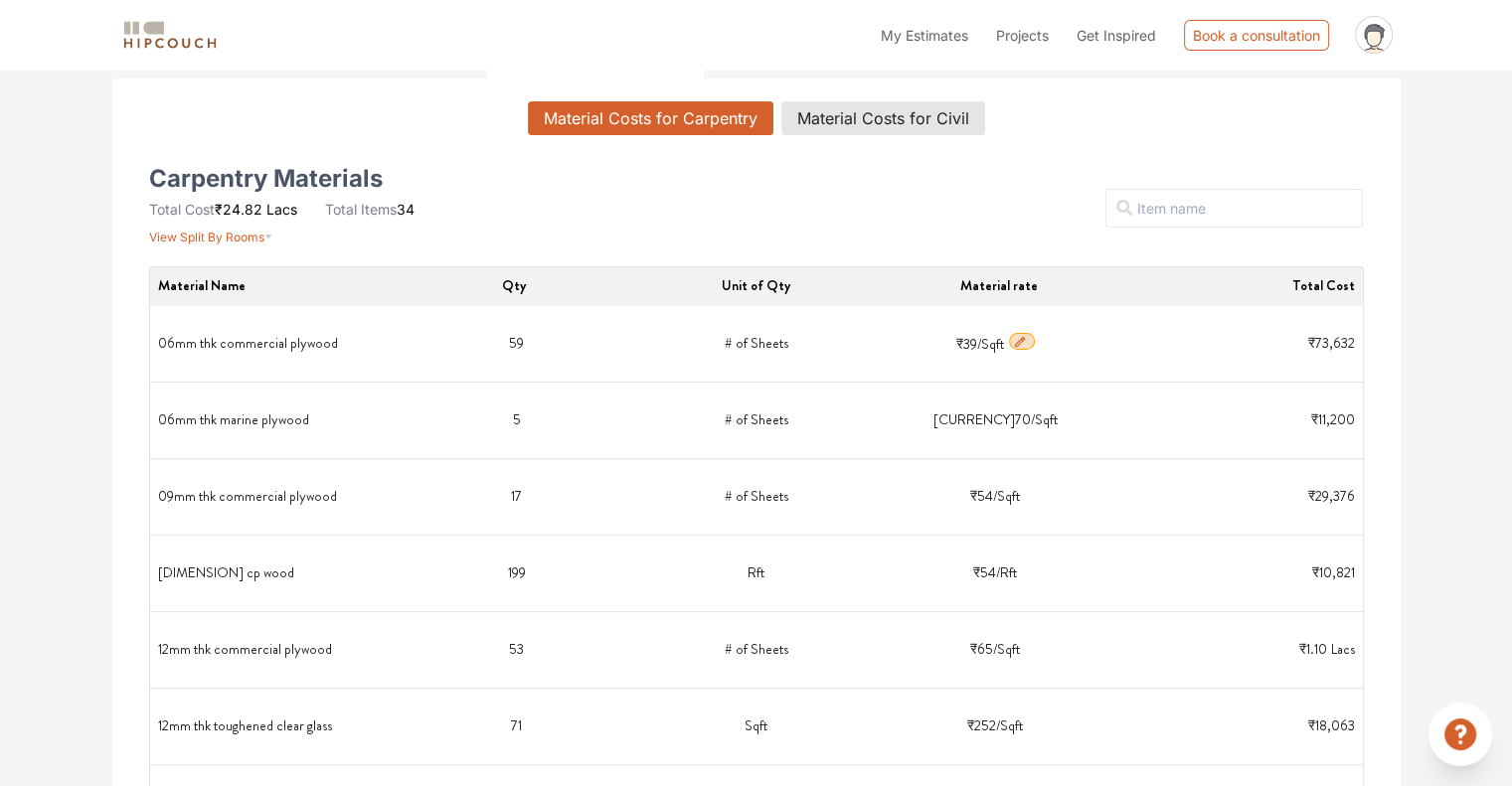 scroll, scrollTop: 298, scrollLeft: 0, axis: vertical 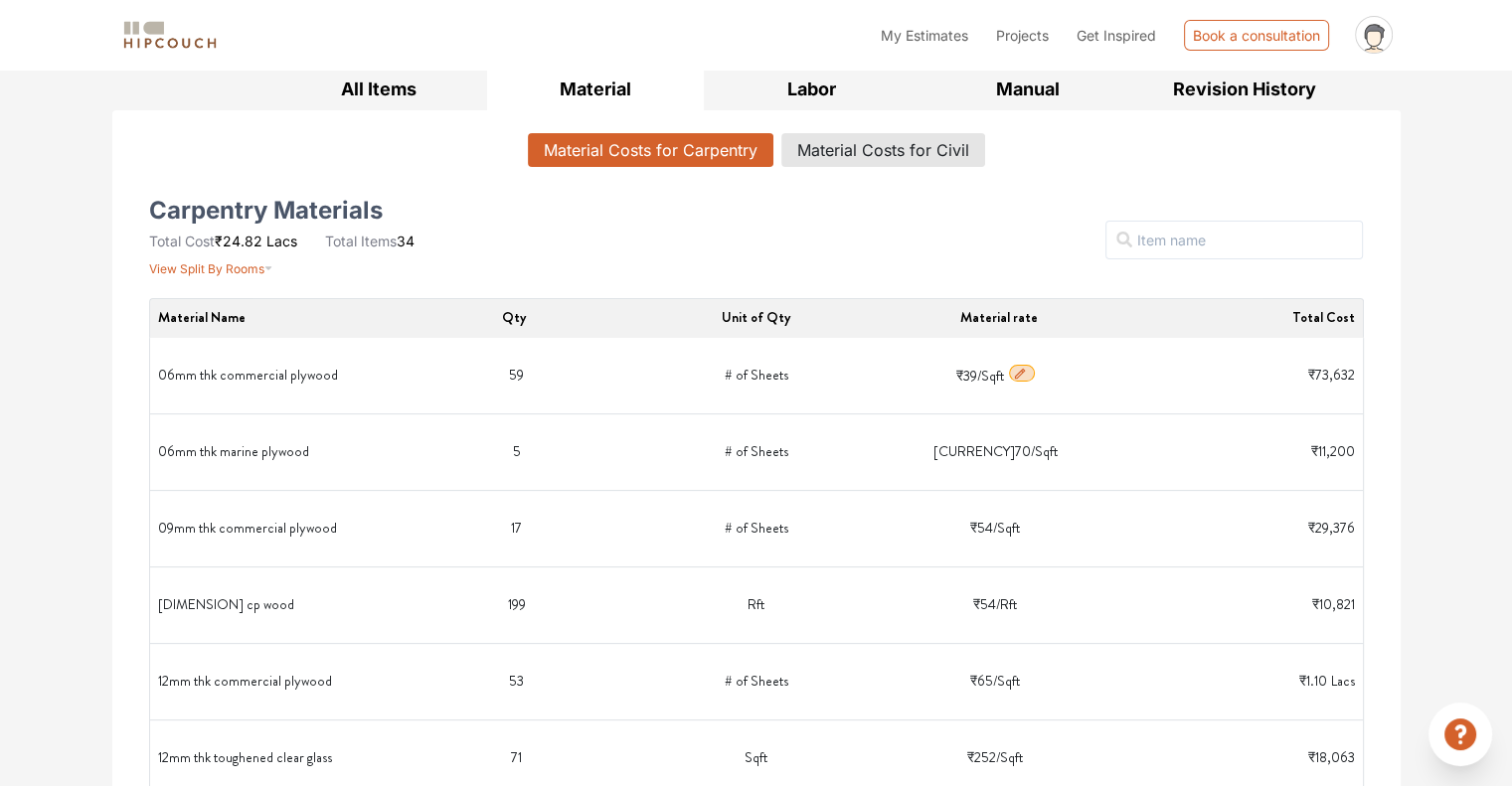 click on "06mm thk commercial plywood" at bounding box center (277, 376) 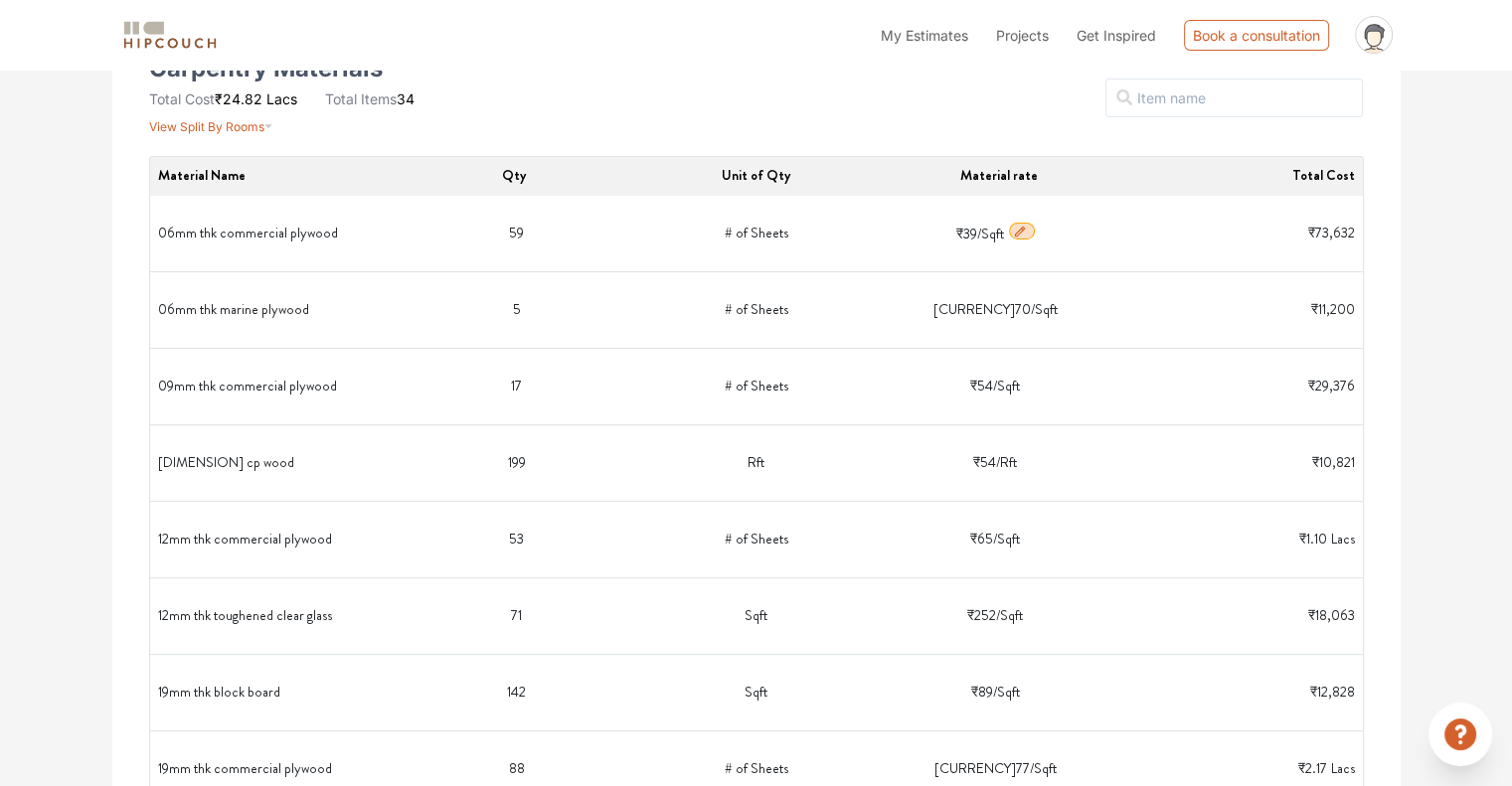scroll, scrollTop: 199, scrollLeft: 0, axis: vertical 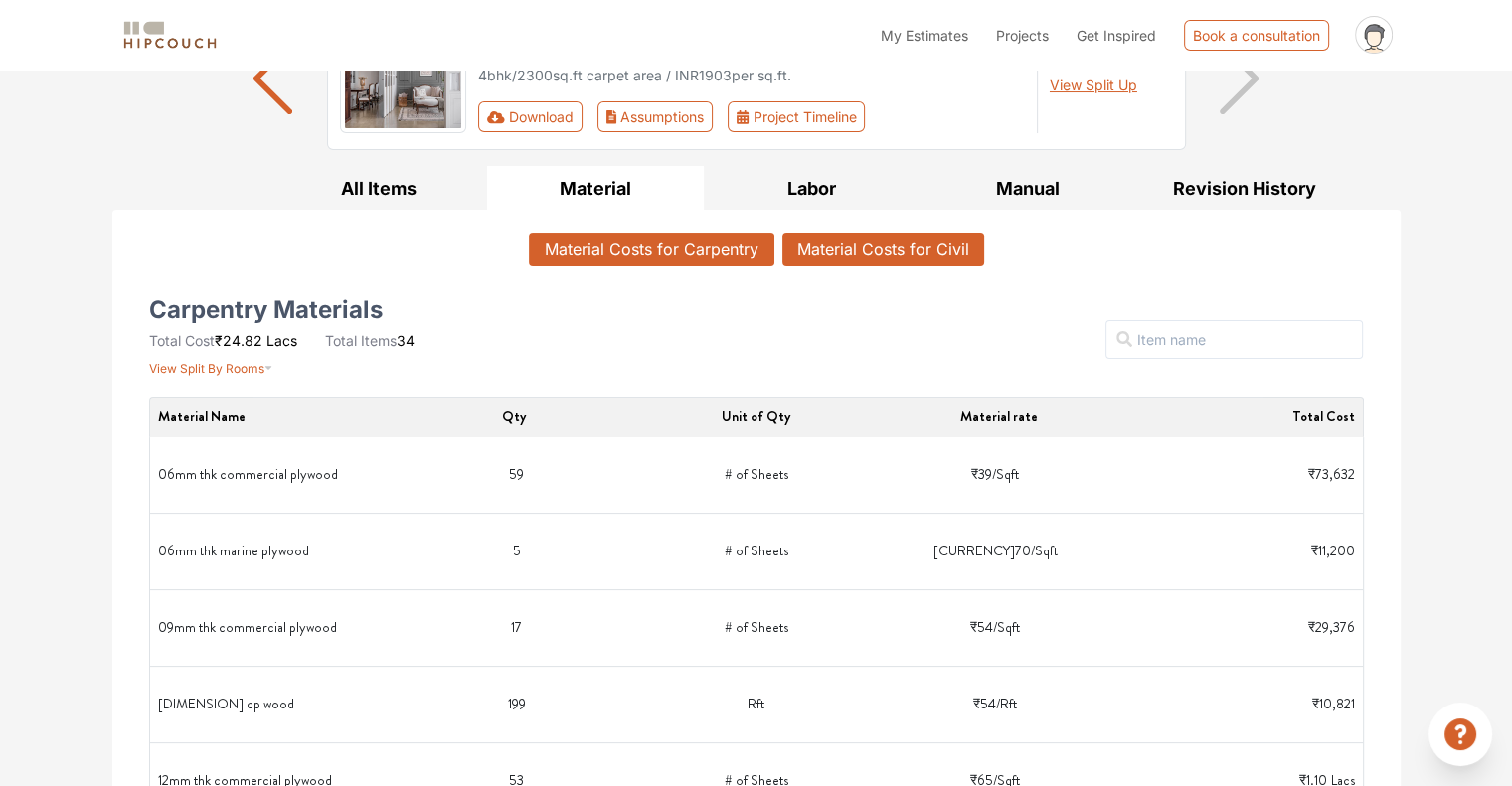 click on "Material Costs for Civil" at bounding box center (883, 249) 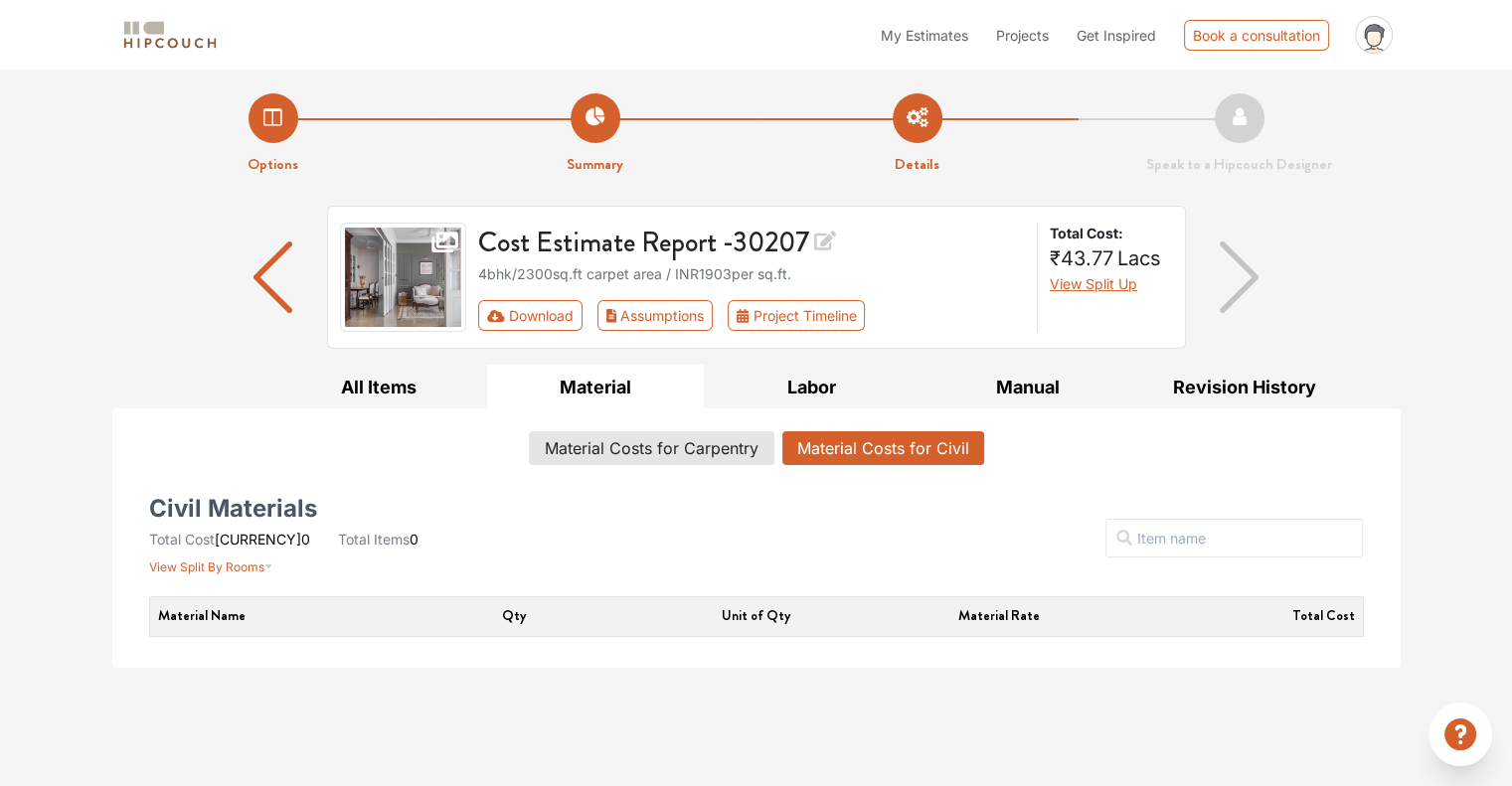 scroll, scrollTop: 0, scrollLeft: 0, axis: both 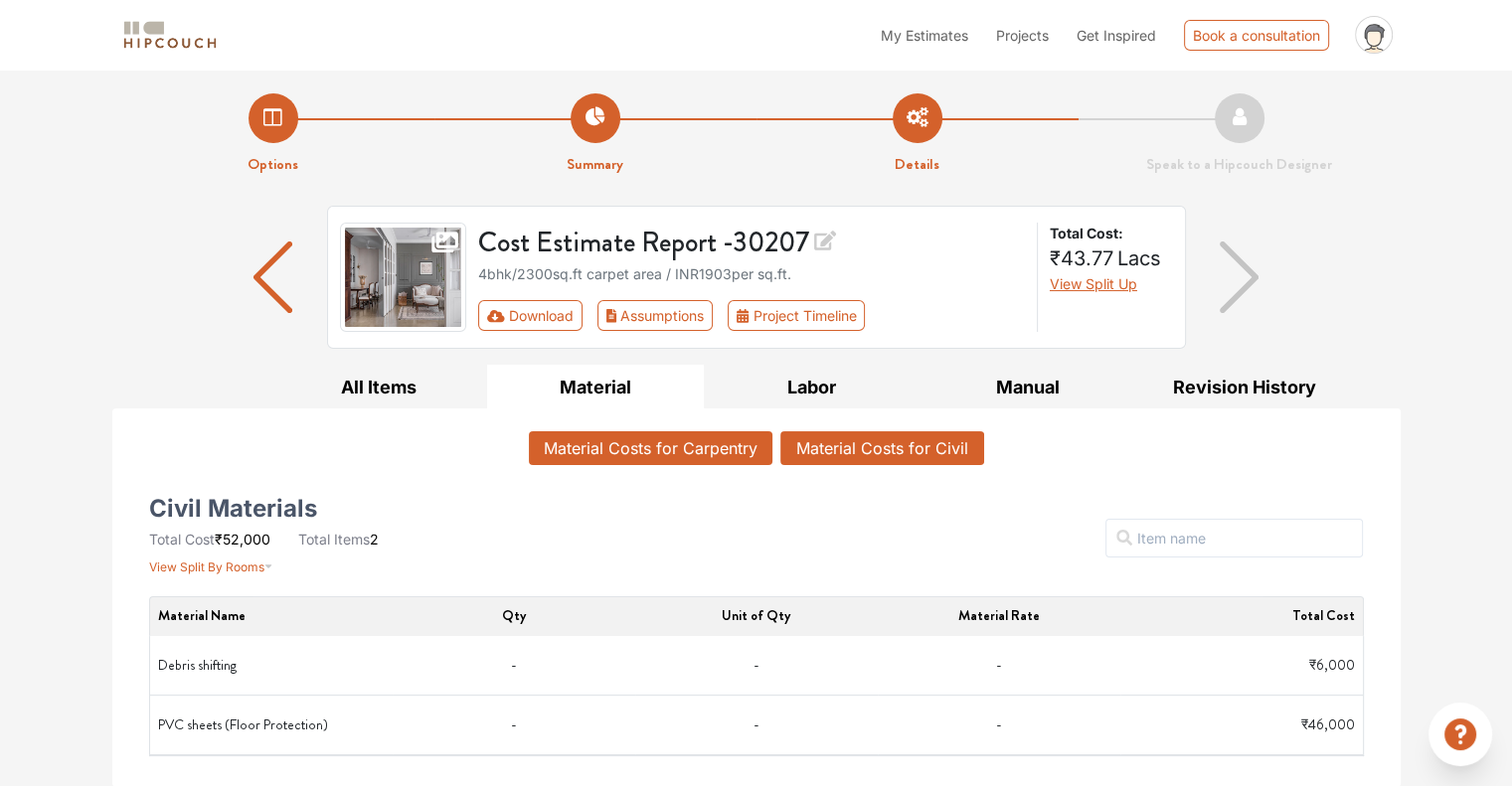 click on "Material Costs for Carpentry" at bounding box center [650, 448] 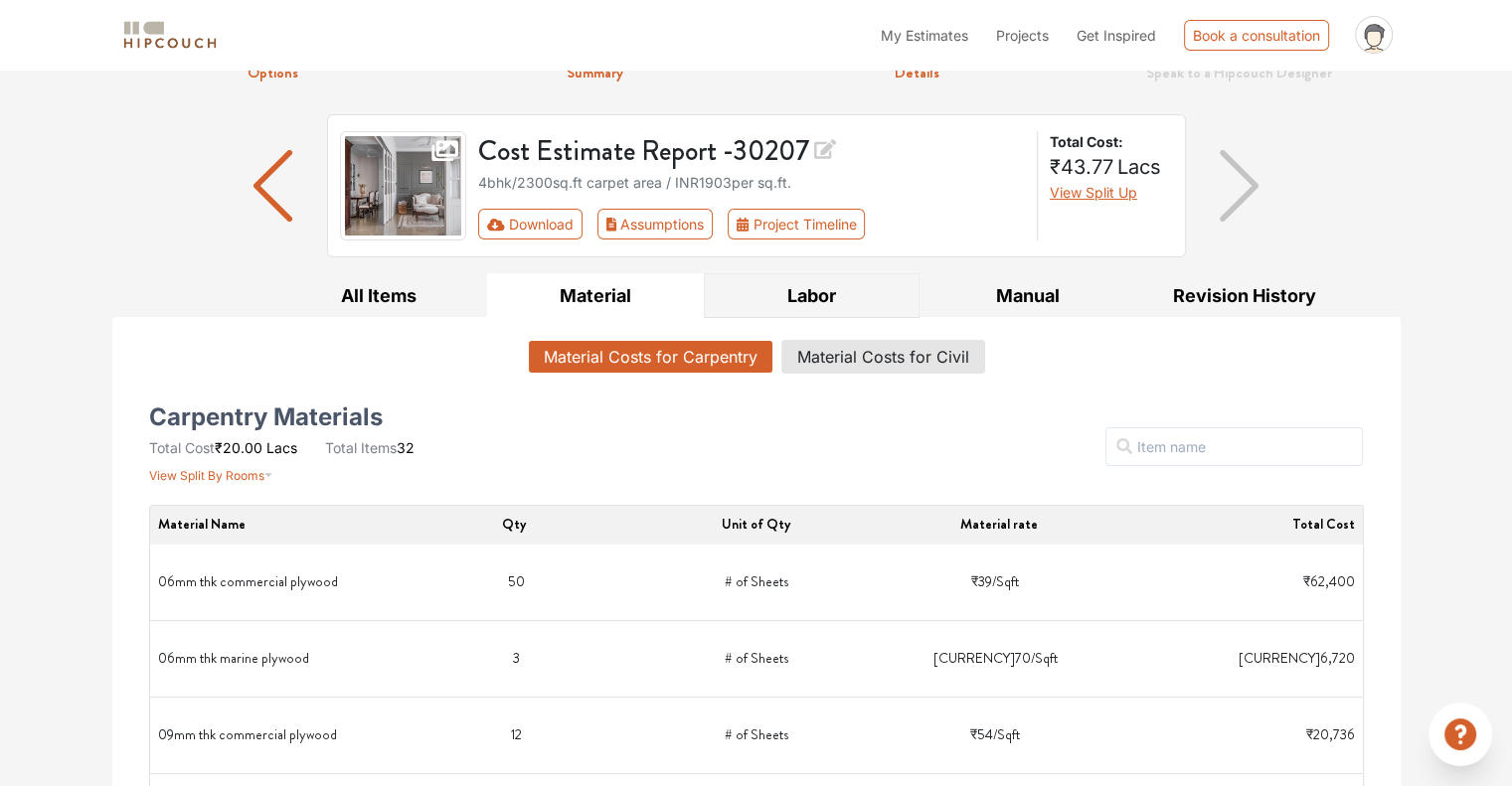 scroll, scrollTop: 99, scrollLeft: 0, axis: vertical 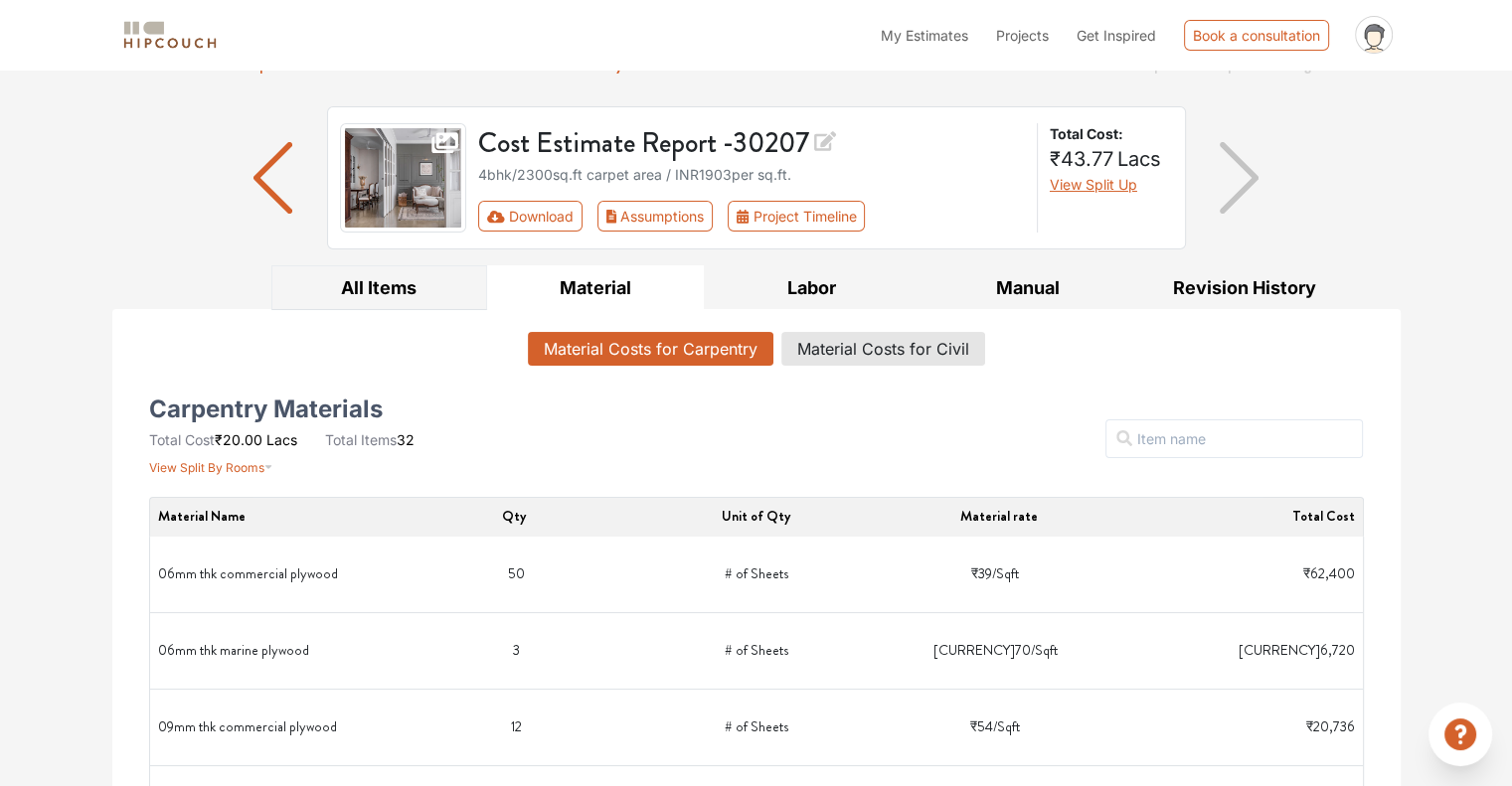 click on "All Items" at bounding box center [380, 287] 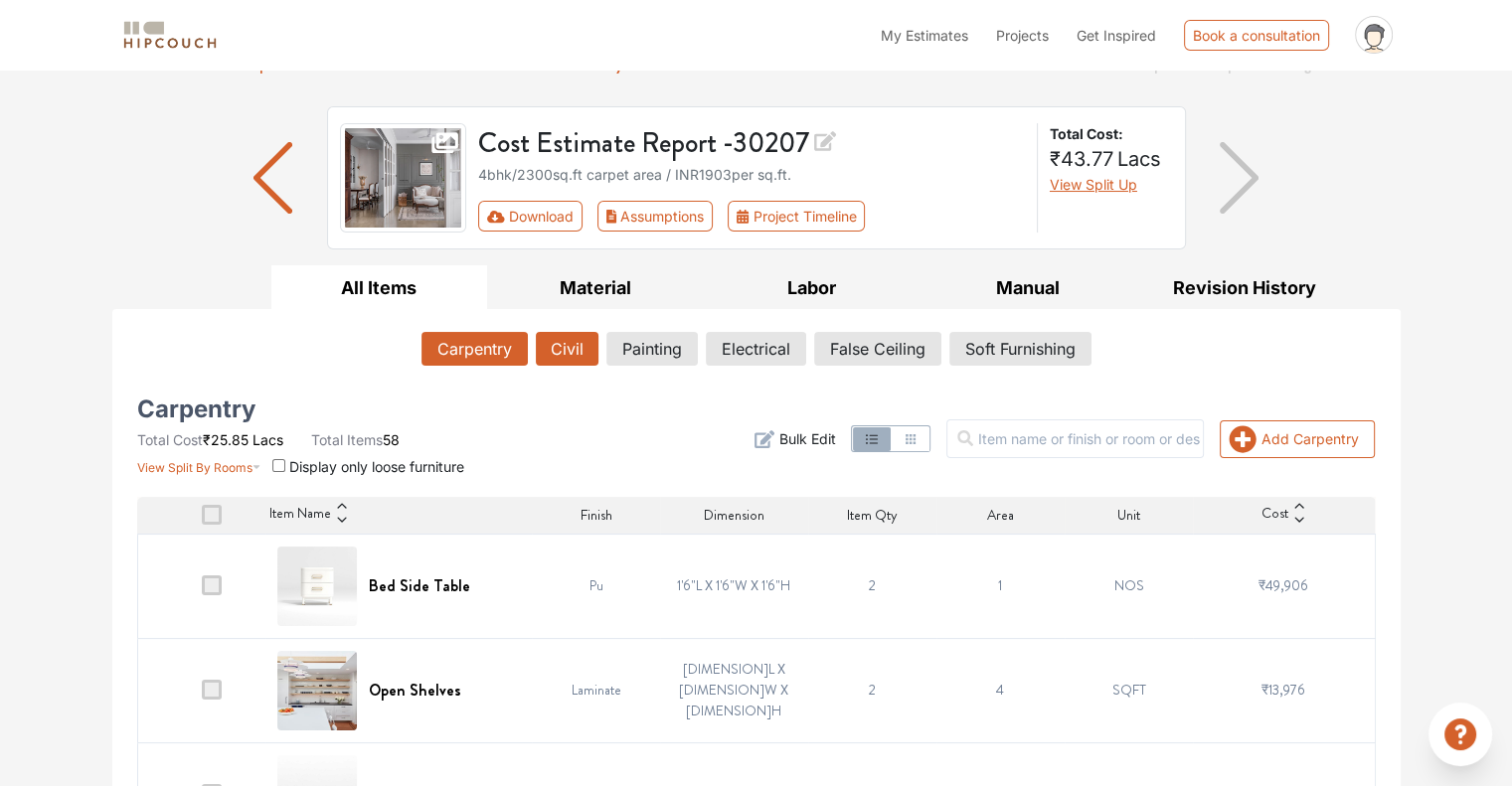 click on "Civil" at bounding box center [567, 349] 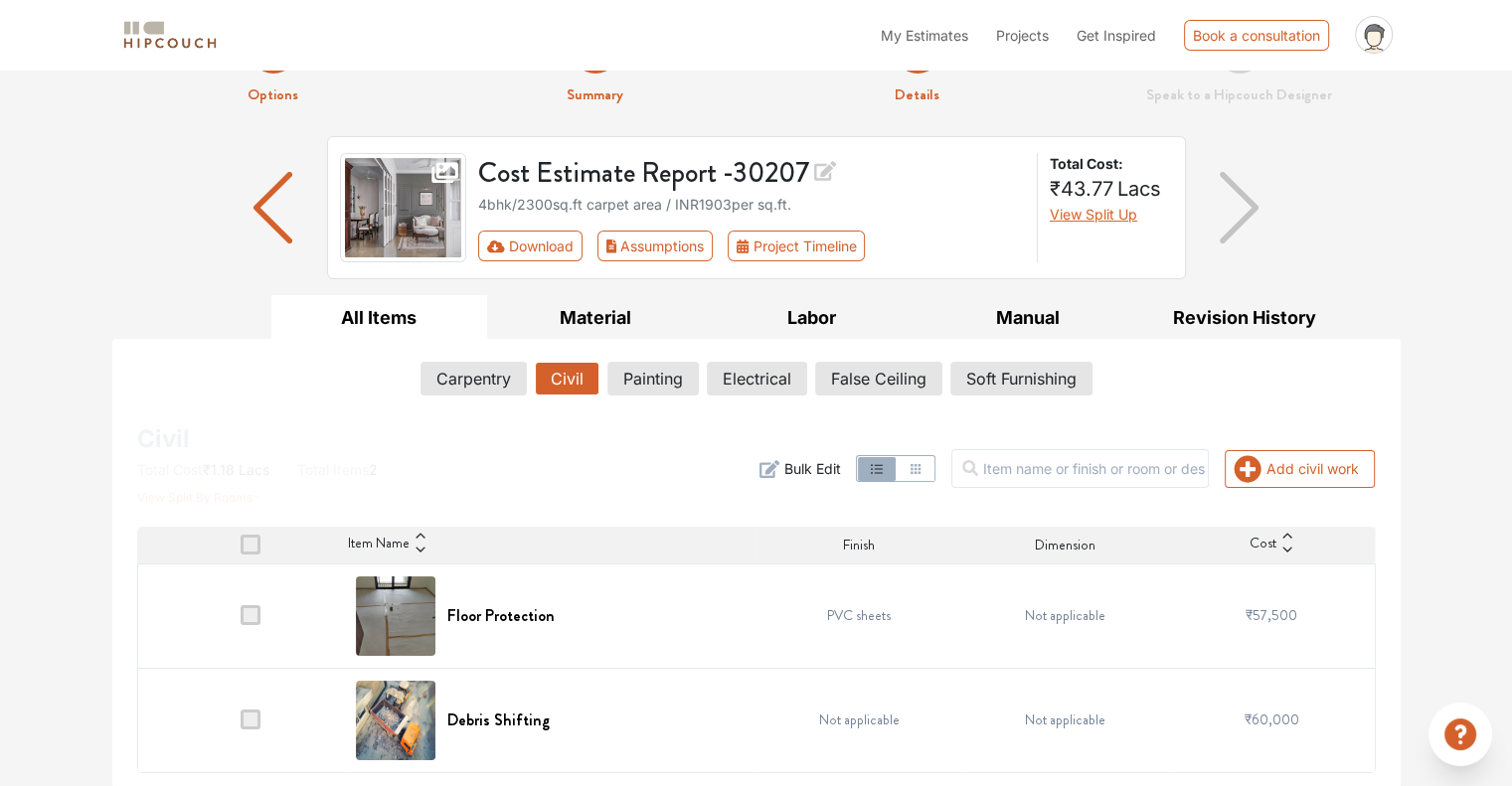 scroll, scrollTop: 0, scrollLeft: 0, axis: both 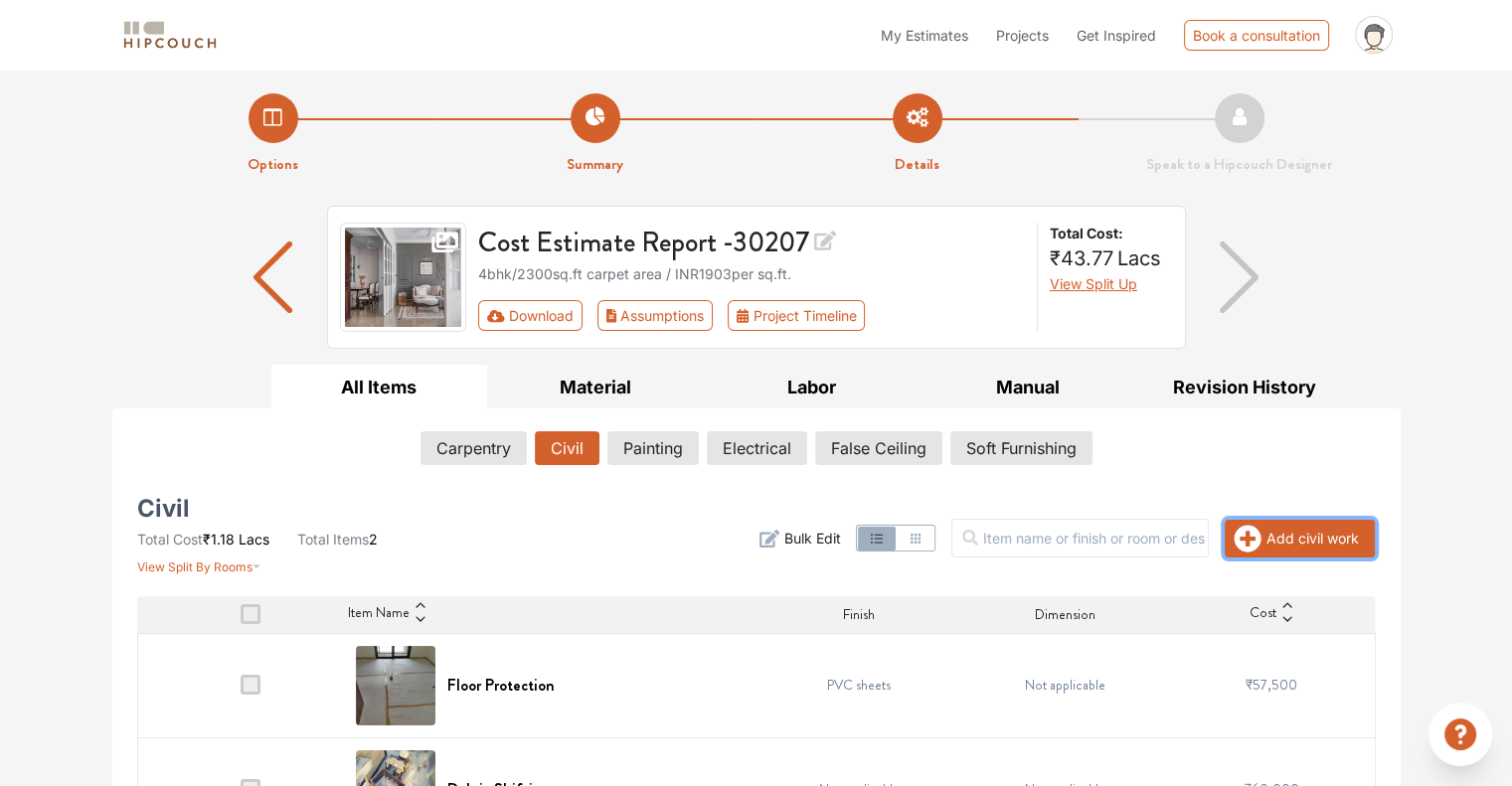 click 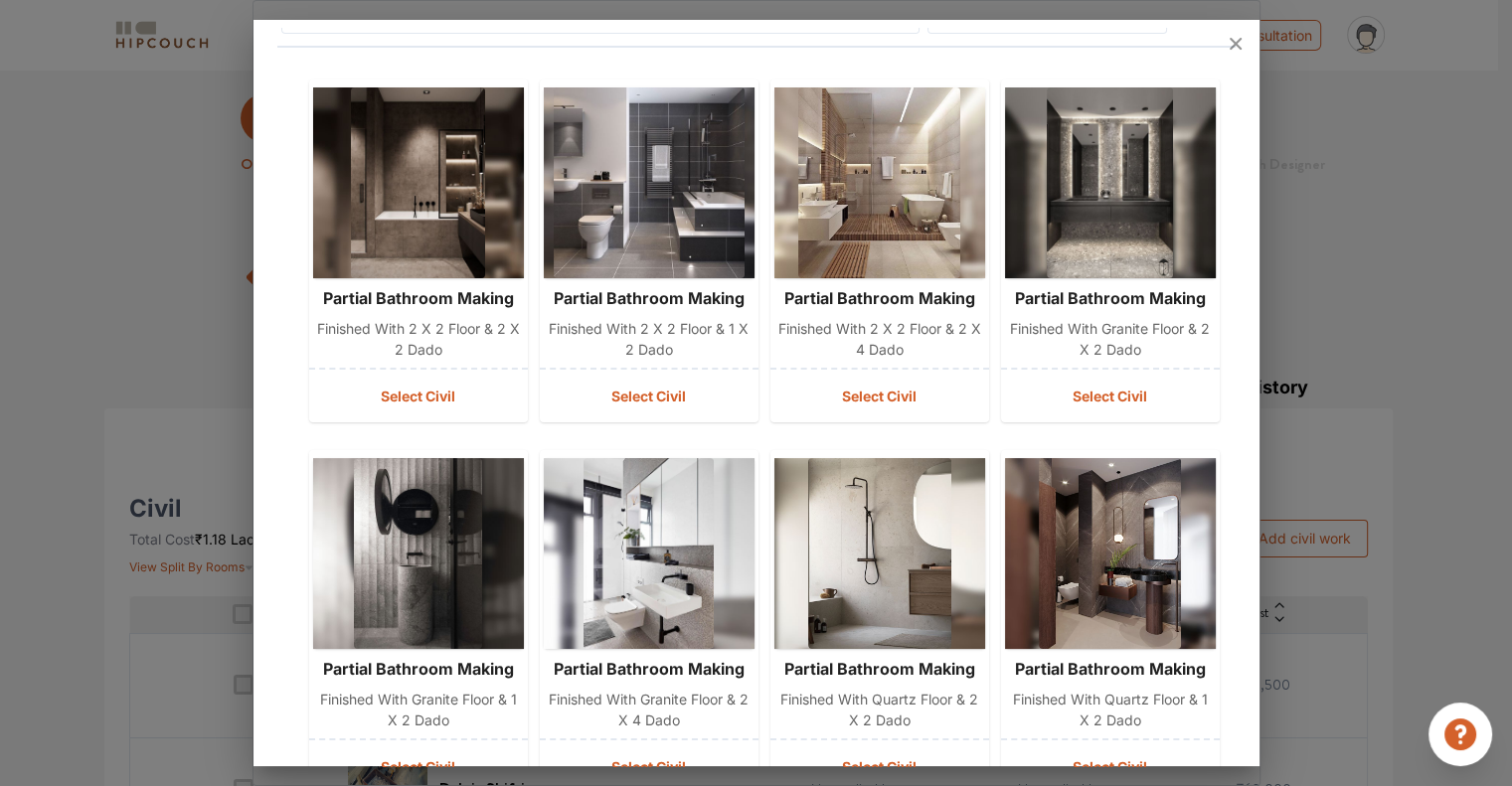 scroll, scrollTop: 87, scrollLeft: 0, axis: vertical 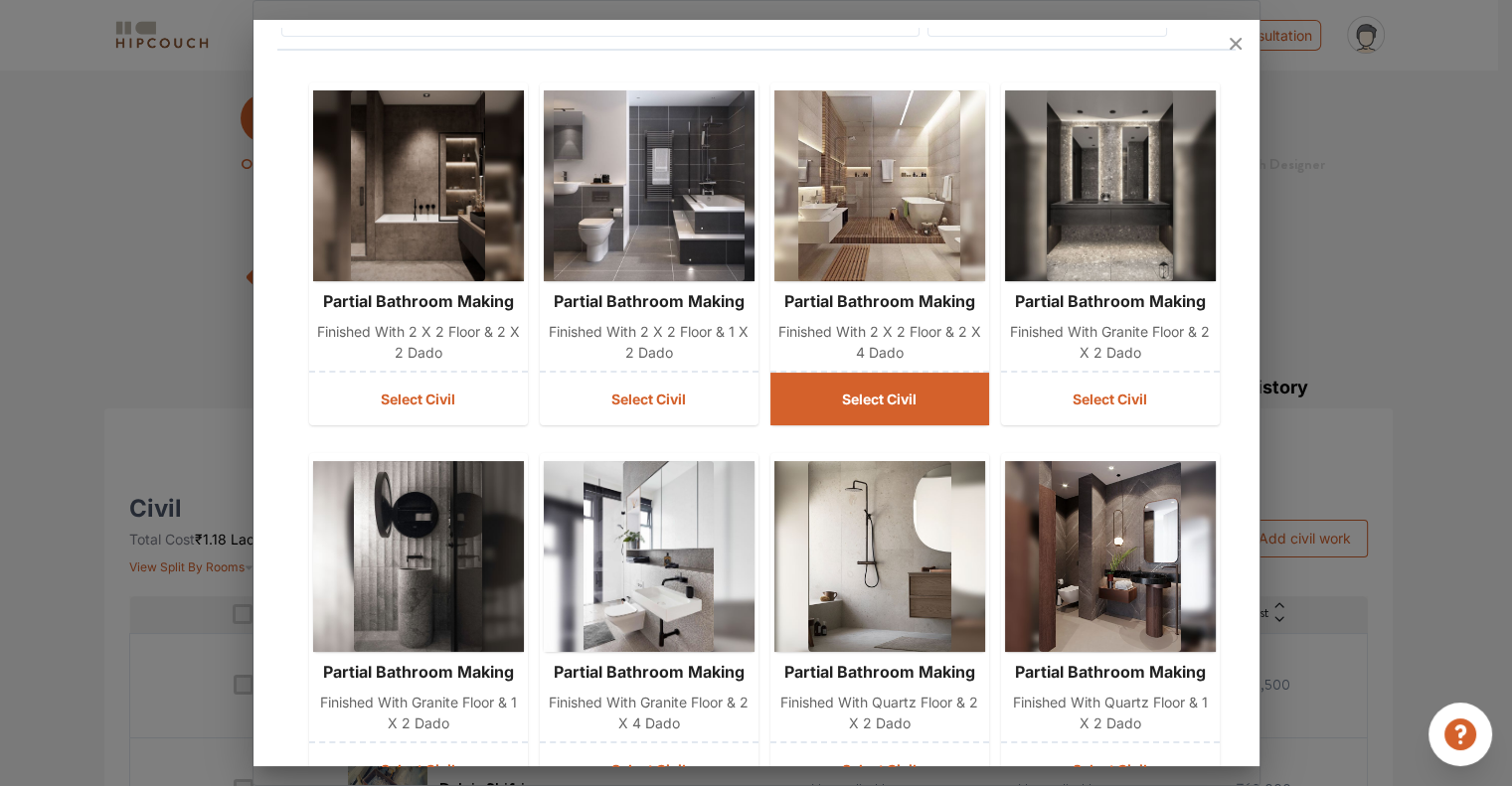 click on "Select Civil" at bounding box center [880, 398] 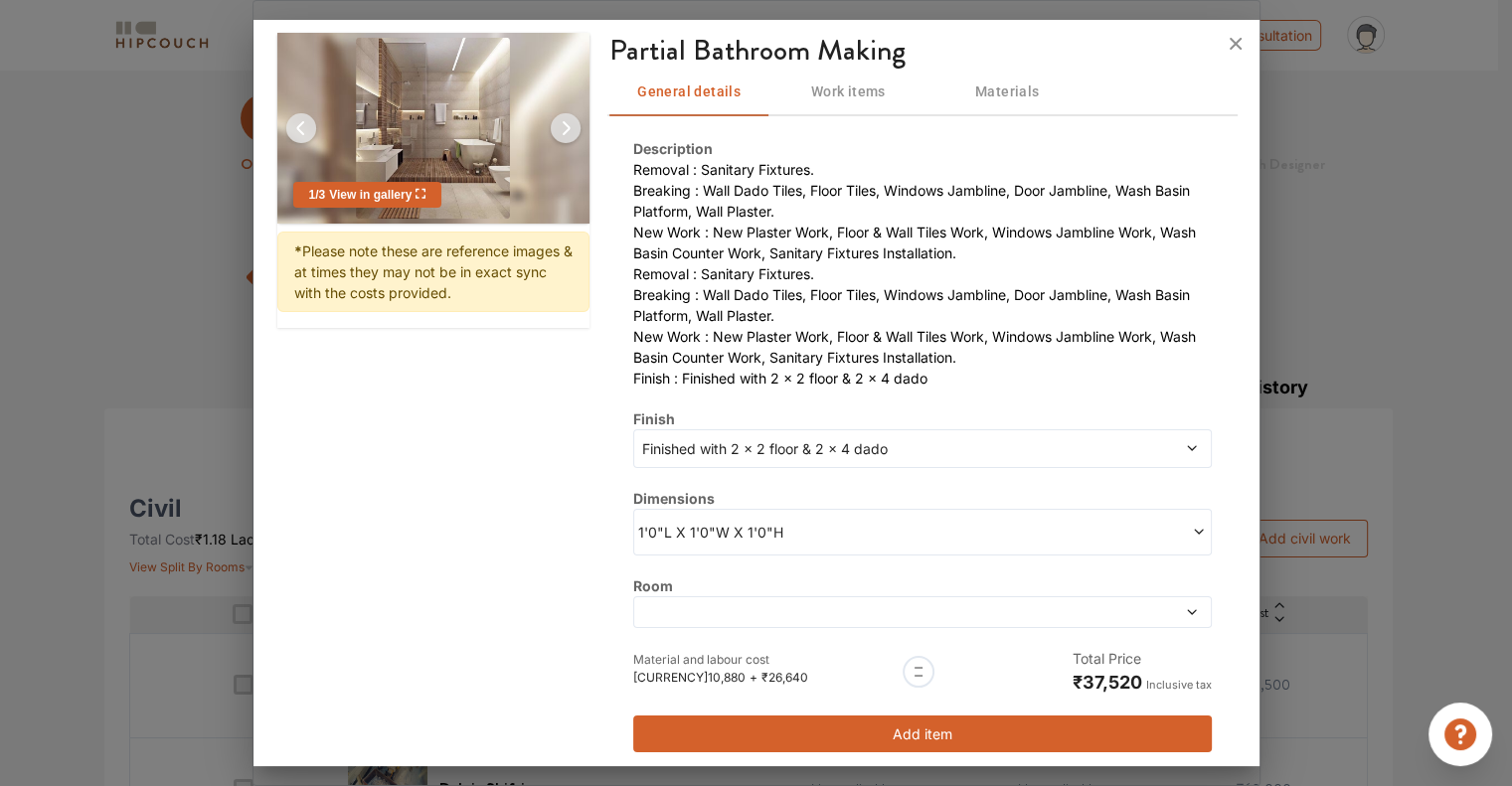 scroll, scrollTop: 113, scrollLeft: 0, axis: vertical 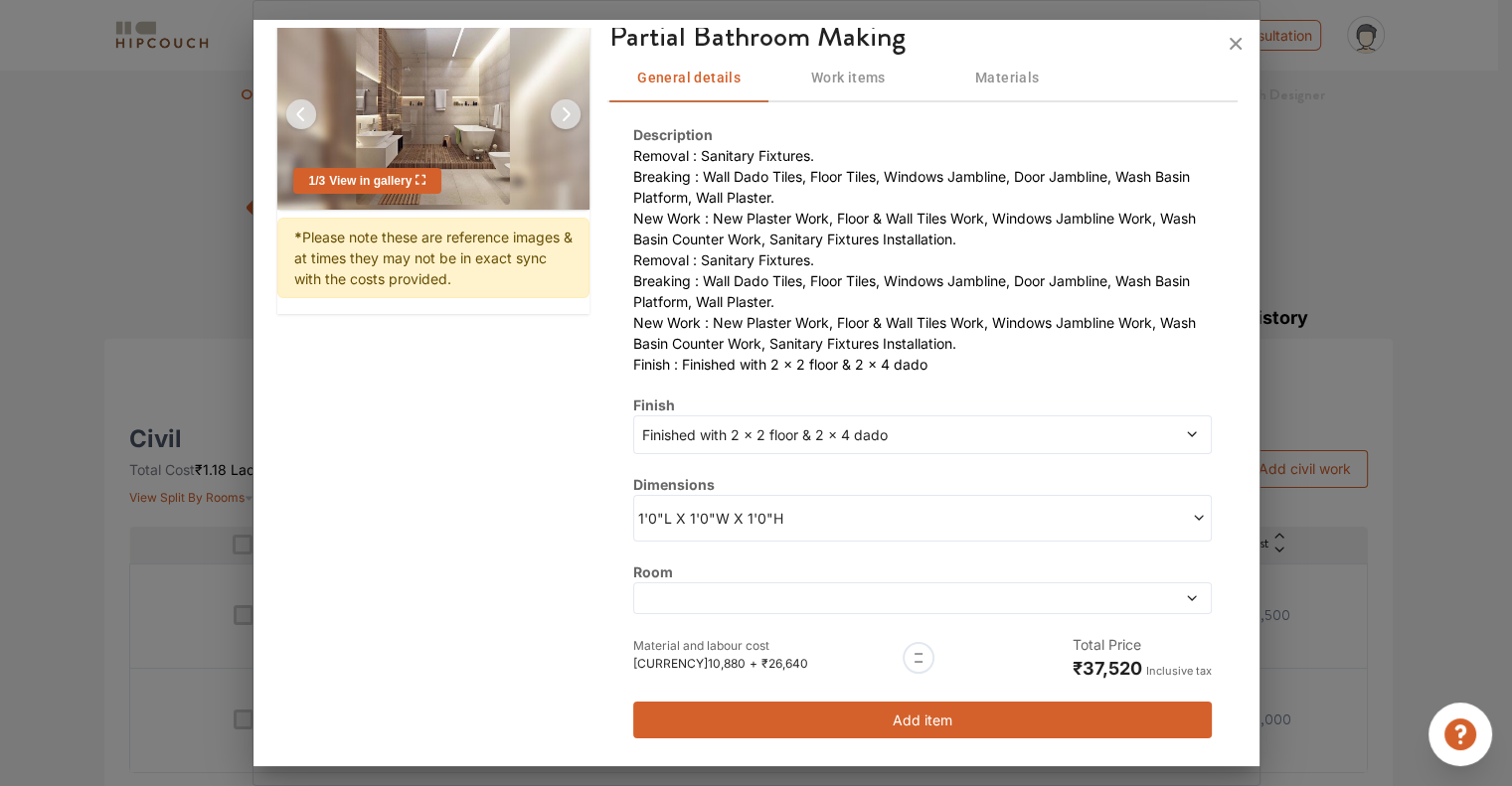 click on "1'0"L X 1'0"W X 1'0"H" at bounding box center (780, 518) 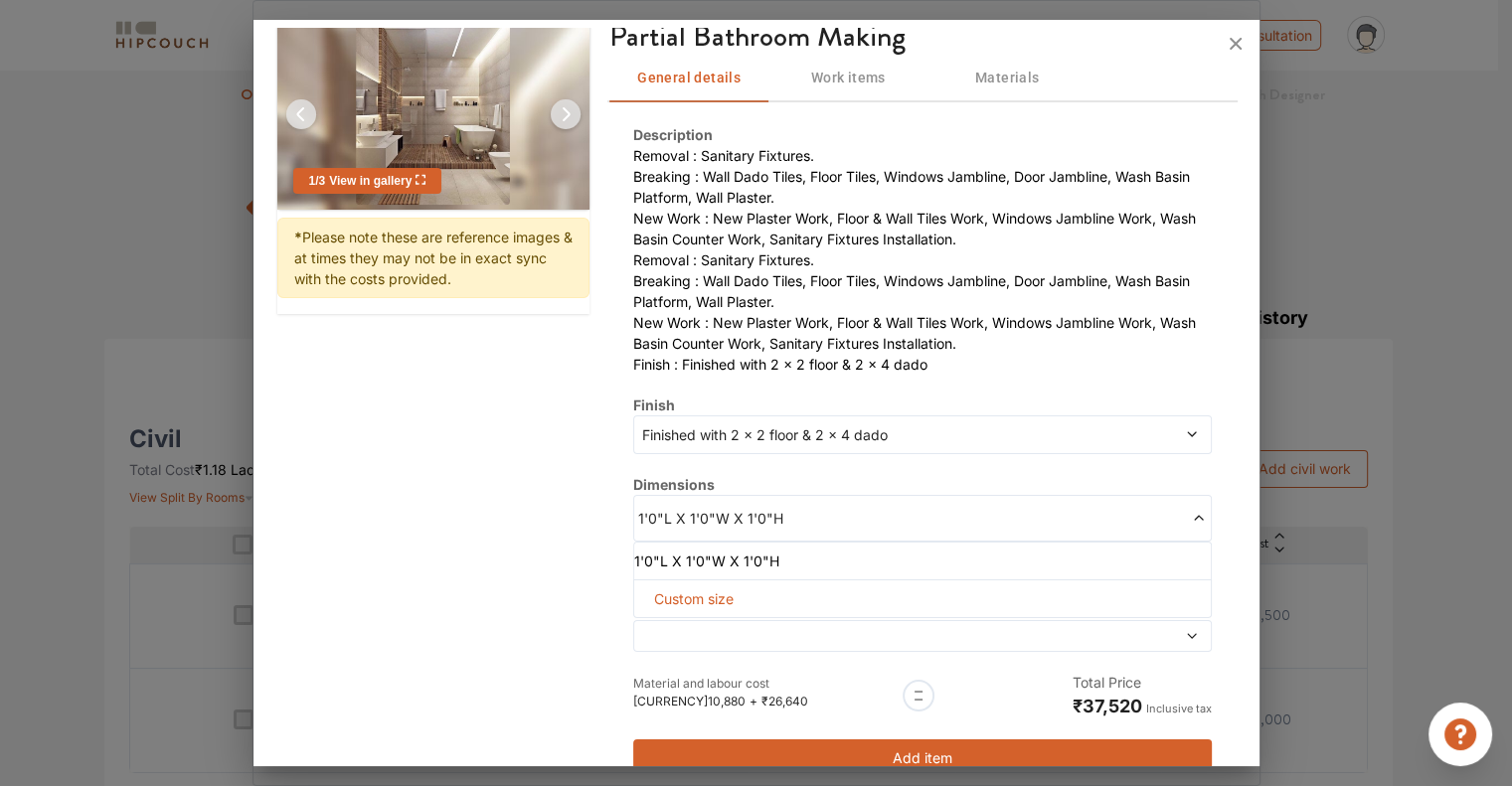 click on "1'0"L X 1'0"W X 1'0"H" at bounding box center [780, 518] 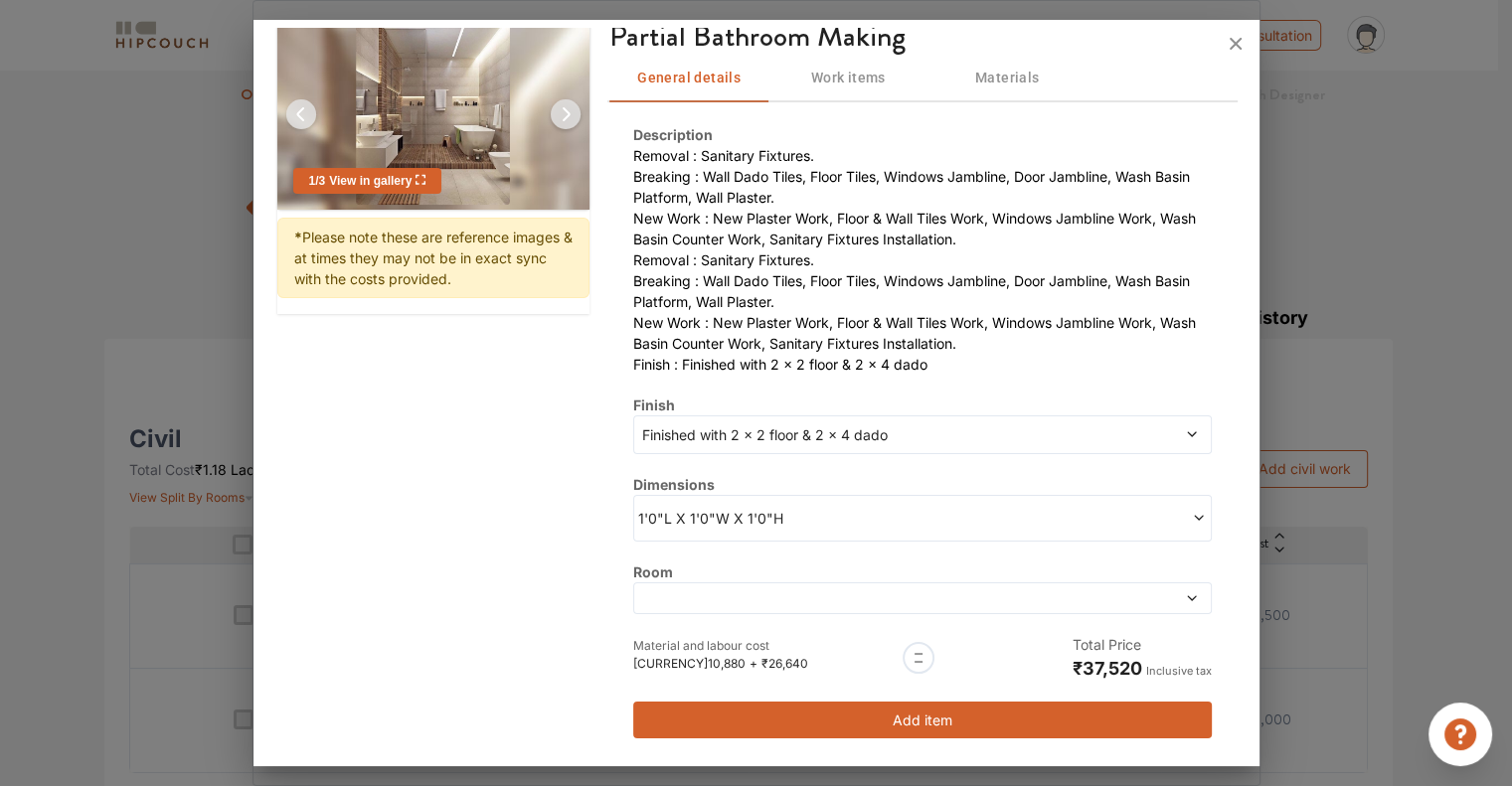 click on "1'0"L X 1'0"W X 1'0"H" at bounding box center [922, 518] 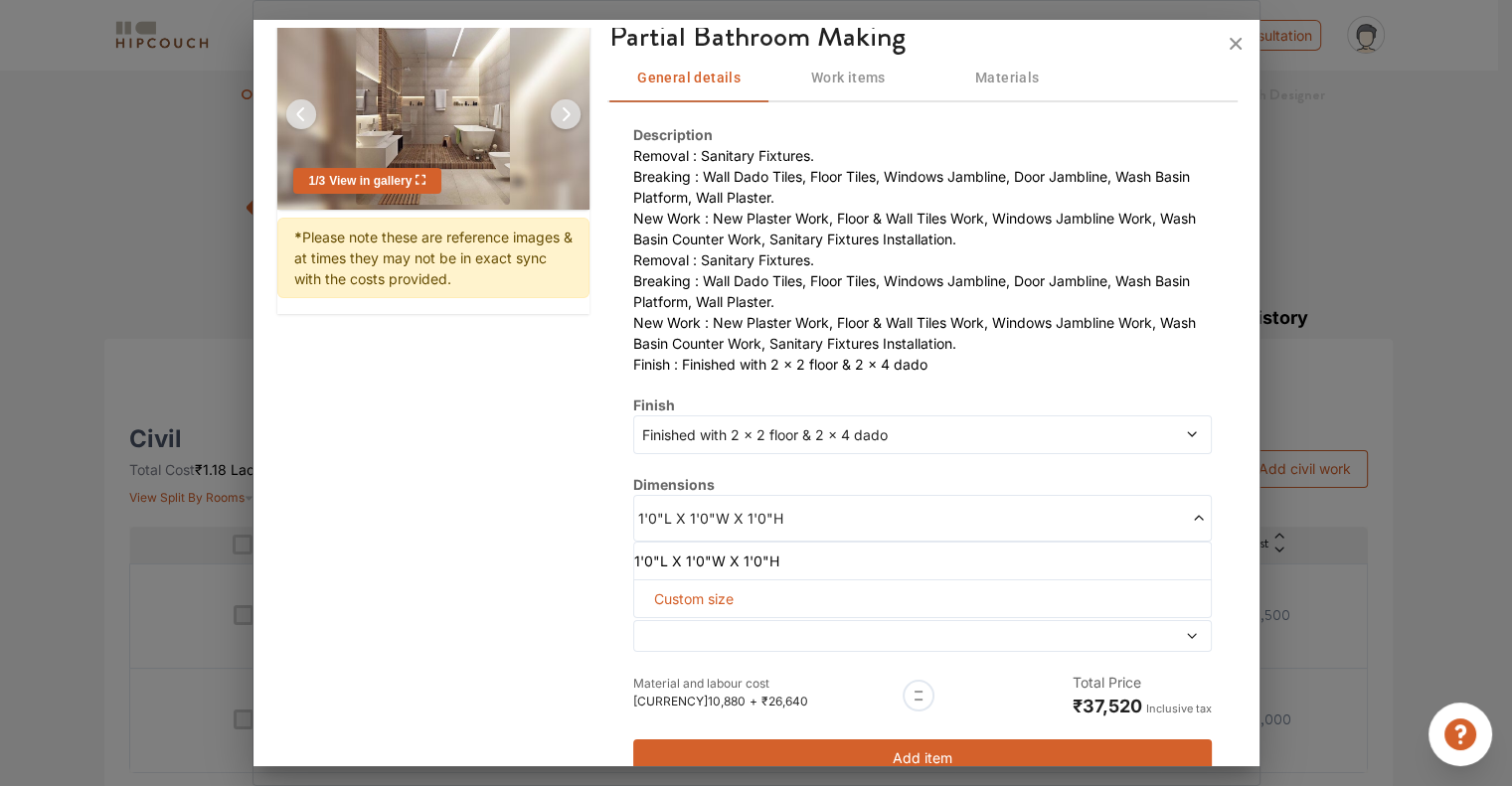 click on "1'0"L X 1'0"W X 1'0"H" at bounding box center [922, 518] 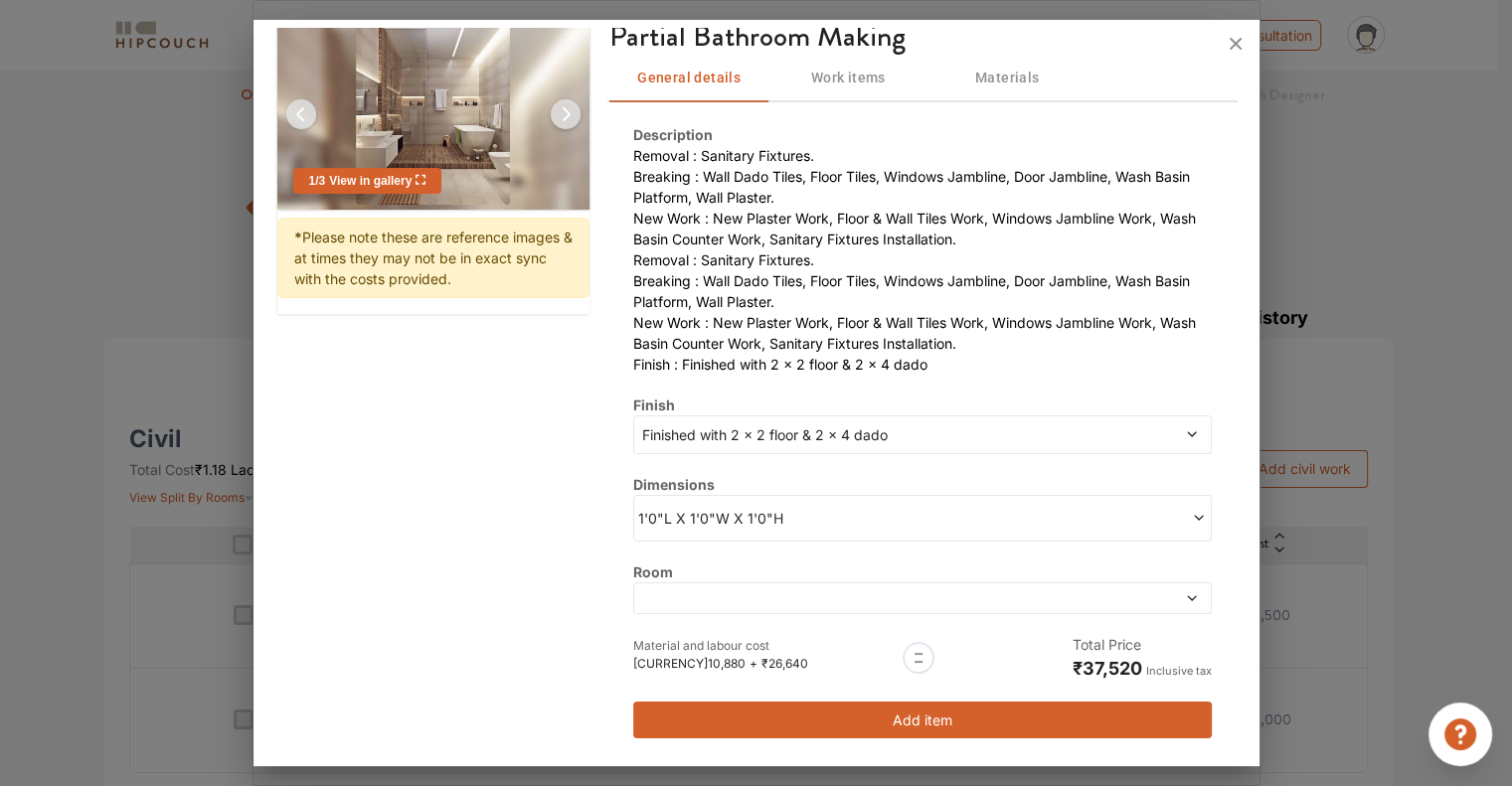 click on "Work items" at bounding box center [848, 79] 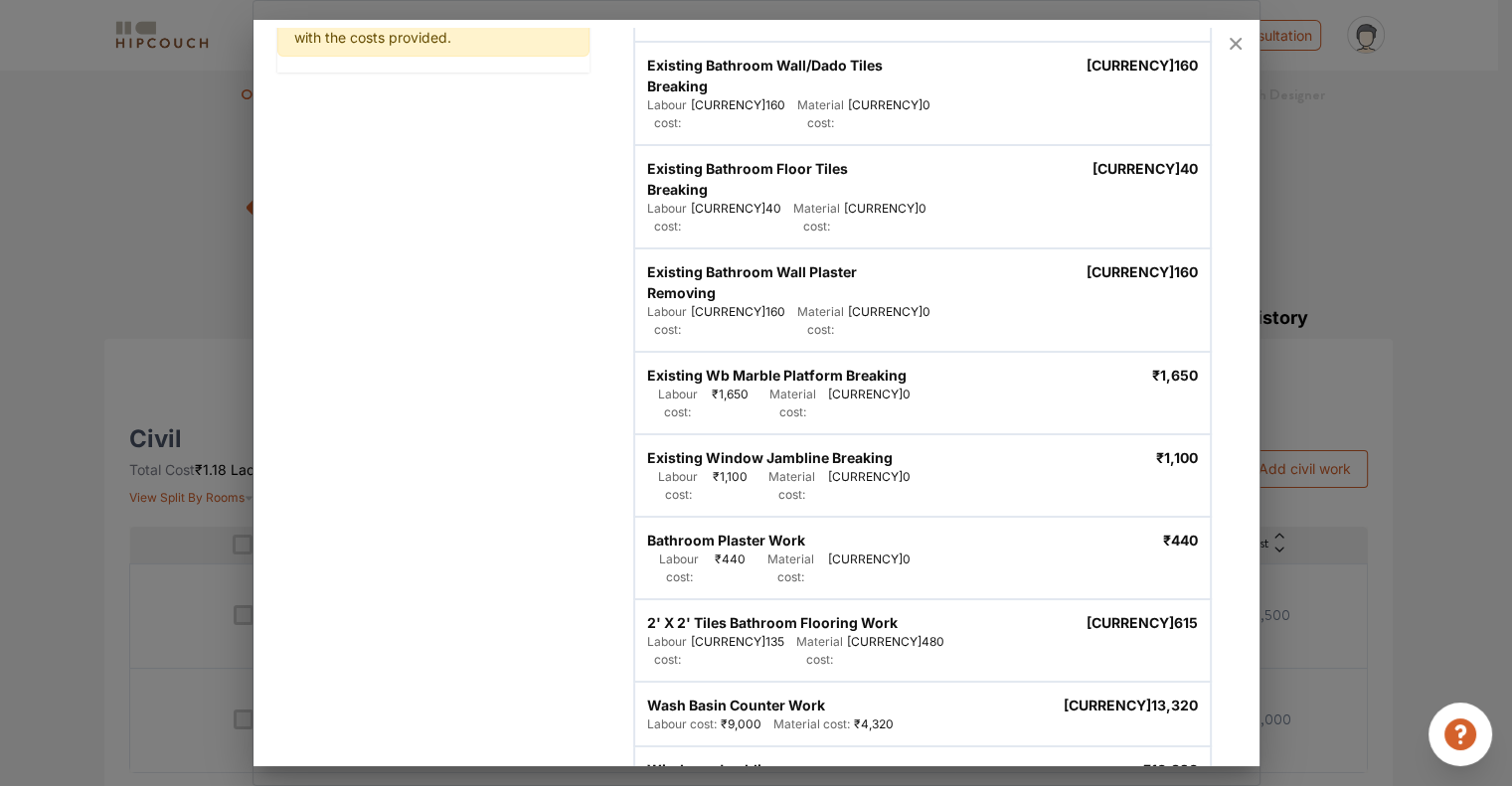 scroll, scrollTop: 0, scrollLeft: 0, axis: both 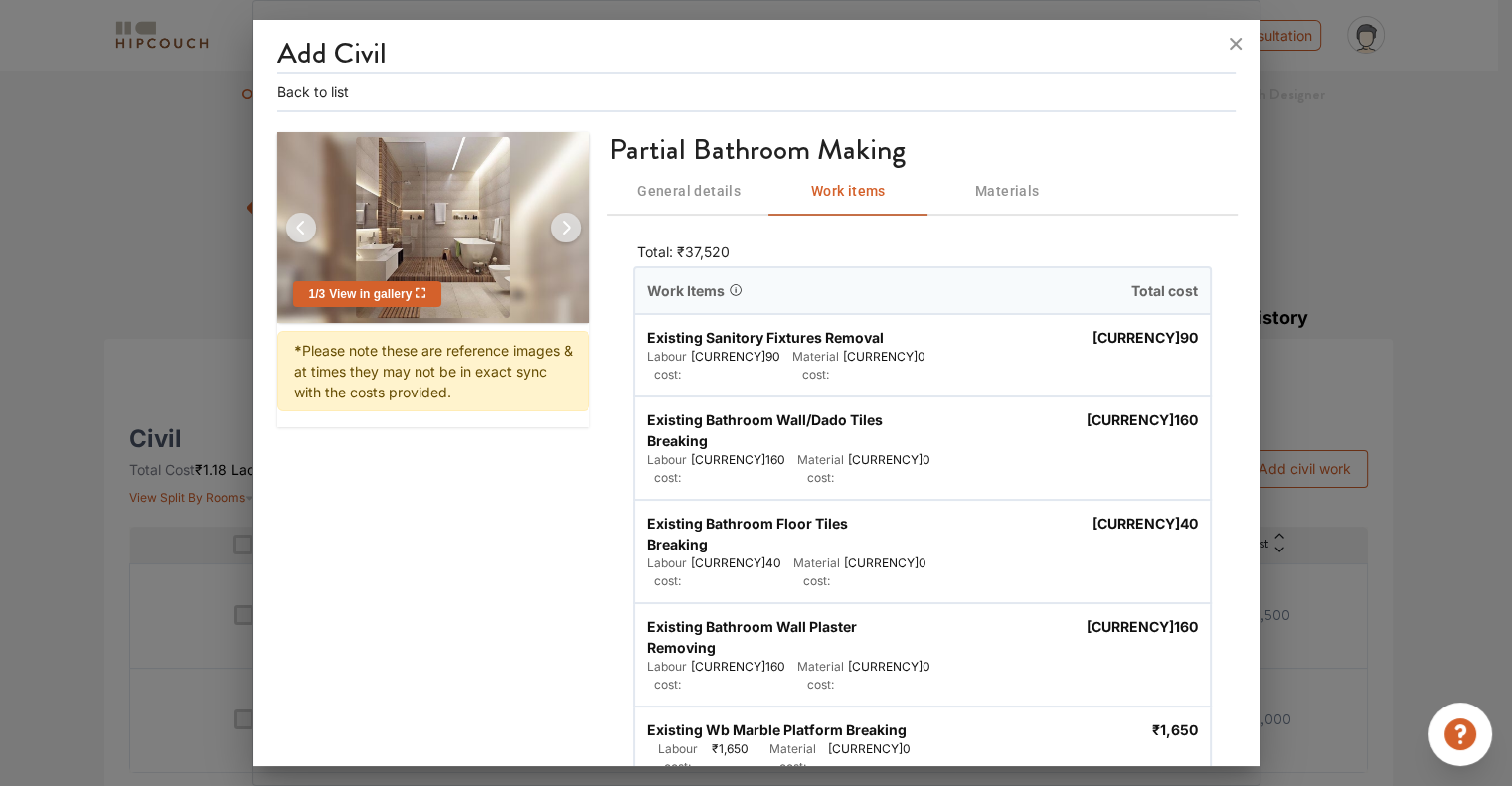 click on "Materials" at bounding box center [1007, 191] 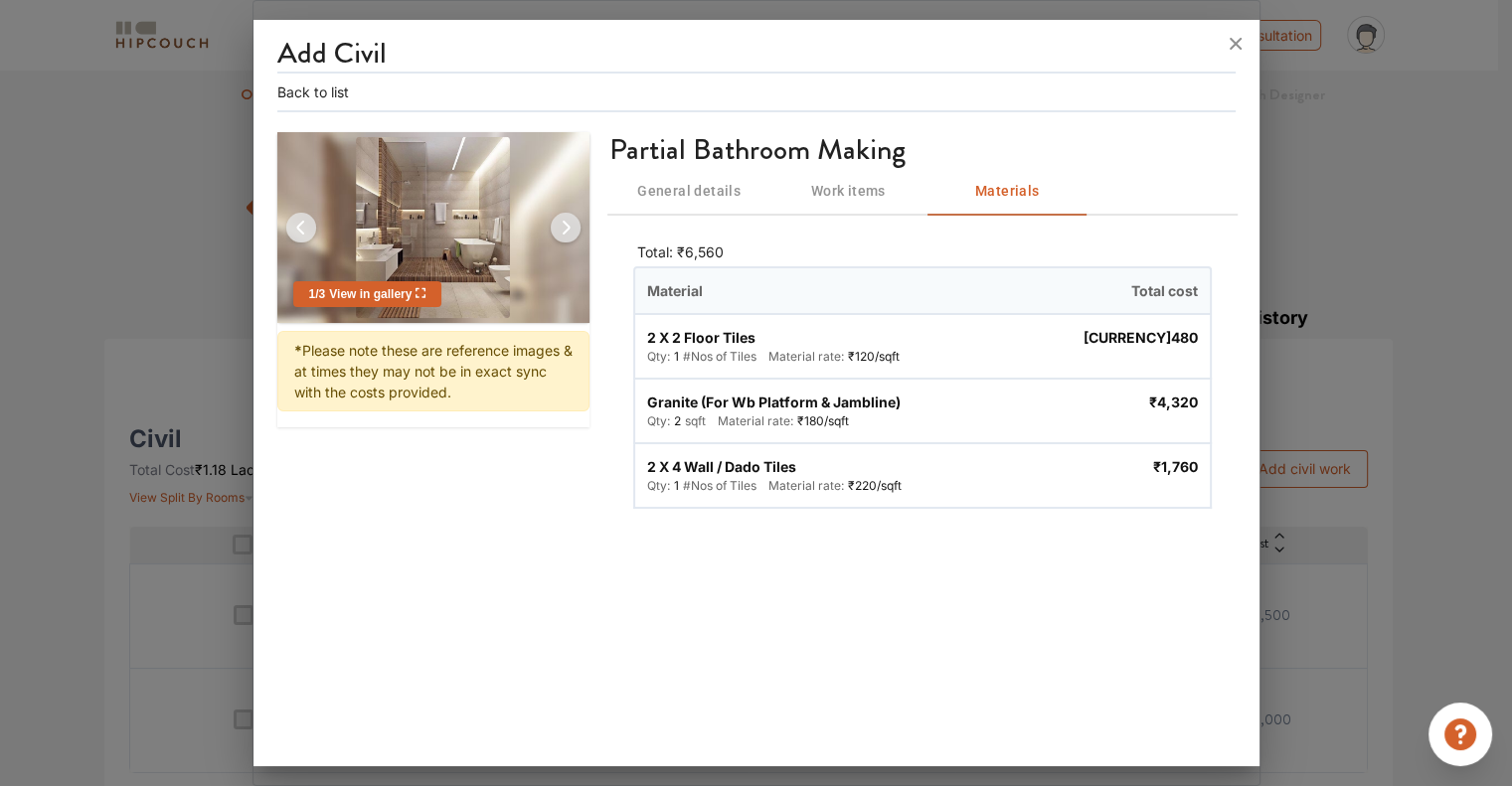 click on "Work items" at bounding box center (848, 191) 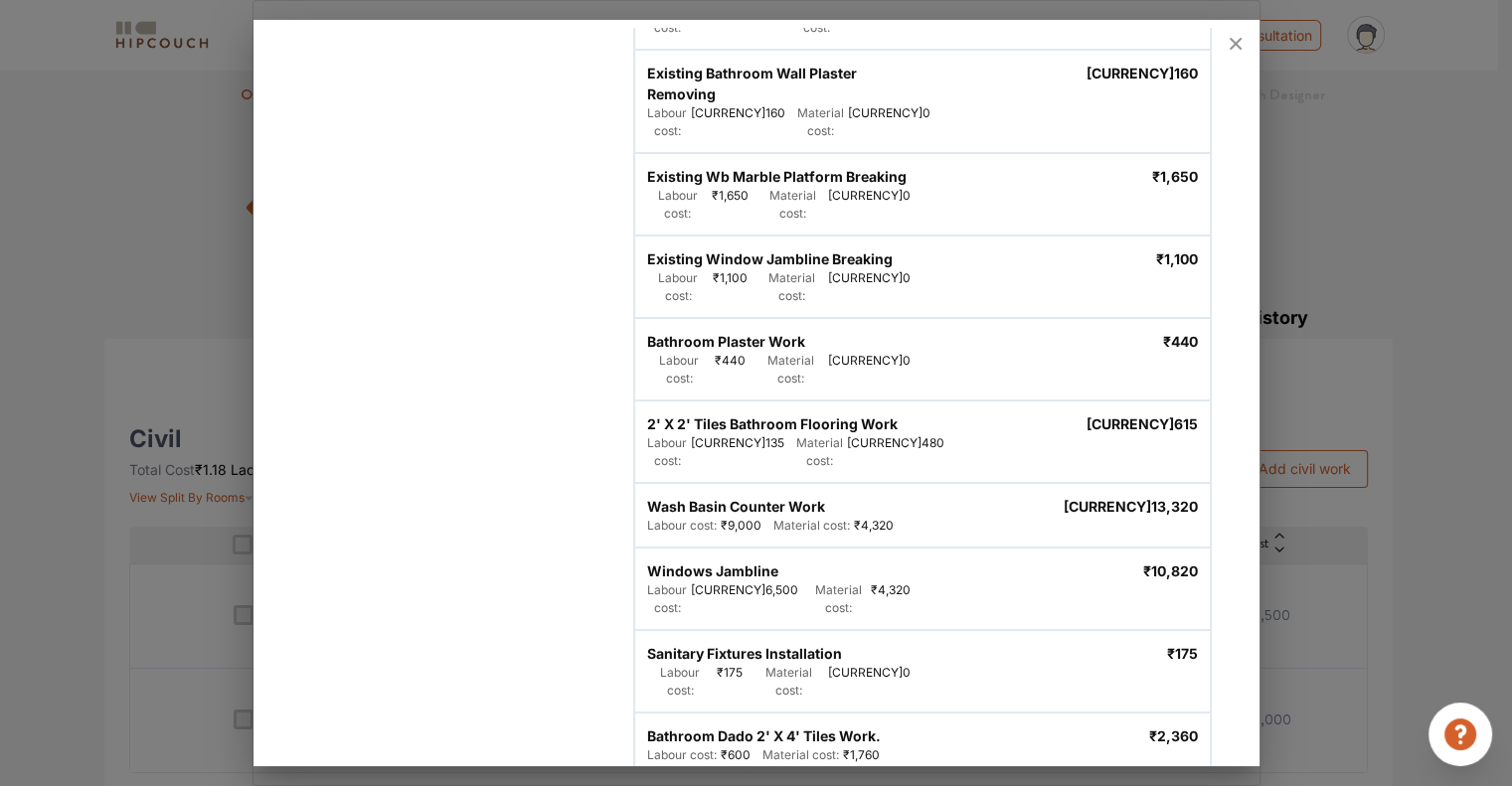 scroll, scrollTop: 0, scrollLeft: 0, axis: both 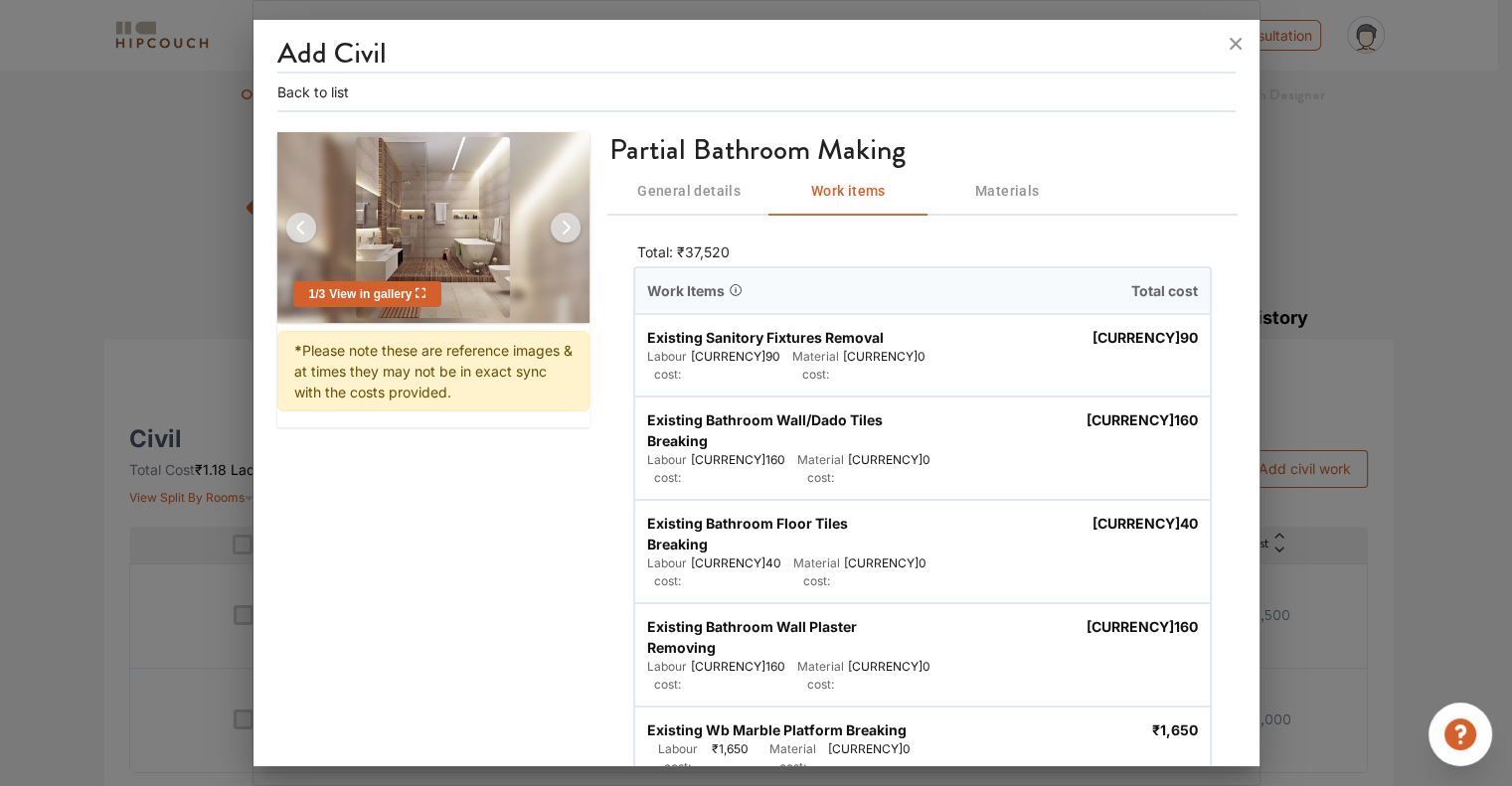 click on "General details" at bounding box center (689, 191) 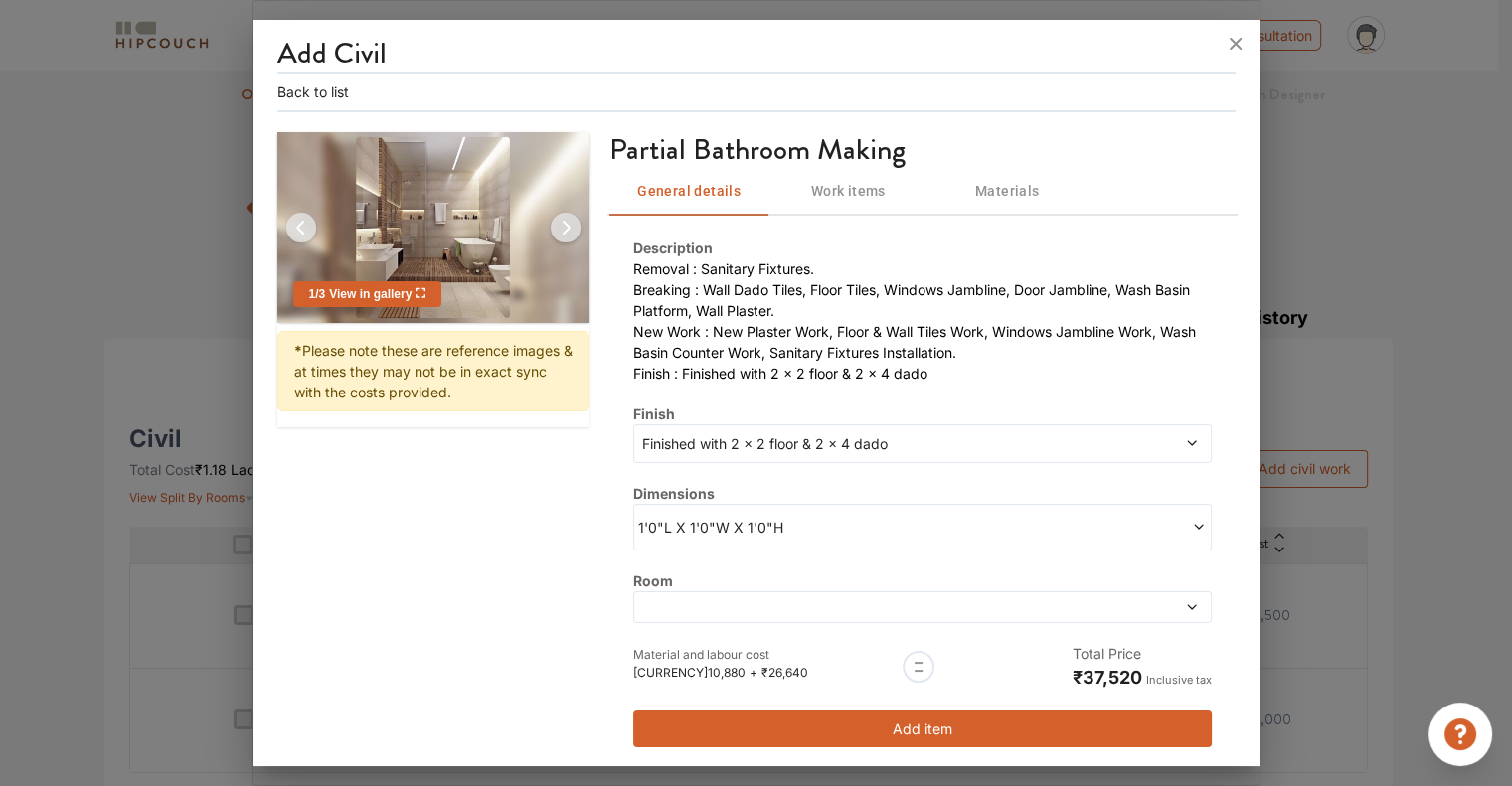 click at bounding box center [1065, 527] 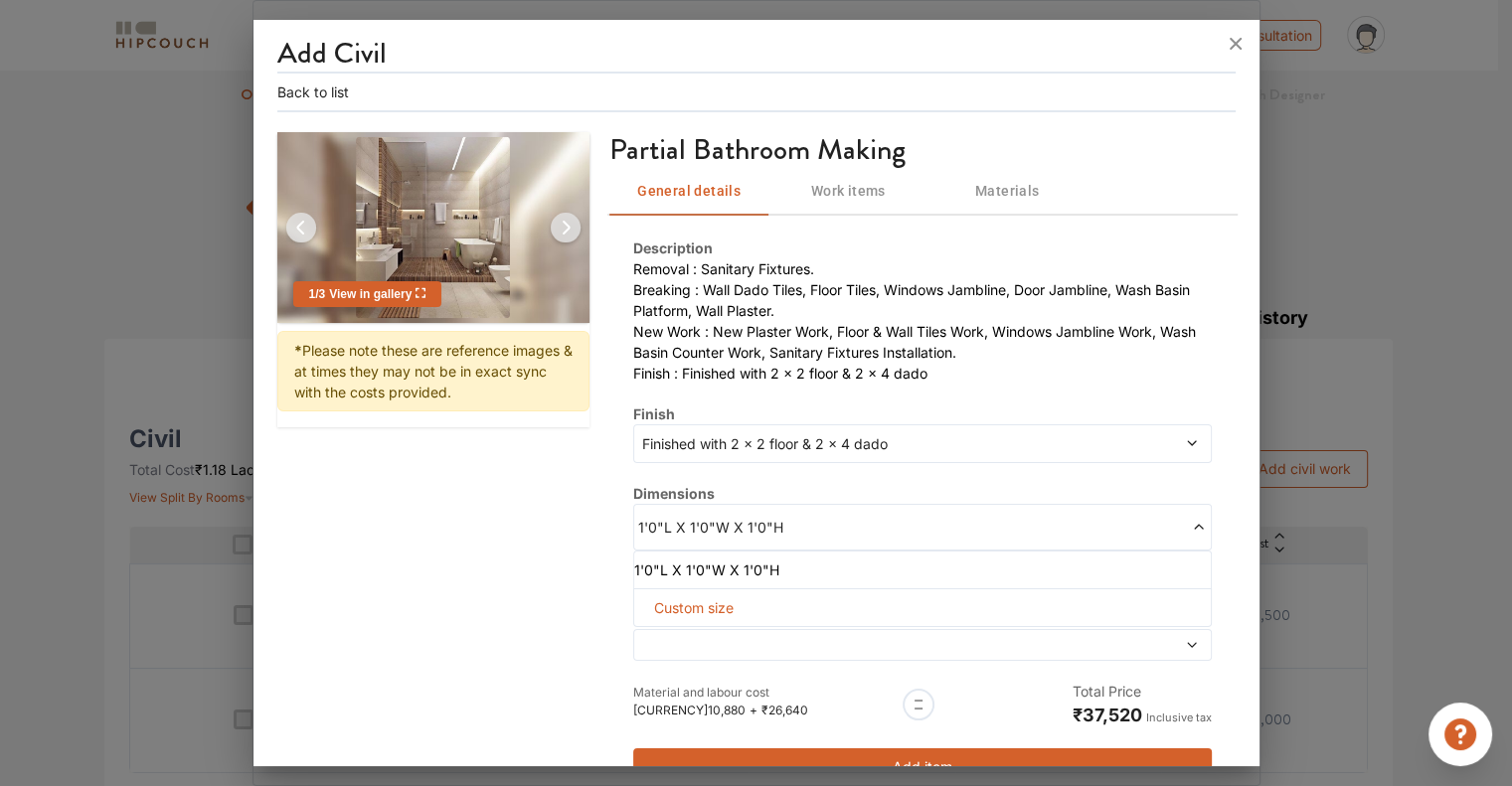 click on "Custom size" at bounding box center (922, 607) 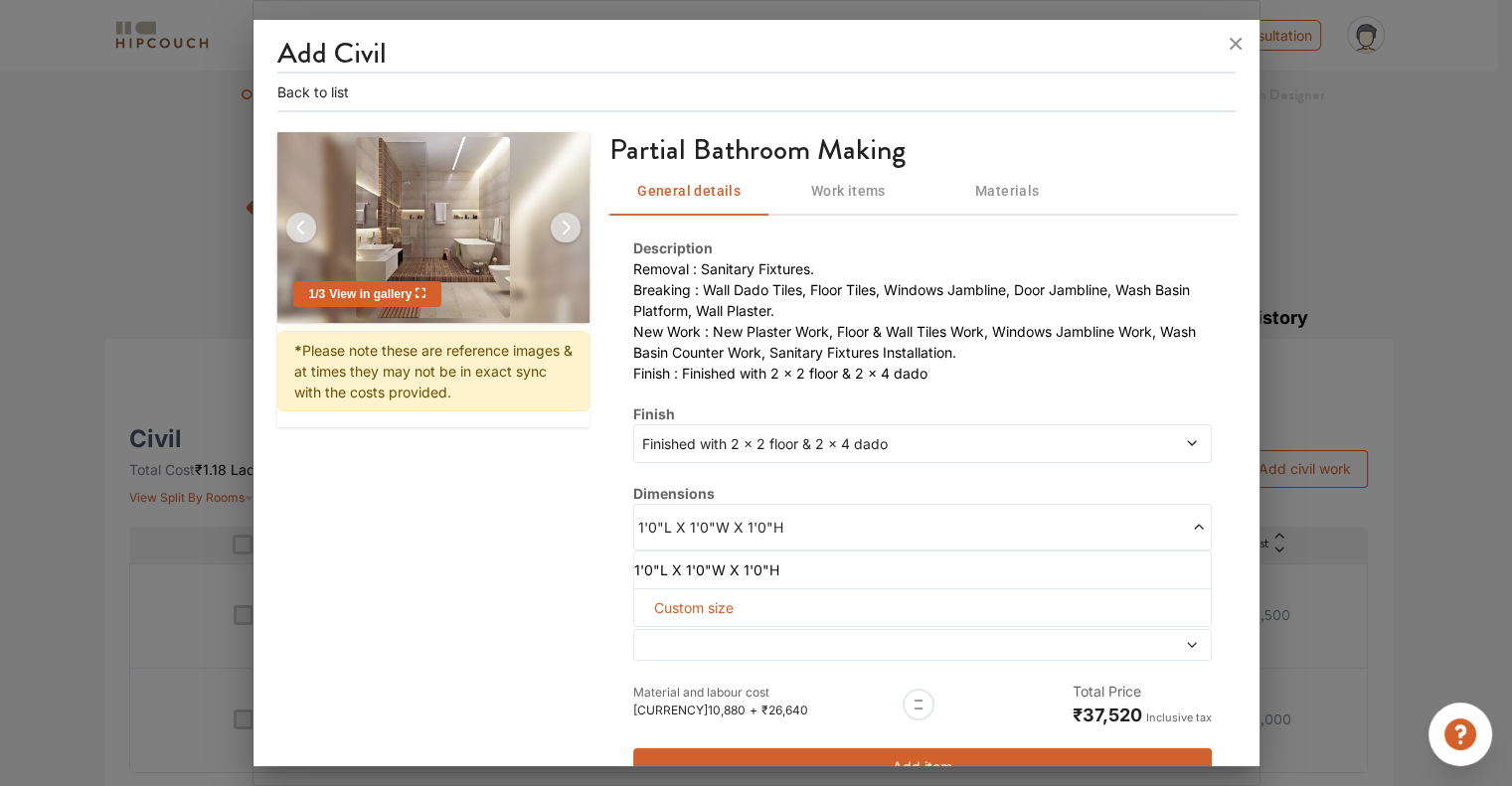 click at bounding box center (848, 645) 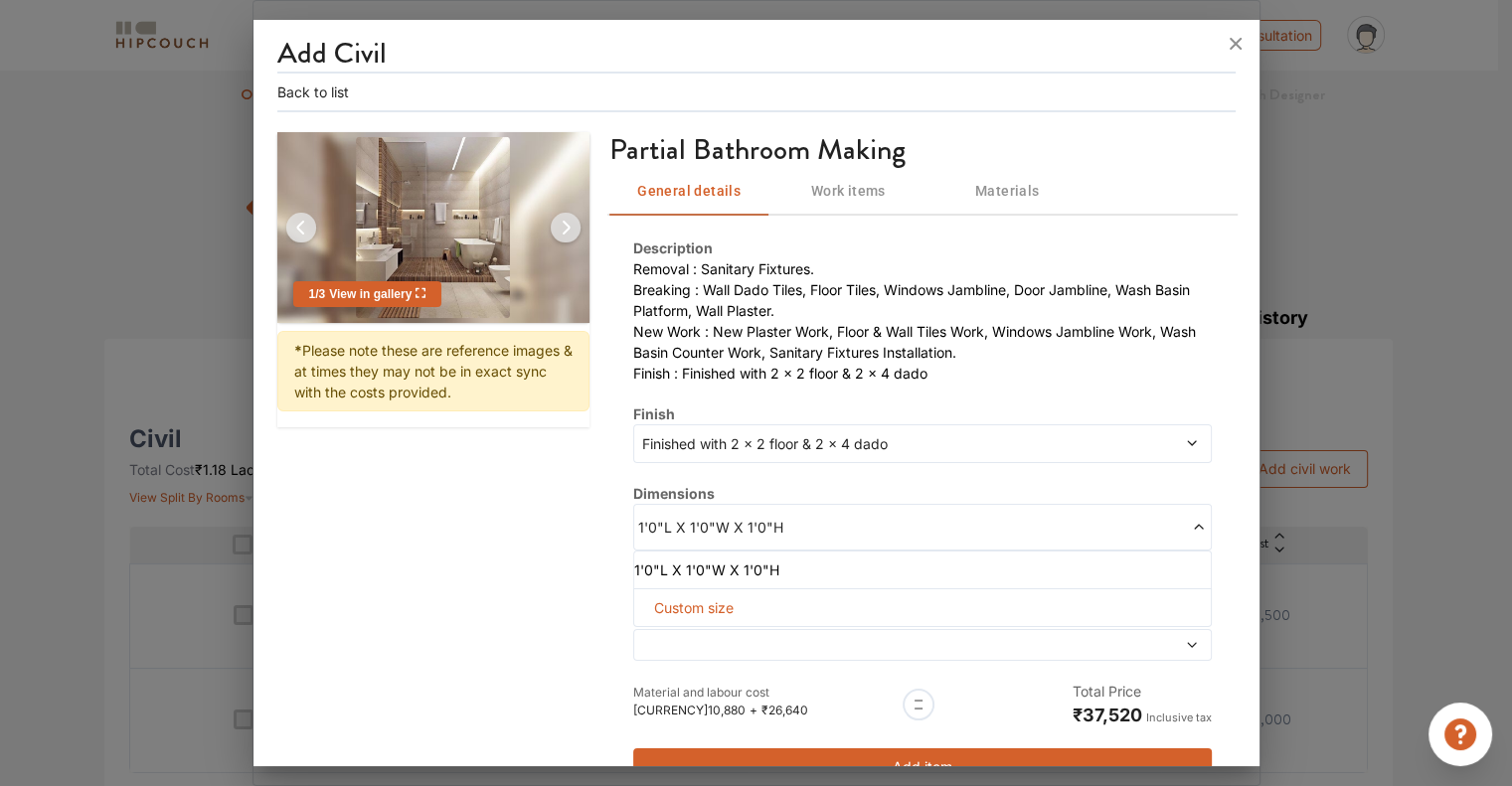 click on "Custom size" at bounding box center [694, 607] 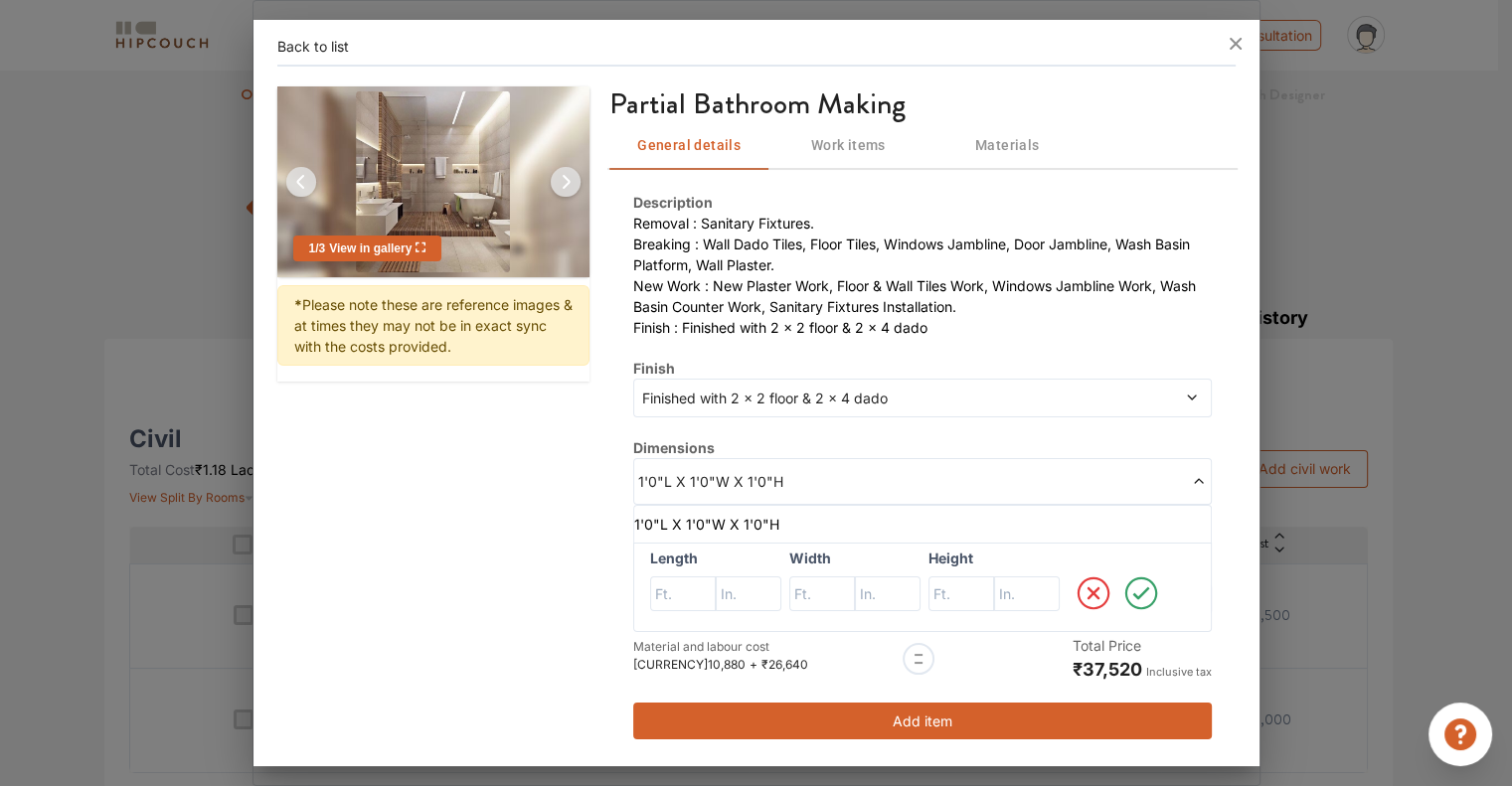 scroll, scrollTop: 47, scrollLeft: 0, axis: vertical 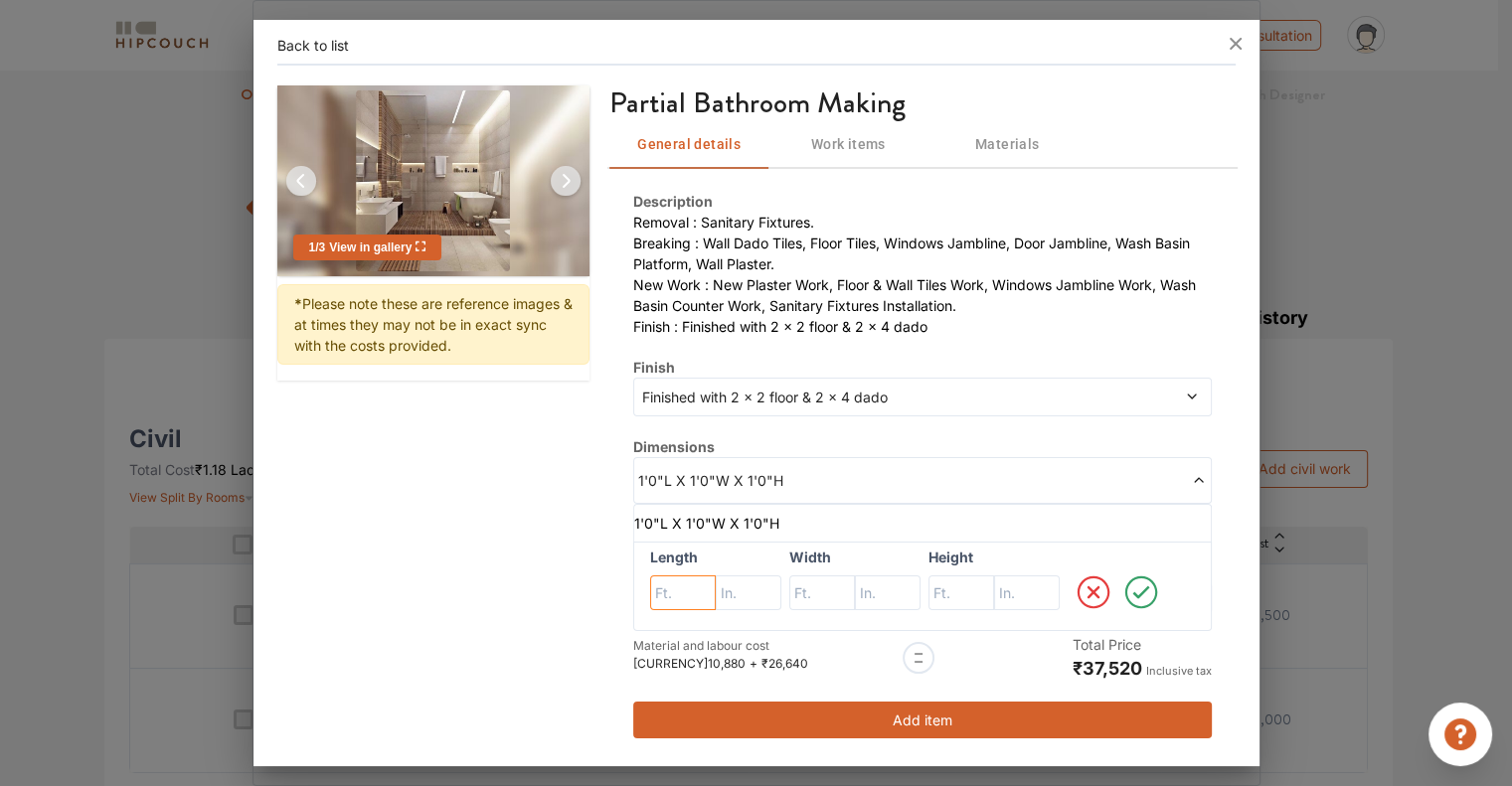 click at bounding box center (683, 593) 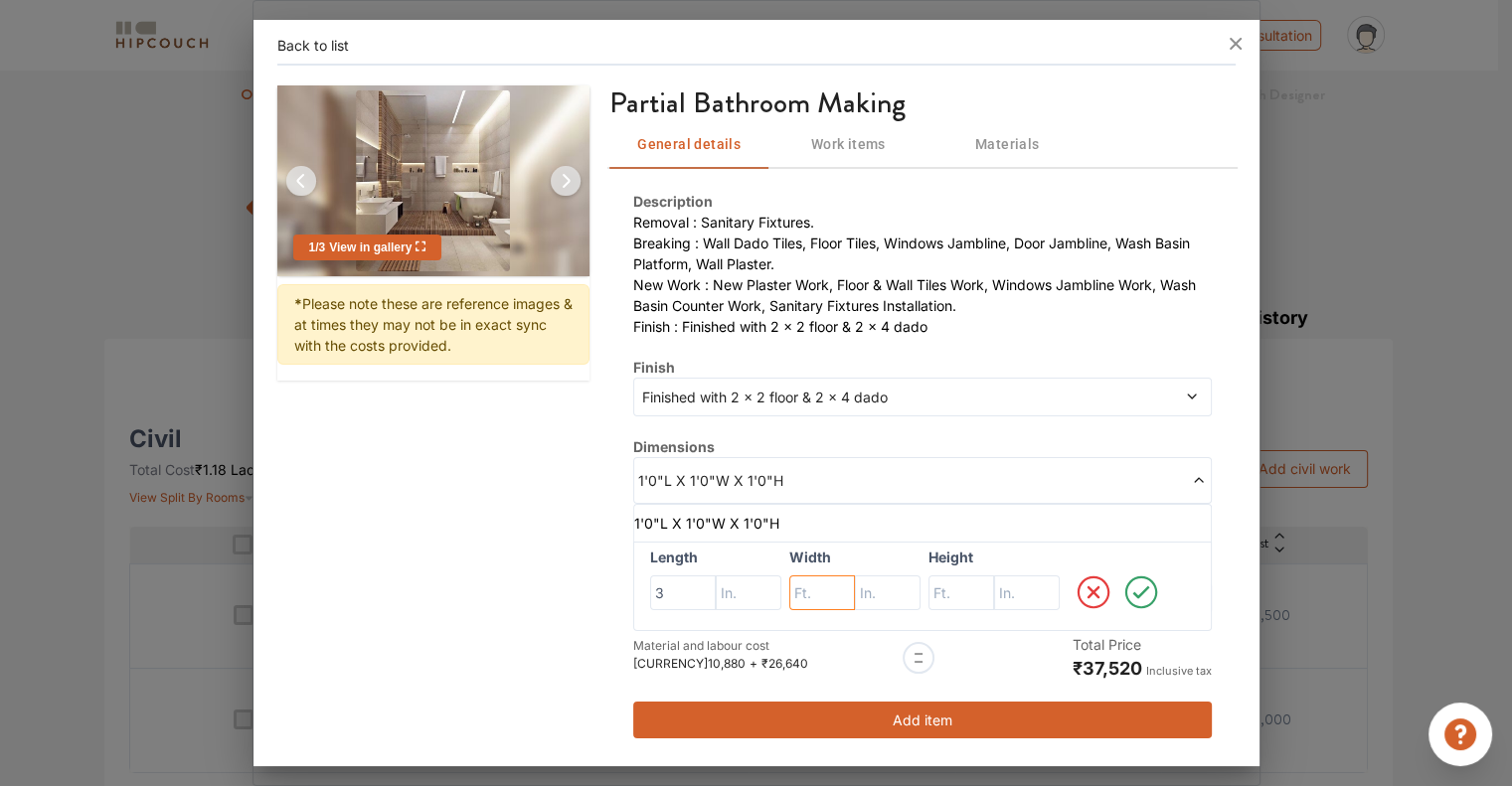 click at bounding box center [683, 593] 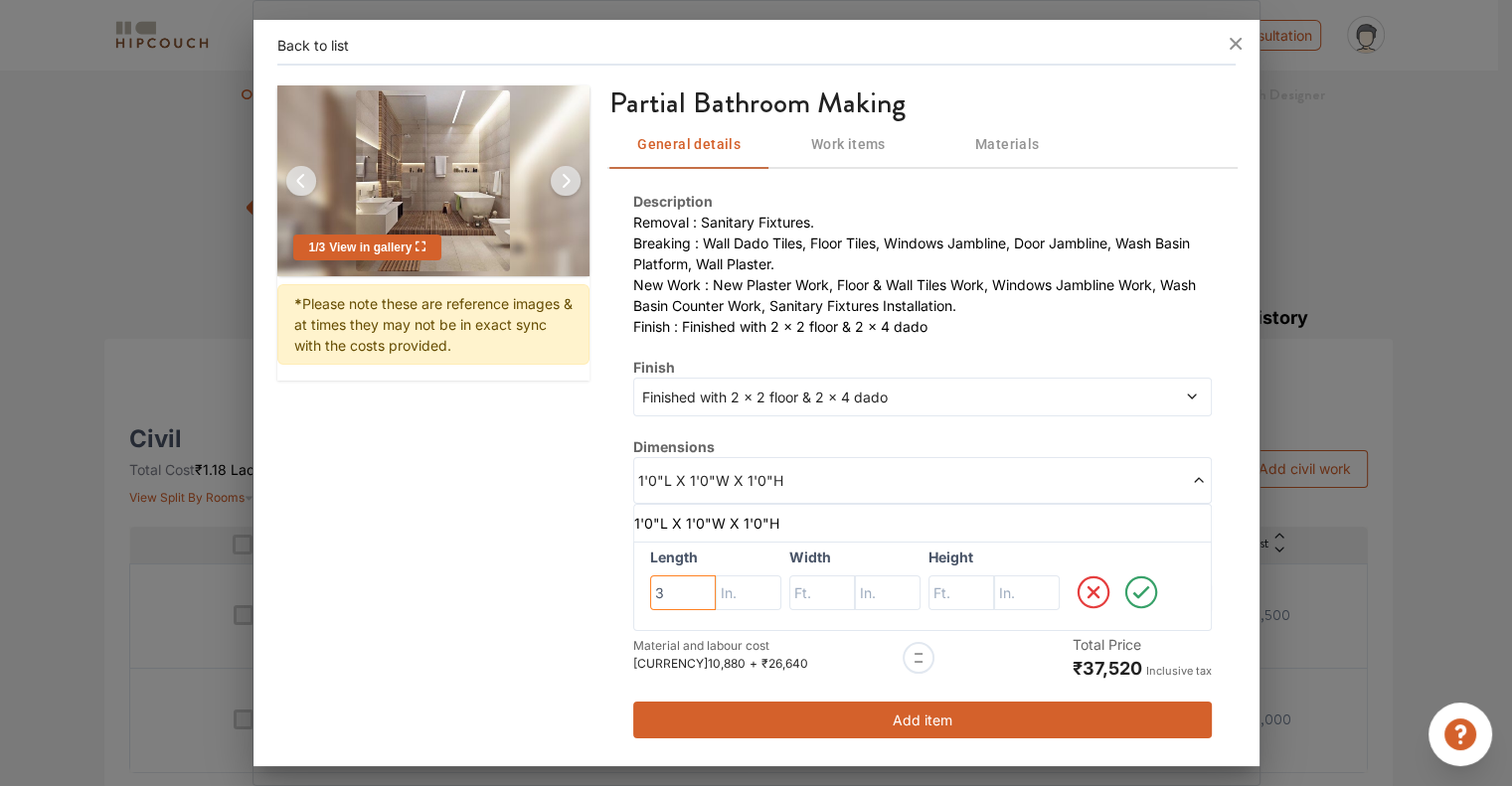 drag, startPoint x: 672, startPoint y: 586, endPoint x: 636, endPoint y: 587, distance: 36.013886 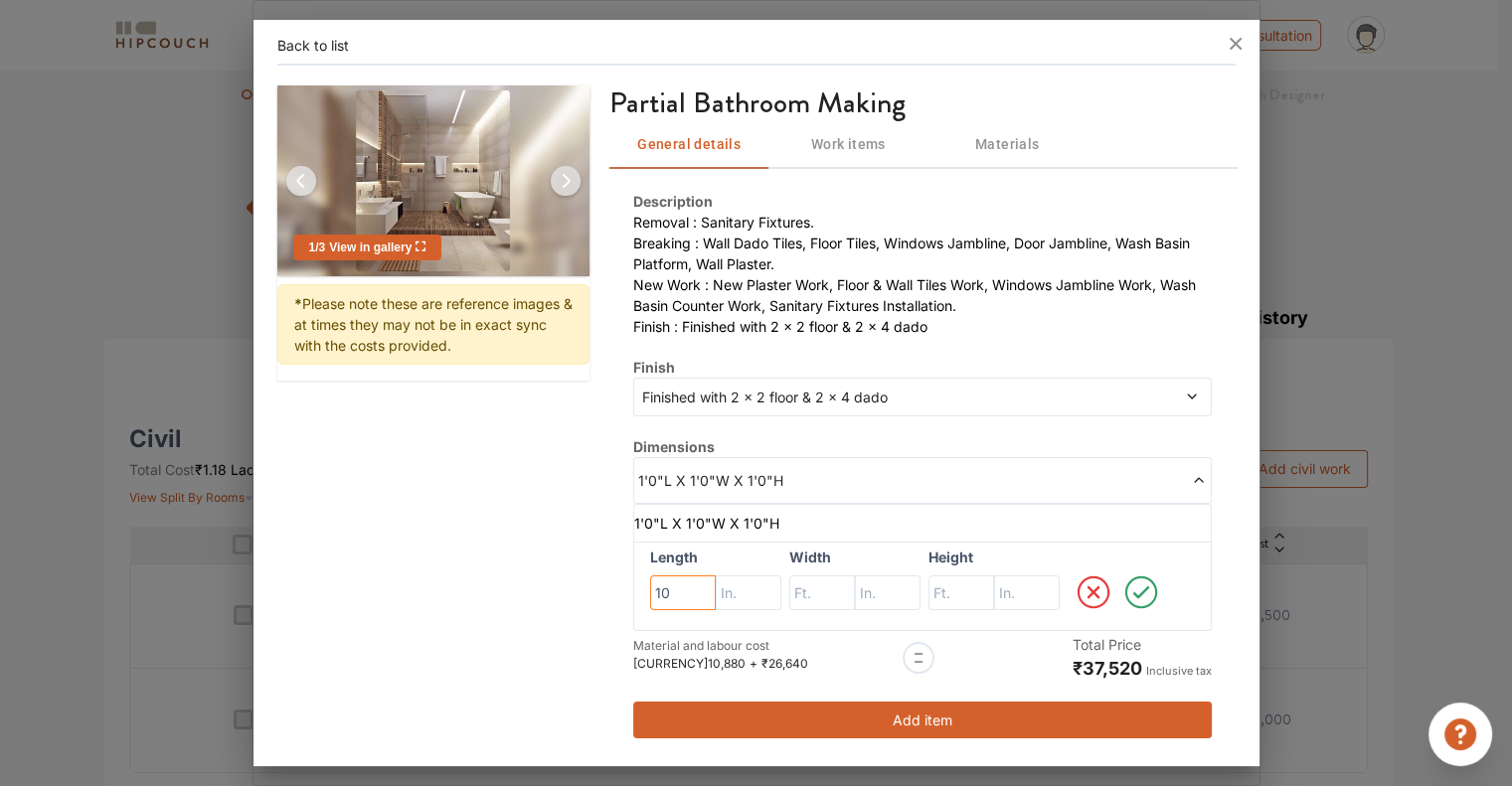 type on "10" 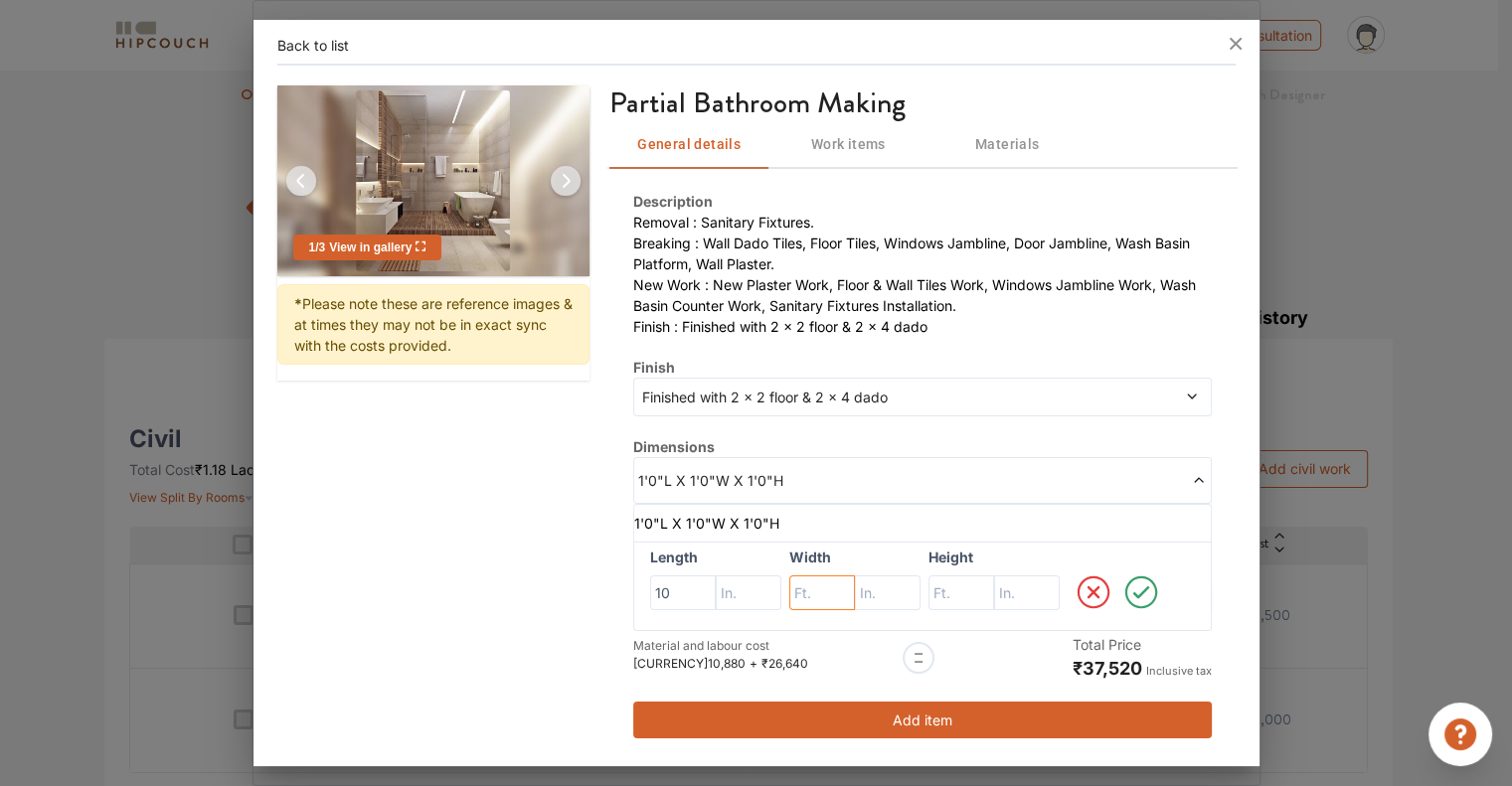 click at bounding box center [683, 593] 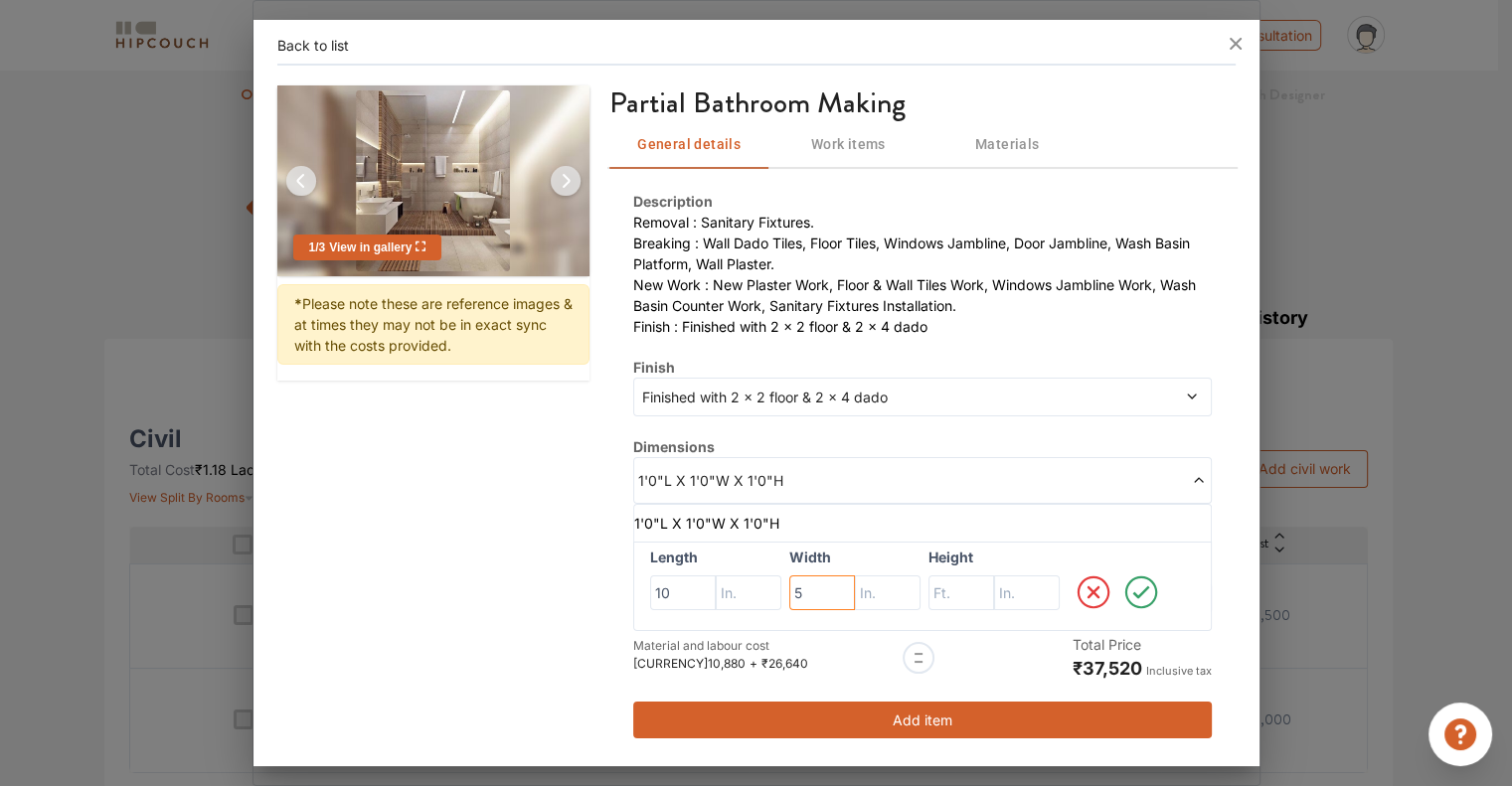 type on "5" 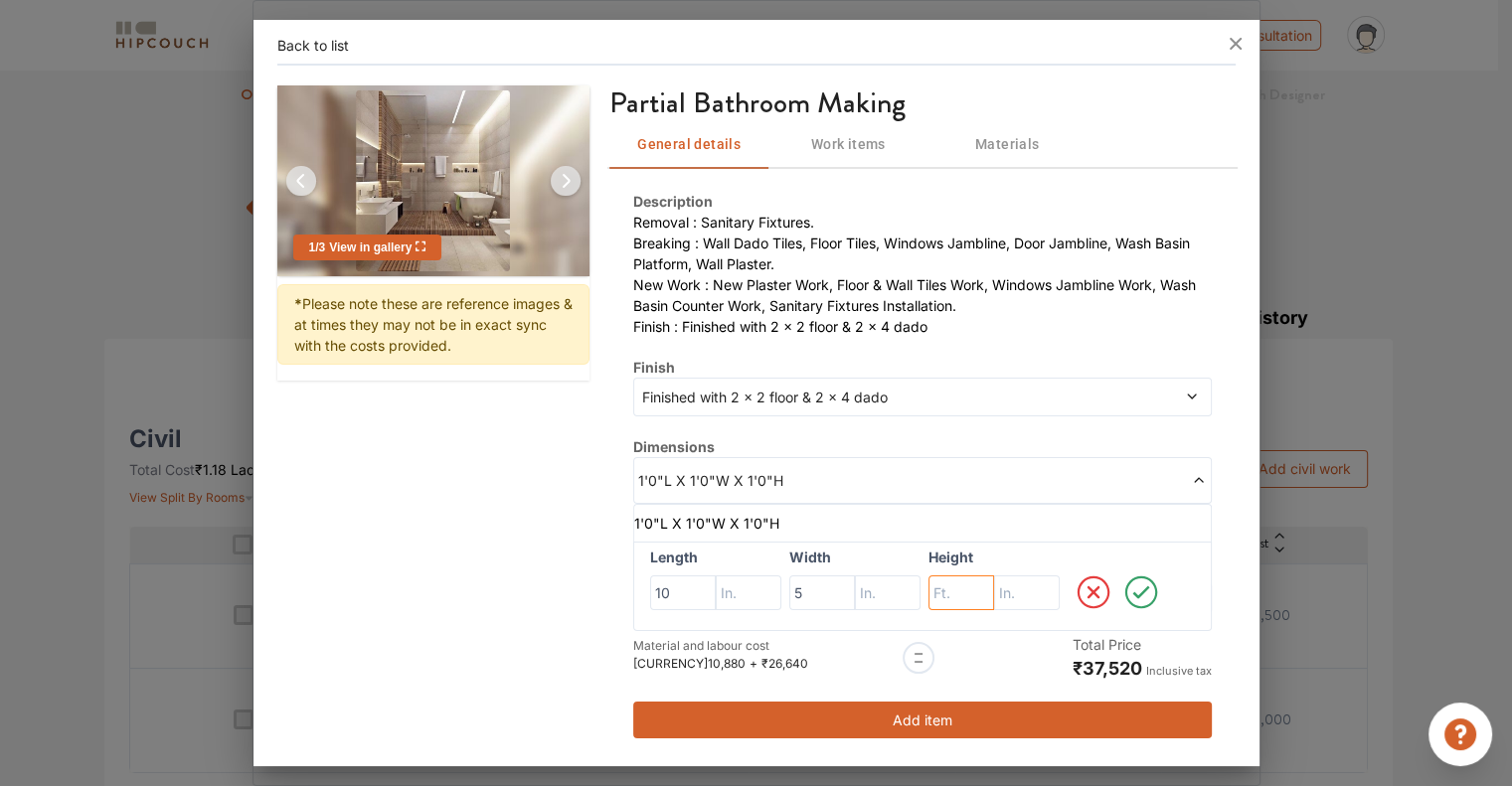 click at bounding box center (683, 593) 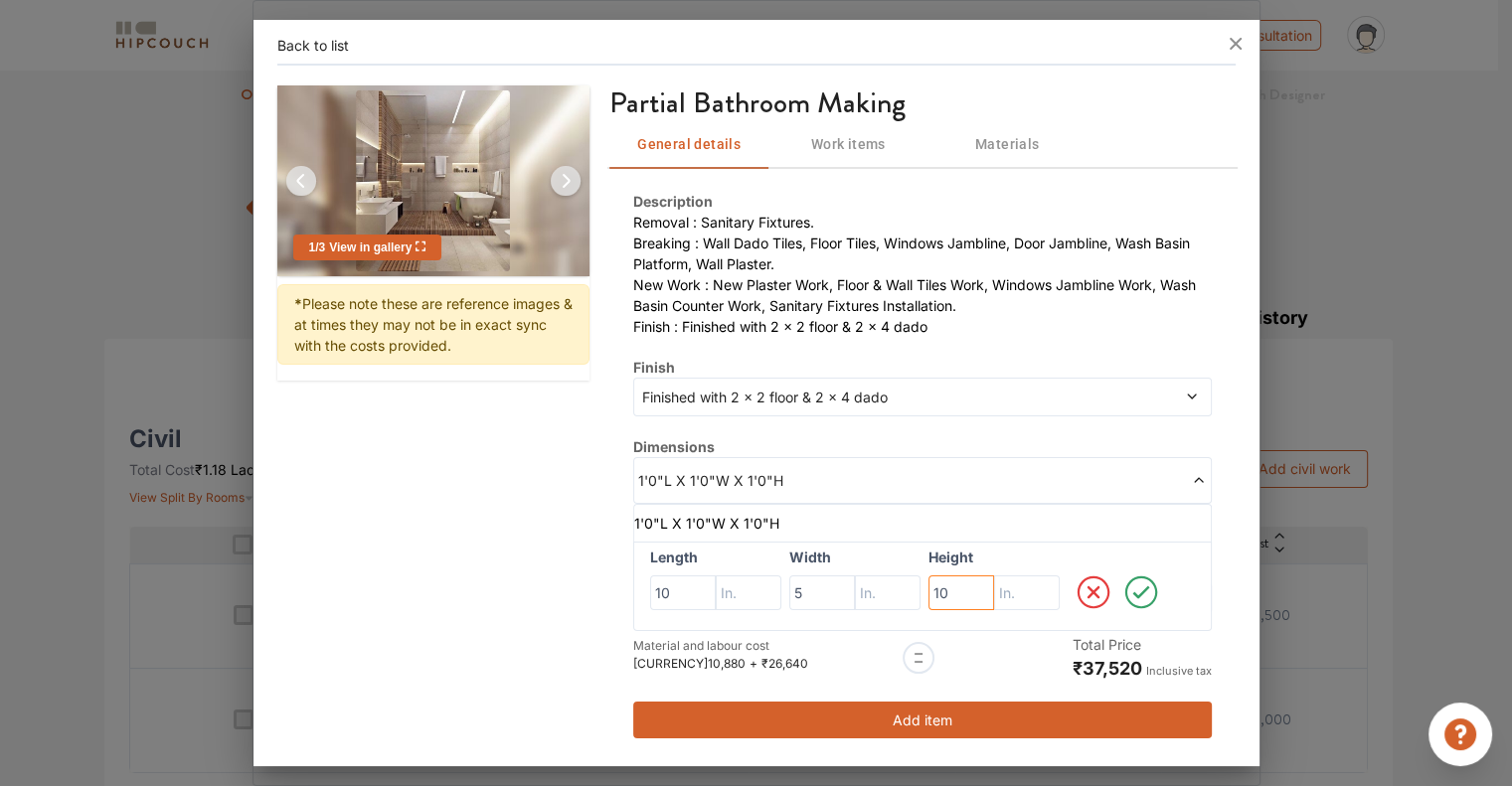type on "10" 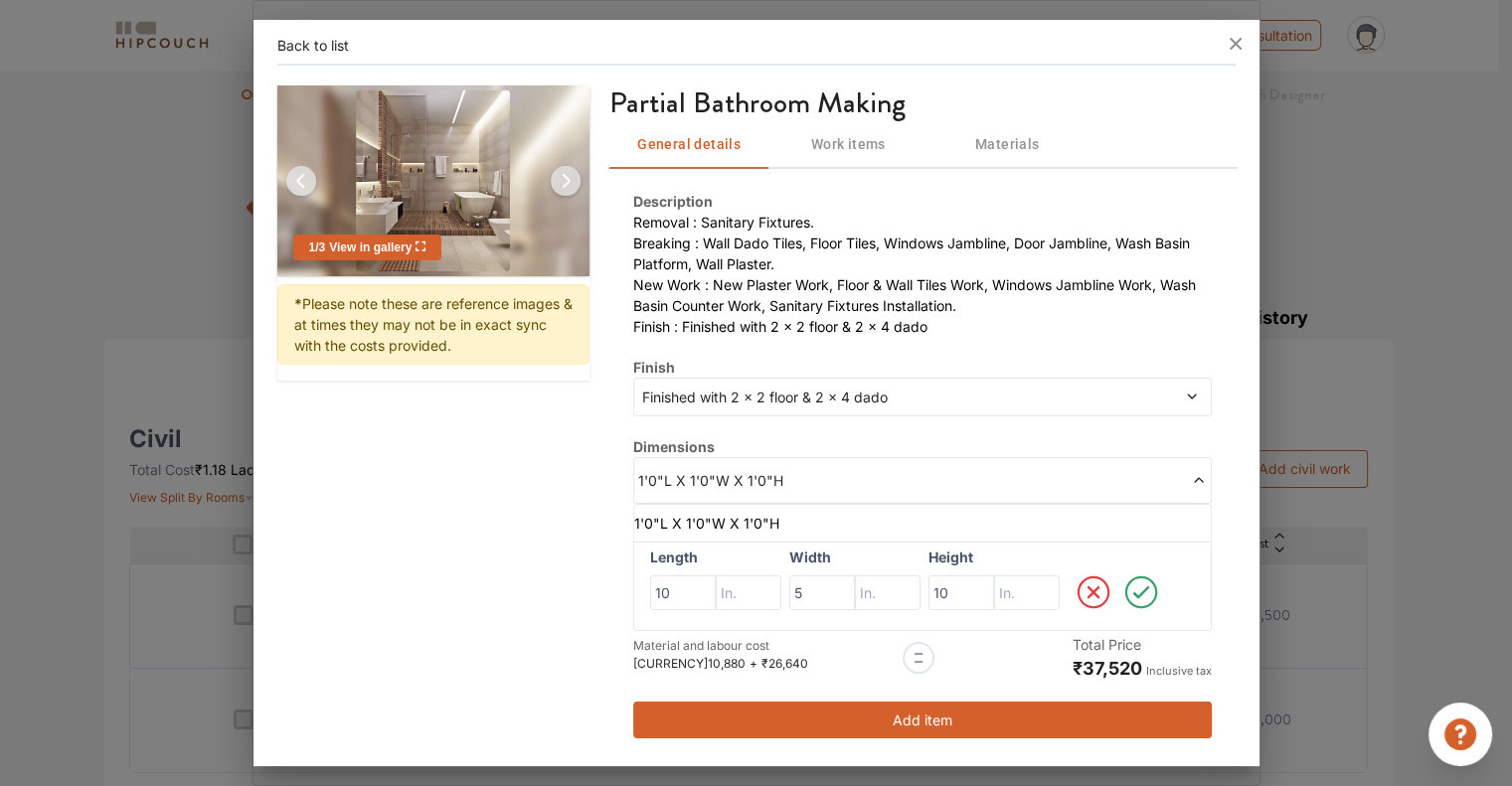 click 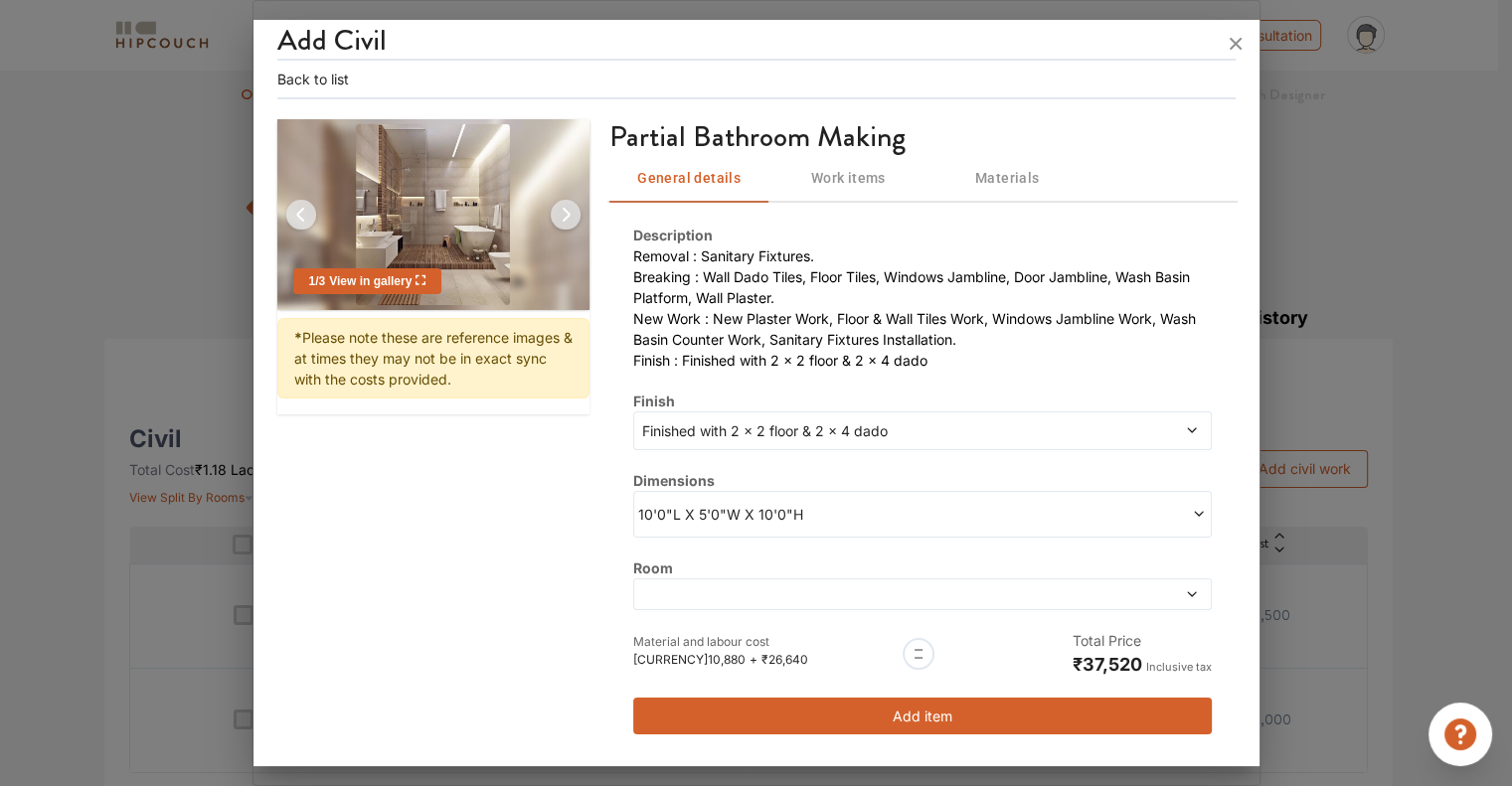scroll, scrollTop: 9, scrollLeft: 0, axis: vertical 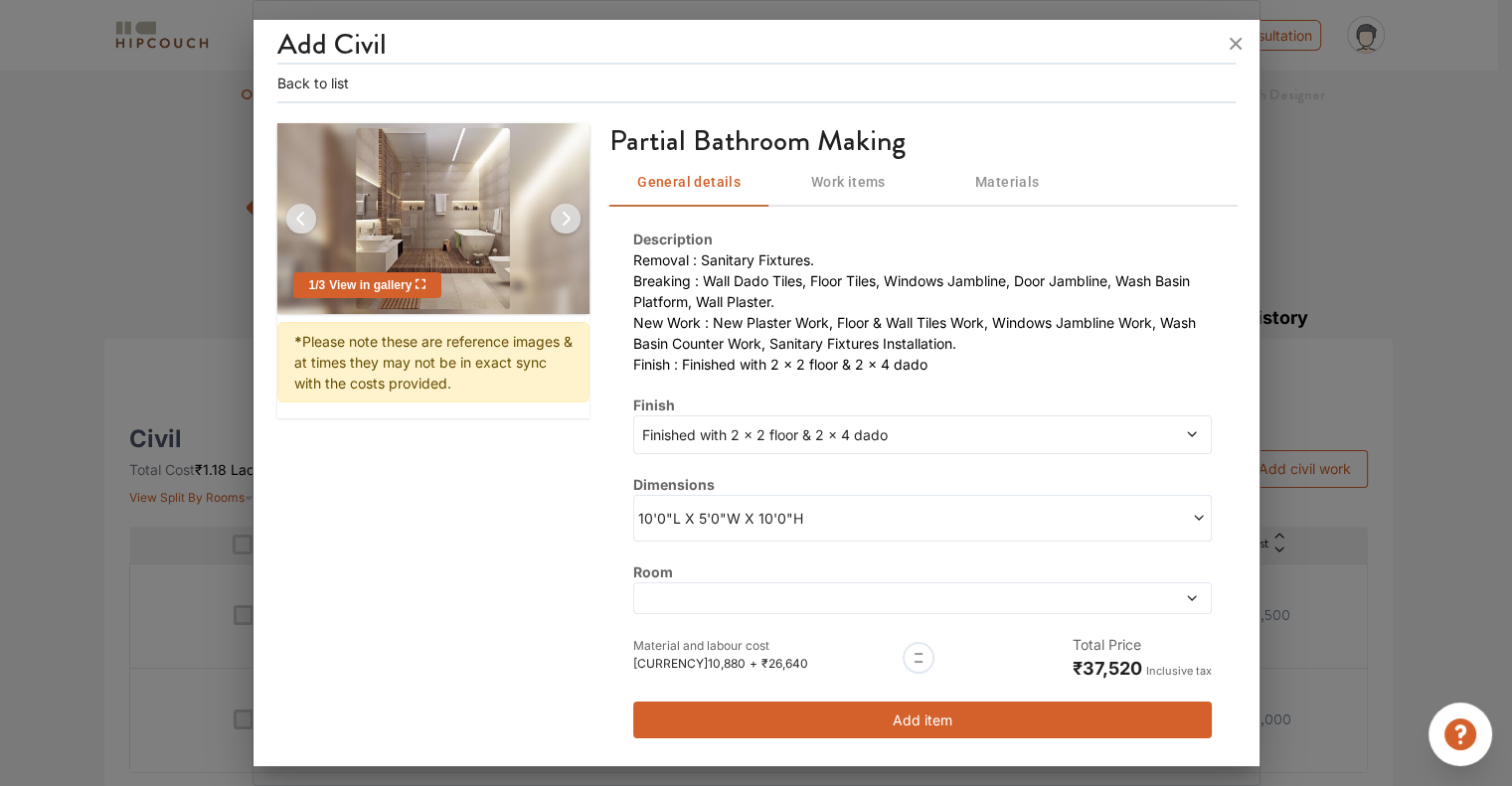 click at bounding box center [922, 598] 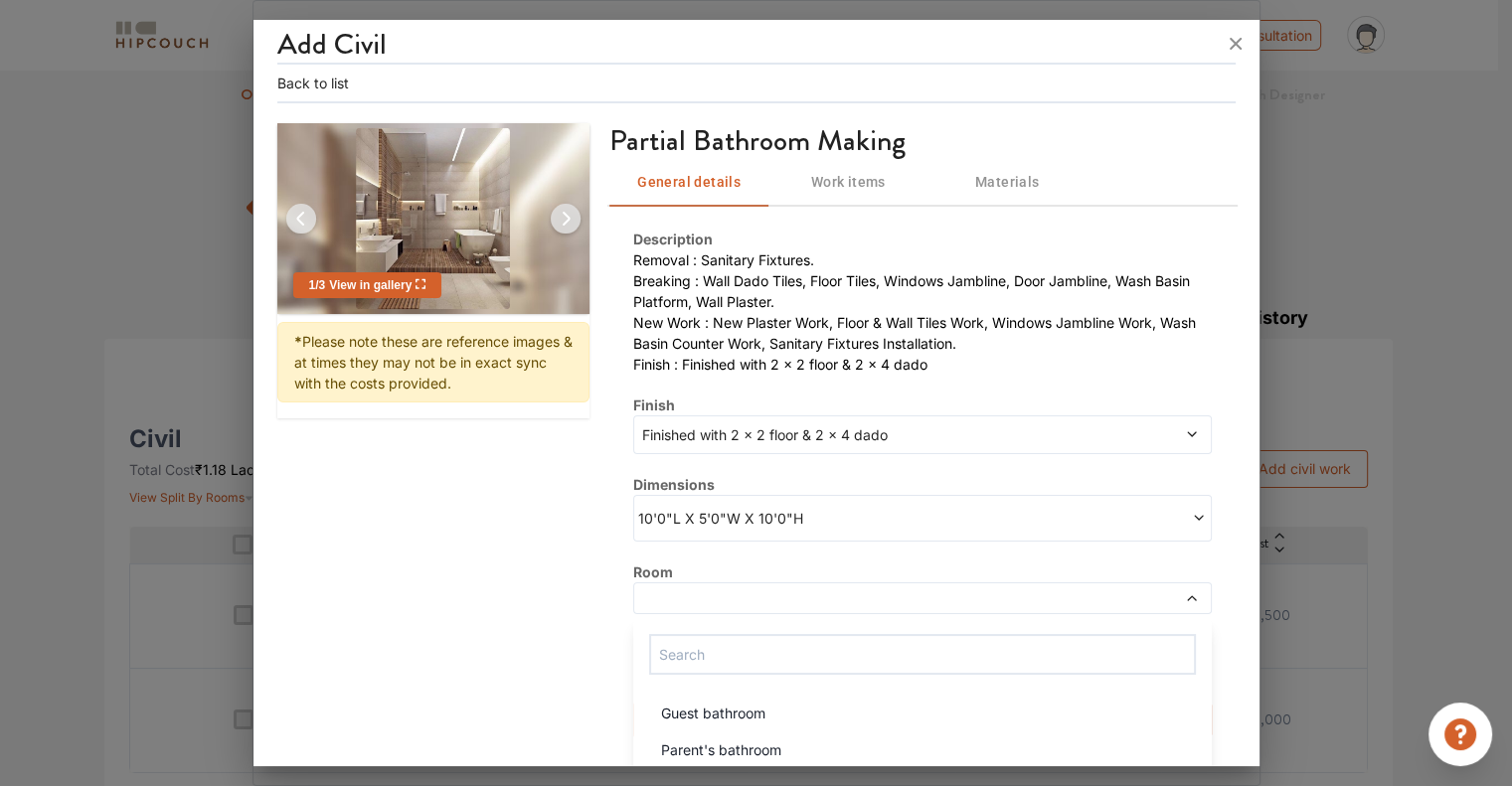 scroll, scrollTop: 47, scrollLeft: 0, axis: vertical 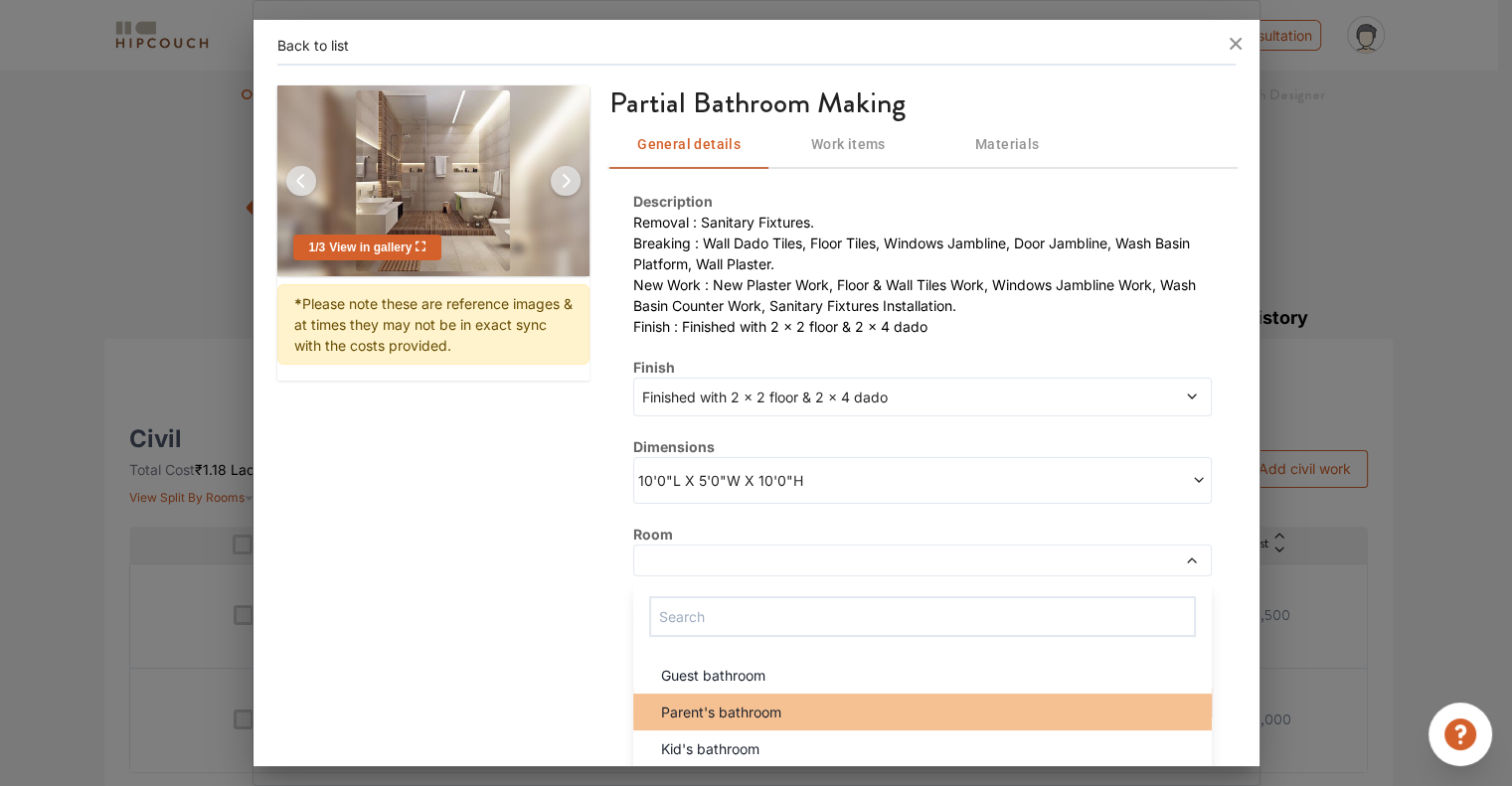 click on "Parent's bathroom" at bounding box center [721, 711] 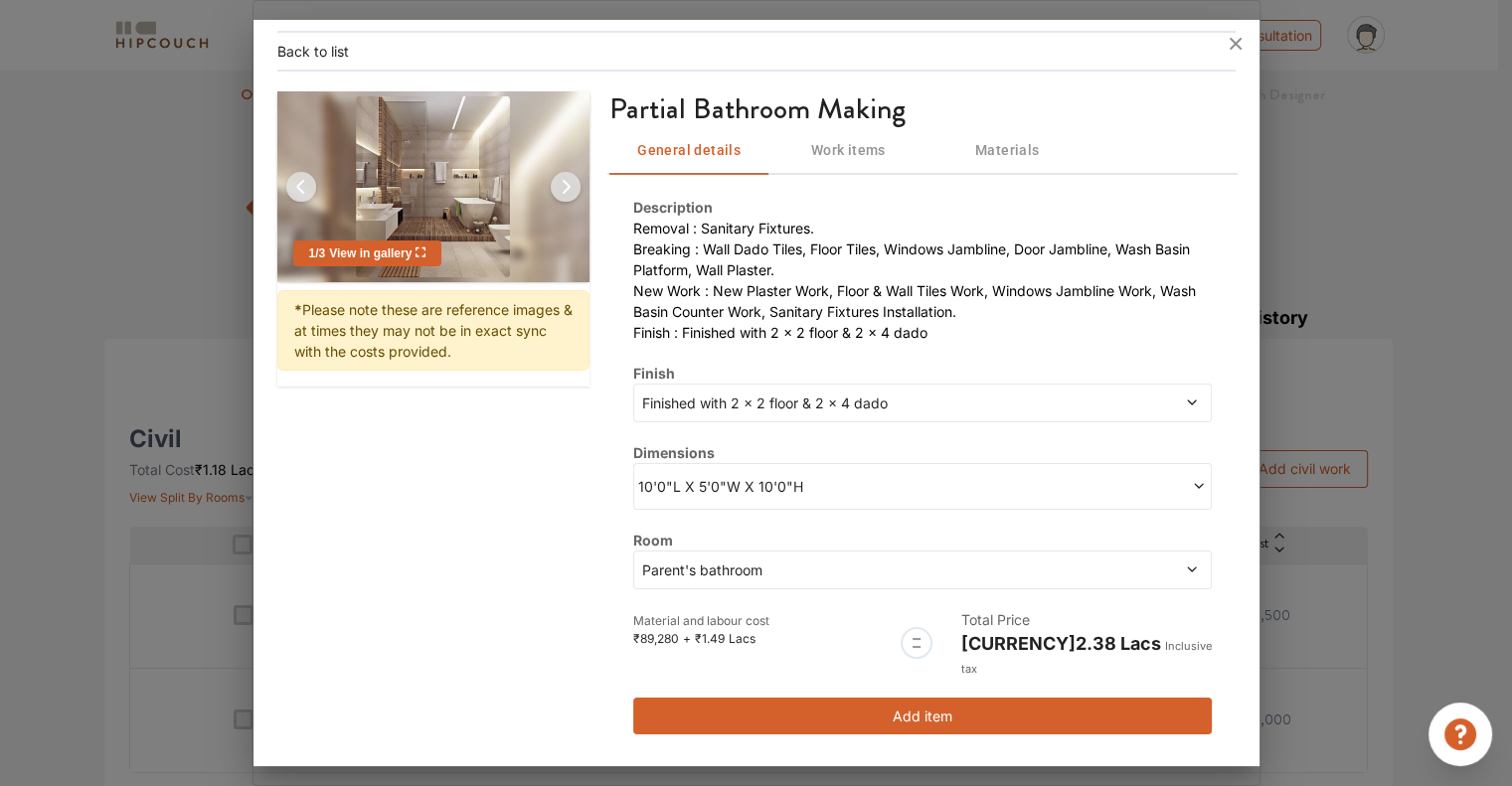 scroll, scrollTop: 16, scrollLeft: 0, axis: vertical 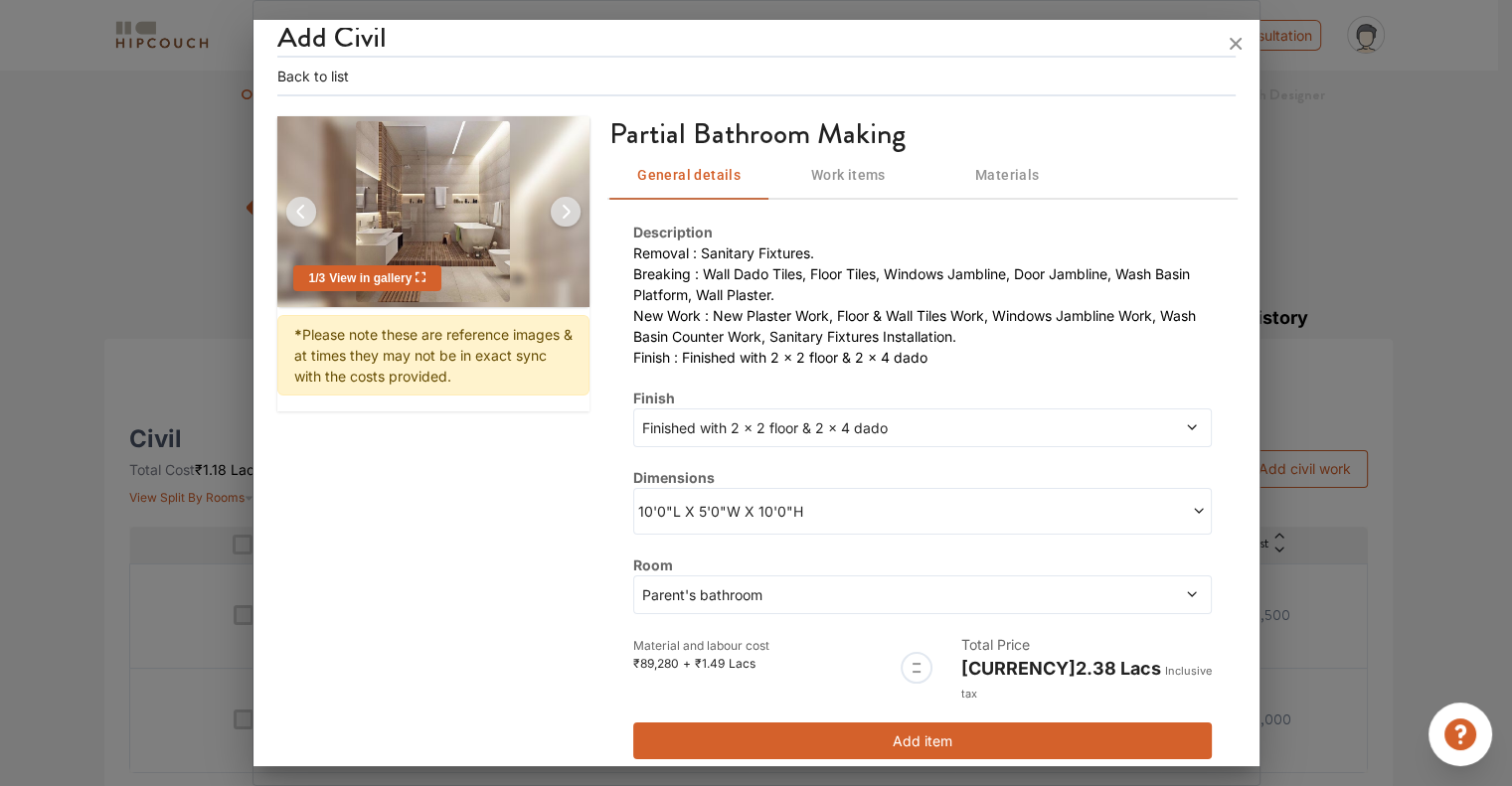 click on "Add item" at bounding box center (922, 740) 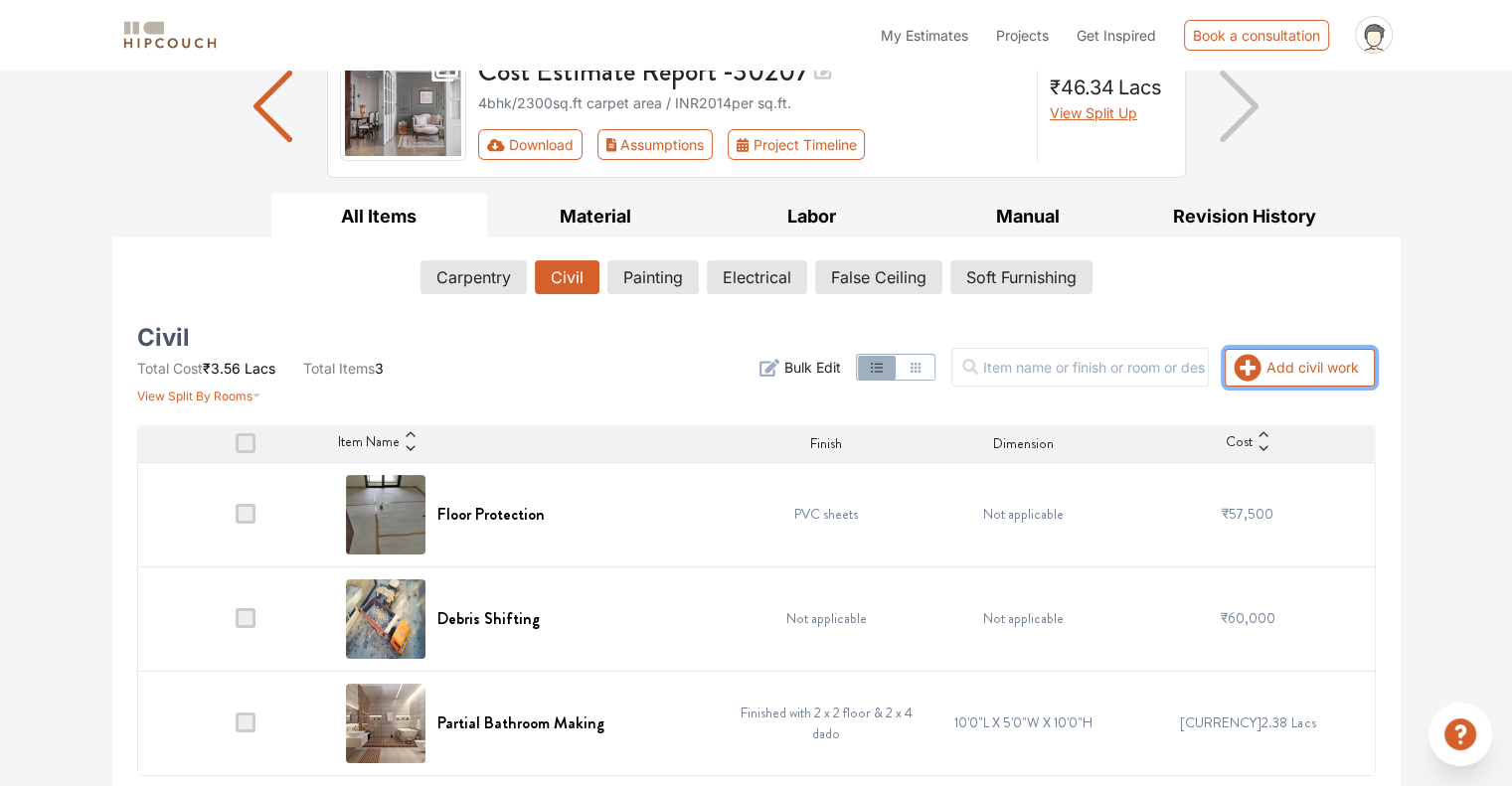 scroll, scrollTop: 174, scrollLeft: 0, axis: vertical 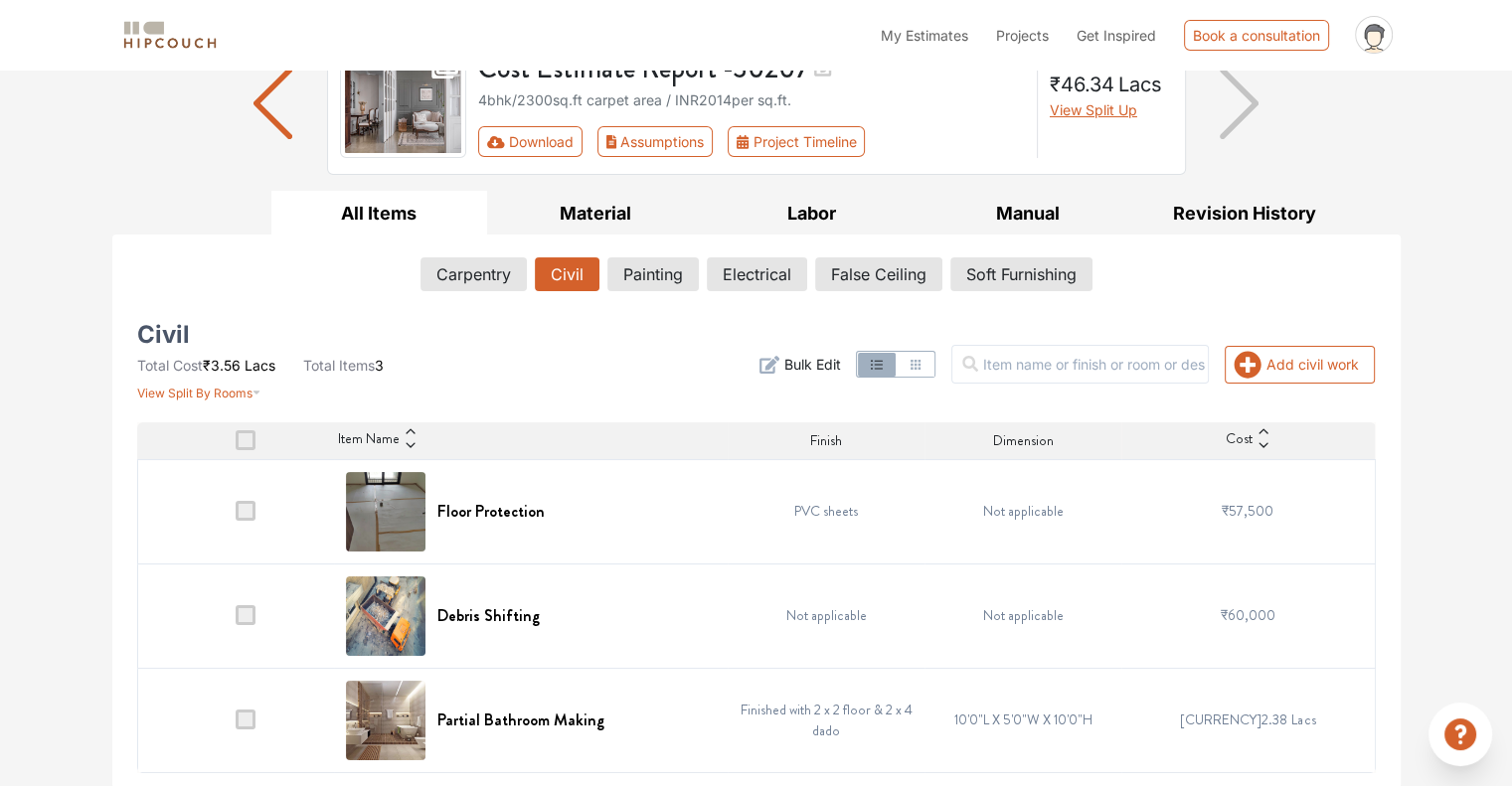 click at bounding box center (246, 511) 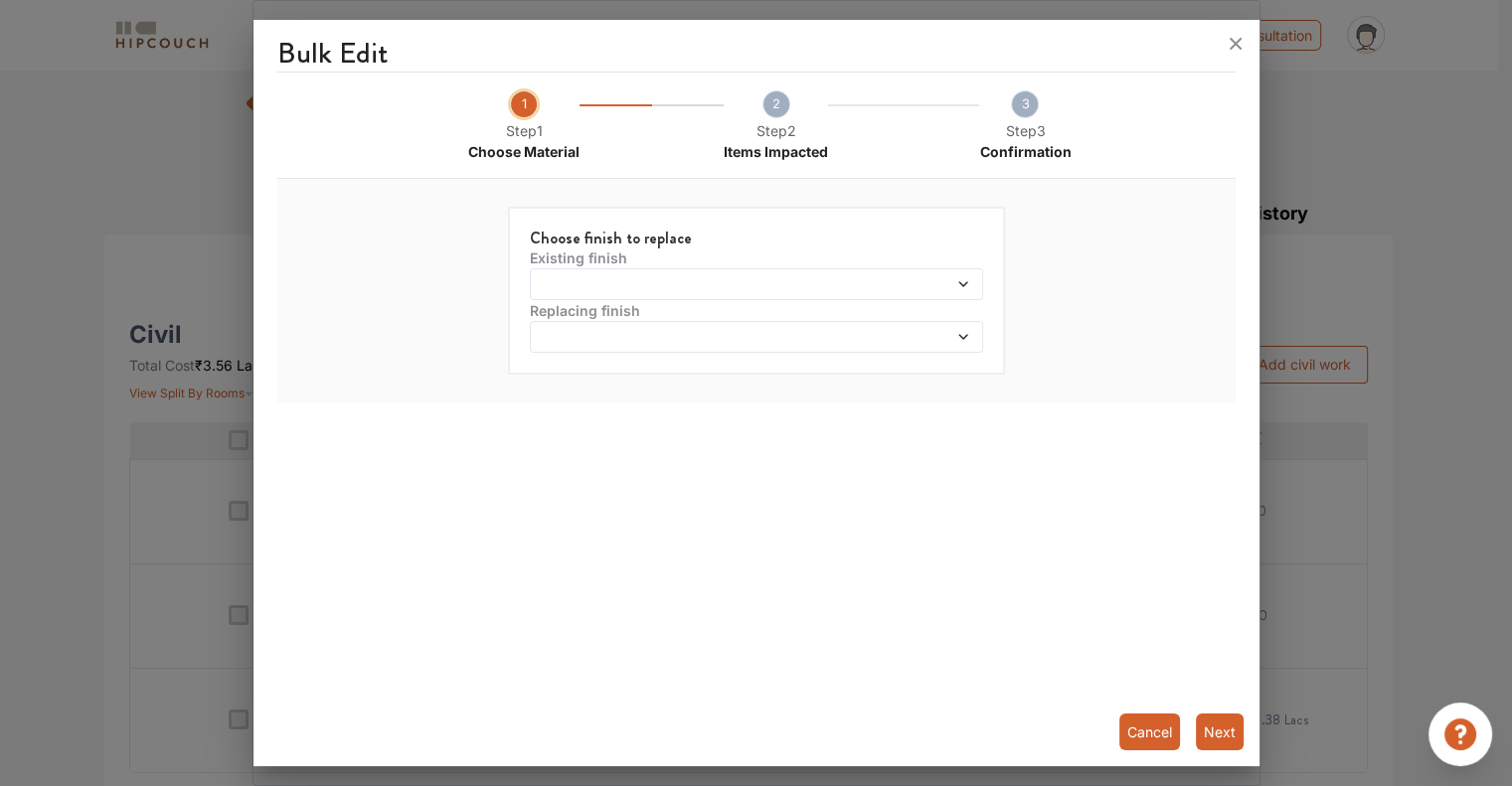 click at bounding box center (756, 337) 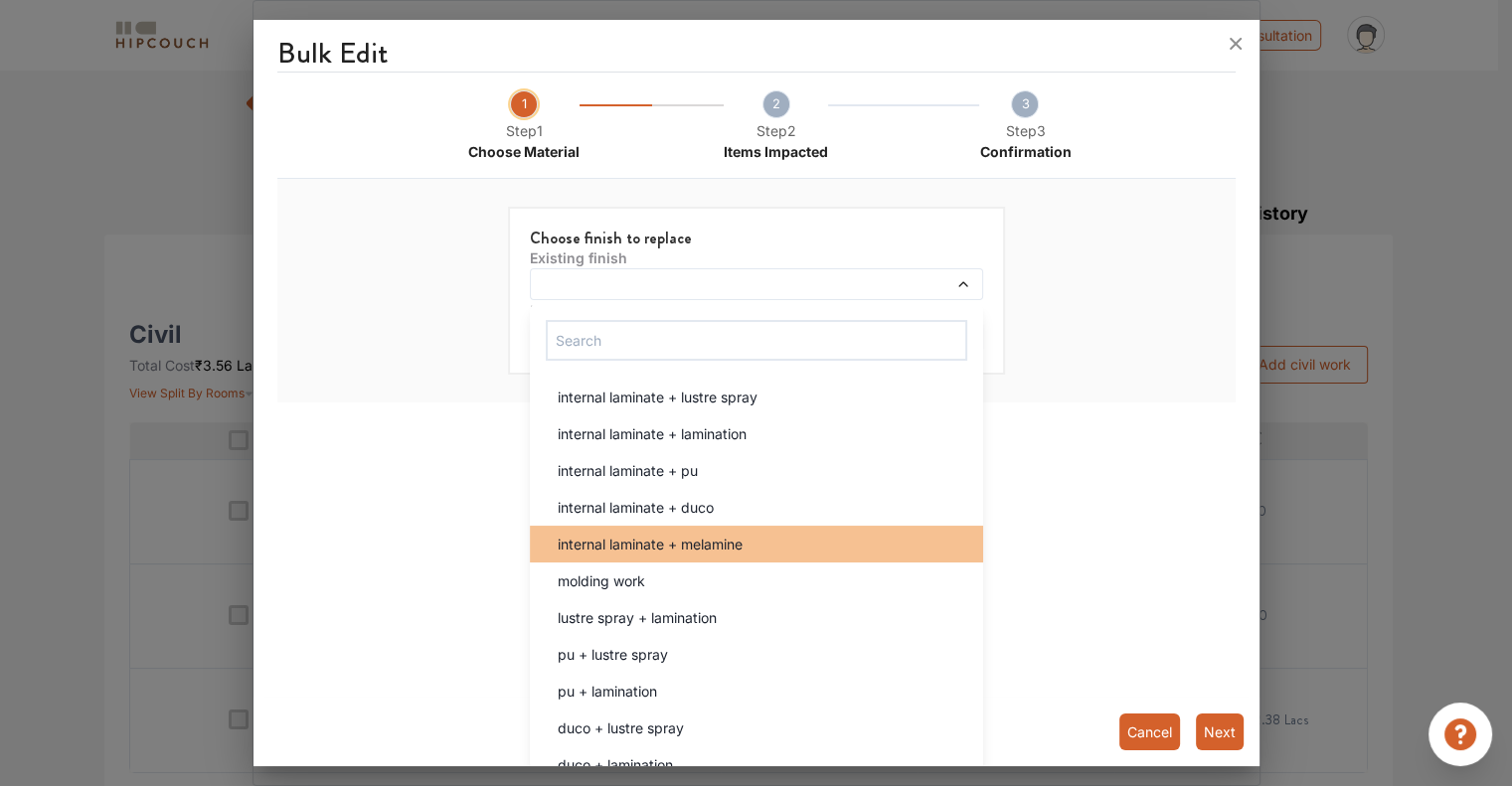 scroll, scrollTop: 0, scrollLeft: 0, axis: both 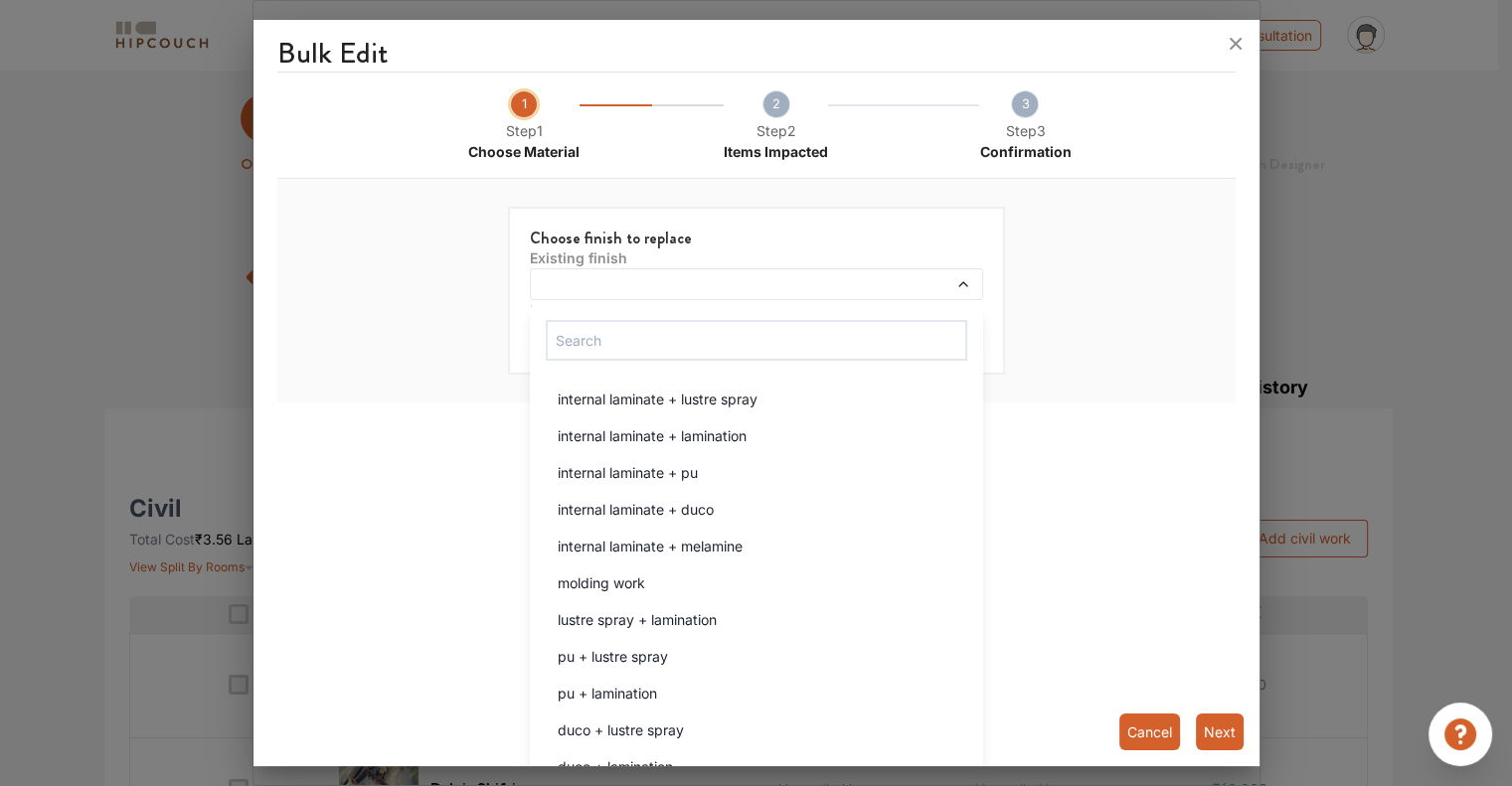 click on "Choose finish to replace Existing finish internal laminate + lustre spray internal laminate + lamination internal laminate + pu internal laminate + duco internal laminate + melamine molding work lustre spray + lamination pu + lustre spray pu + lamination duco + lustre spray duco + lamination duco + pu veneer + lustre spray veneer + lamination veneer + pu veneer + duco laminate + lustre spray laminate + lamination laminate + pu laminate + duco laminate + veneer royale paint on edges acp sheet lustre spray carcass & wood frame & fluted glass shutters lamination carcass & wood frame & fluted glass shutters pu carcass & wood frame & fluted glass shutters duco carcass & wood frame & fluted glass shutters veneer carcass & wood frame & fluted glass shutters laminate carcass & wood frame & fluted glass shutters lustre spray carcass & wood frame & tinted glass shutters lamination carcass & wood frame & tinted glass shutters pu carcass & wood frame & tinted glass shutters pu carcass & wood frame & clear glass shutters" at bounding box center [756, 290] 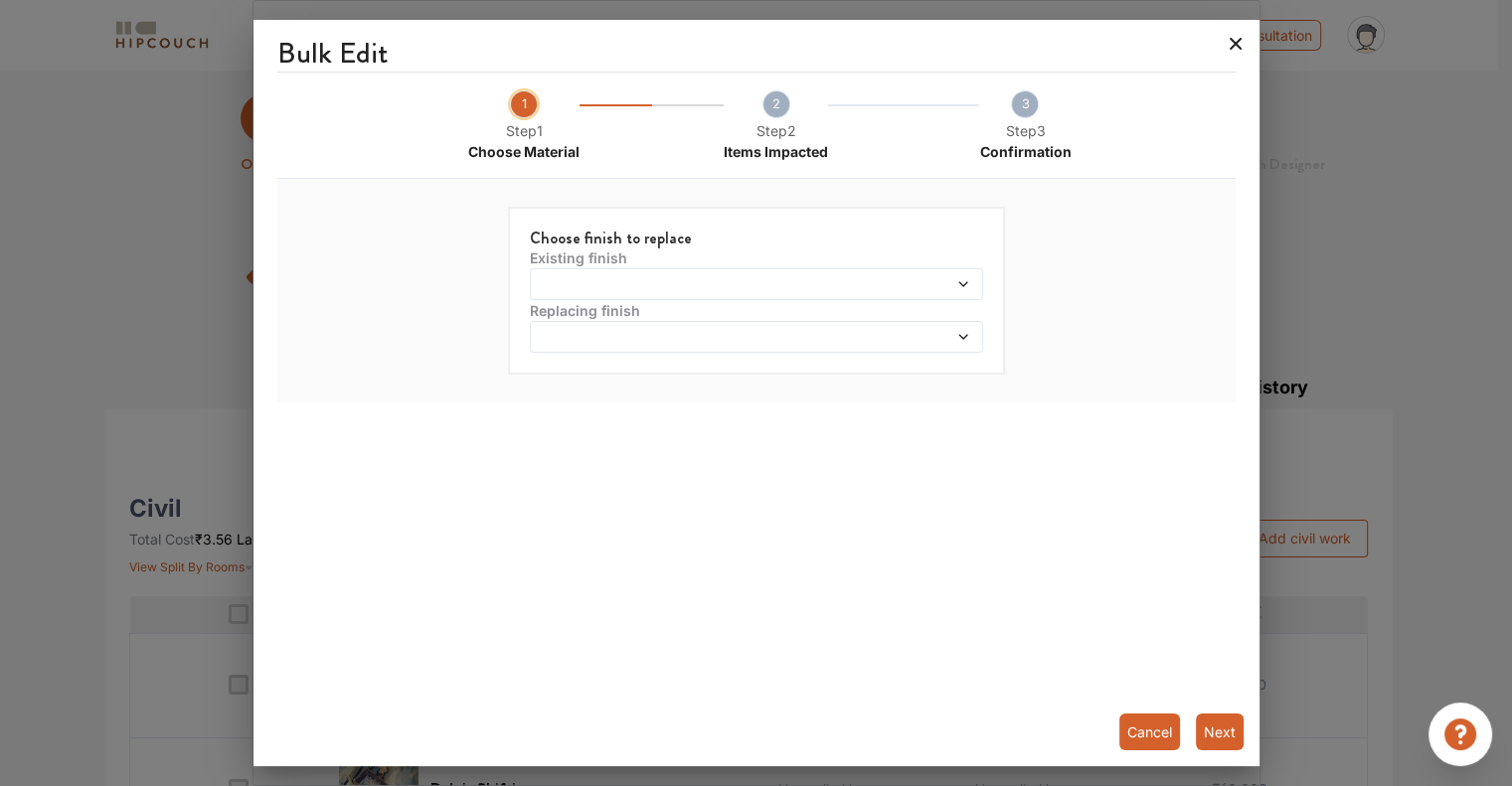 click 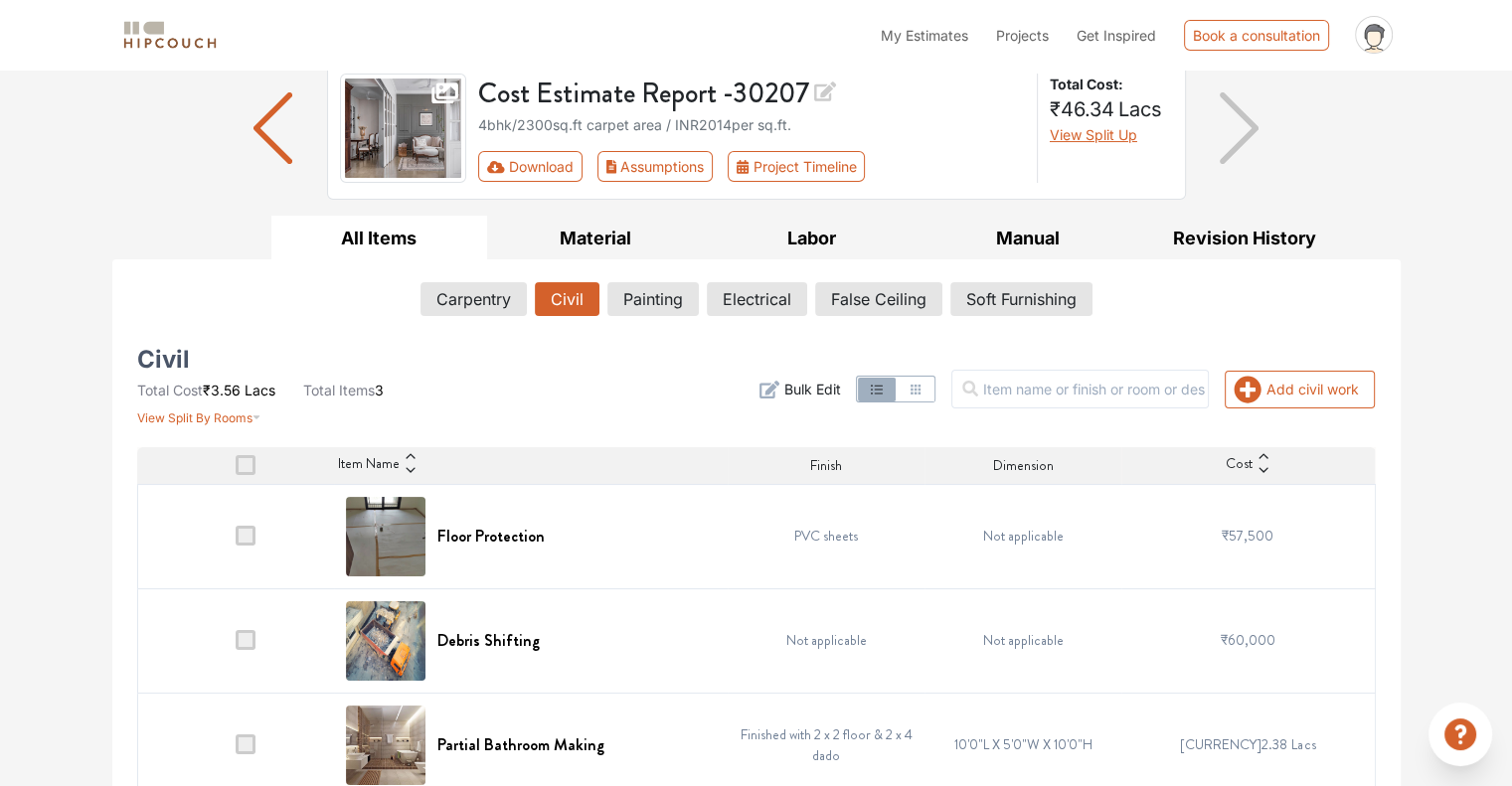 scroll, scrollTop: 174, scrollLeft: 0, axis: vertical 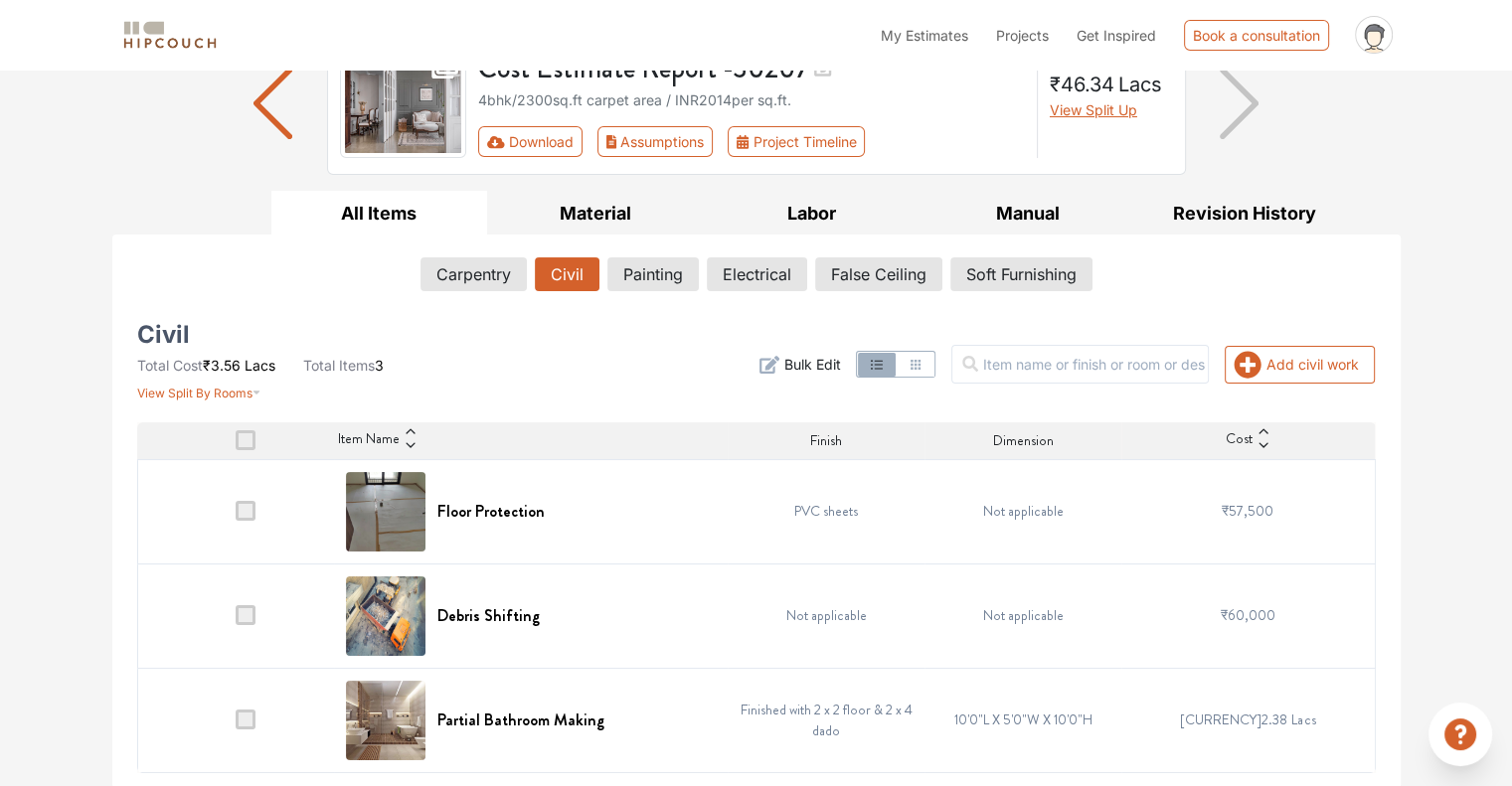 click at bounding box center [246, 511] 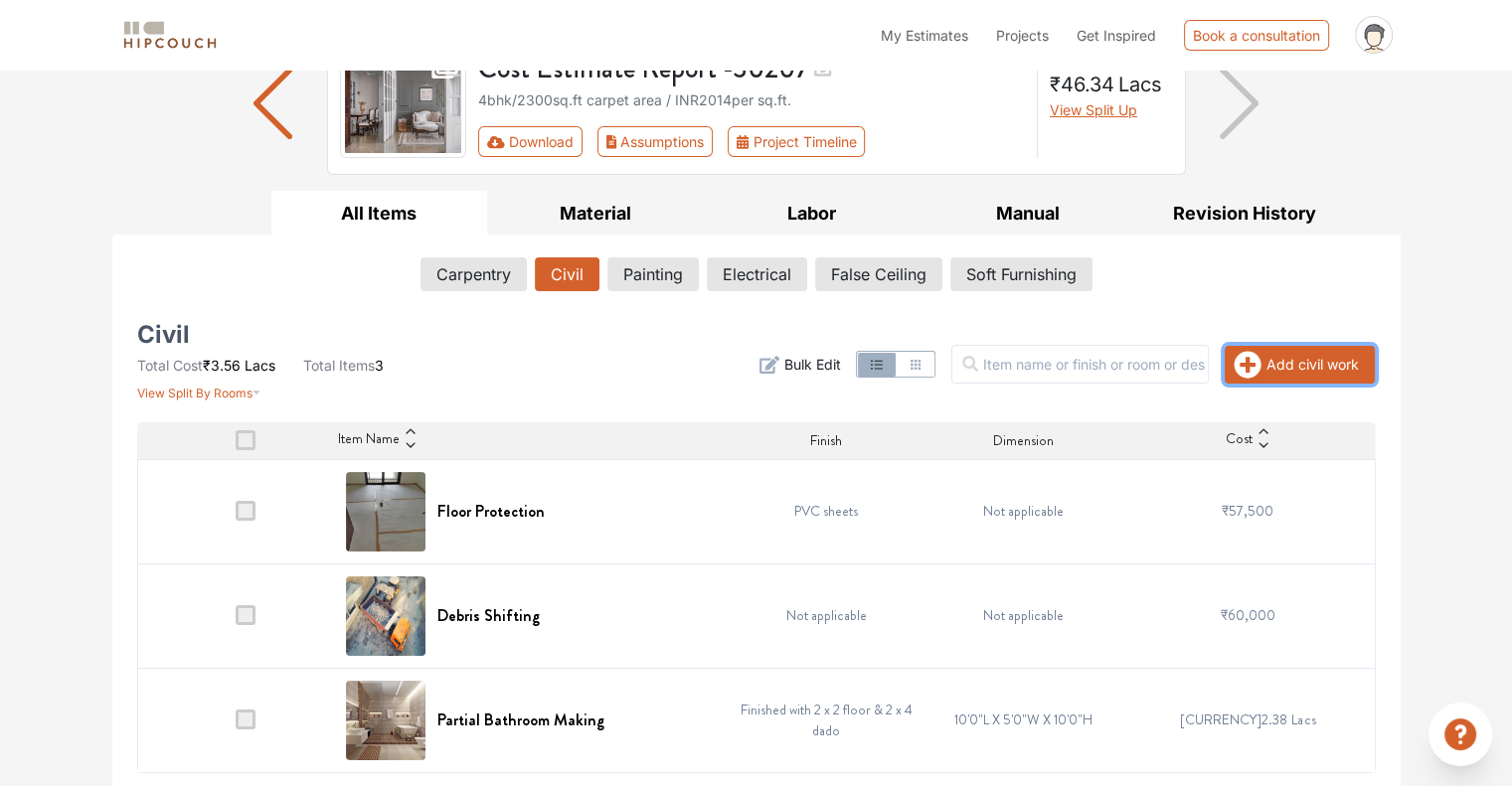 click on "Add civil work" at bounding box center (1299, 365) 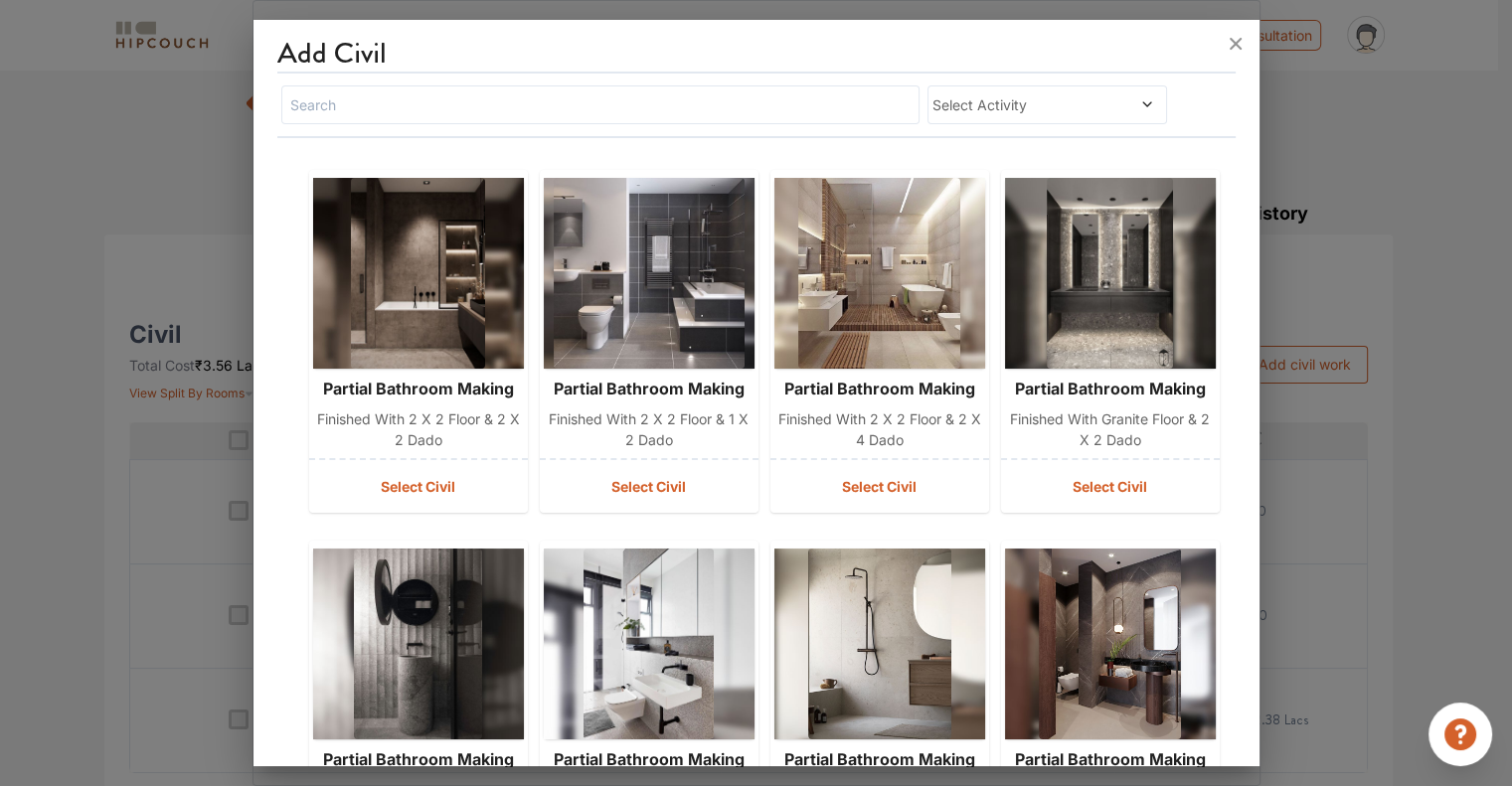 click on "Select Activity" at bounding box center (1015, 104) 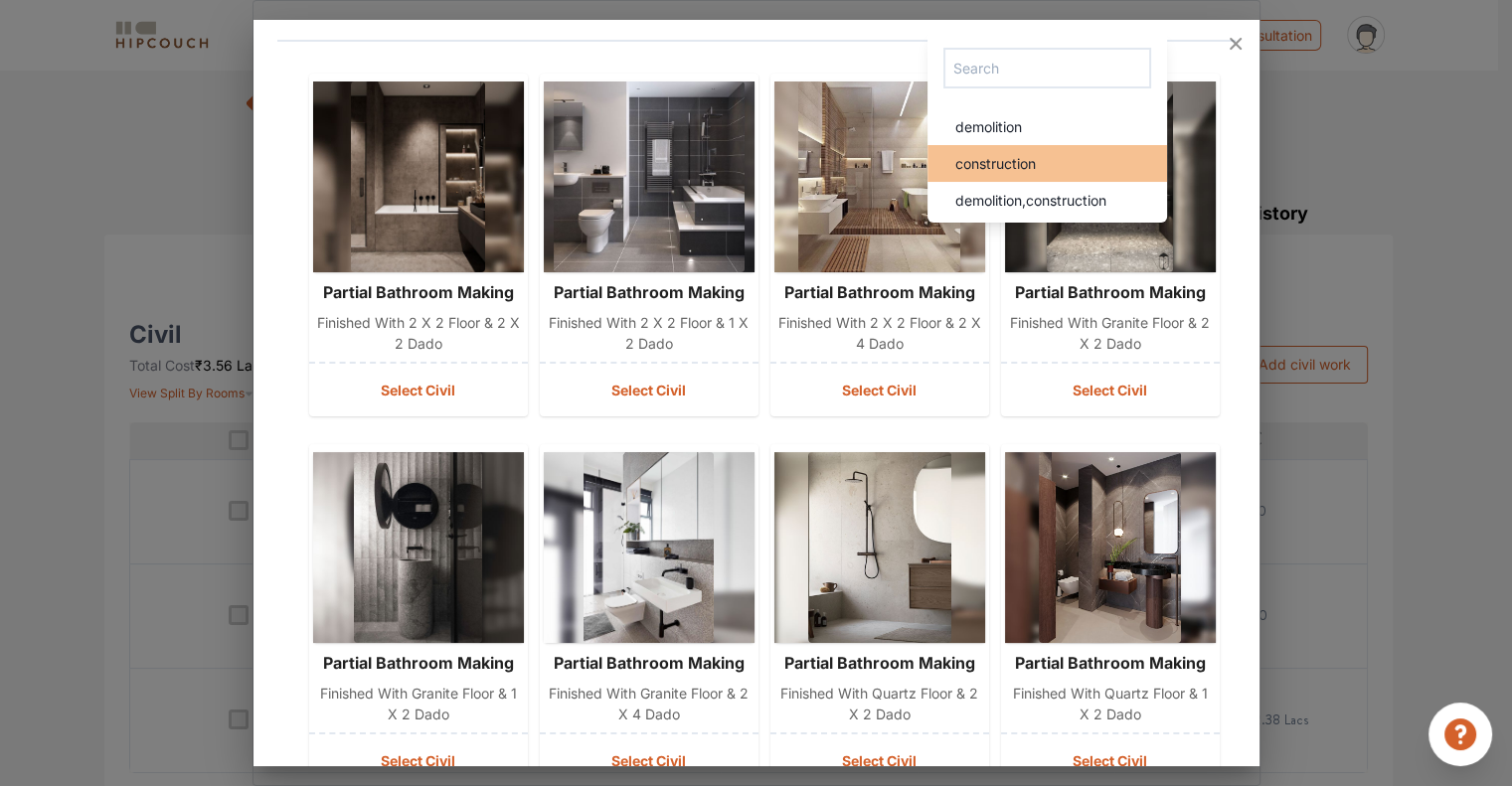 scroll, scrollTop: 99, scrollLeft: 0, axis: vertical 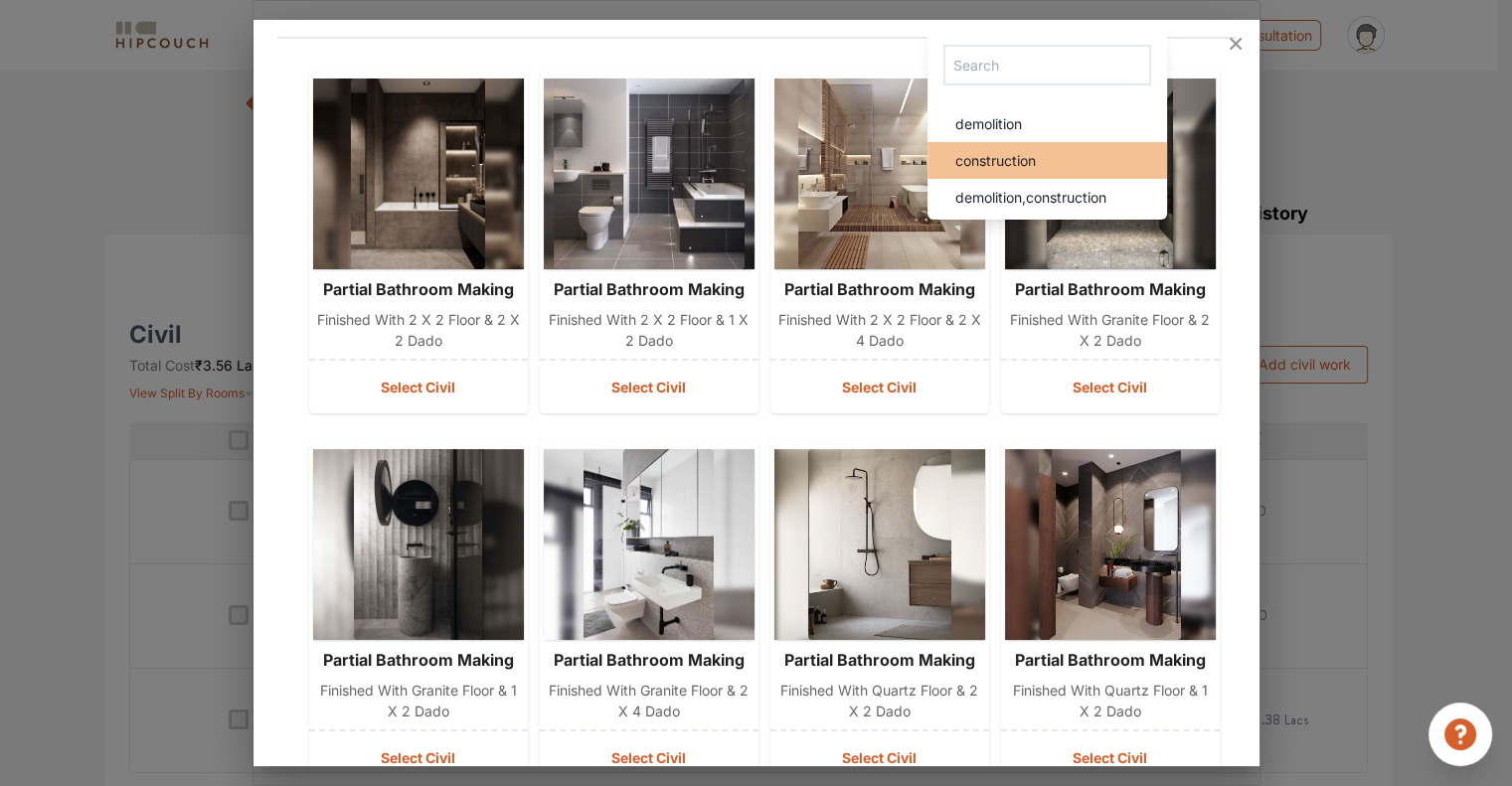 click on "construction" at bounding box center [1053, 160] 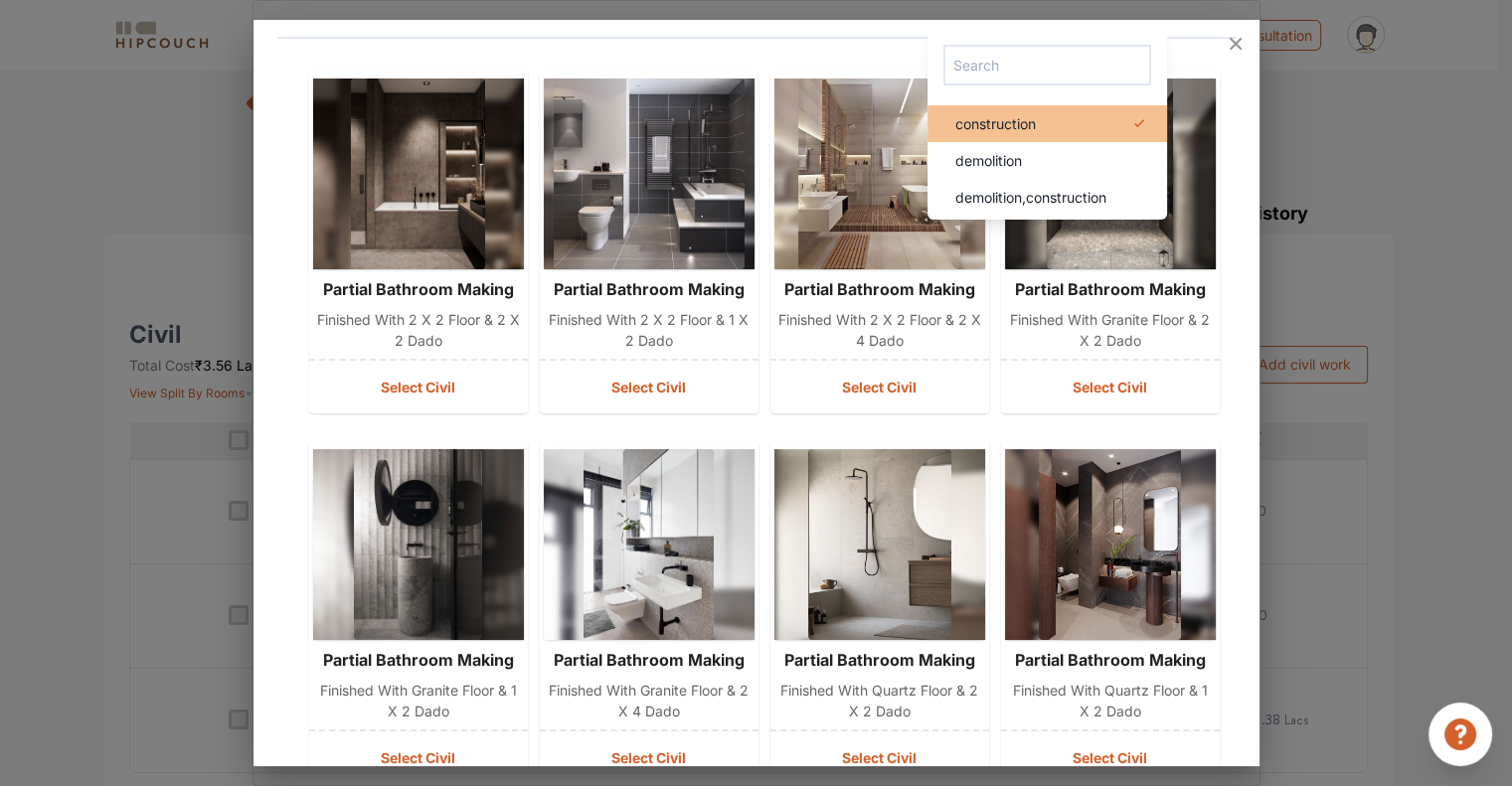 click on "construction" at bounding box center (1053, 123) 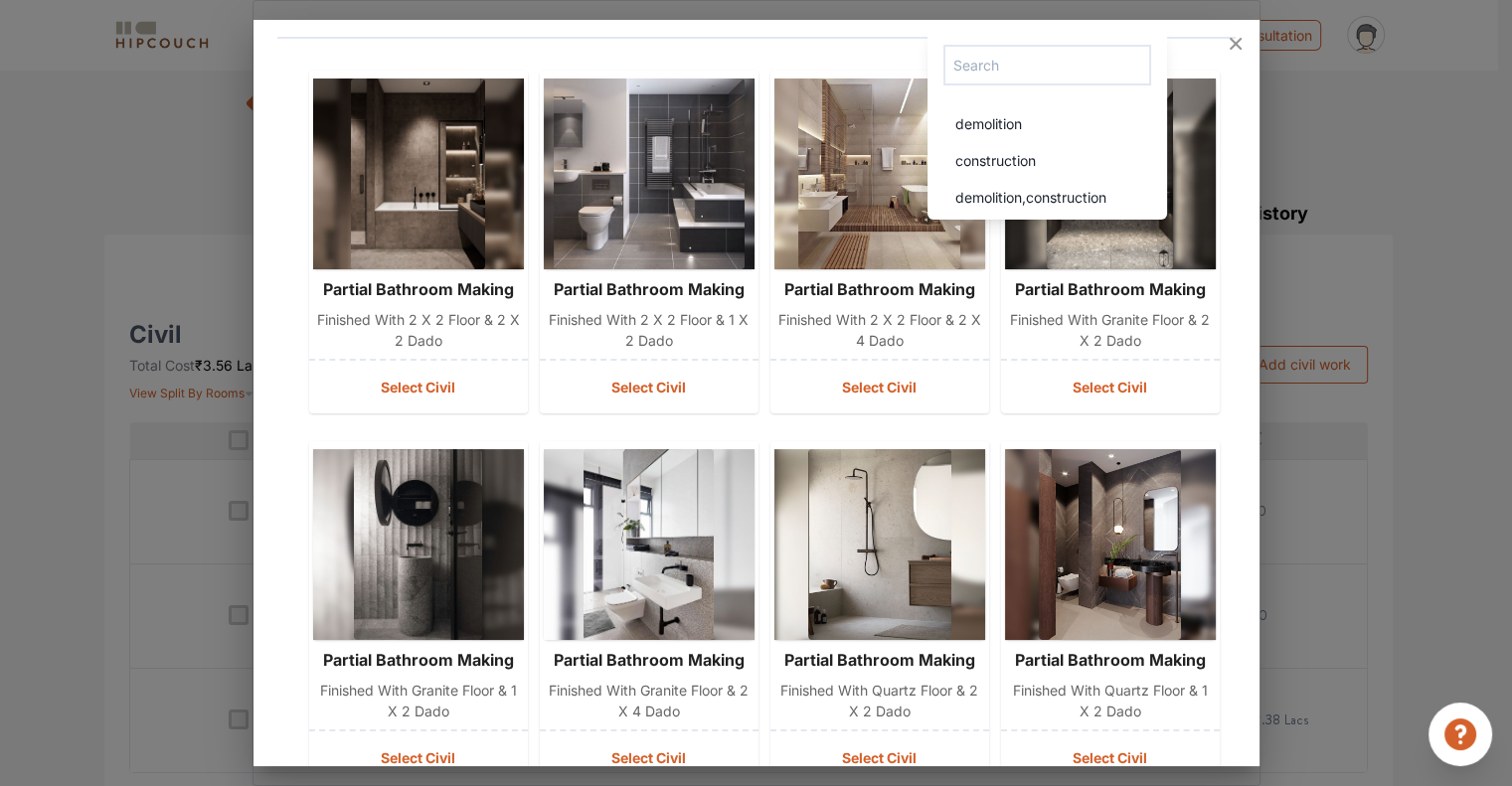 click on "demolition" at bounding box center [1053, 123] 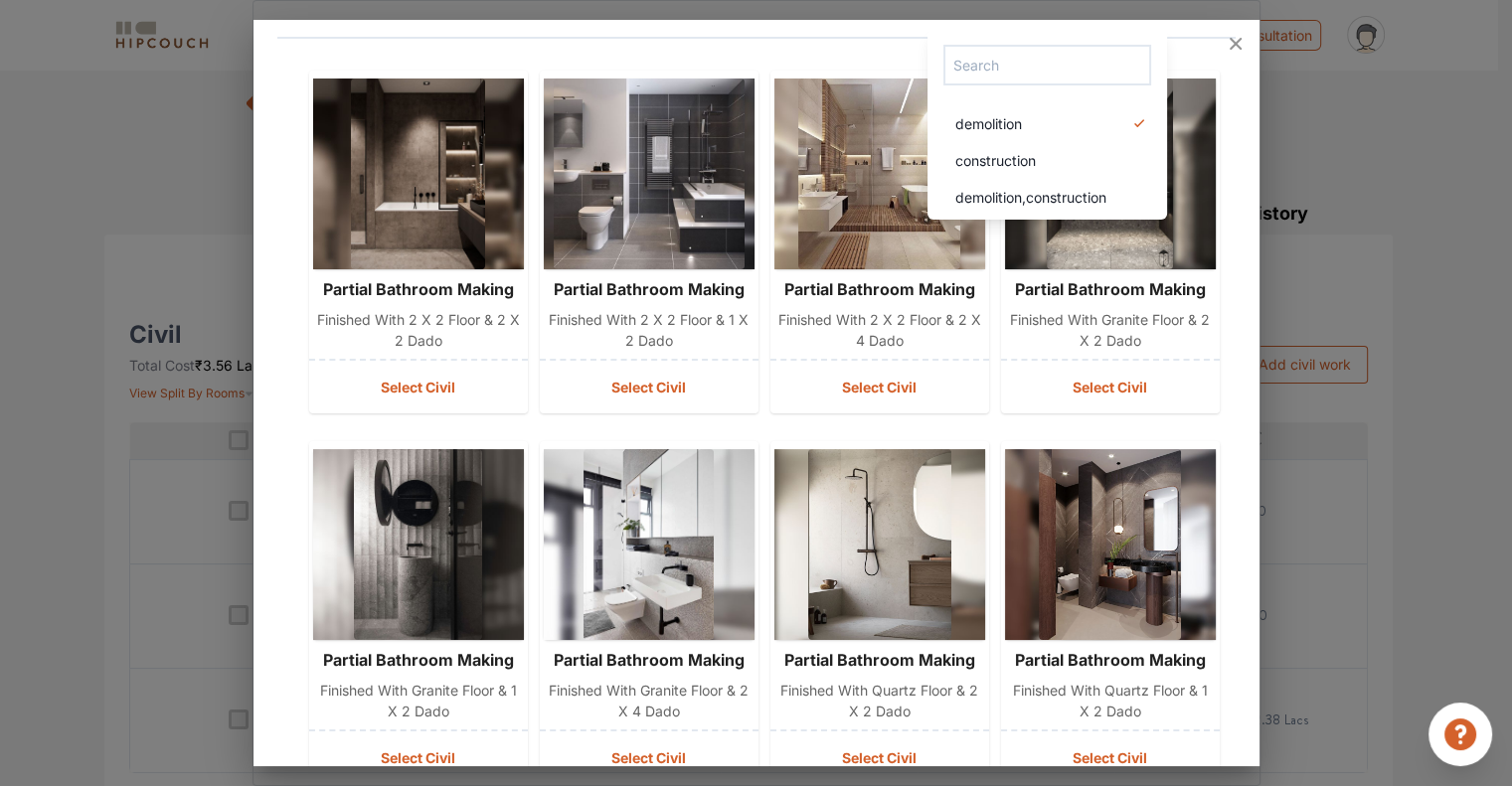 click at bounding box center (1110, 174) 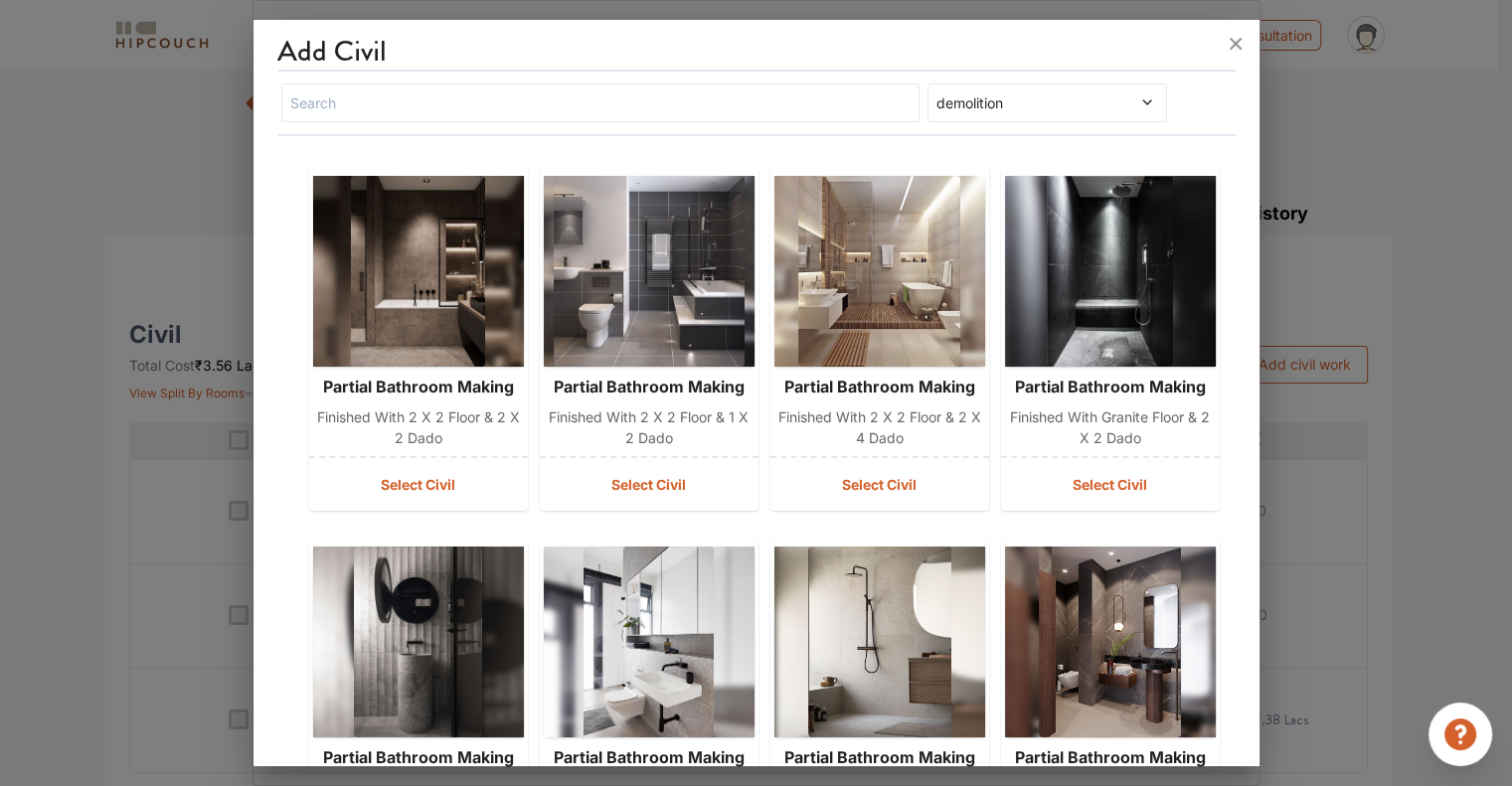 scroll, scrollTop: 0, scrollLeft: 0, axis: both 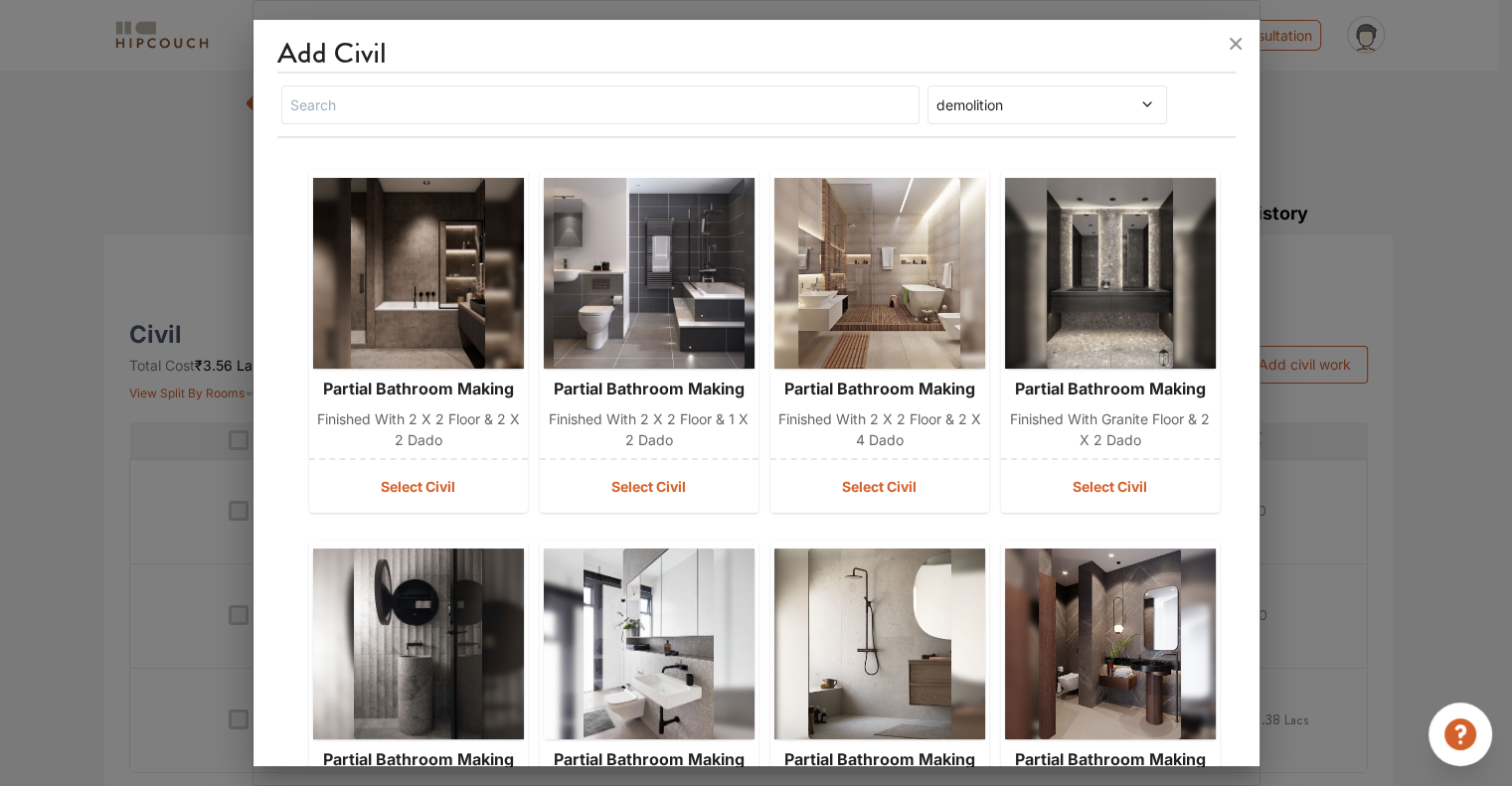 click on "demolition" at bounding box center [1015, 104] 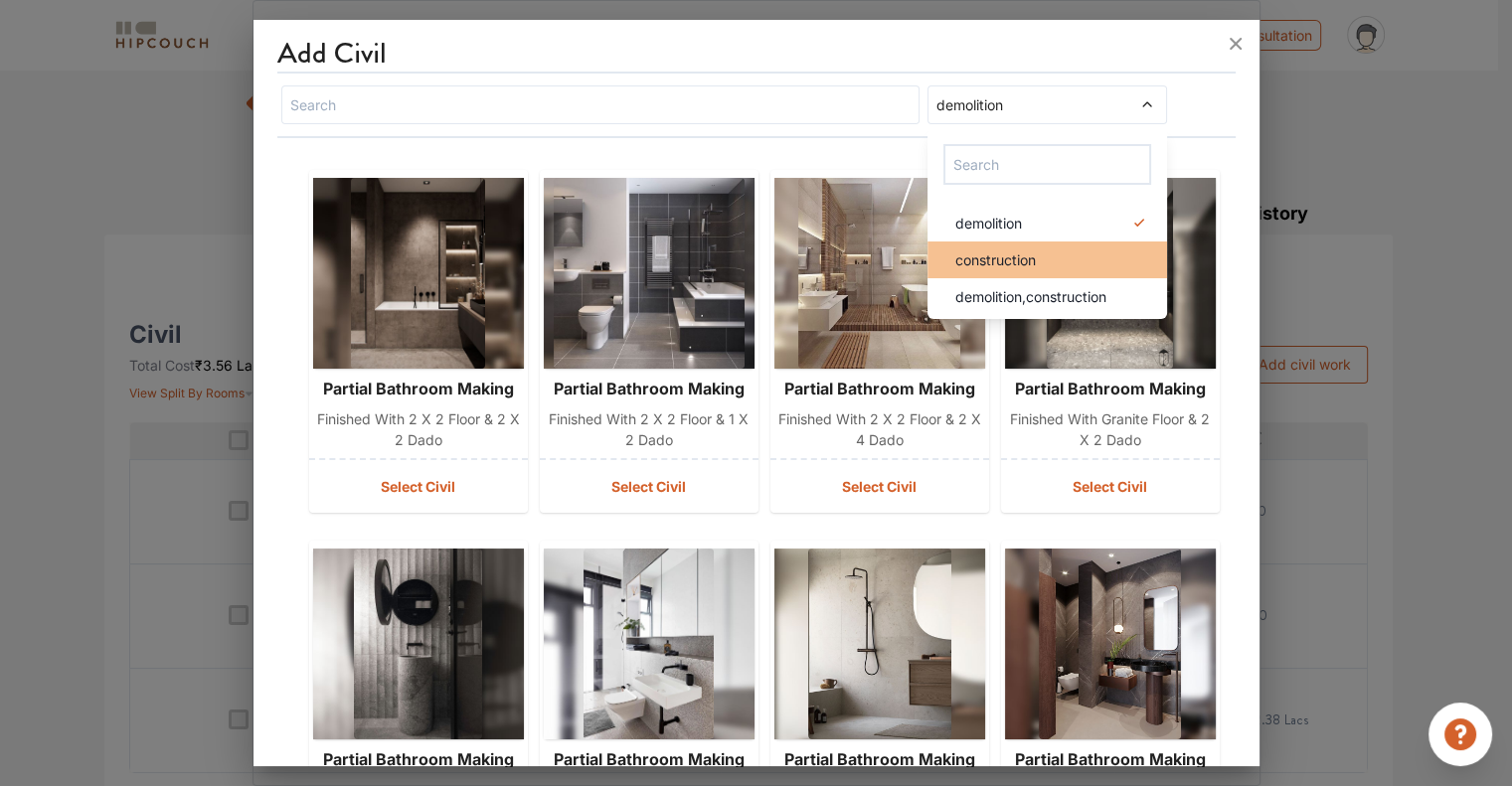 click on "construction" at bounding box center [995, 259] 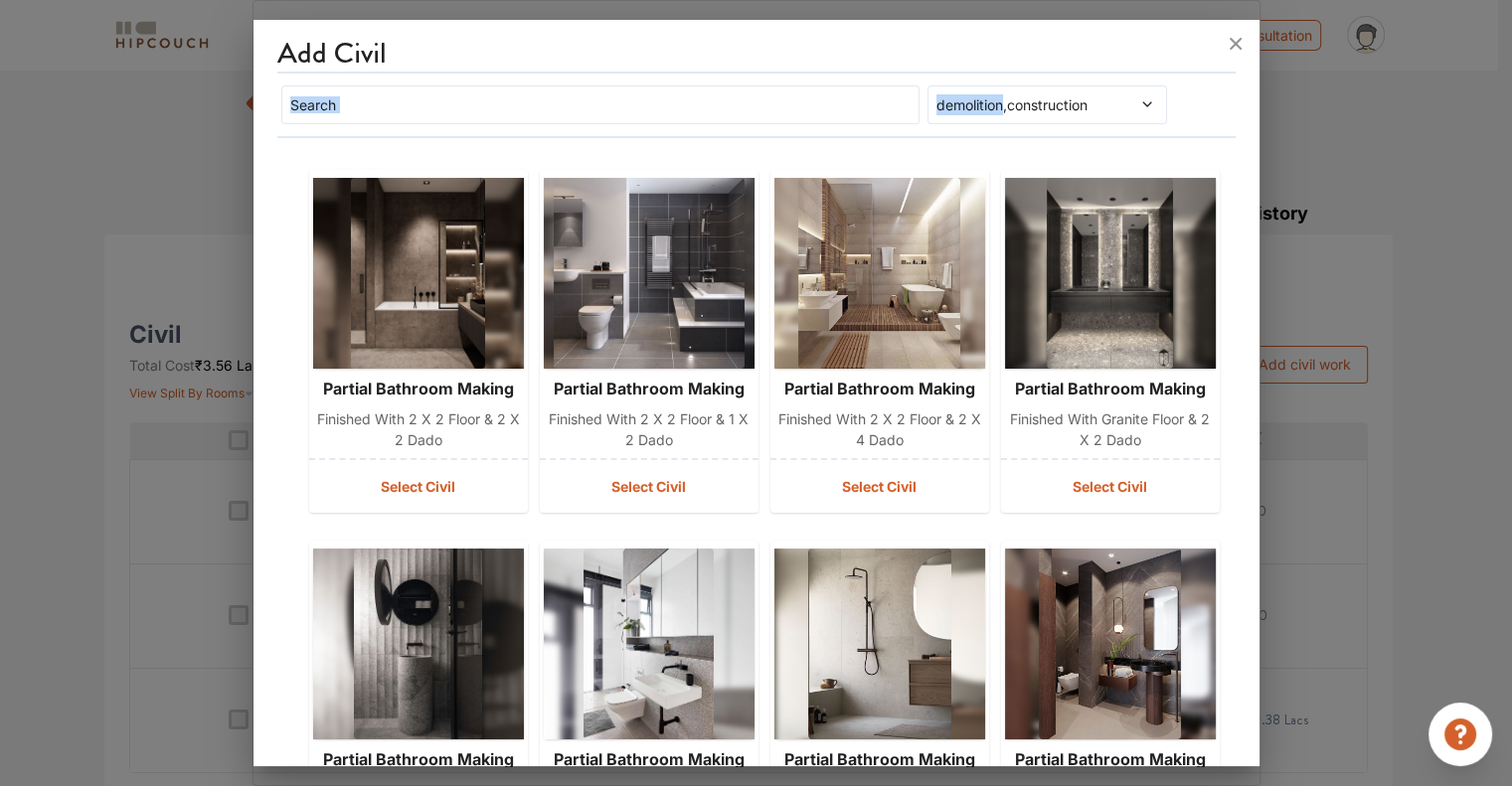 drag, startPoint x: 996, startPoint y: 102, endPoint x: 652, endPoint y: 82, distance: 344.5809 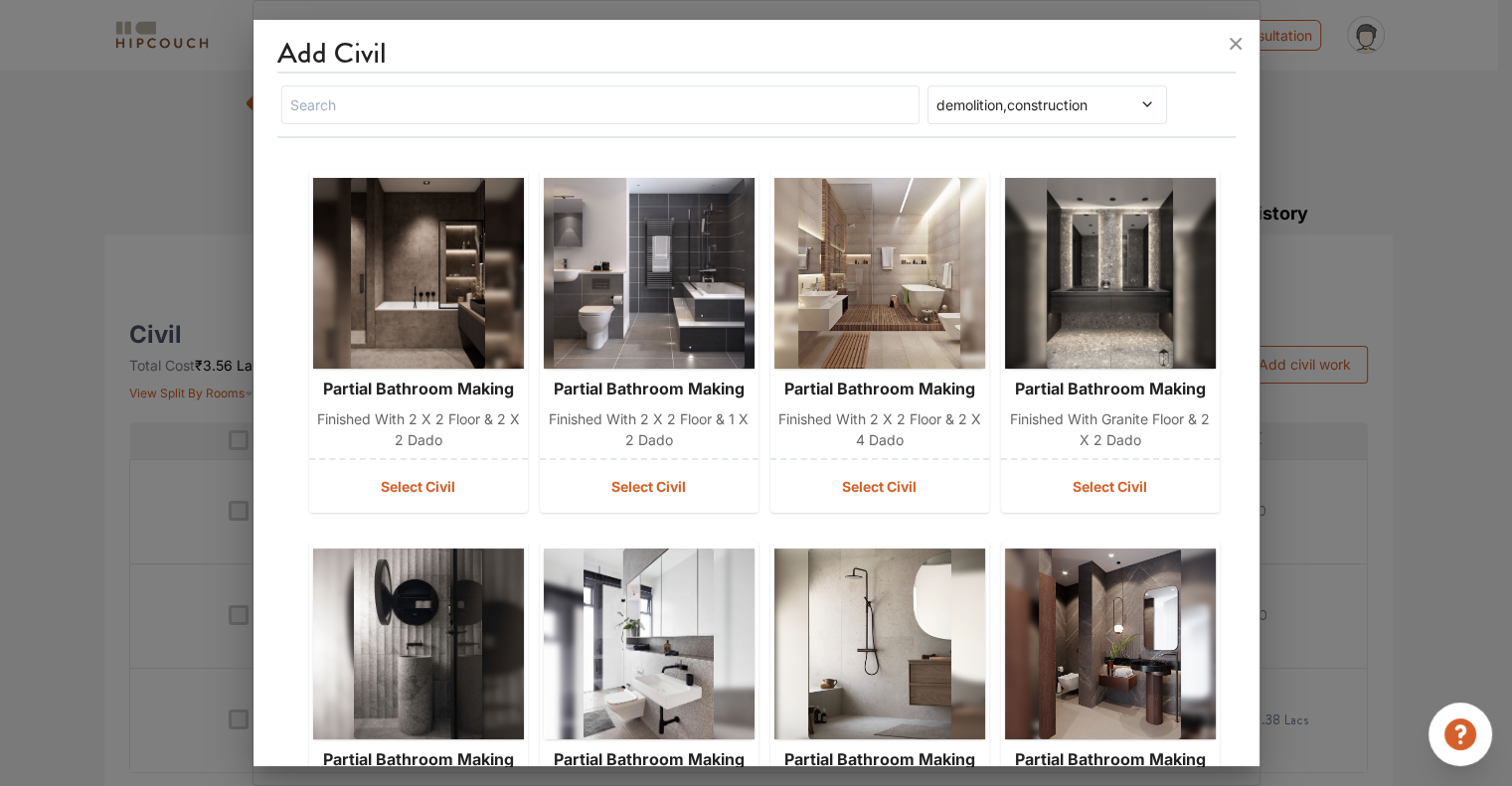 click at bounding box center [1126, 104] 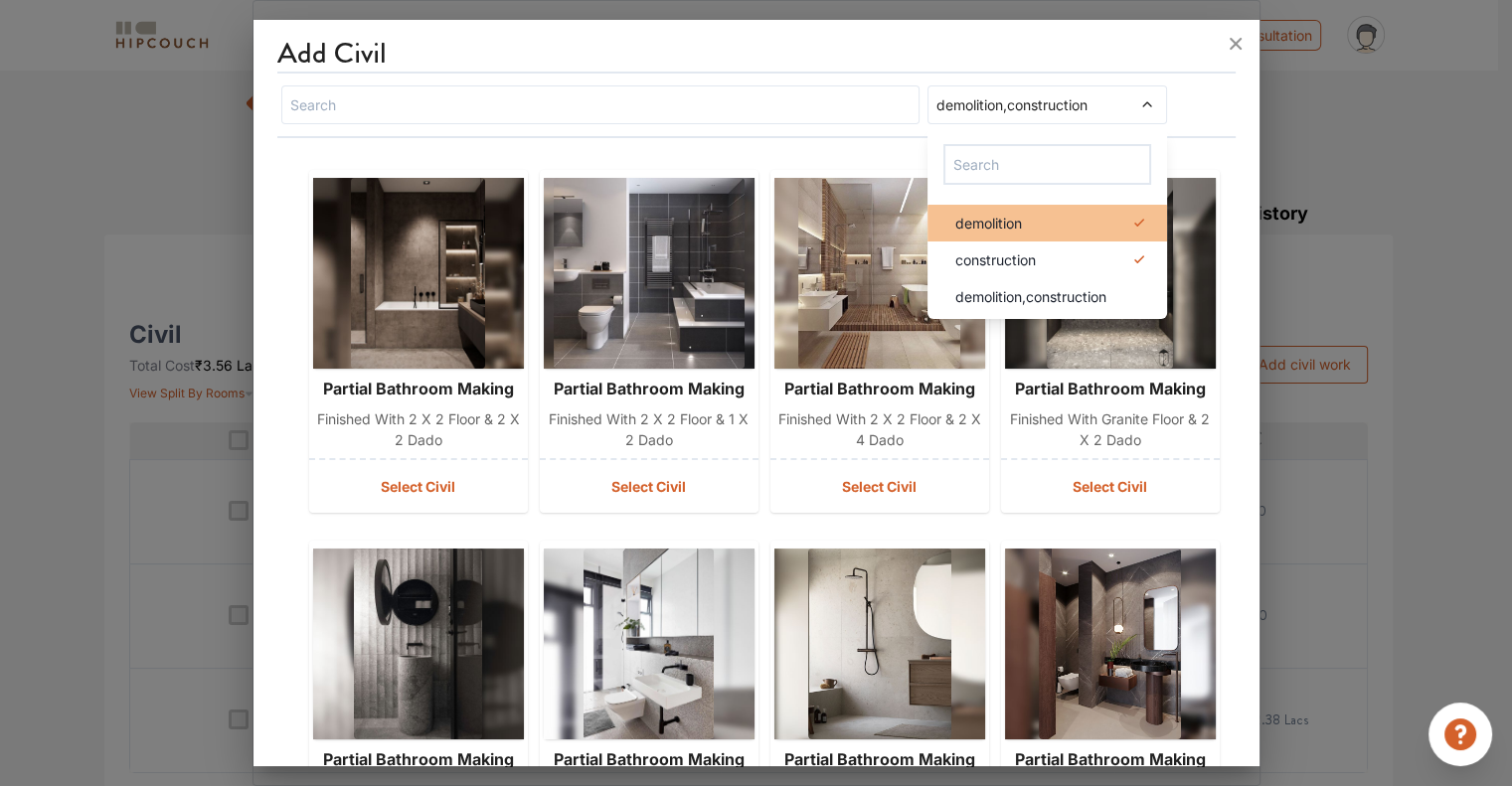 click 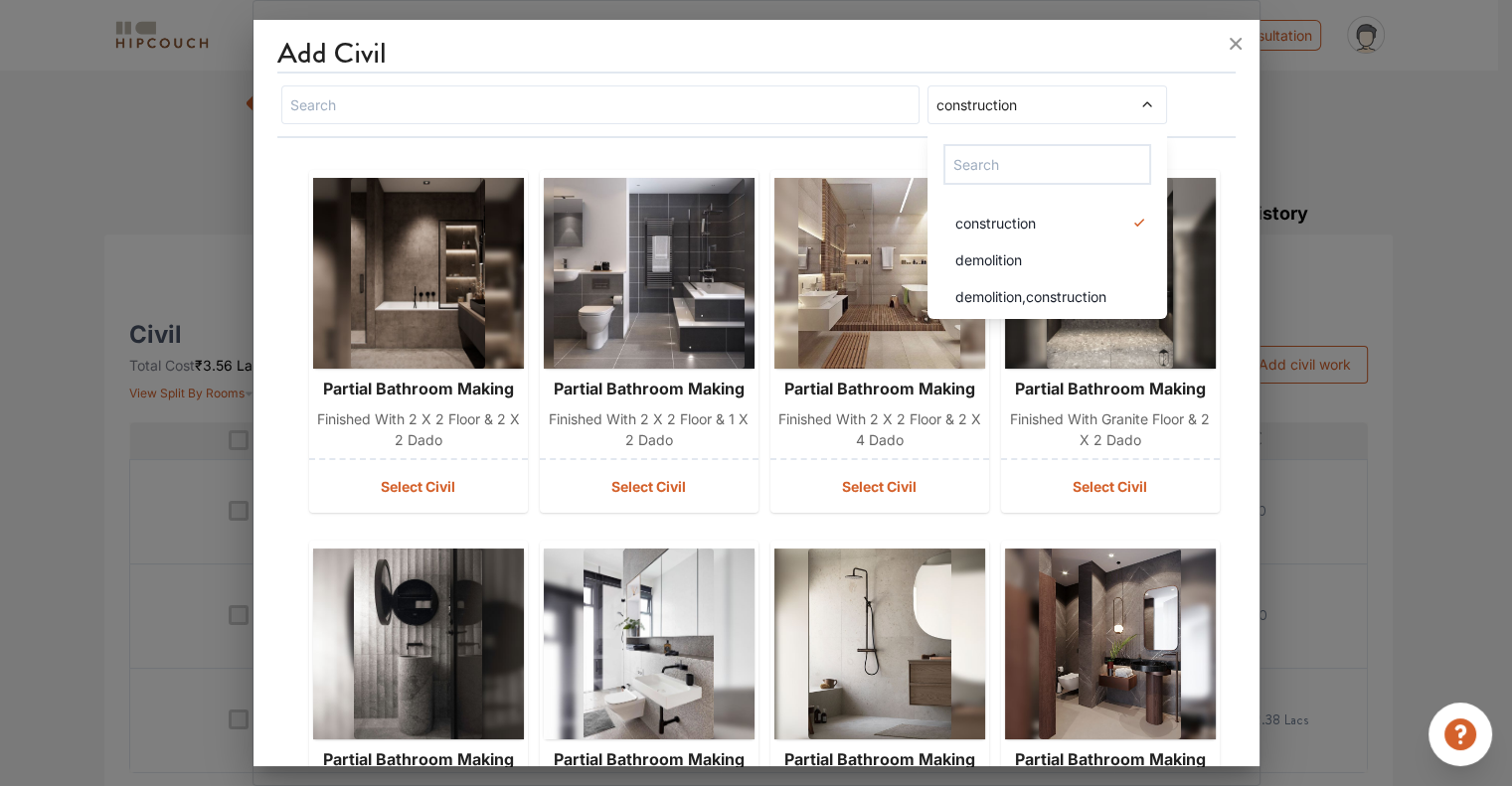 click on "partial bathroom making Finished with 2 x 2 floor & 2 x 2 dado Select Civil partial bathroom making Finished with 2 x 2 floor & 1 x 2 dado Select Civil partial bathroom making Finished with 2 x 2 floor & 2 x 4 dado Select Civil partial bathroom making Finished with granite floor & 2 x 2 dado Select Civil partial bathroom making Finished with granite floor & 1 x 2 dado Select Civil partial bathroom making Finished with granite floor & 2 x 4 dado Select Civil partial bathroom making Finished with quartz floor & 2 x 2 dado Select Civil partial bathroom making Finished with quartz floor & 1 x 2 dado Select Civil partial bathroom making Finished with quartz floor & 2 x 4 dado Select Civil partial bathroom making Finished with marble floor & 2 x 2 dado Select Civil Load more" at bounding box center [756, 742] 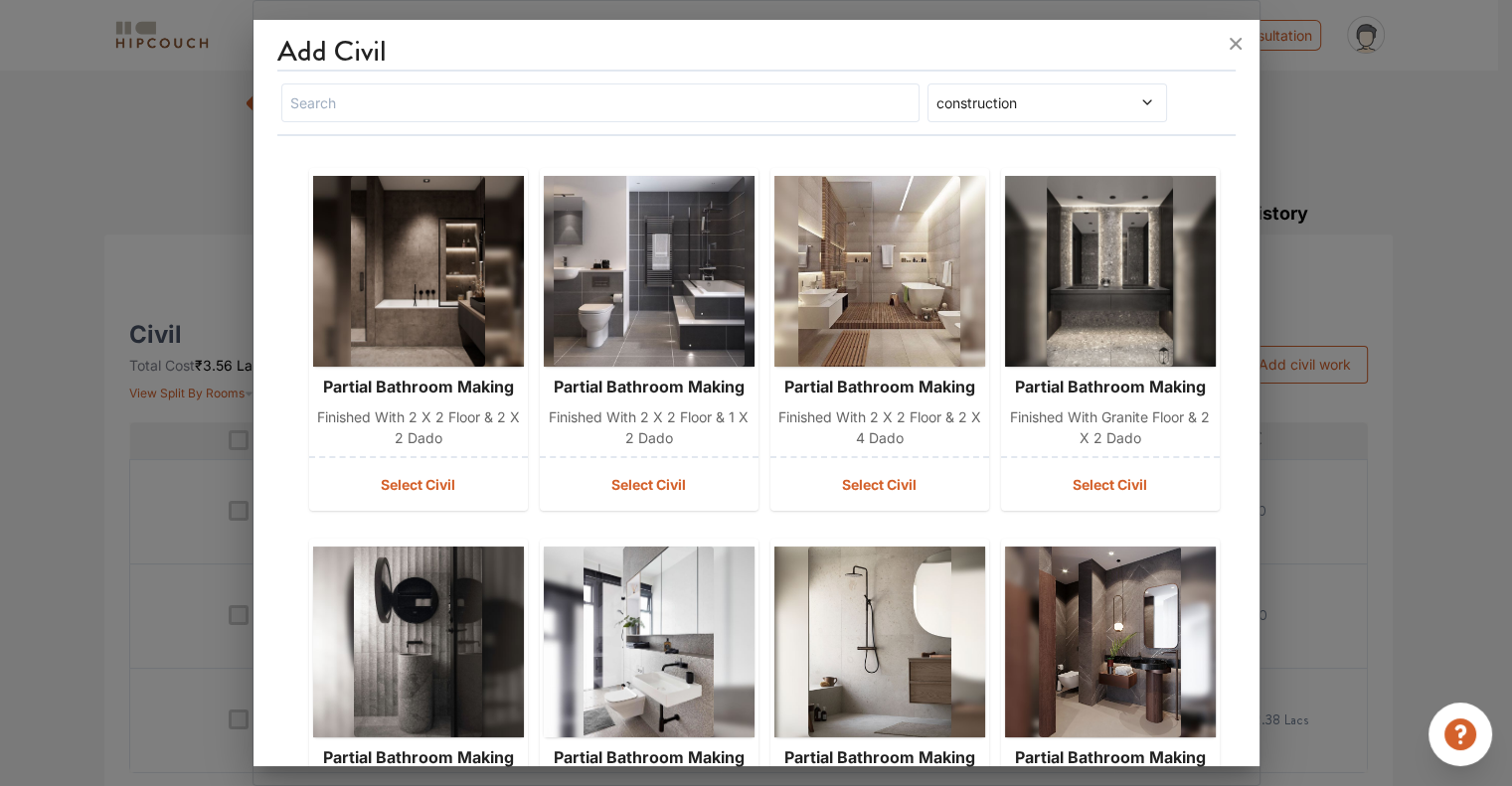 scroll, scrollTop: 0, scrollLeft: 0, axis: both 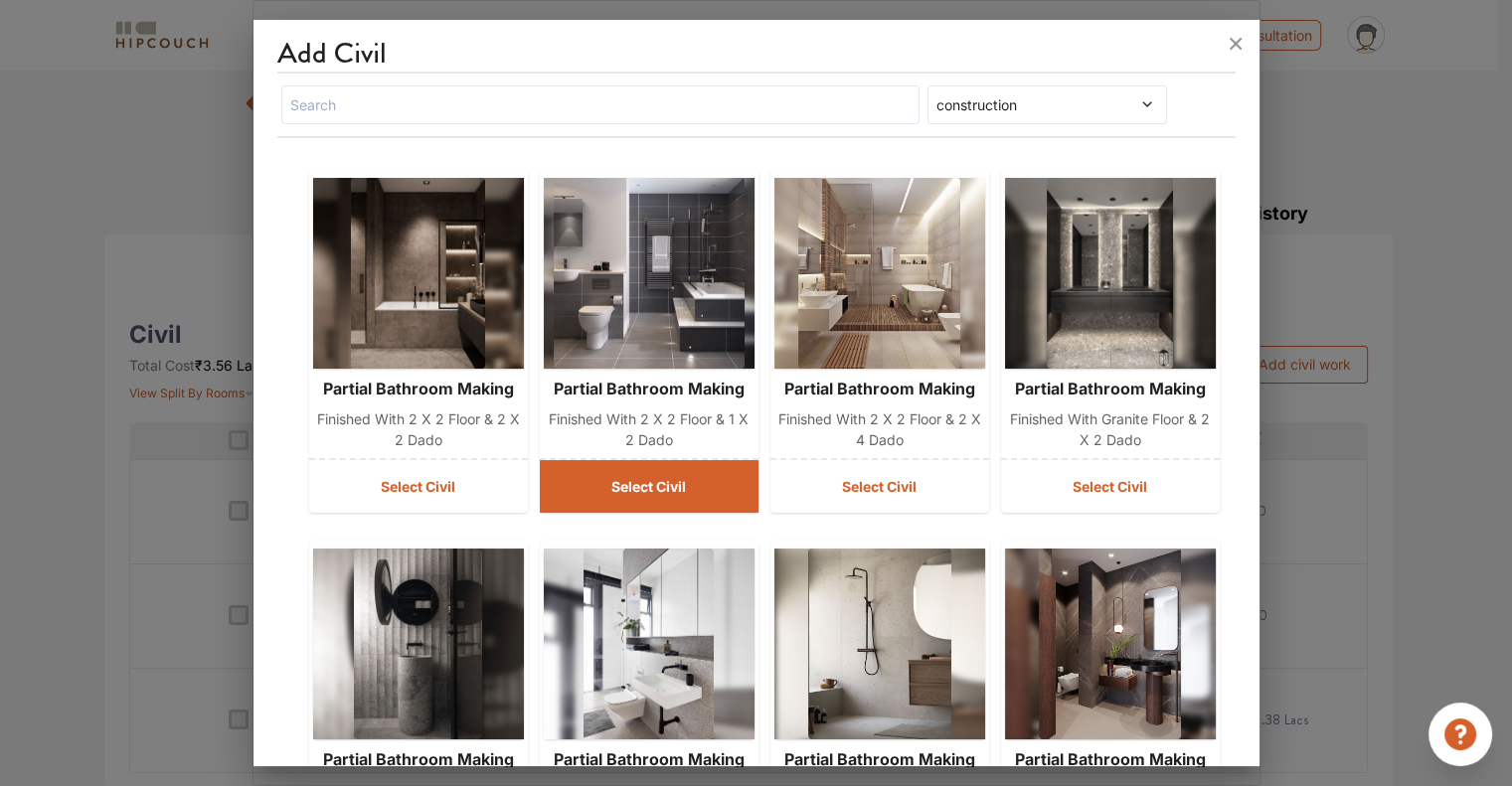 click on "Select Civil" at bounding box center [649, 486] 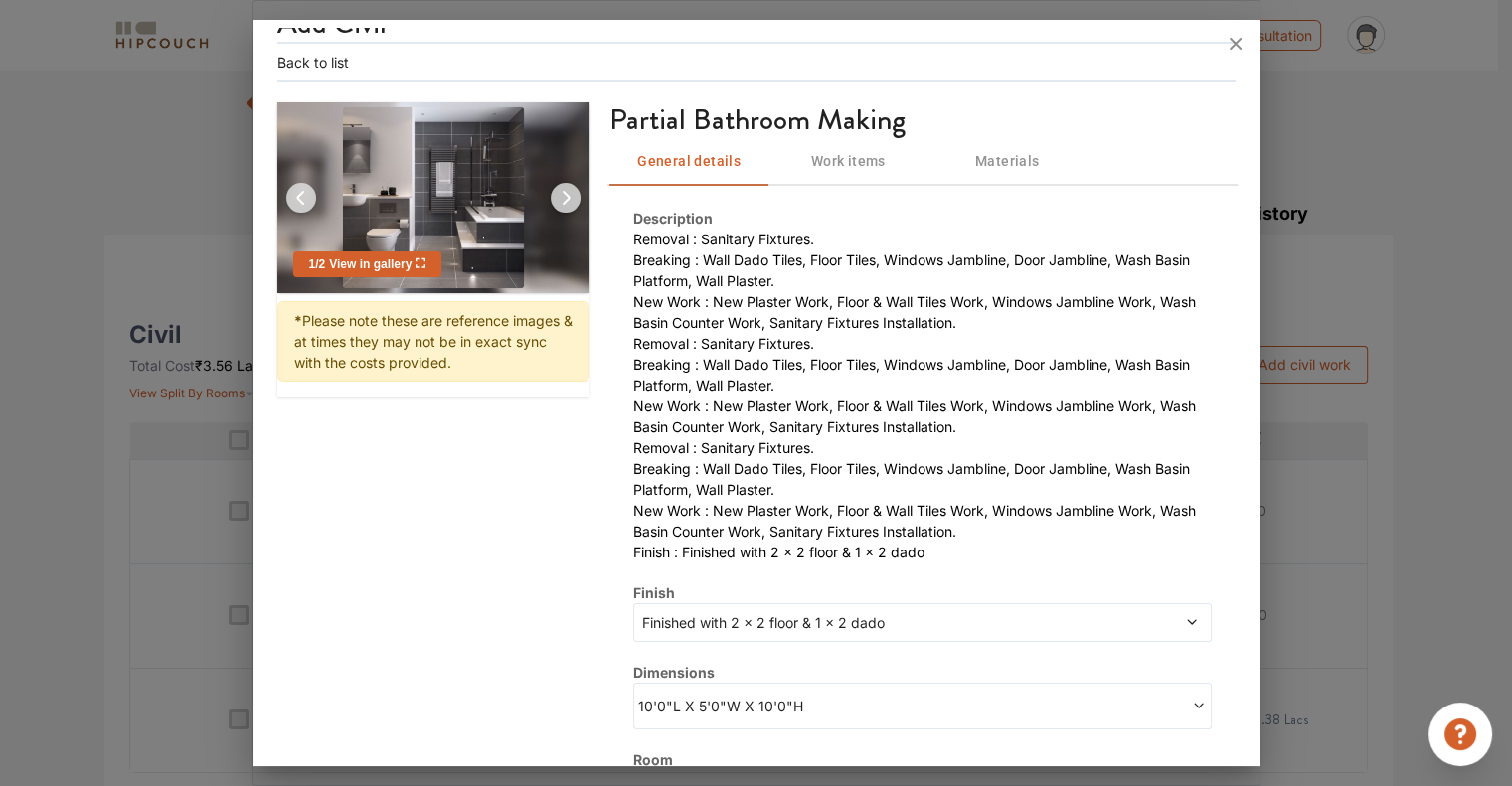 scroll, scrollTop: 0, scrollLeft: 0, axis: both 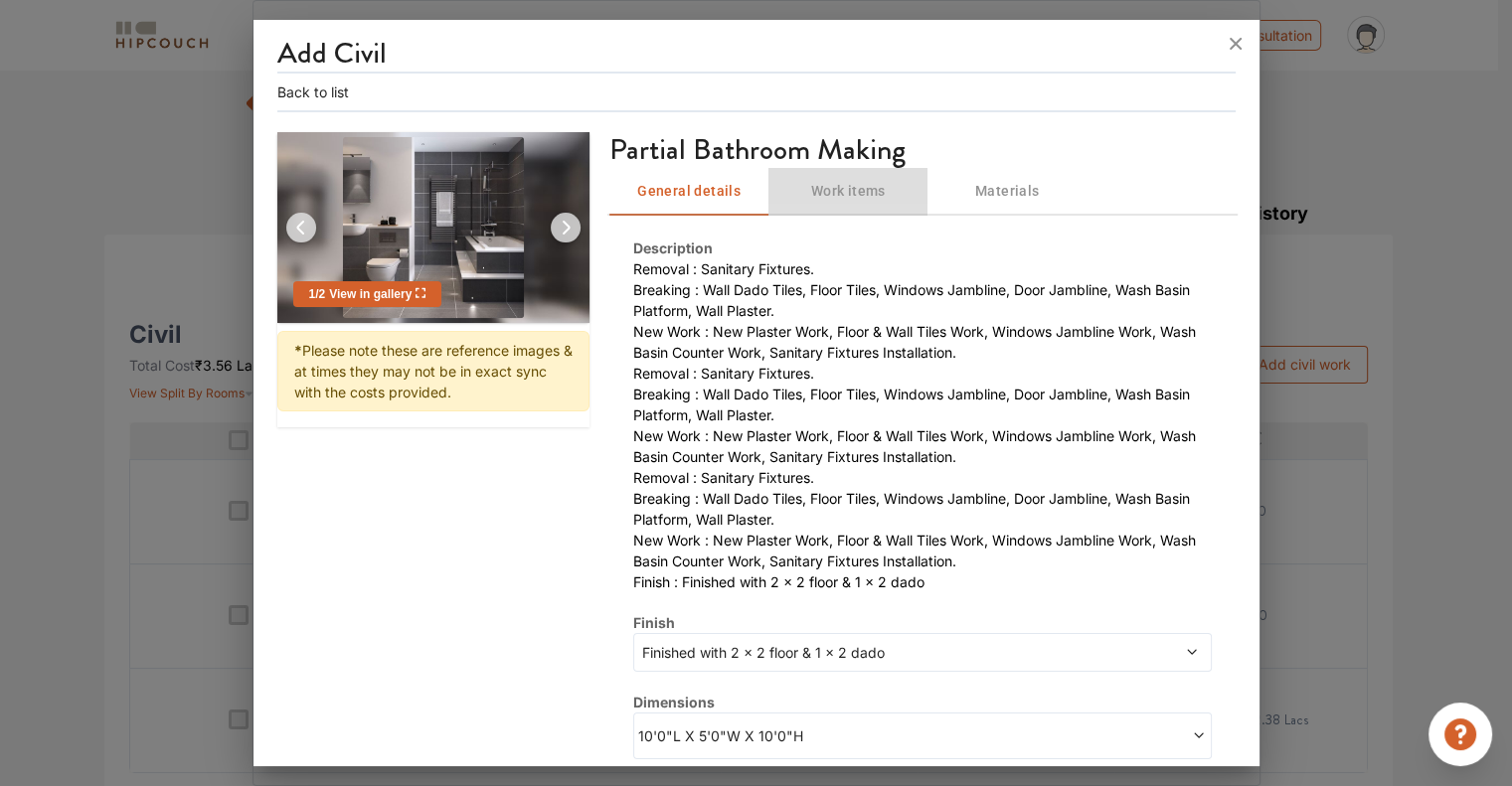 click on "Work items" at bounding box center [848, 191] 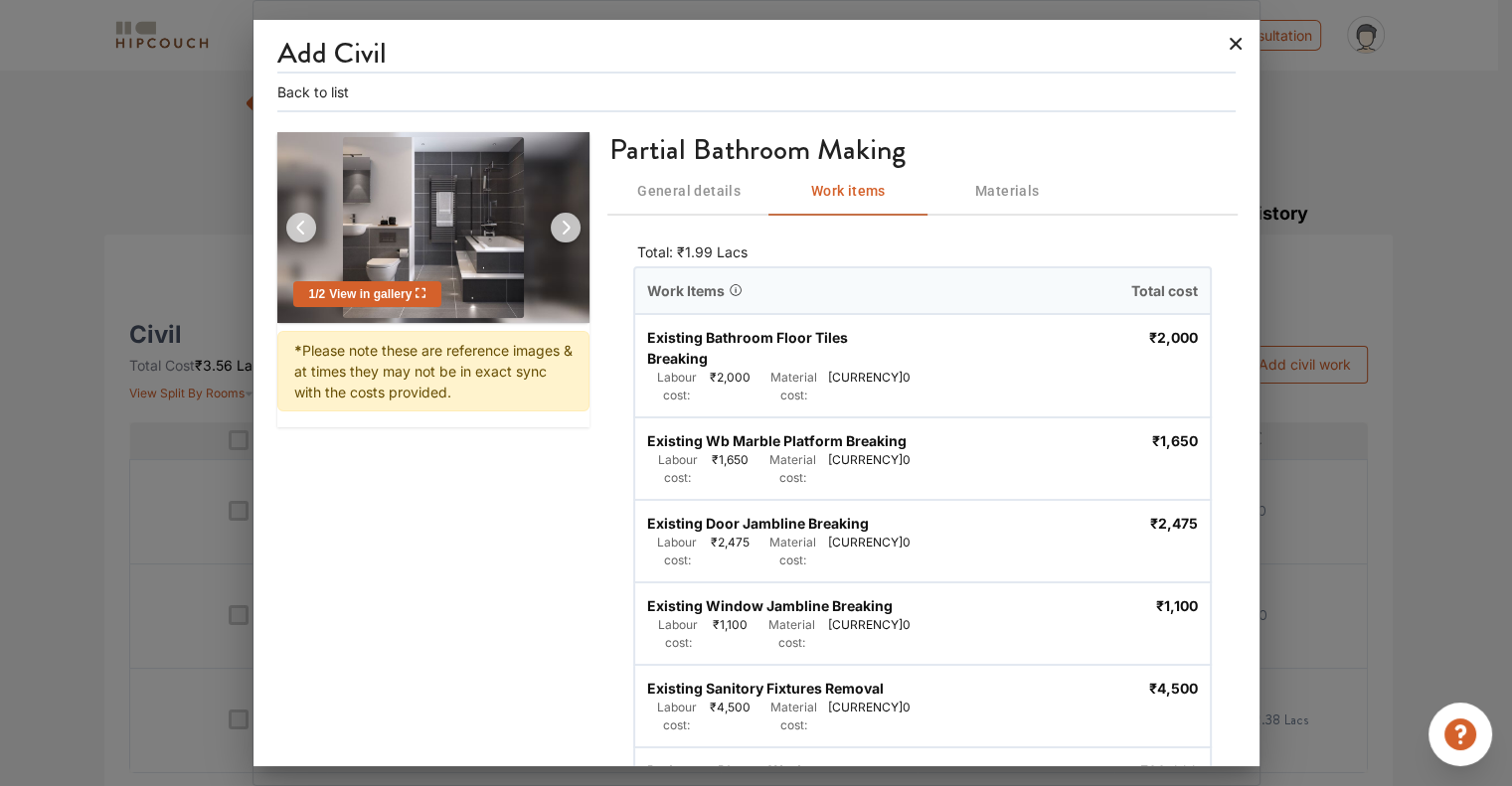 click 